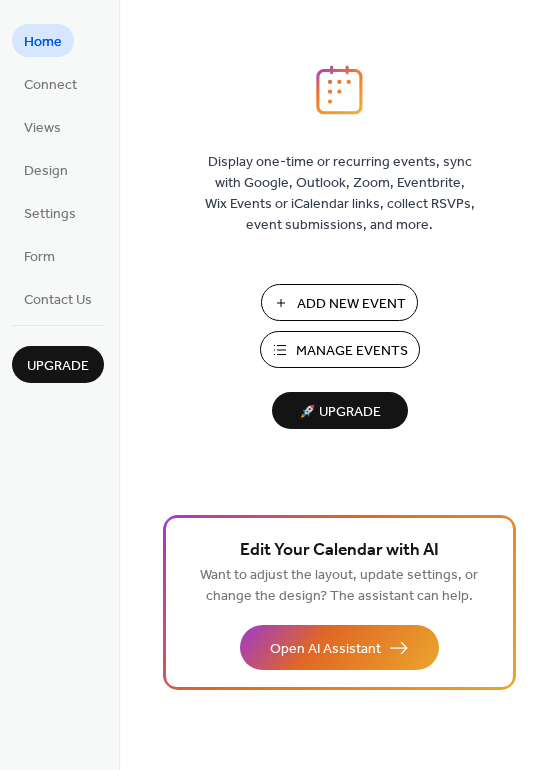click on "Add New Event" at bounding box center [351, 304] 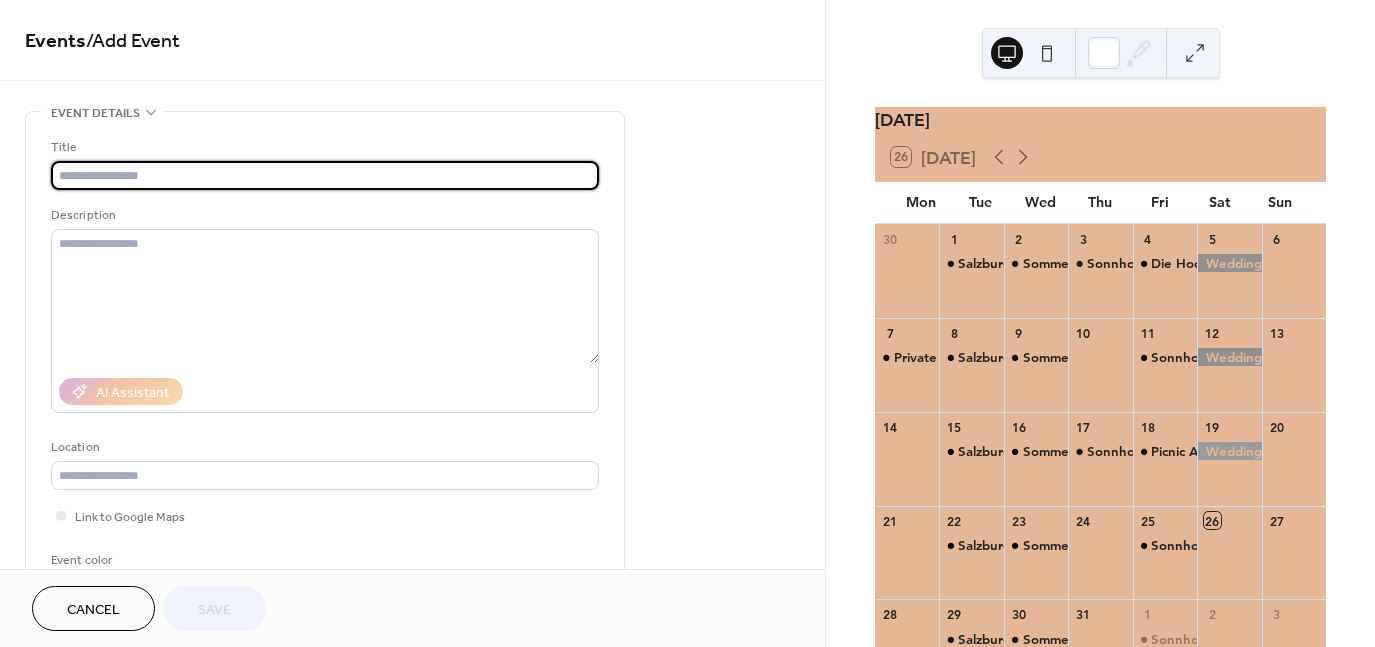 scroll, scrollTop: 0, scrollLeft: 0, axis: both 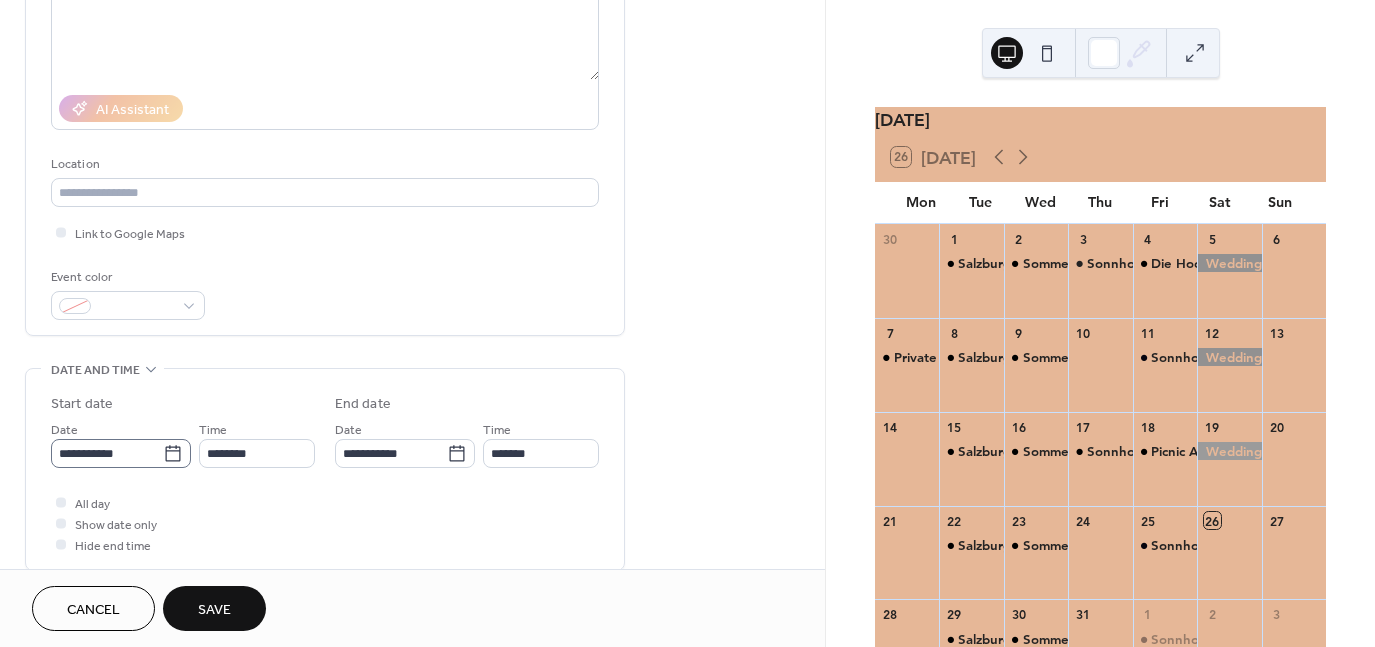 type on "**********" 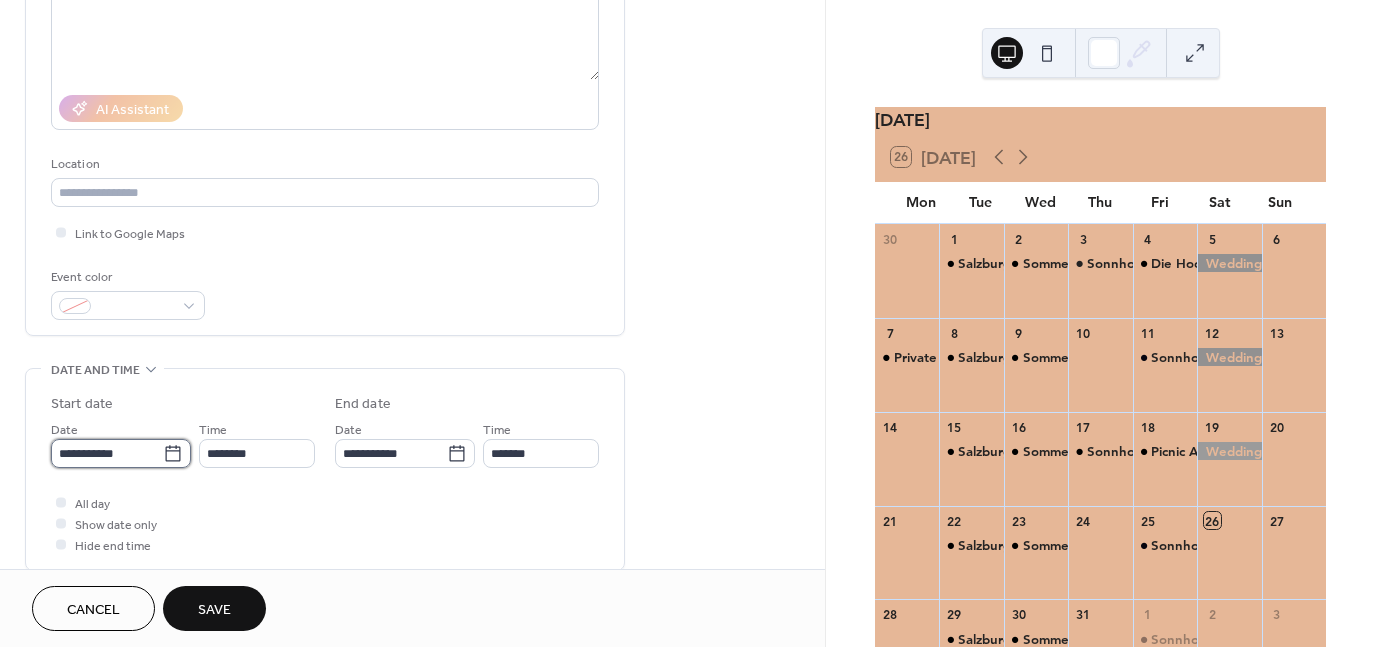click on "**********" at bounding box center [107, 453] 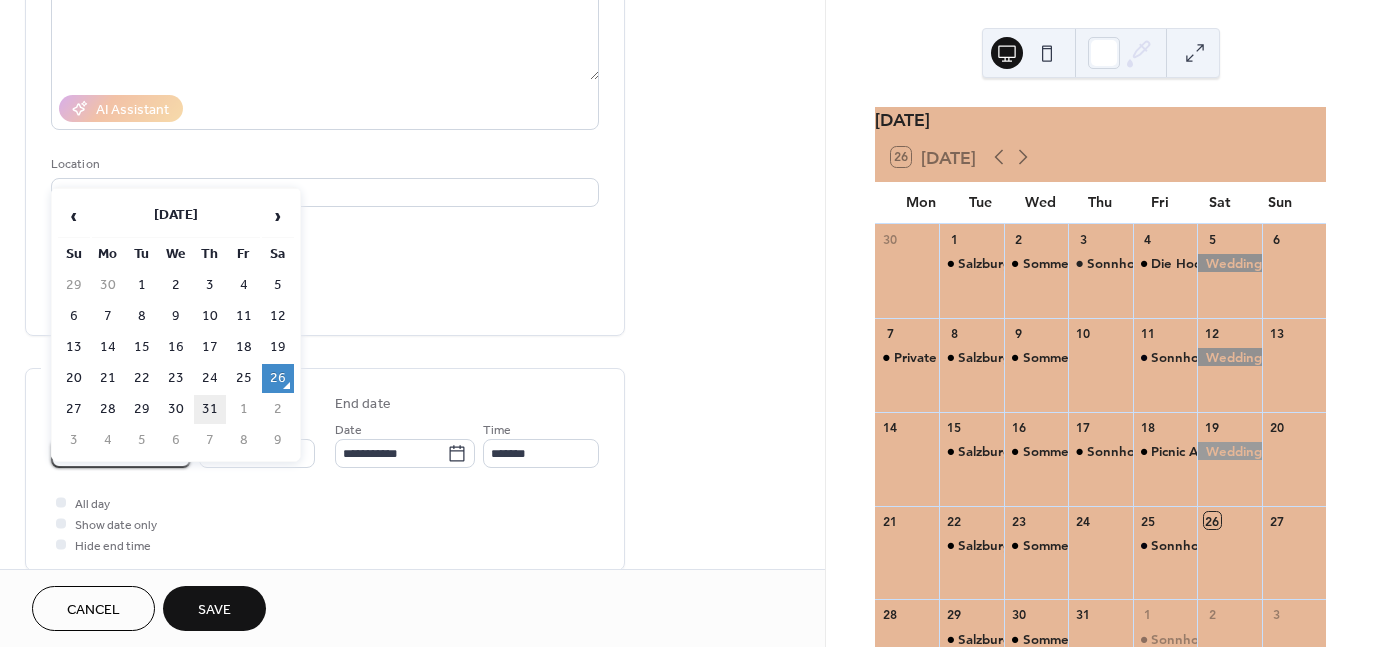 click on "31" at bounding box center [210, 409] 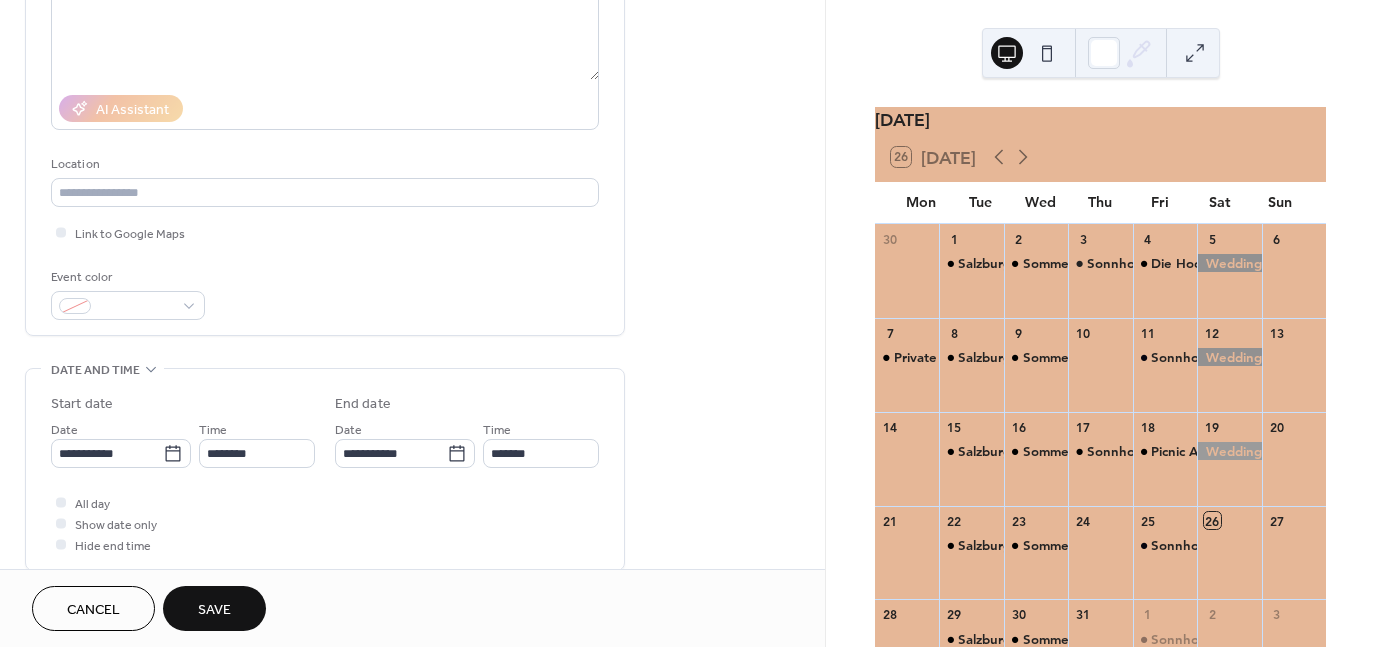 type on "**********" 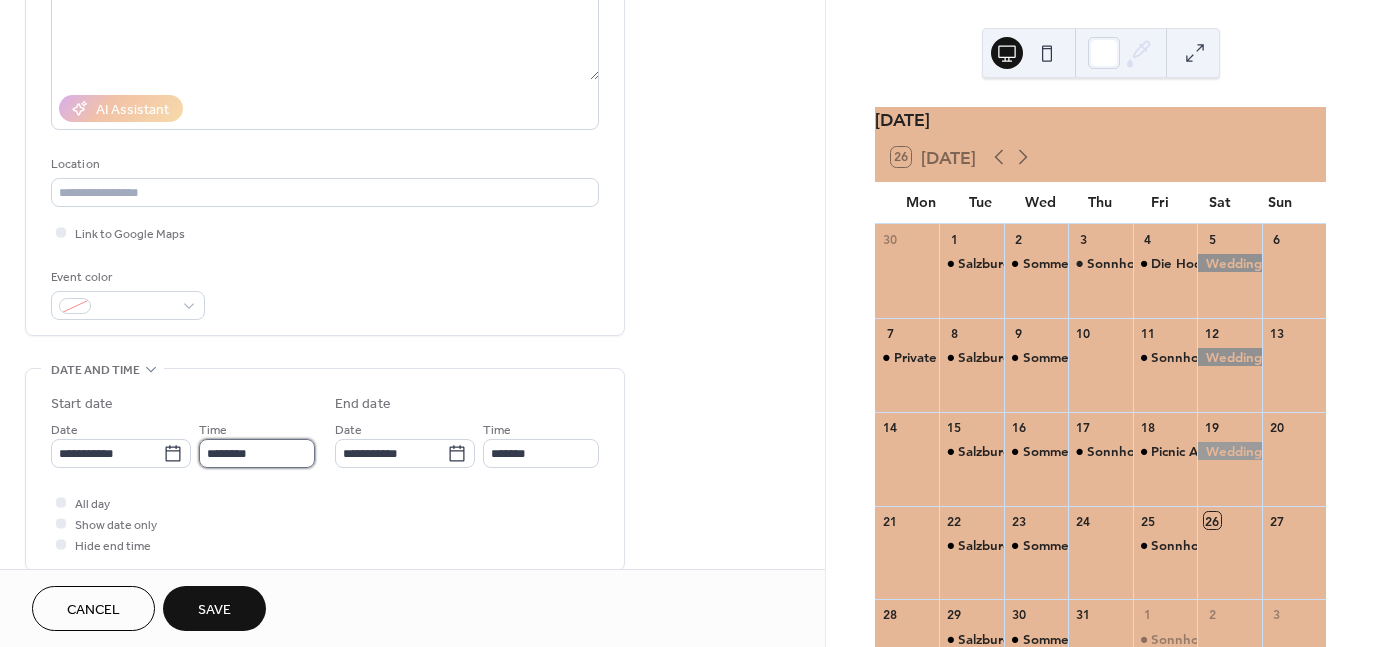 click on "********" at bounding box center (257, 453) 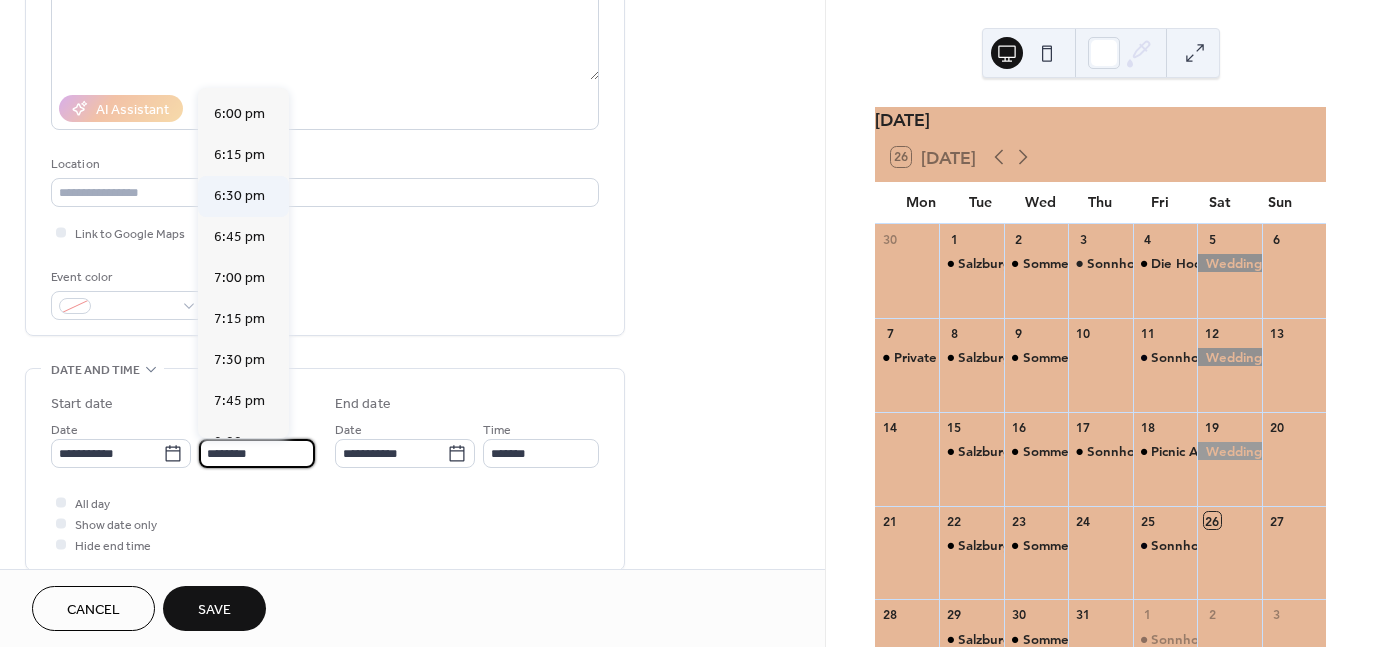 scroll, scrollTop: 2944, scrollLeft: 0, axis: vertical 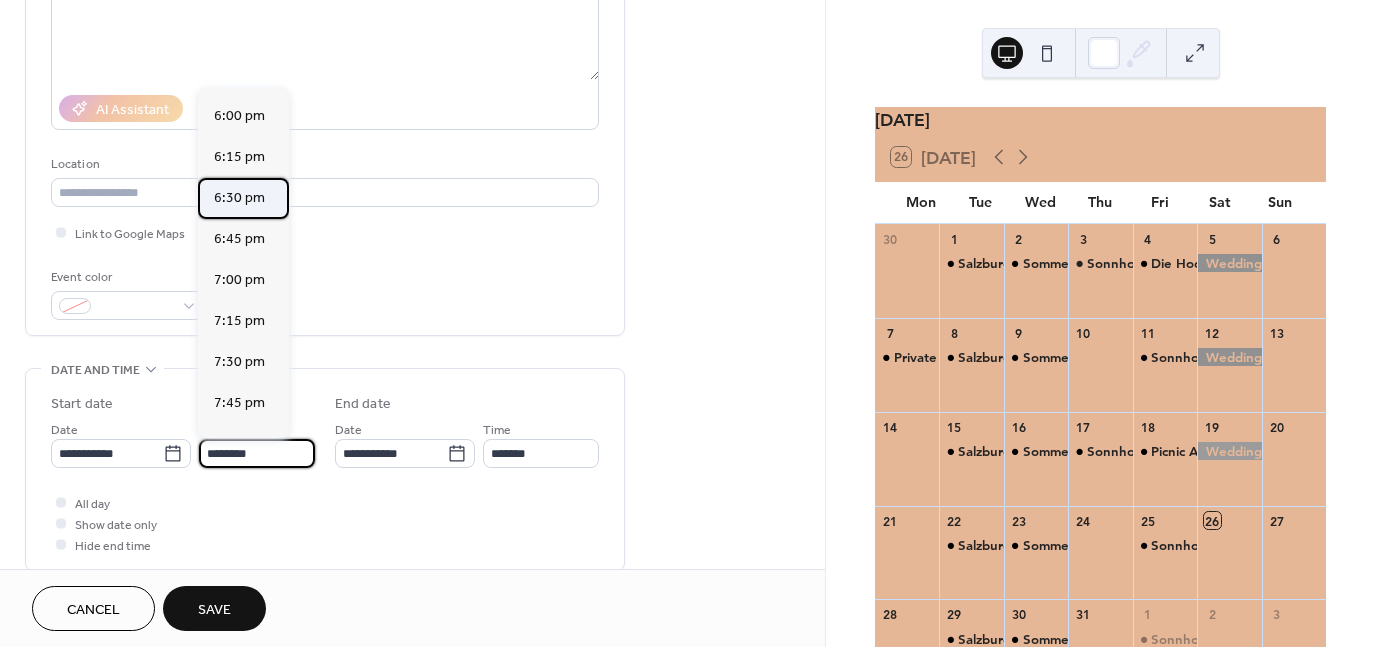 click on "6:30 pm" at bounding box center (239, 198) 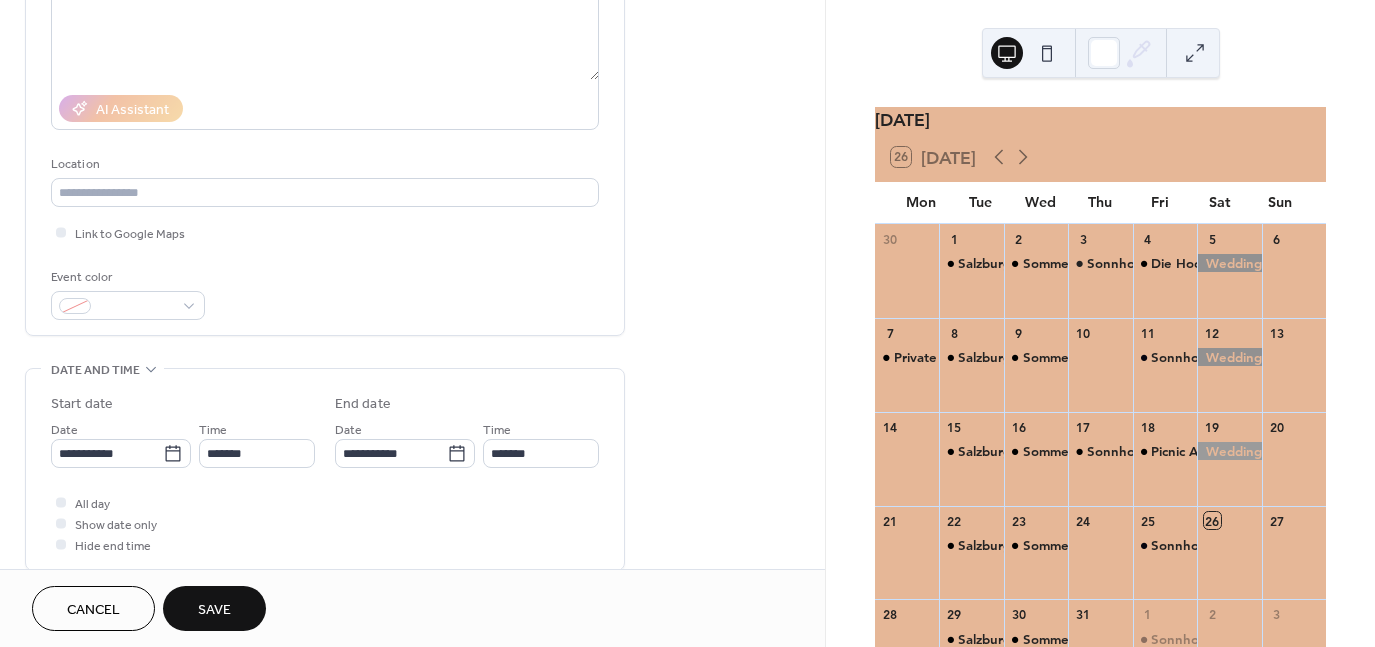 type on "*******" 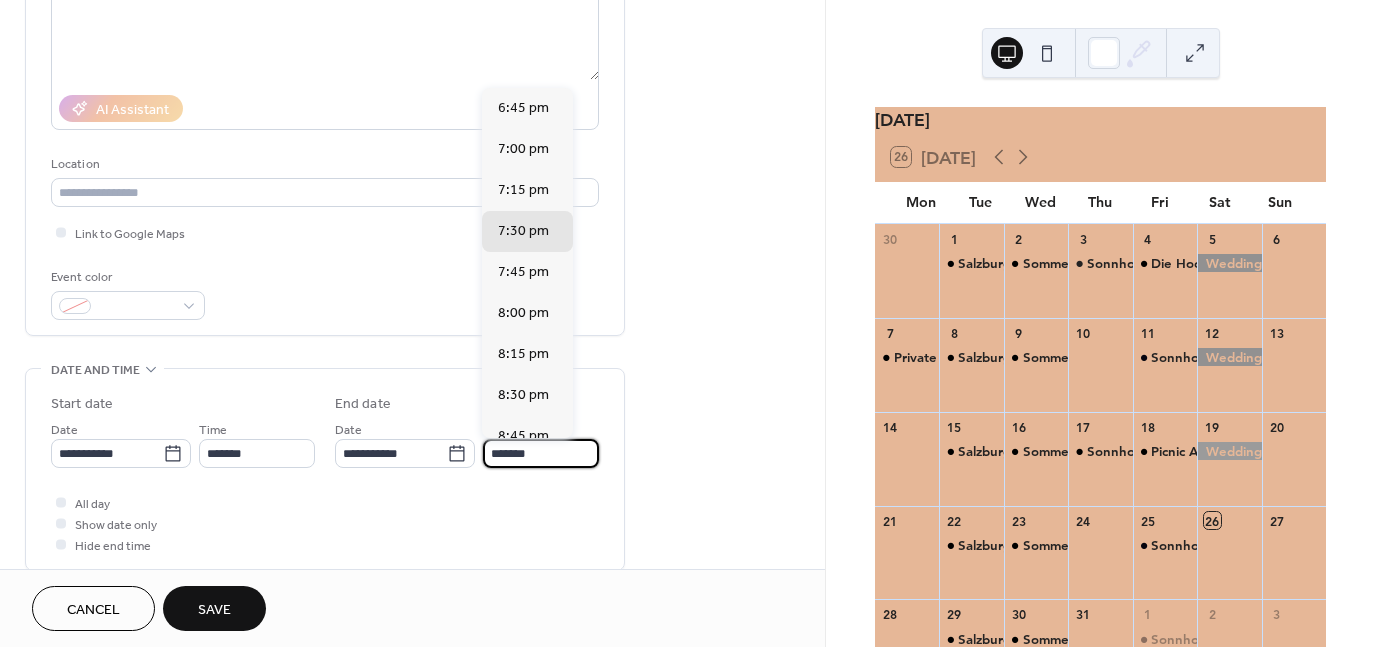 click on "*******" at bounding box center [541, 453] 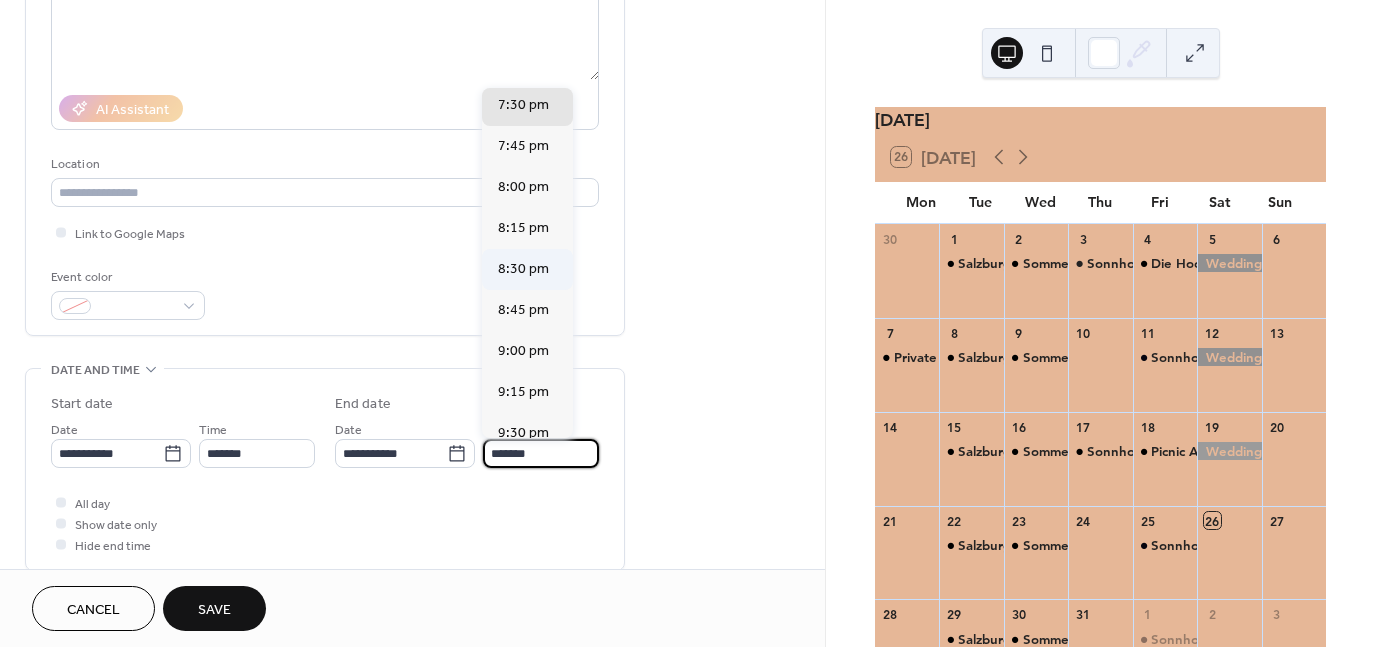 scroll, scrollTop: 124, scrollLeft: 0, axis: vertical 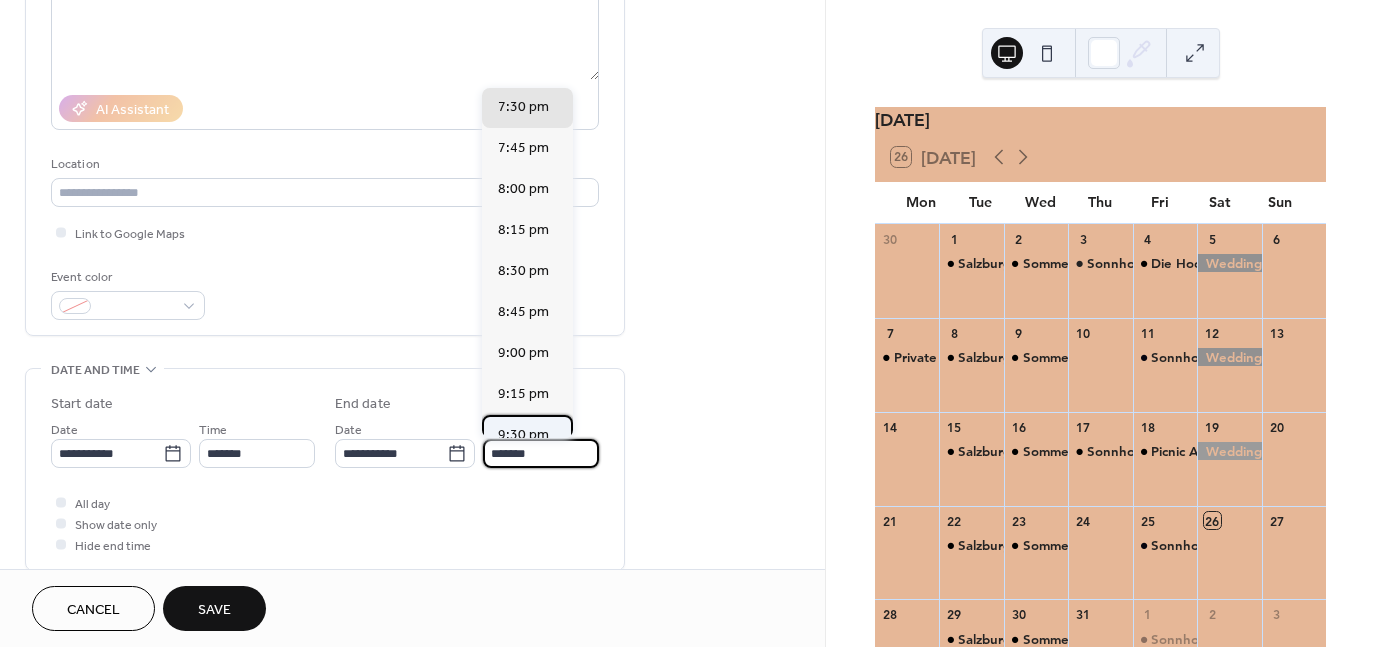 click on "9:30 pm" at bounding box center [523, 435] 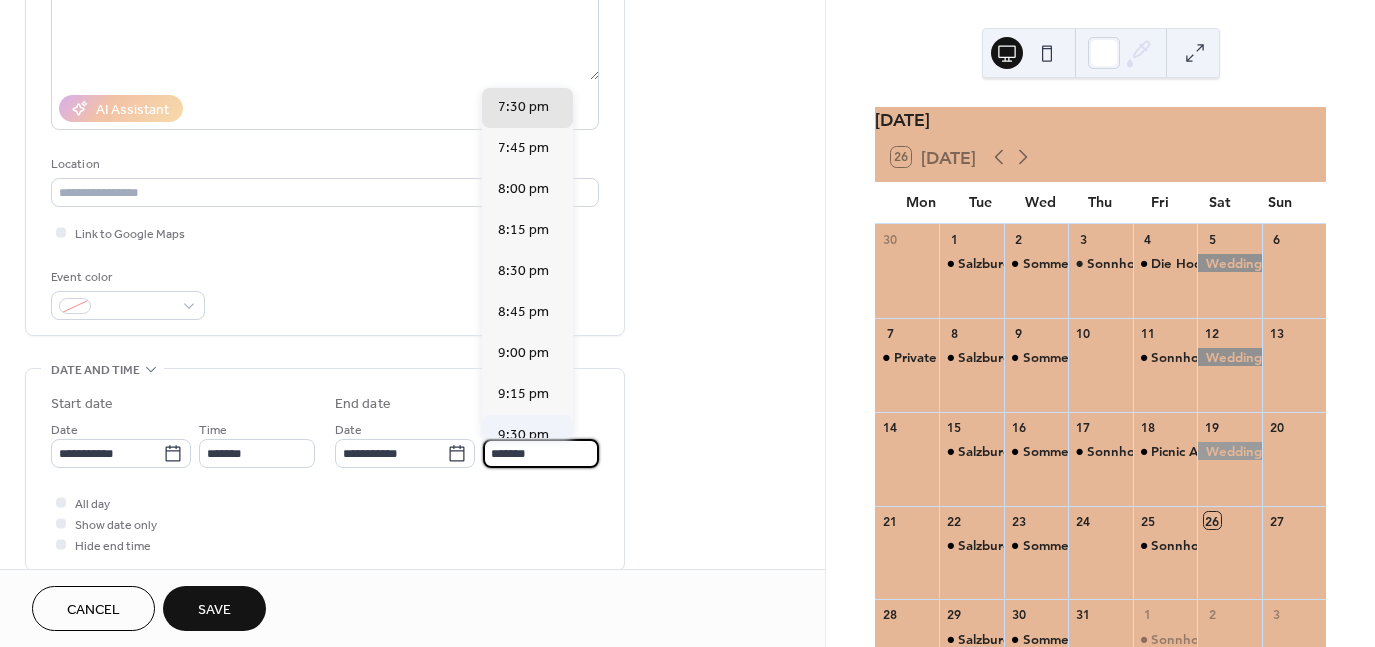 type on "*******" 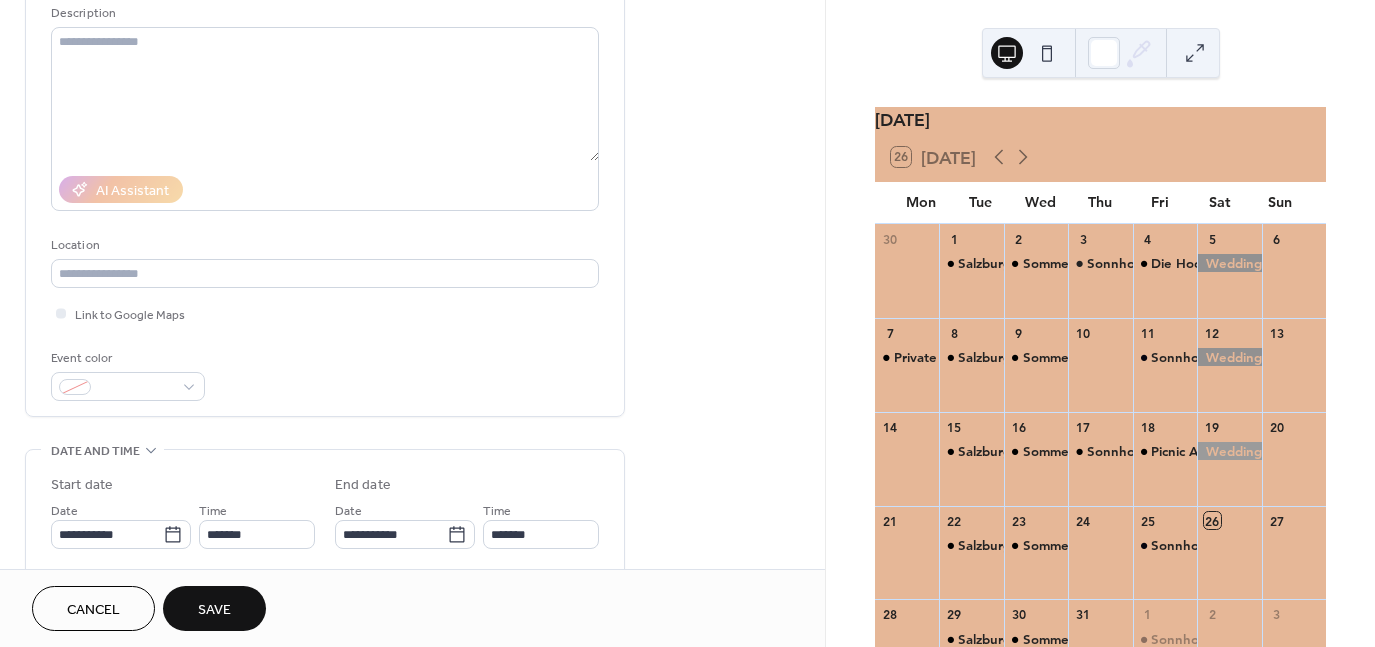 scroll, scrollTop: 236, scrollLeft: 0, axis: vertical 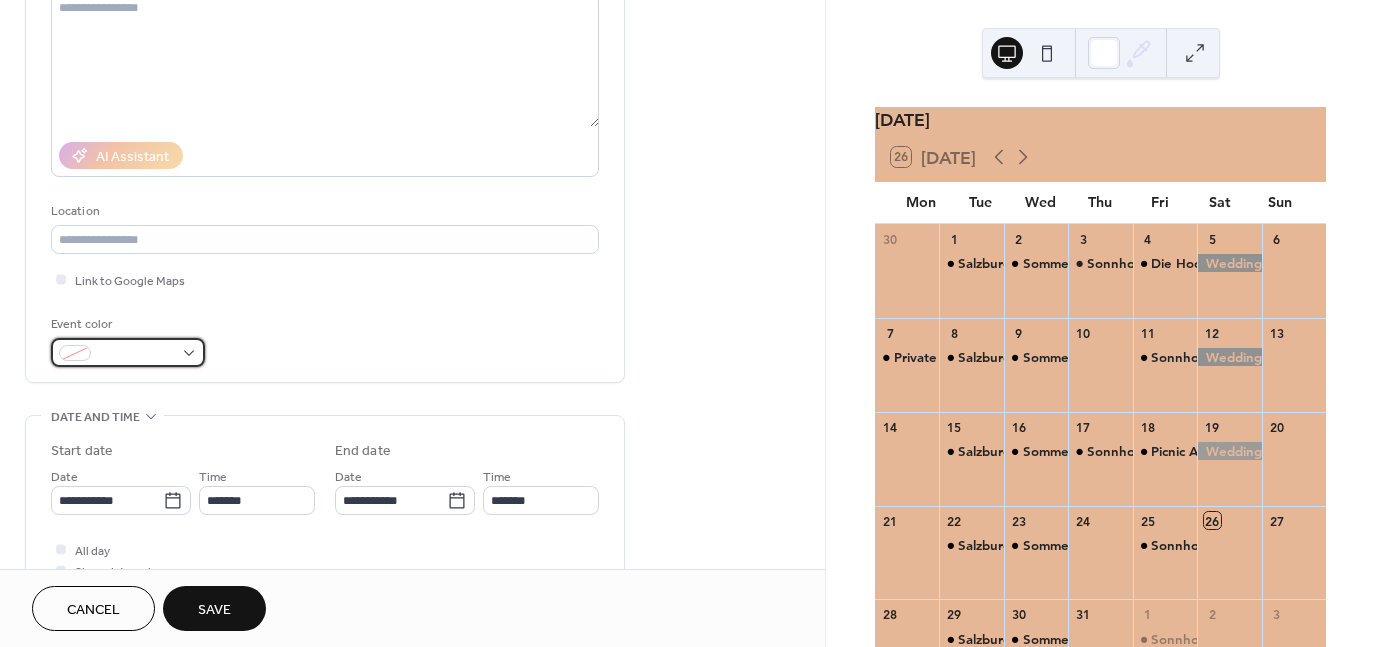 click at bounding box center [128, 352] 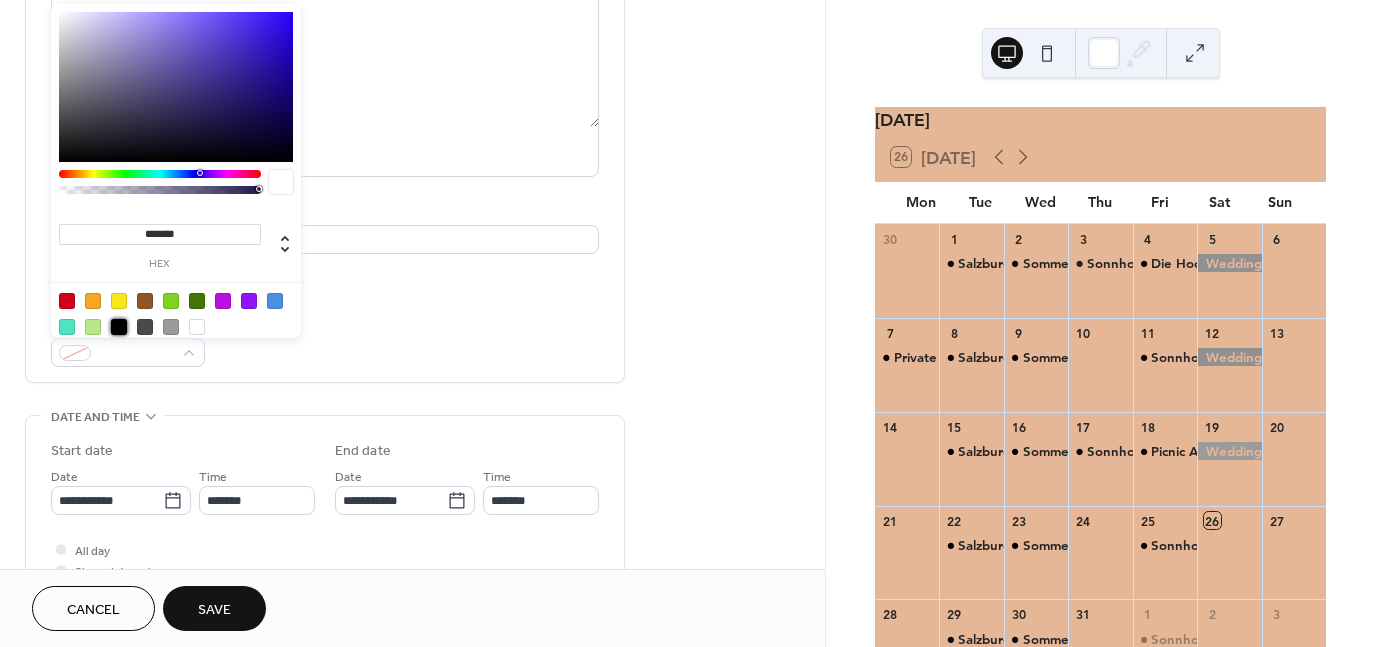 click at bounding box center [119, 327] 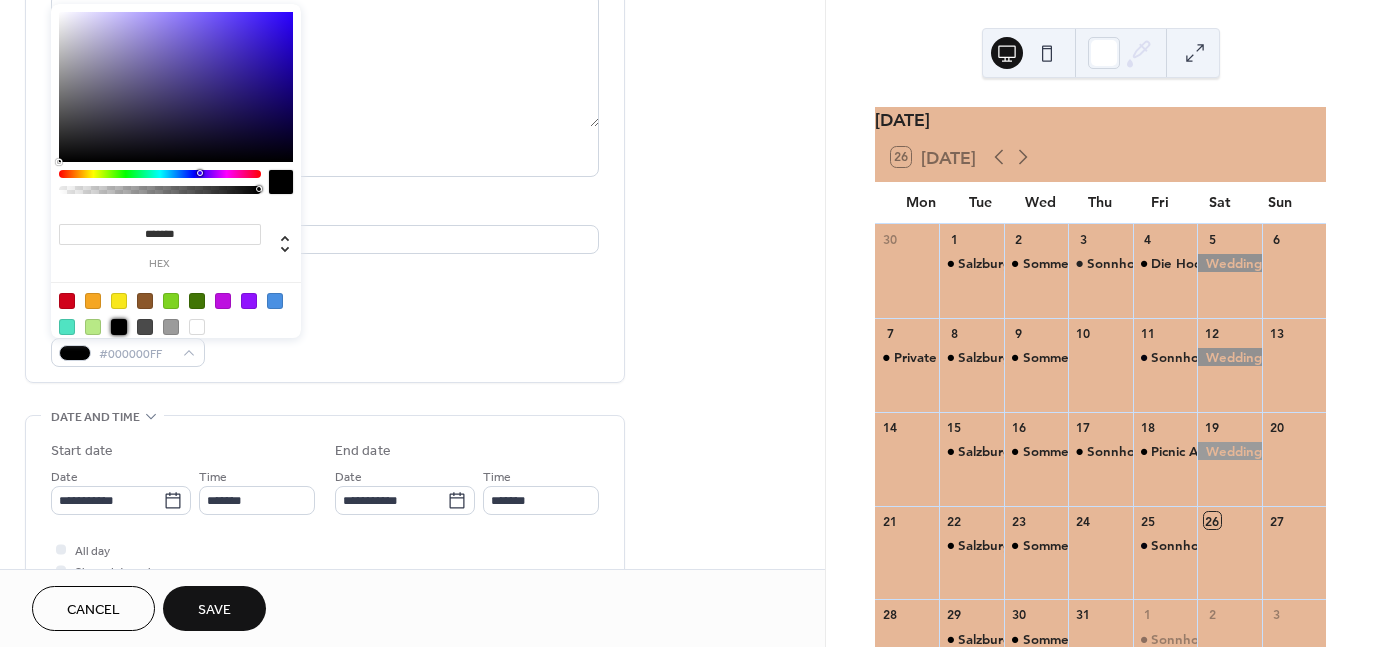click on "Event color #000000FF" at bounding box center (325, 340) 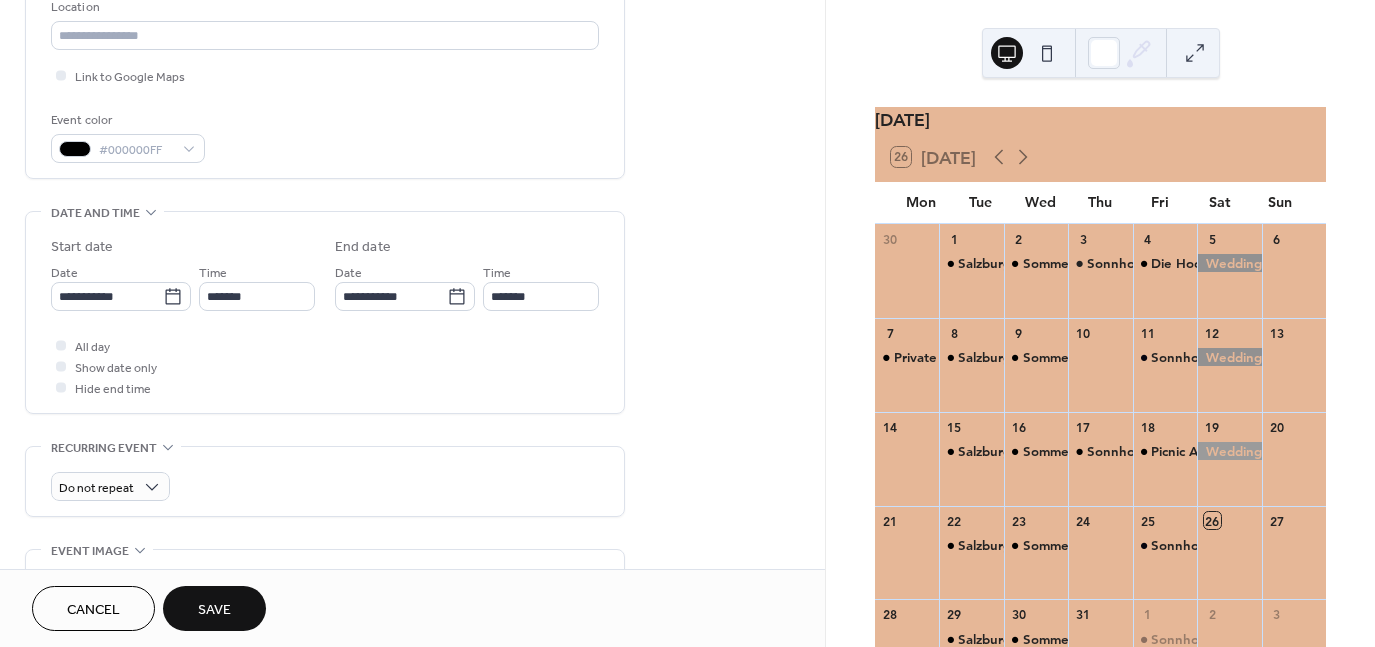 scroll, scrollTop: 464, scrollLeft: 0, axis: vertical 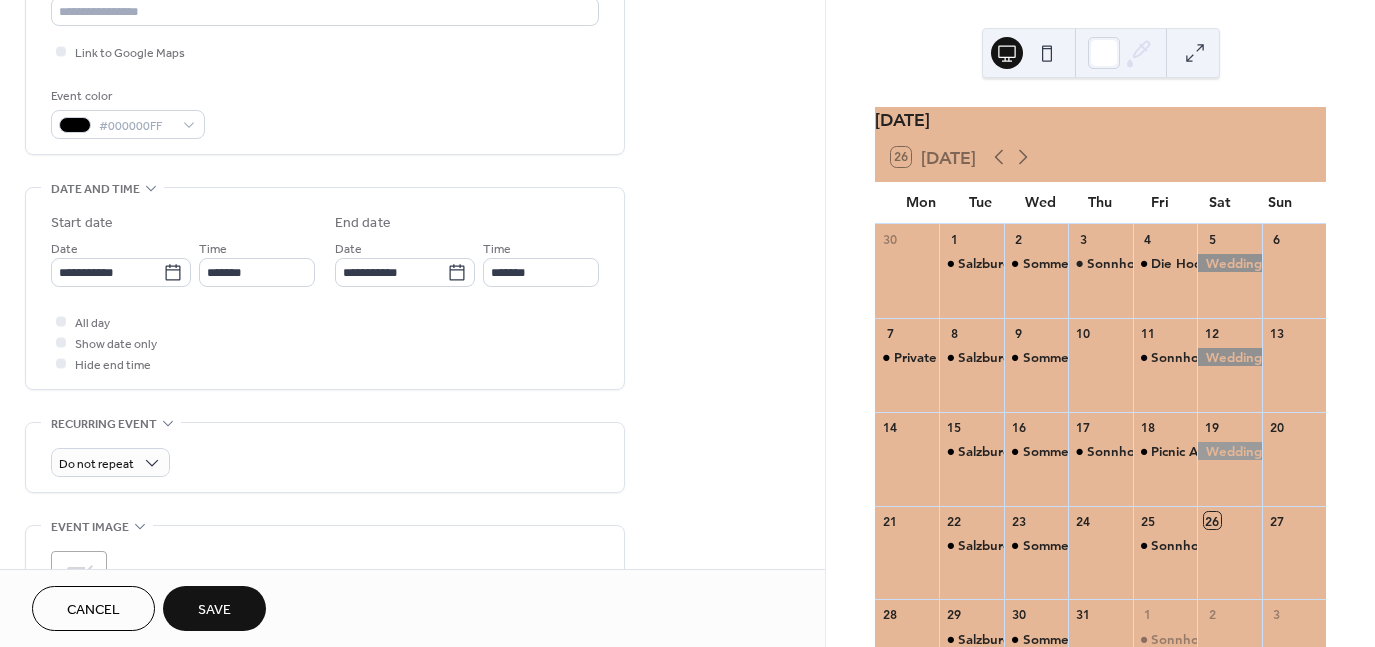 click on "Save" at bounding box center (214, 610) 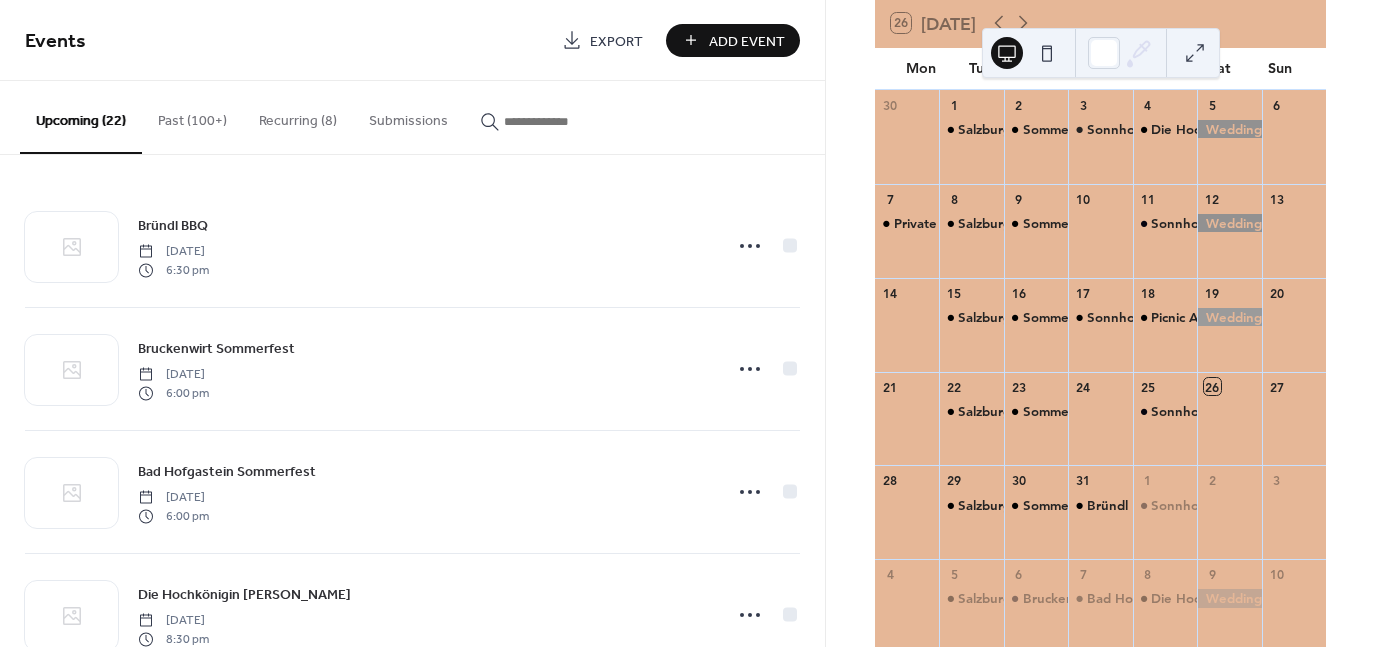 scroll, scrollTop: 0, scrollLeft: 0, axis: both 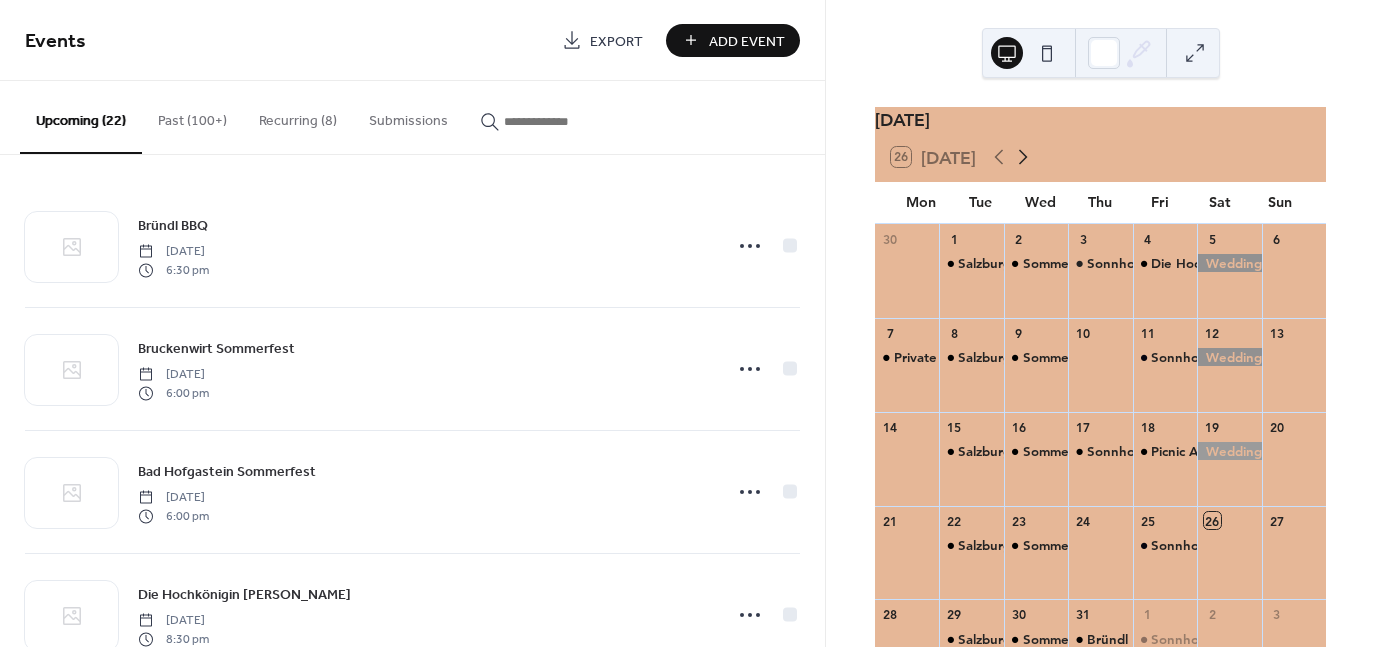 click 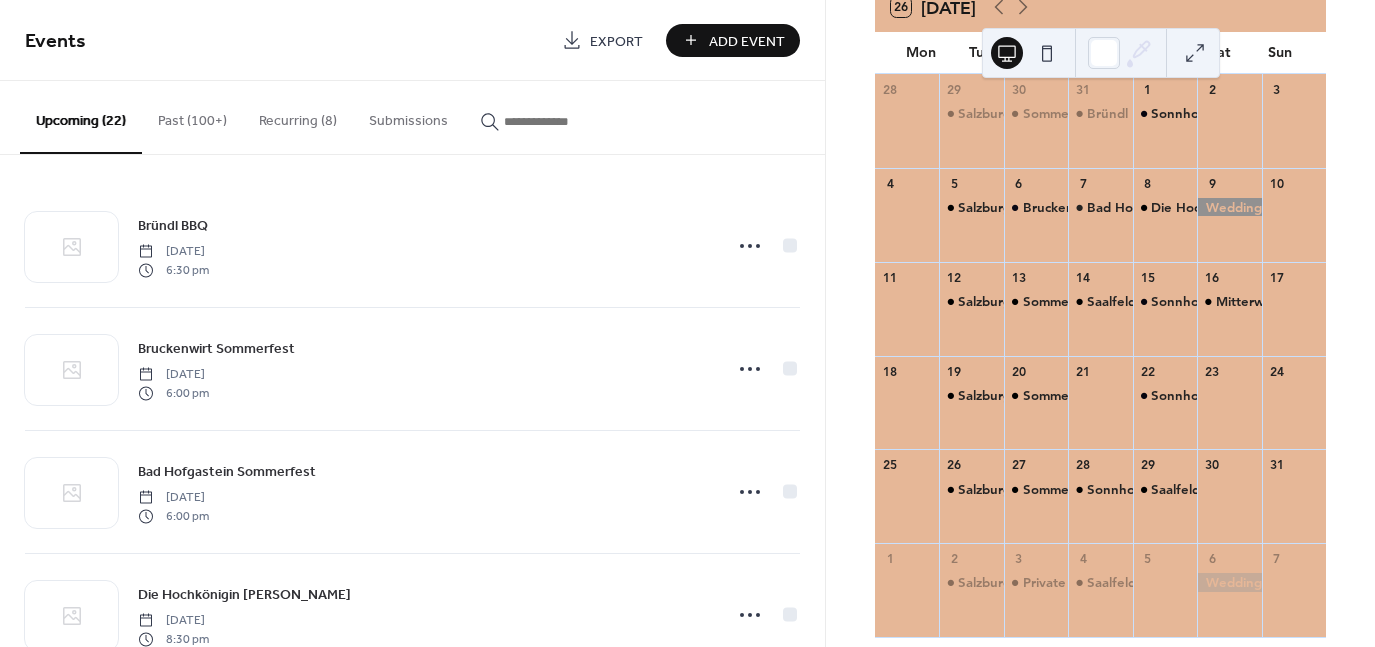 scroll, scrollTop: 148, scrollLeft: 0, axis: vertical 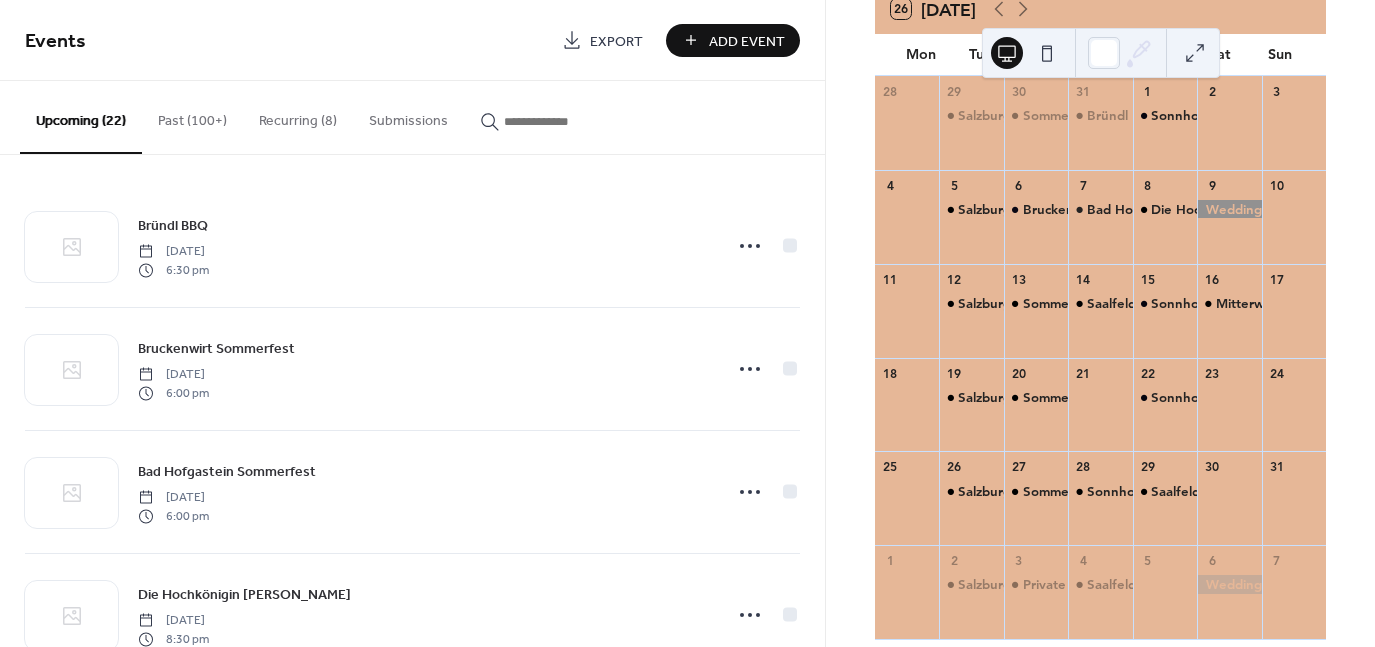 click on "Add Event" at bounding box center (747, 41) 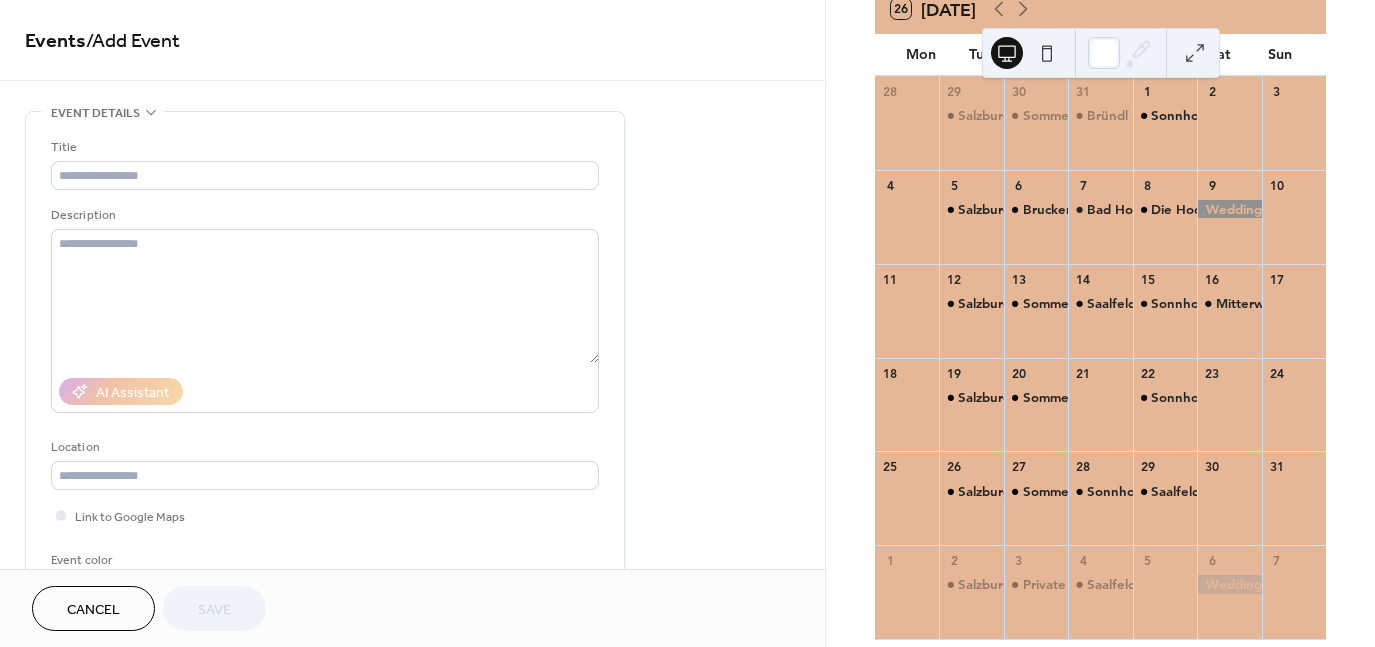 click on "Title Description AI Assistant Location Link to Google Maps Event color" at bounding box center [325, 370] 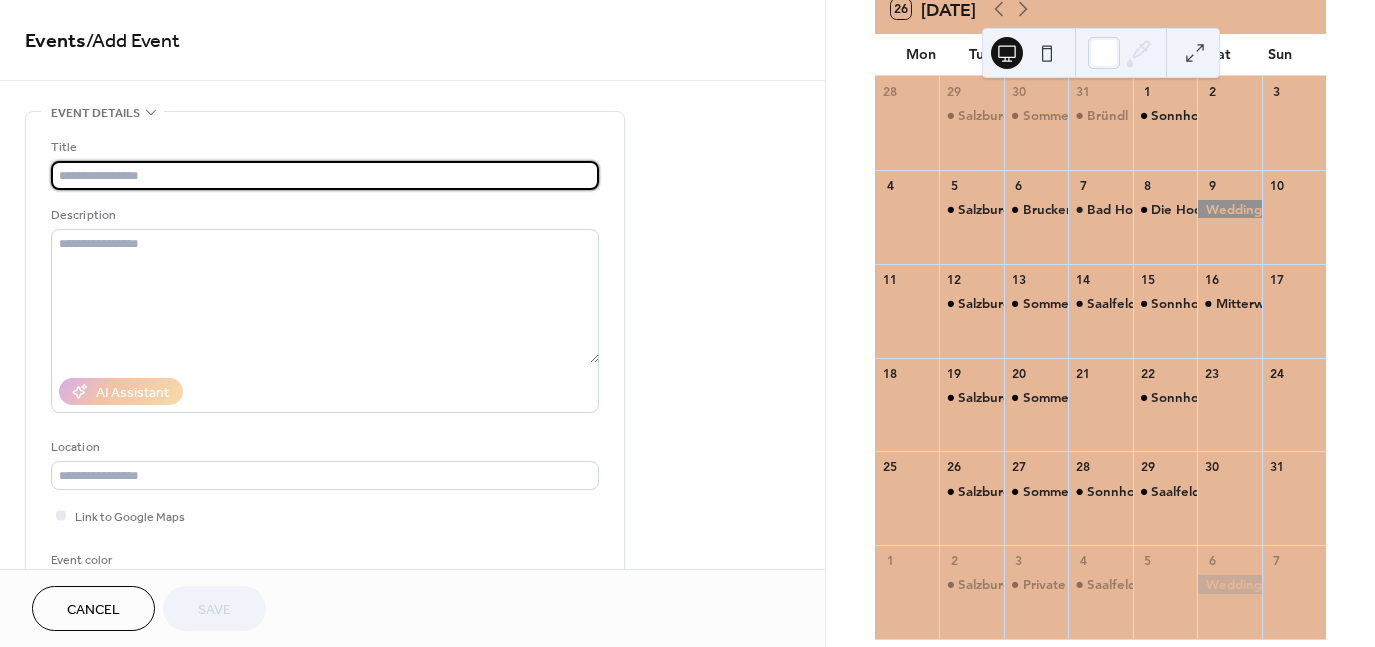 click at bounding box center (325, 175) 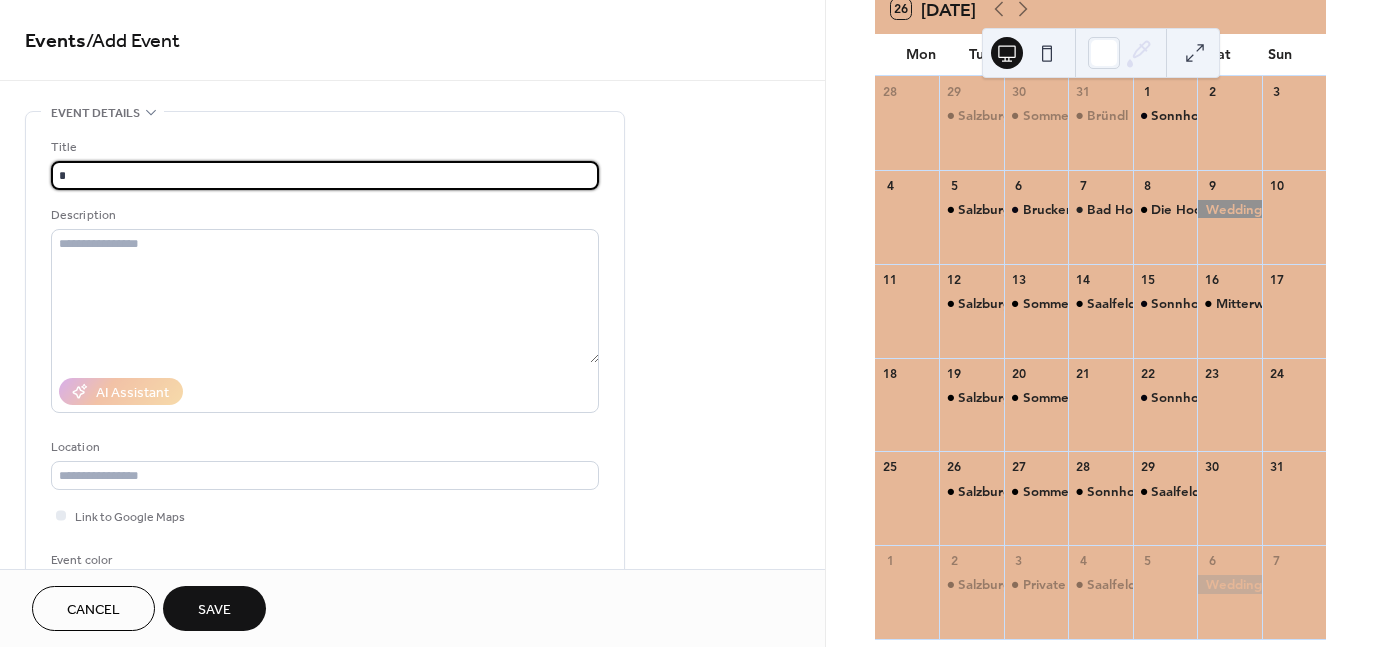 type on "**********" 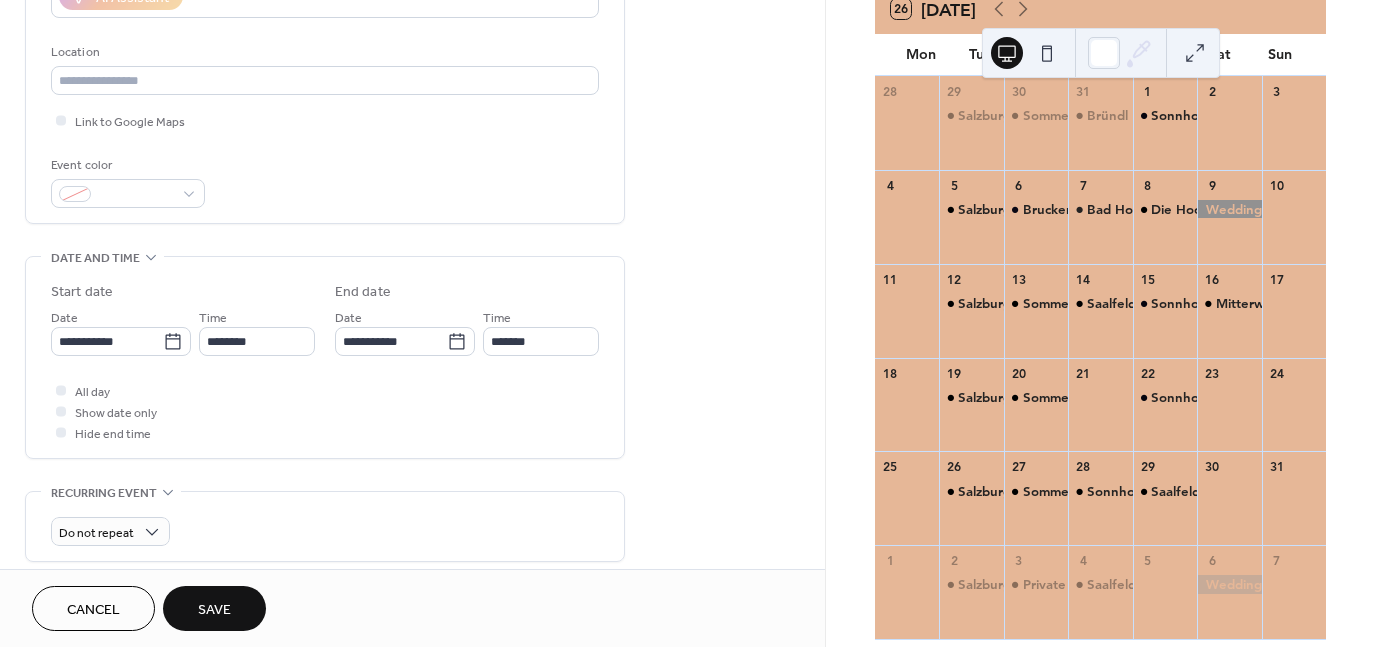 scroll, scrollTop: 399, scrollLeft: 0, axis: vertical 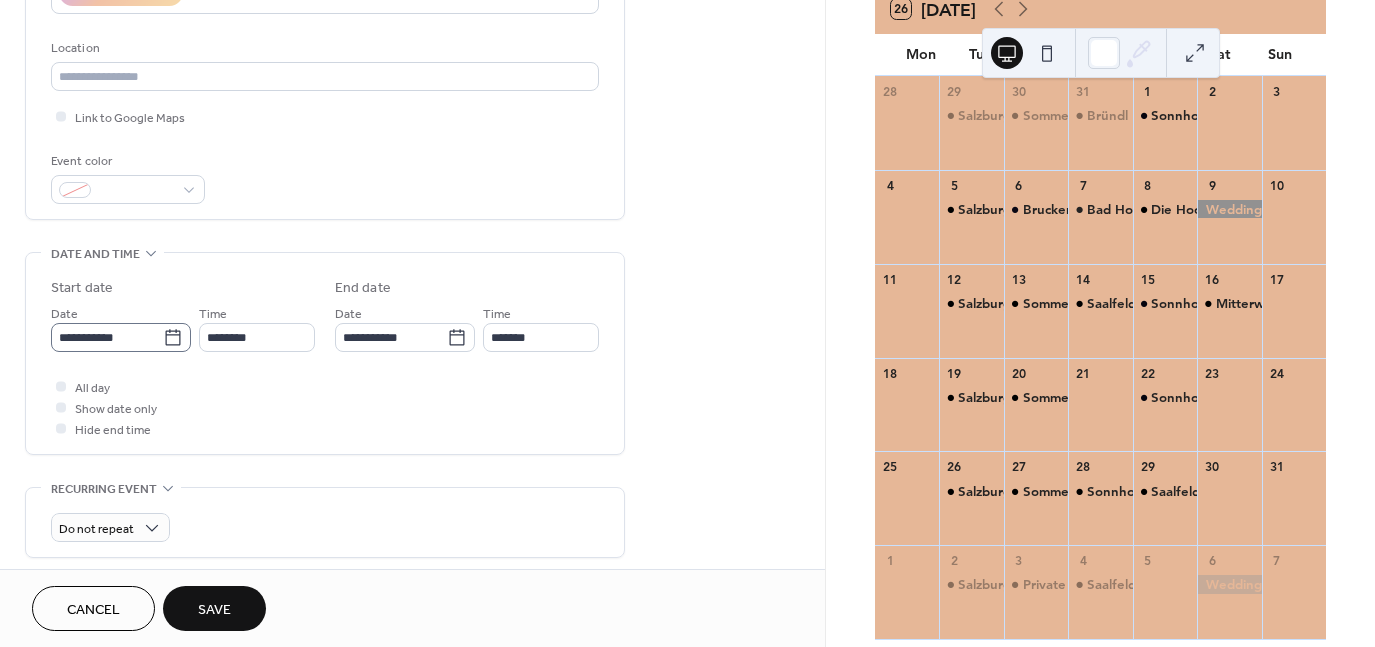 click 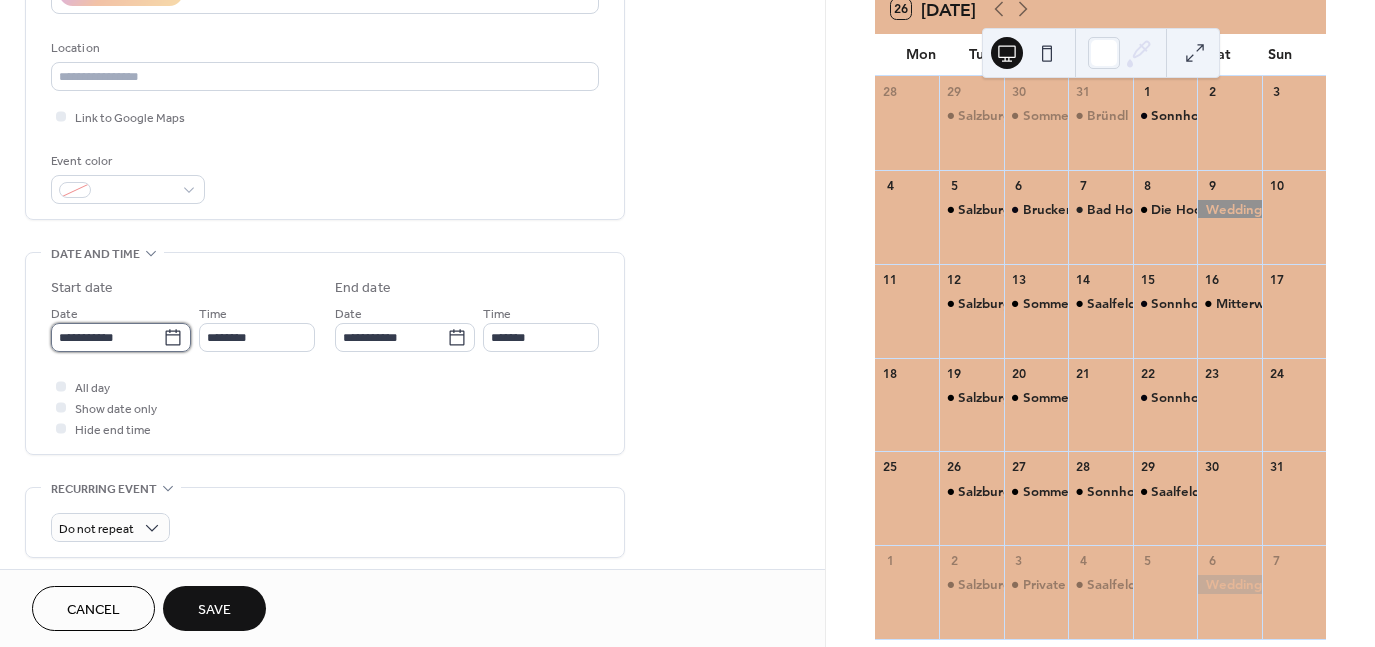 click on "**********" at bounding box center [107, 337] 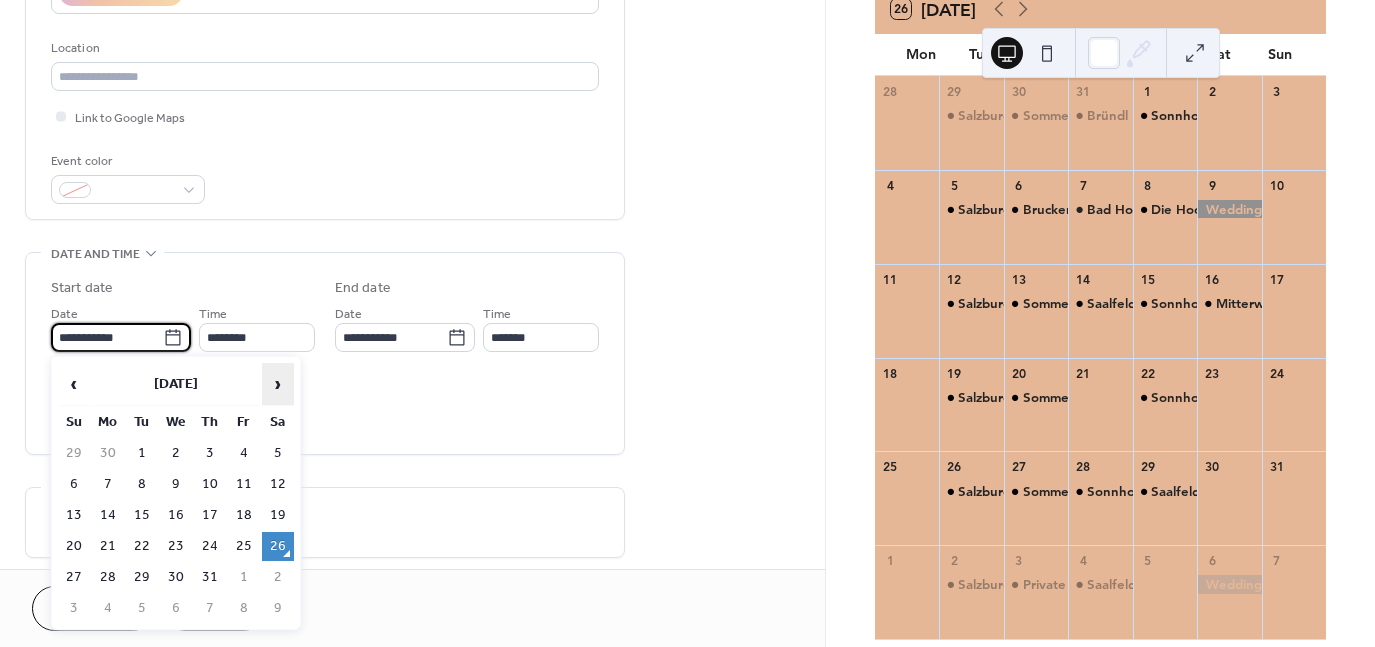 click on "›" at bounding box center (278, 384) 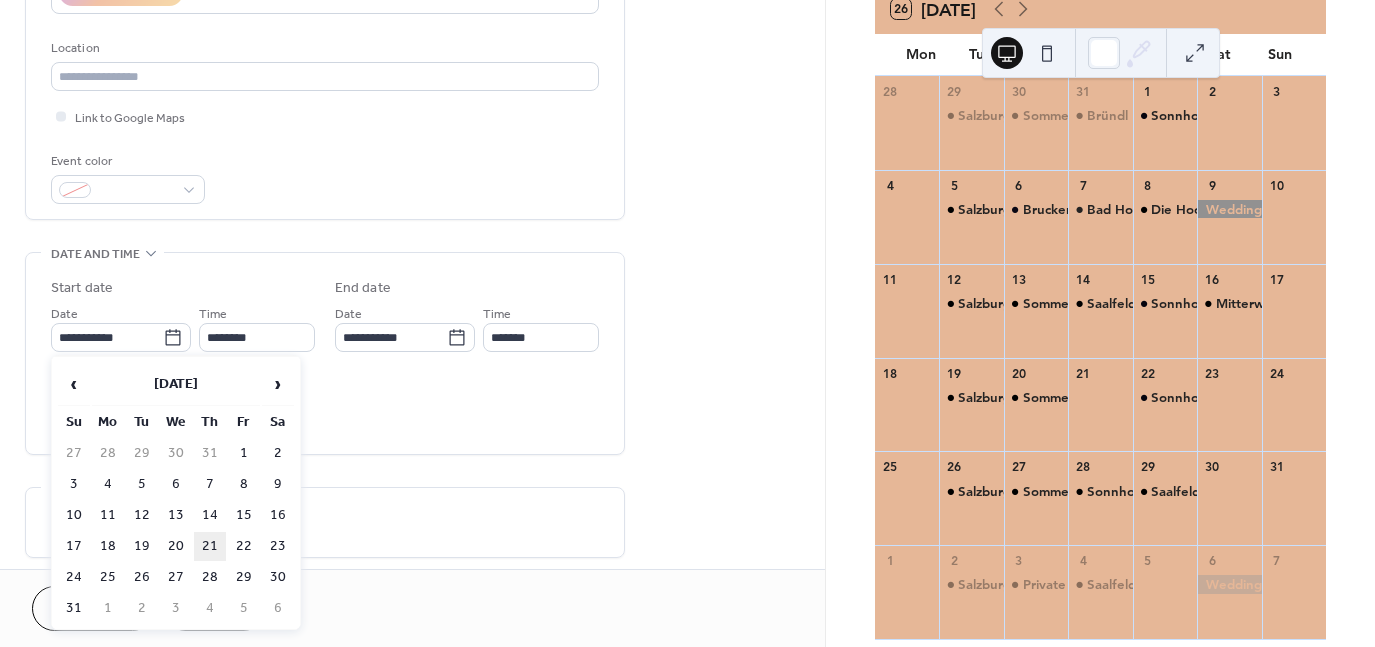 click on "21" at bounding box center [210, 546] 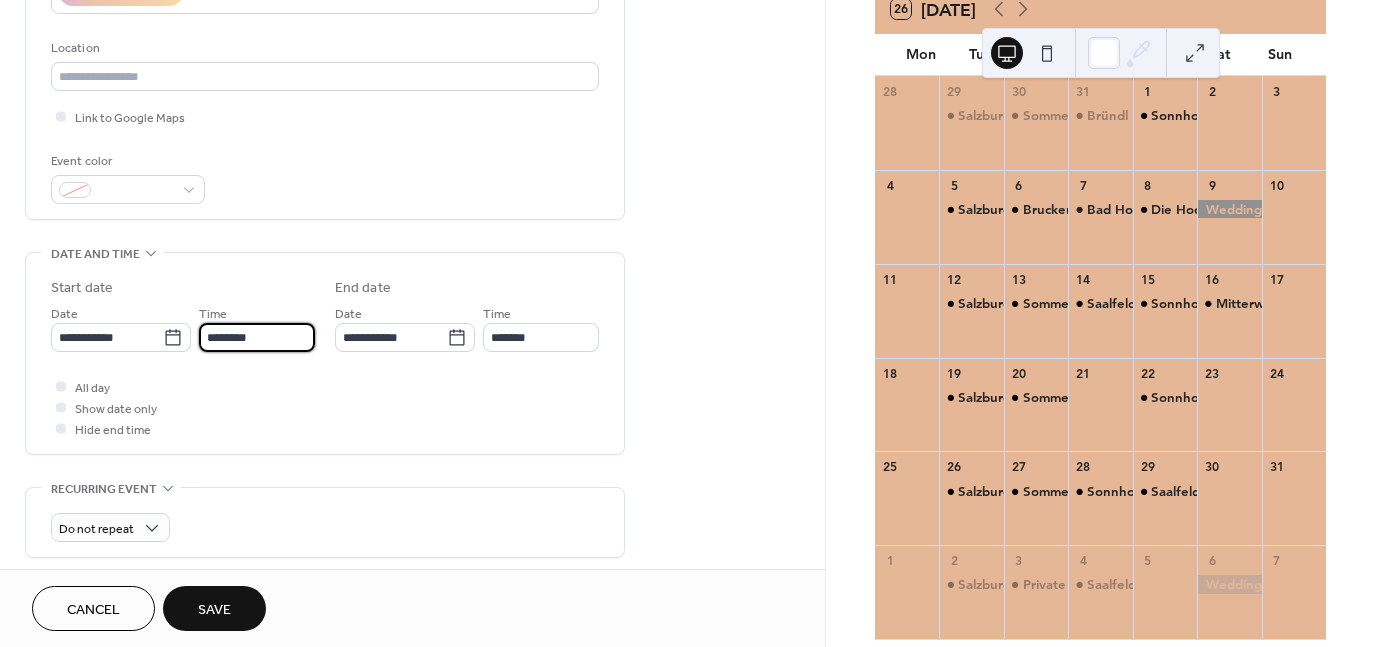 click on "********" at bounding box center [257, 337] 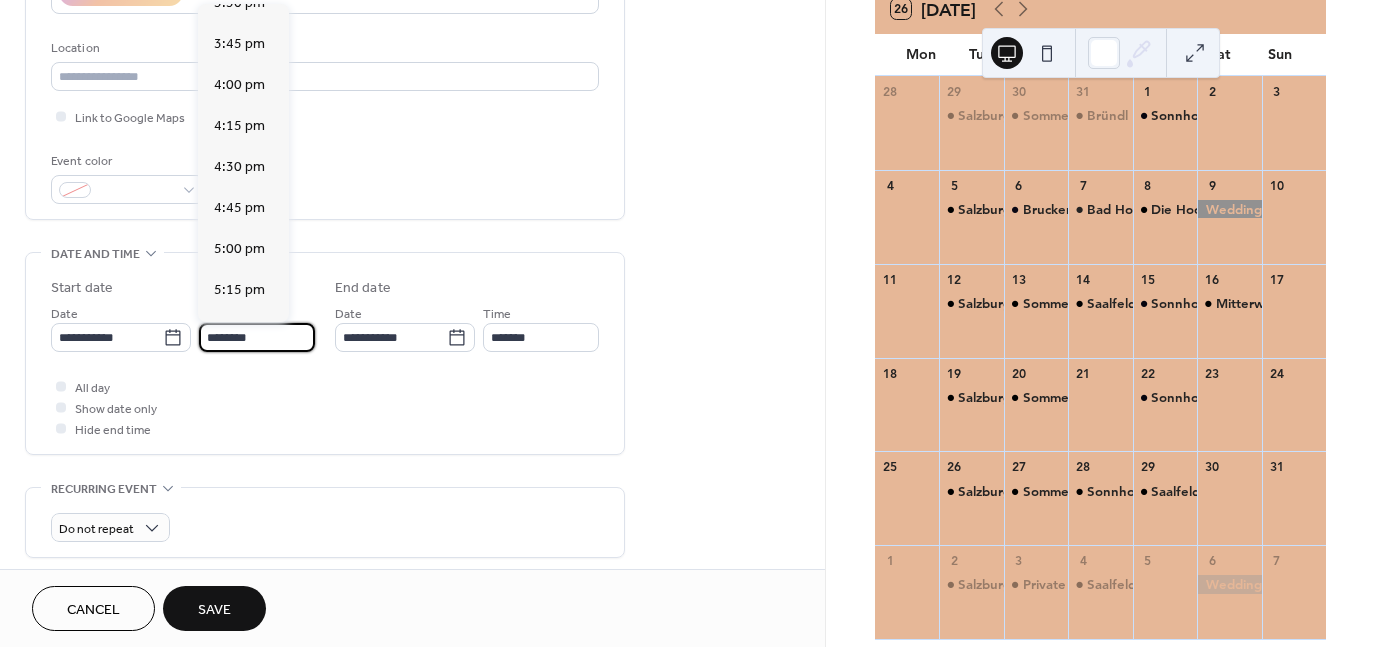 scroll, scrollTop: 2766, scrollLeft: 0, axis: vertical 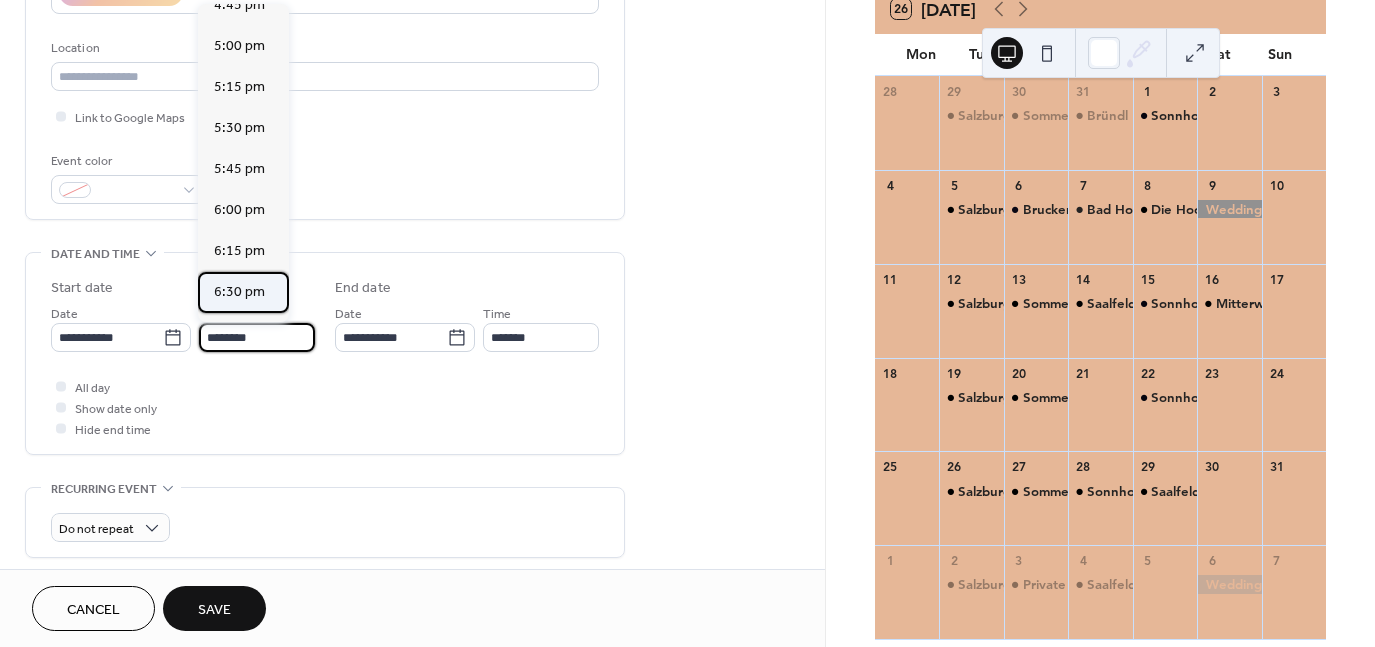 click on "6:30 pm" at bounding box center [239, 292] 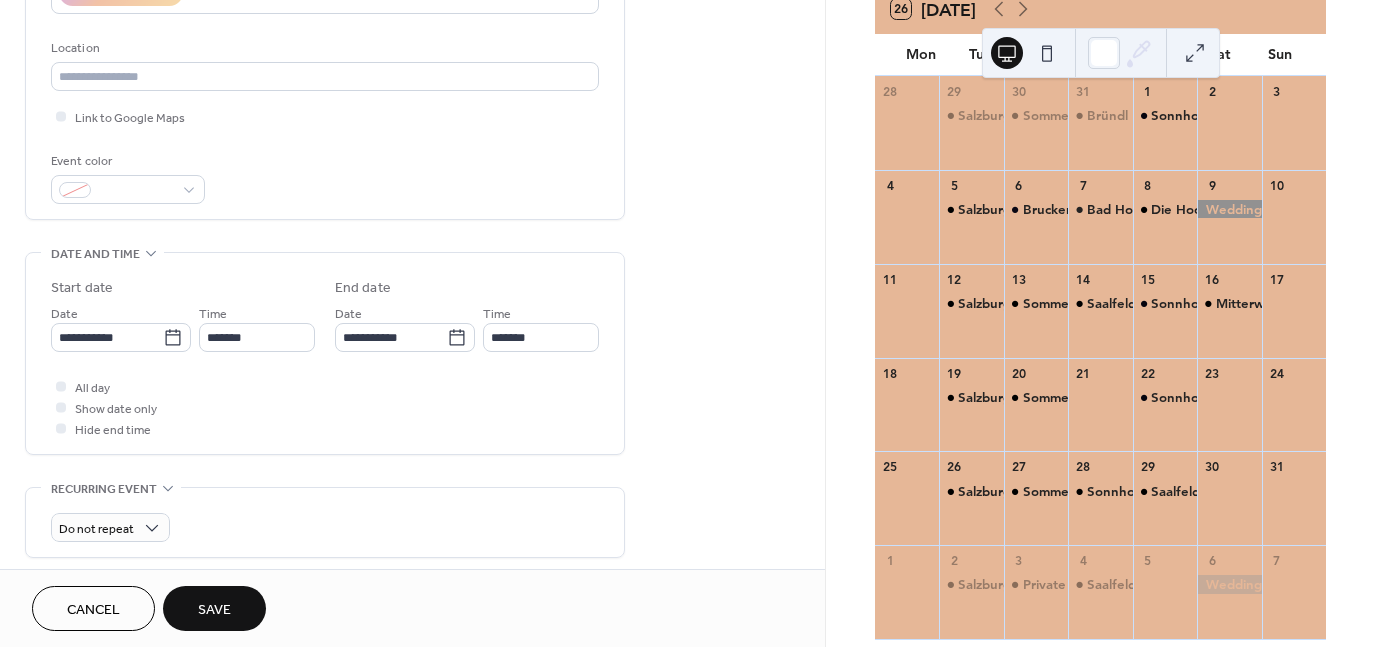 type on "*******" 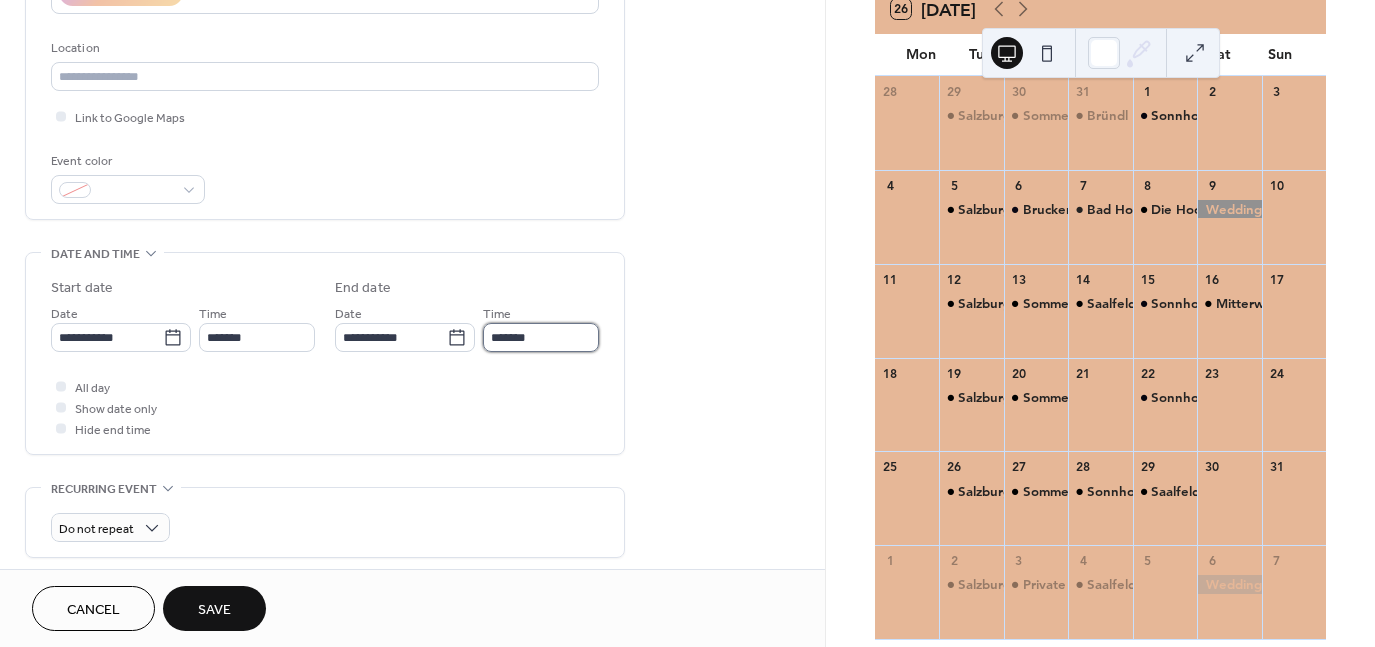 click on "*******" at bounding box center (541, 337) 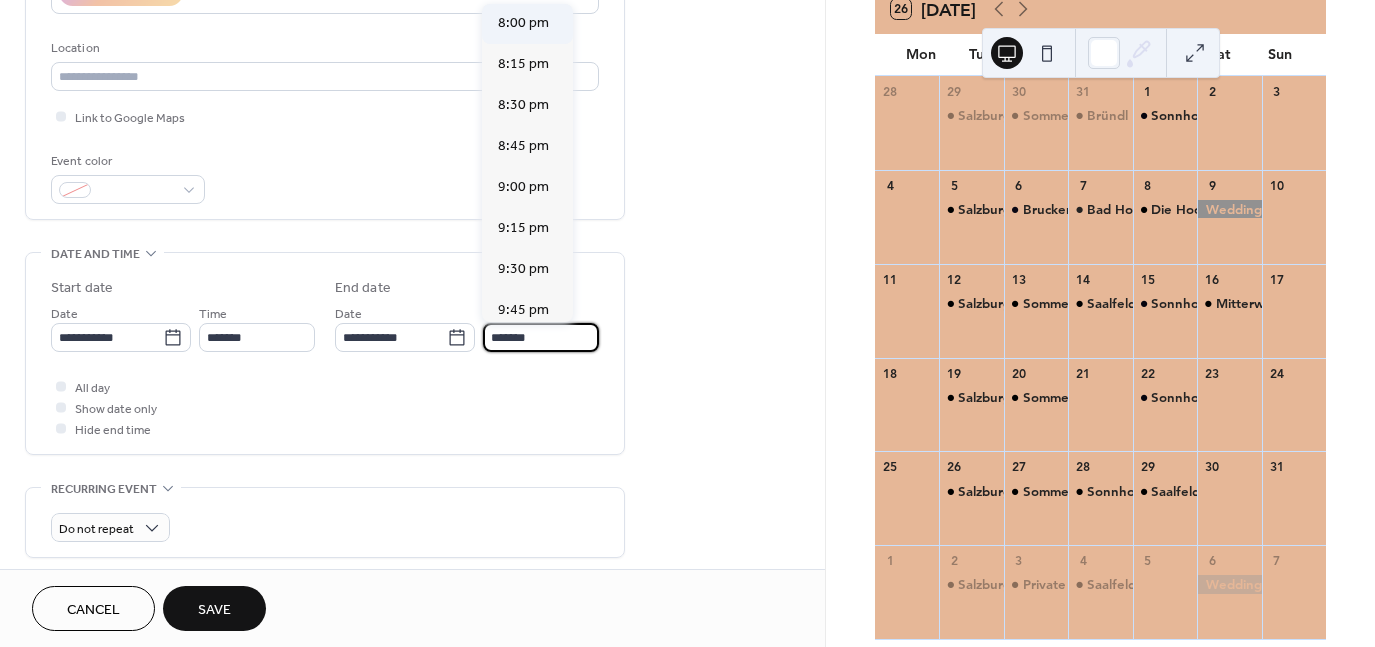 scroll, scrollTop: 206, scrollLeft: 0, axis: vertical 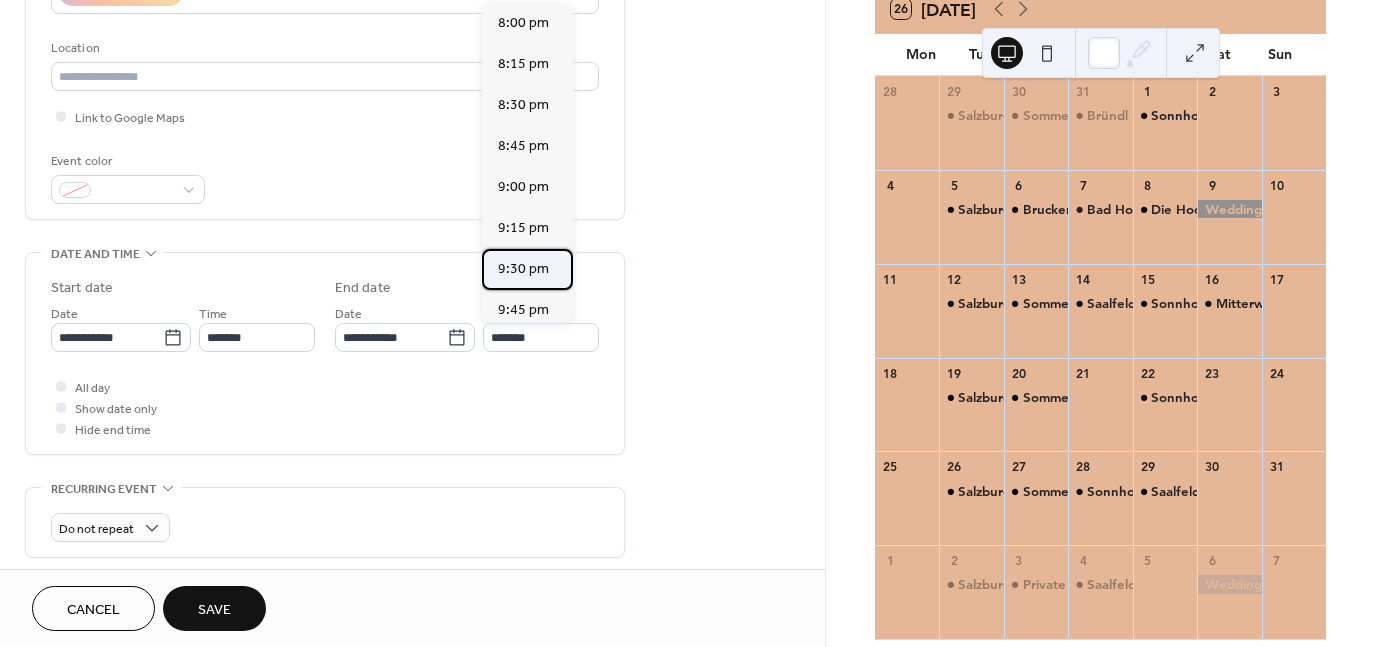 click on "9:30 pm" at bounding box center (523, 269) 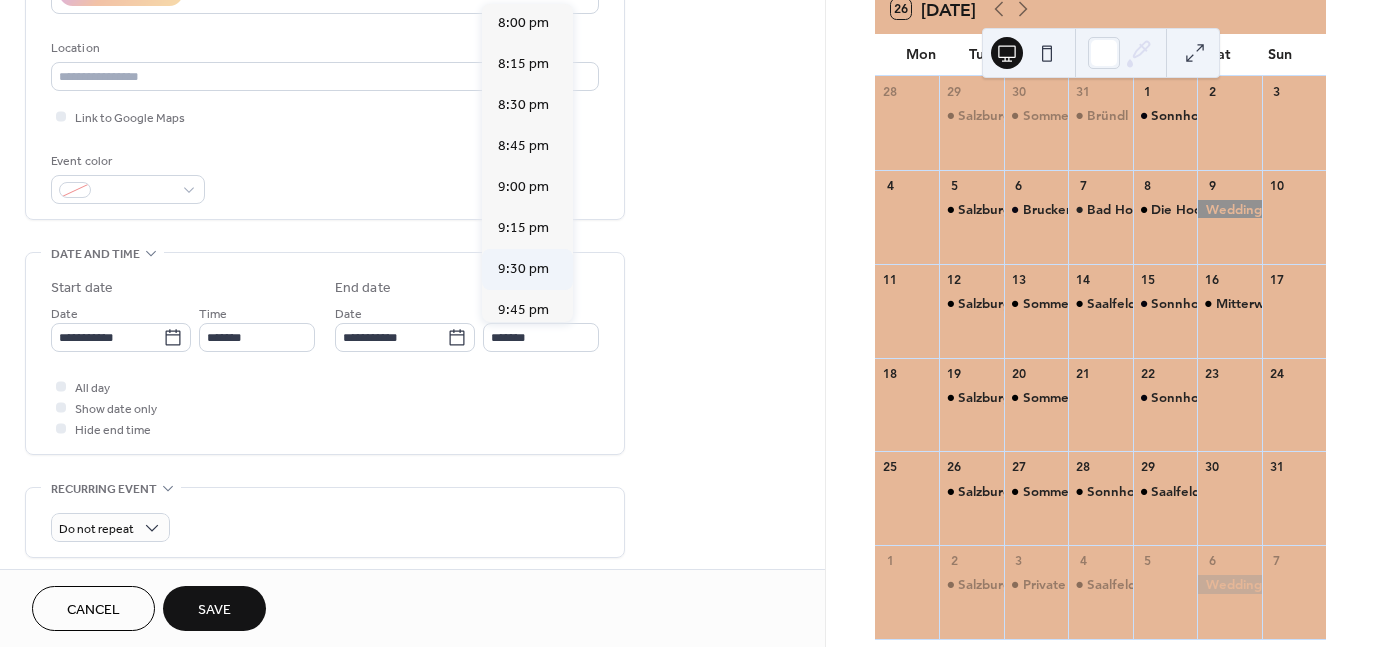 type on "*******" 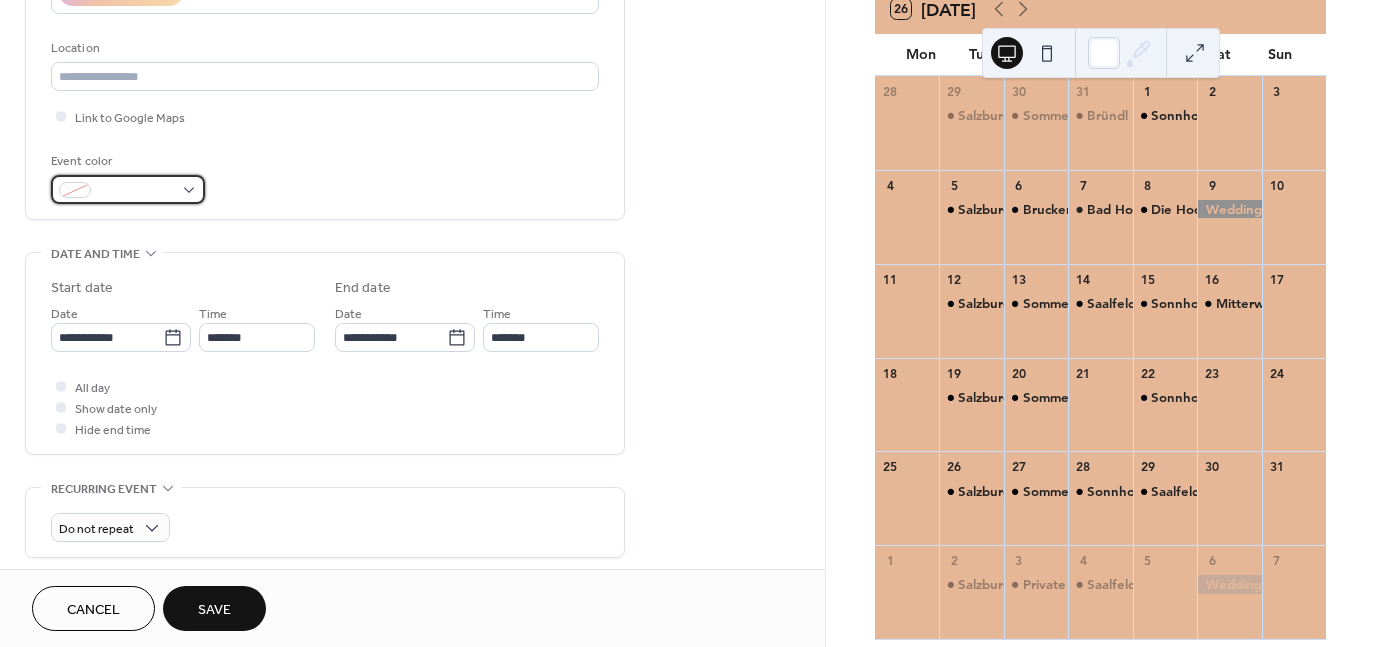 click at bounding box center (128, 189) 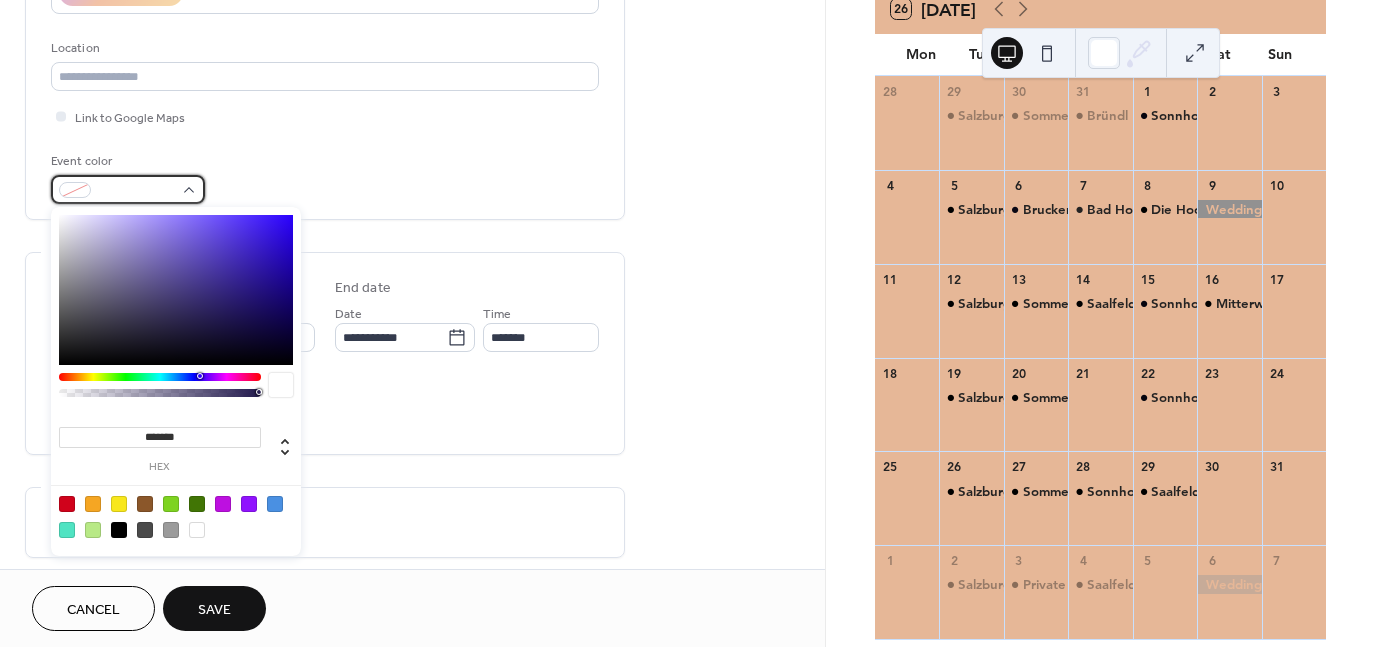 click at bounding box center (128, 189) 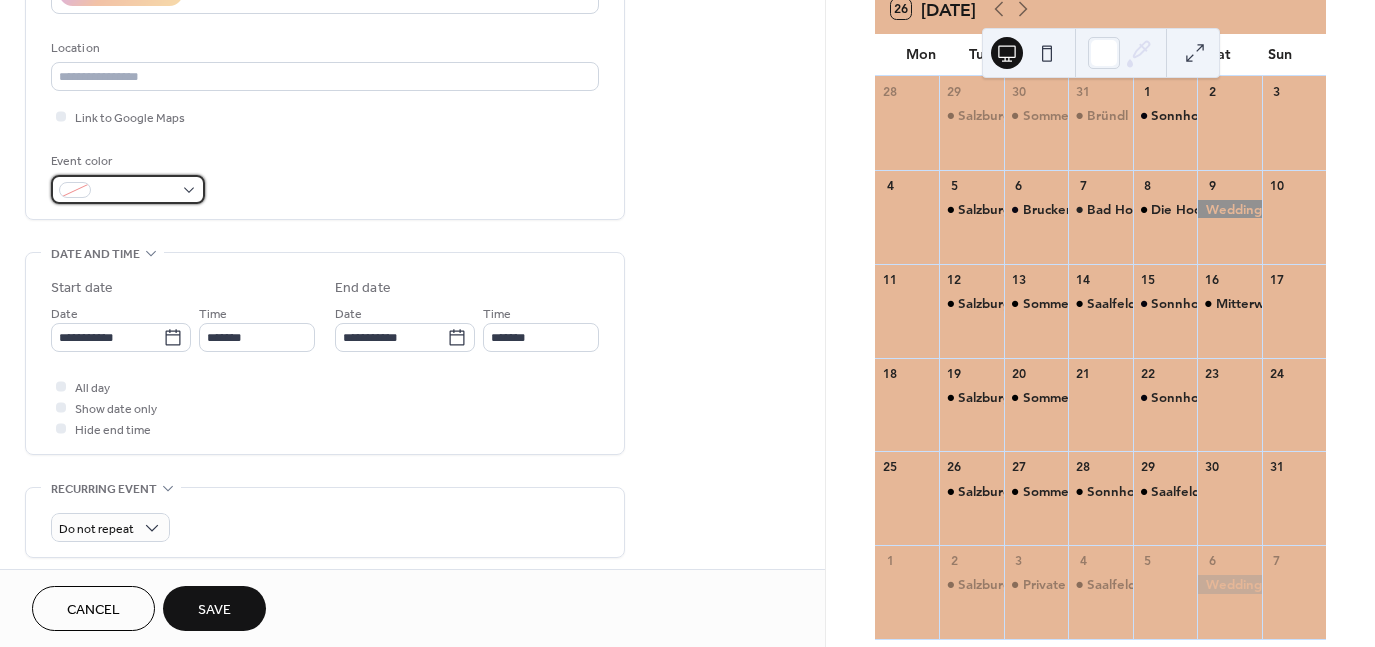 click at bounding box center [128, 189] 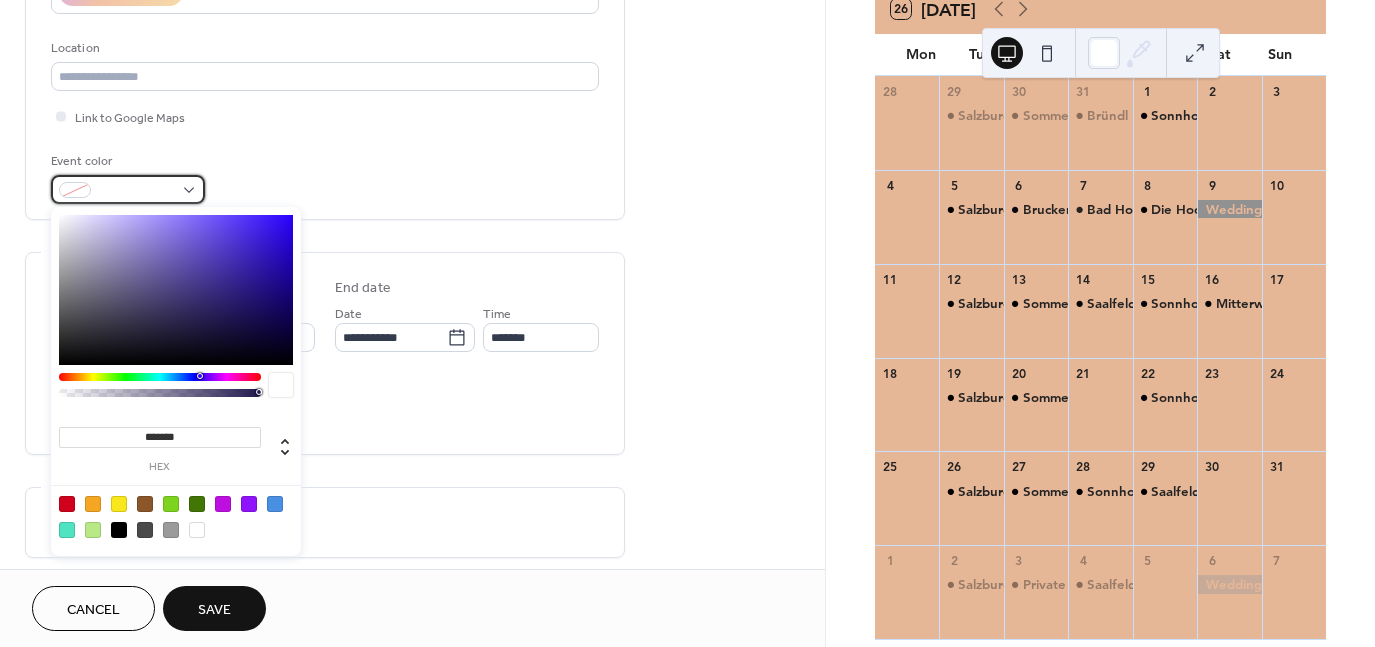 click at bounding box center [128, 189] 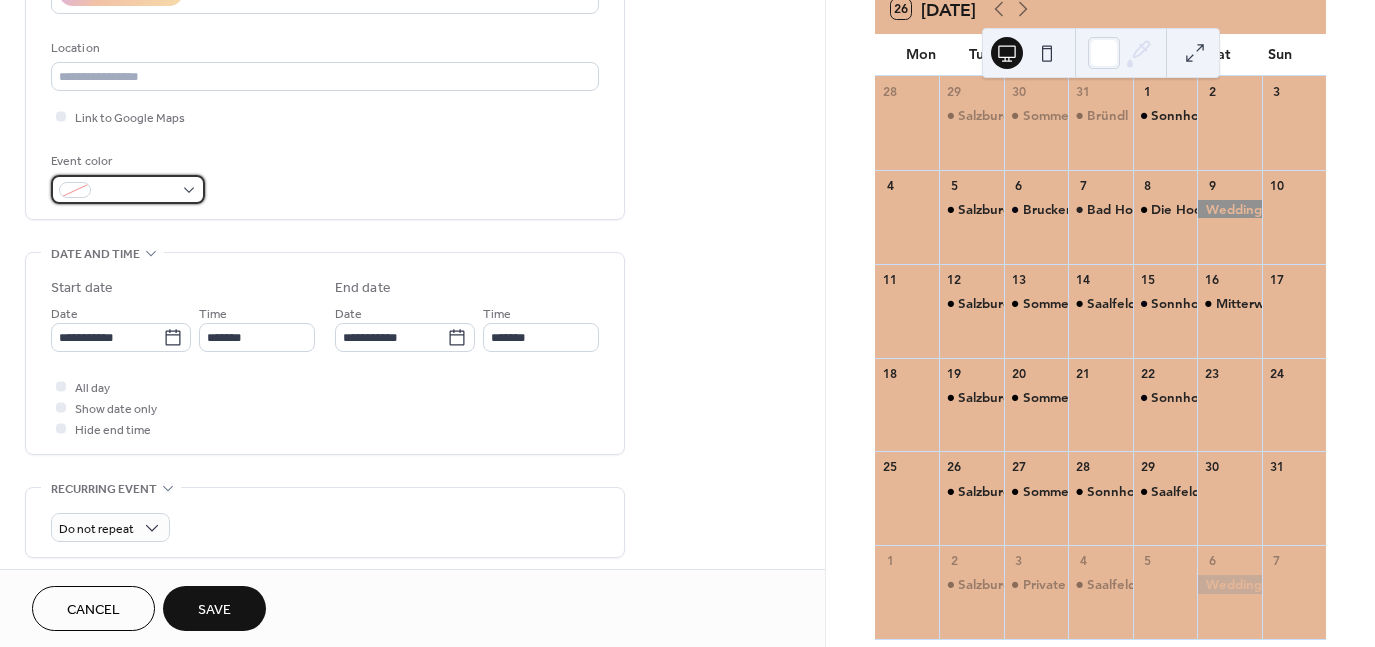 click at bounding box center (128, 189) 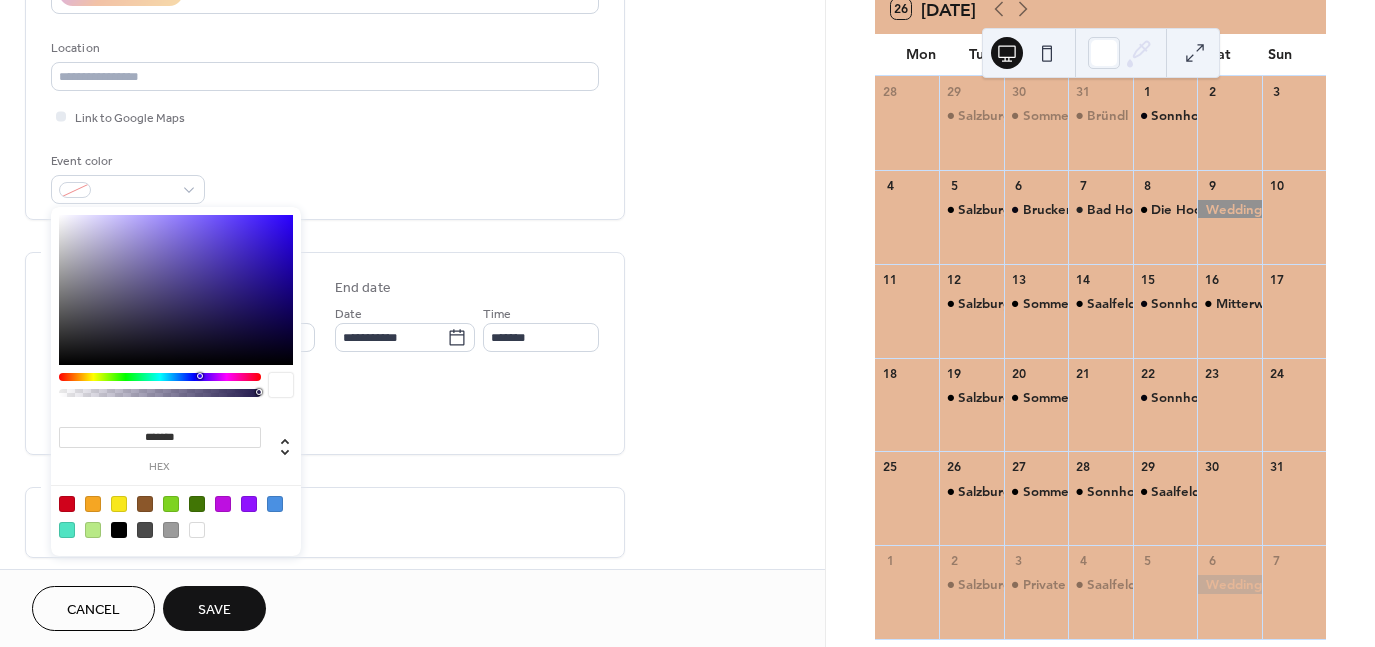 click at bounding box center (119, 530) 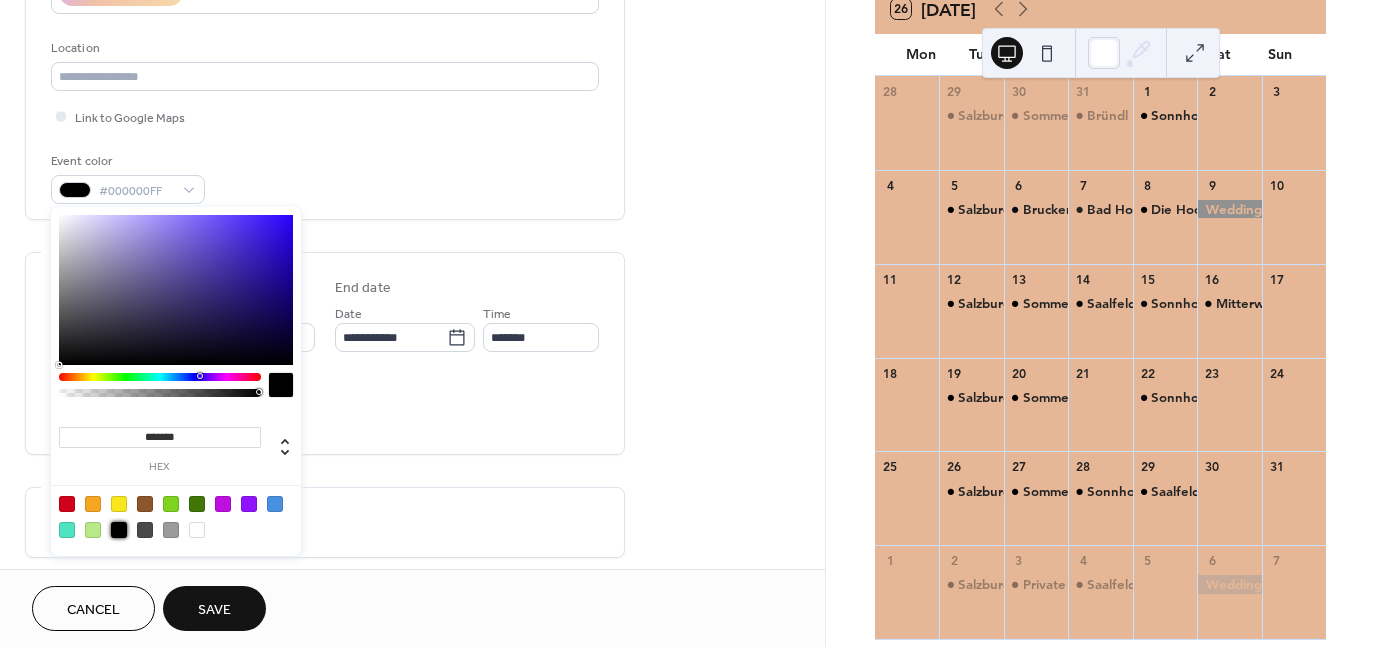 click on "Save" at bounding box center [214, 608] 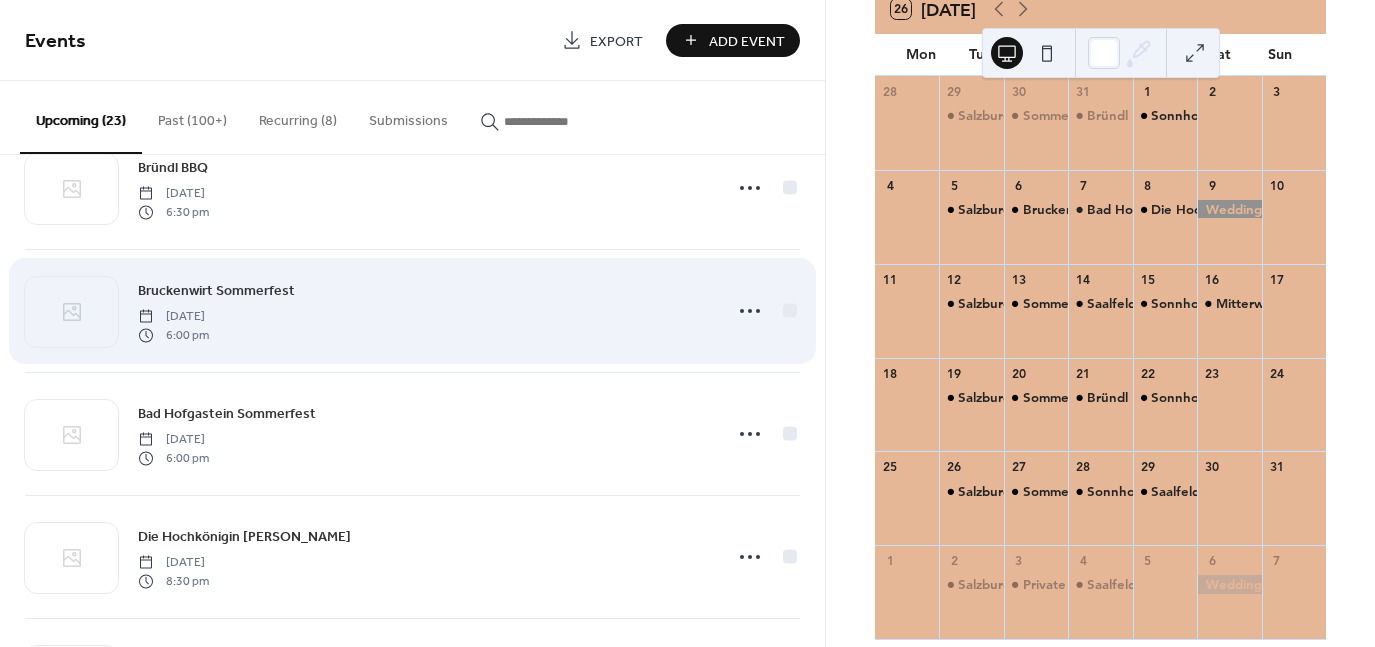 scroll, scrollTop: 191, scrollLeft: 0, axis: vertical 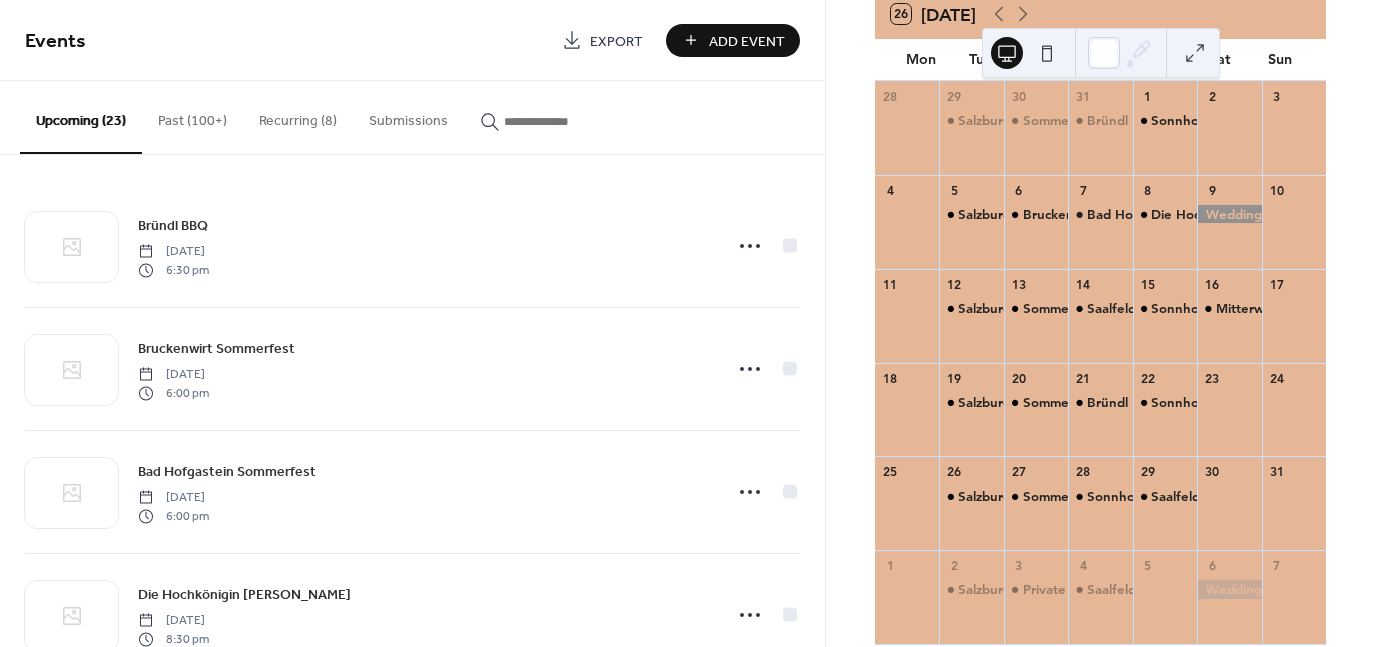 click on "Add Event" at bounding box center (747, 41) 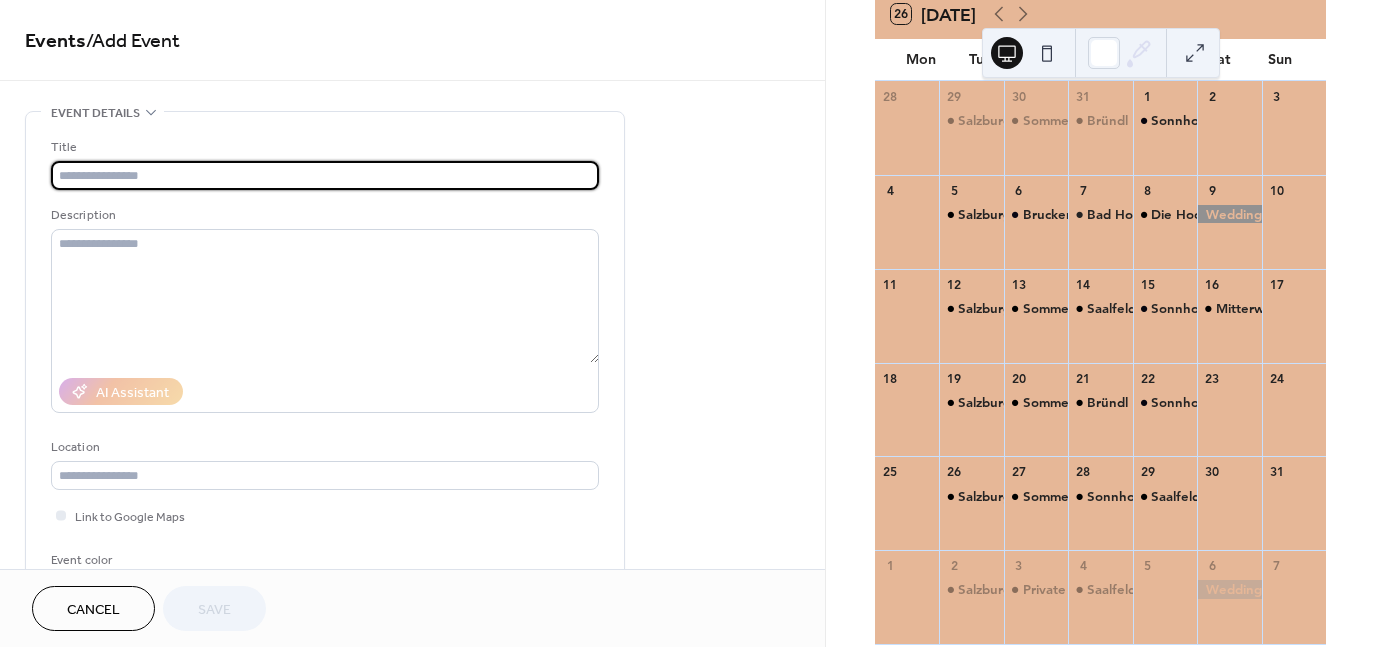 click at bounding box center (325, 175) 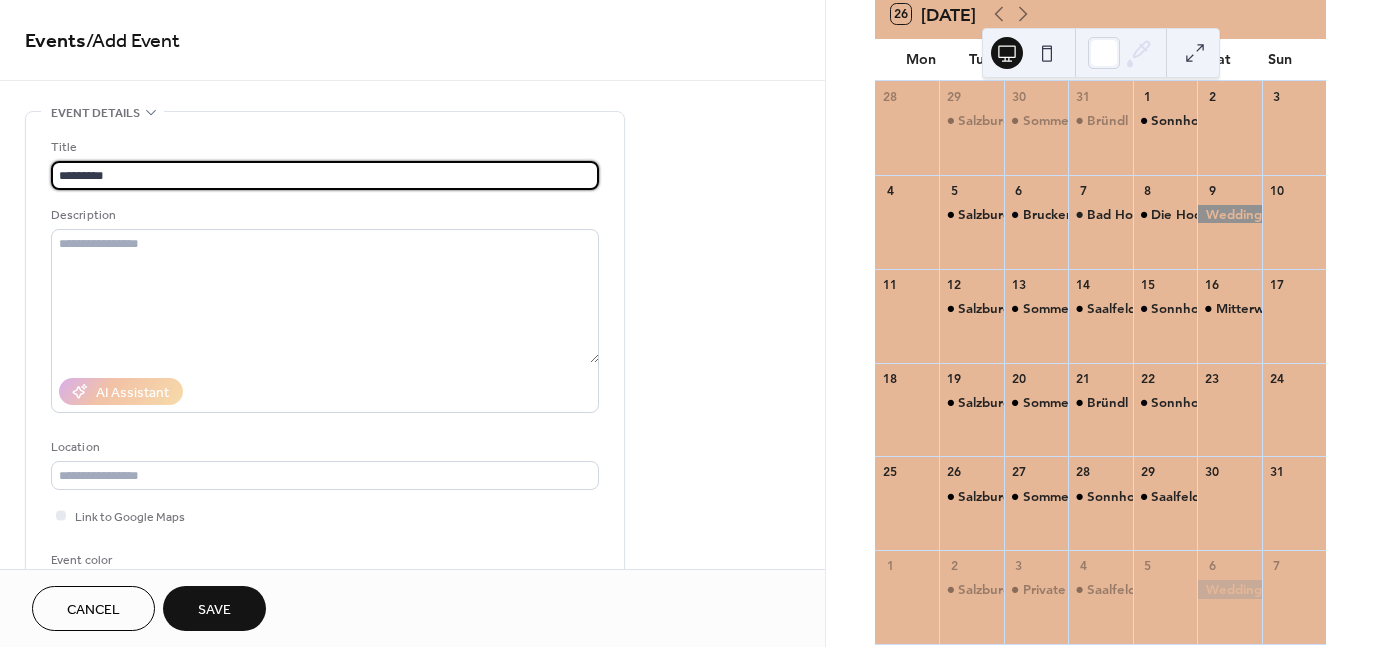 click on "********" at bounding box center (325, 175) 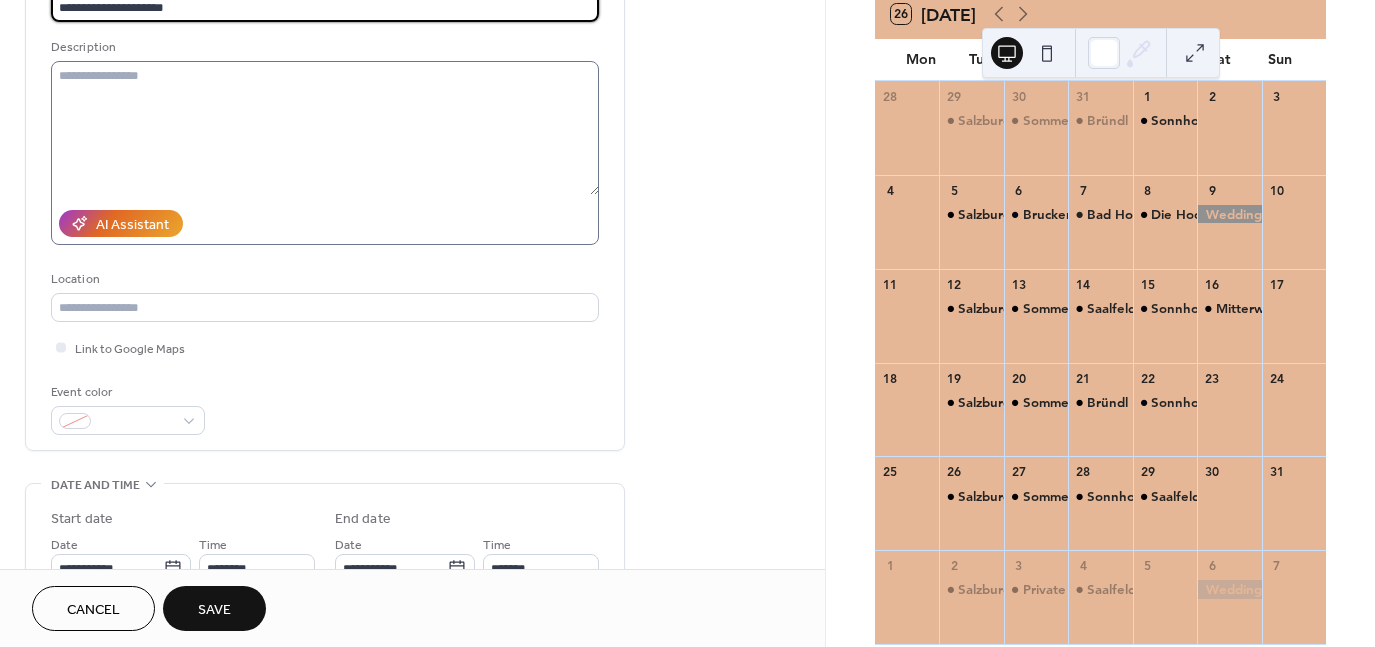 scroll, scrollTop: 176, scrollLeft: 0, axis: vertical 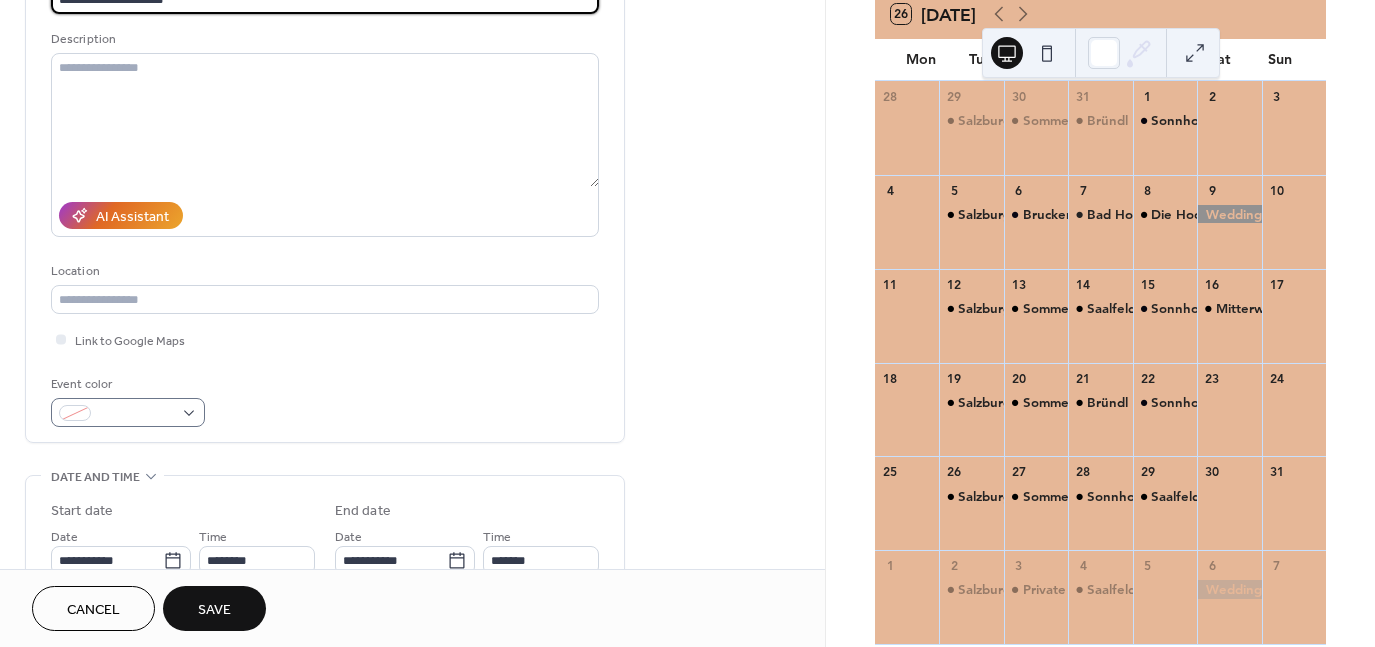type on "**********" 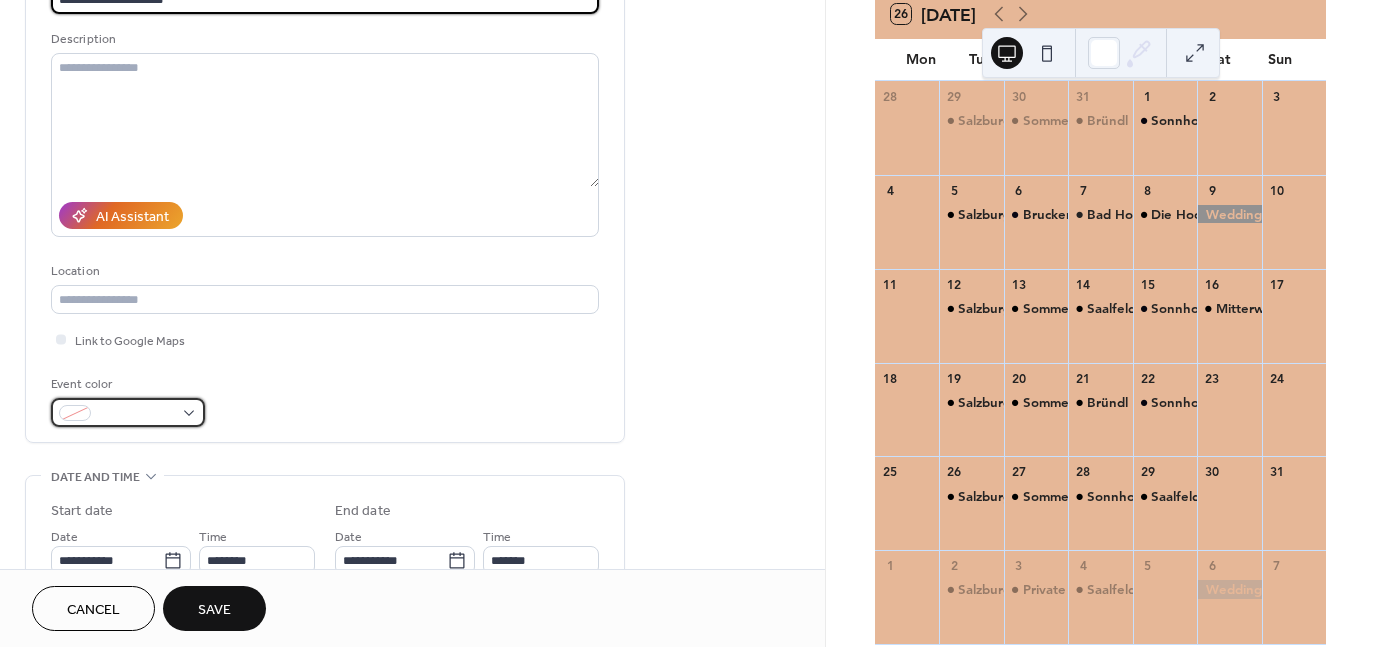 click at bounding box center (128, 412) 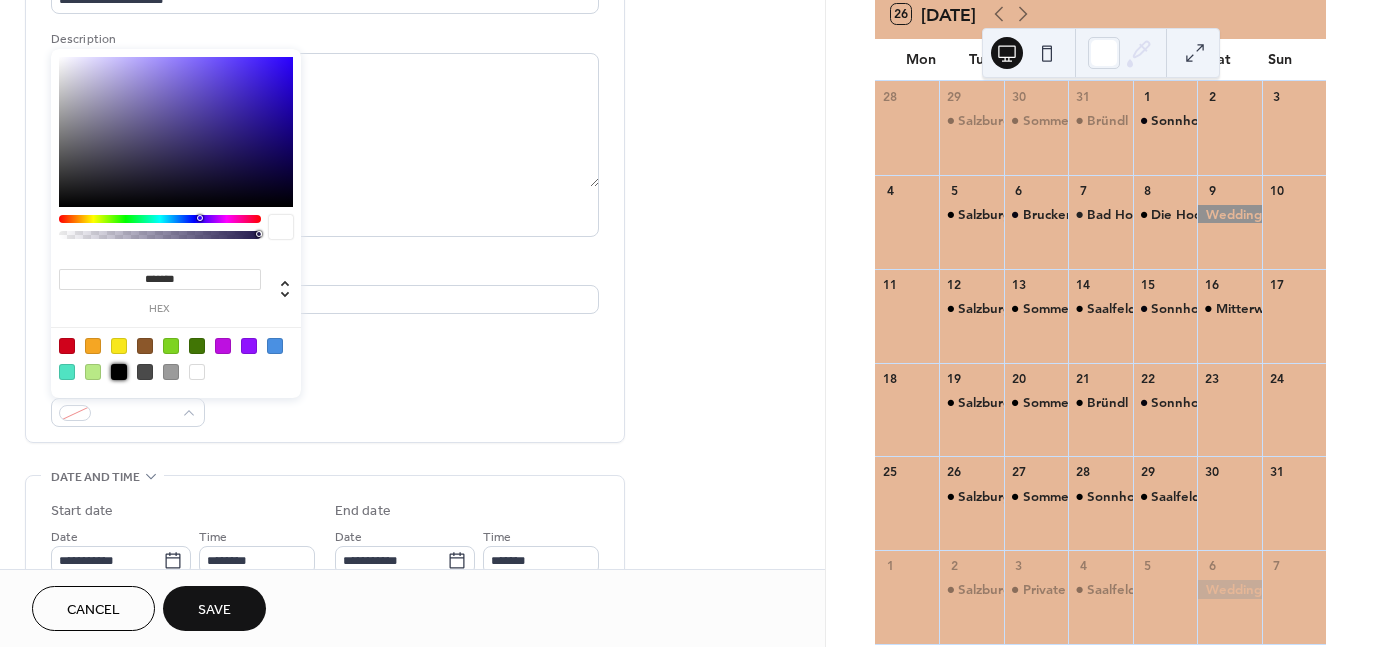 click at bounding box center [119, 372] 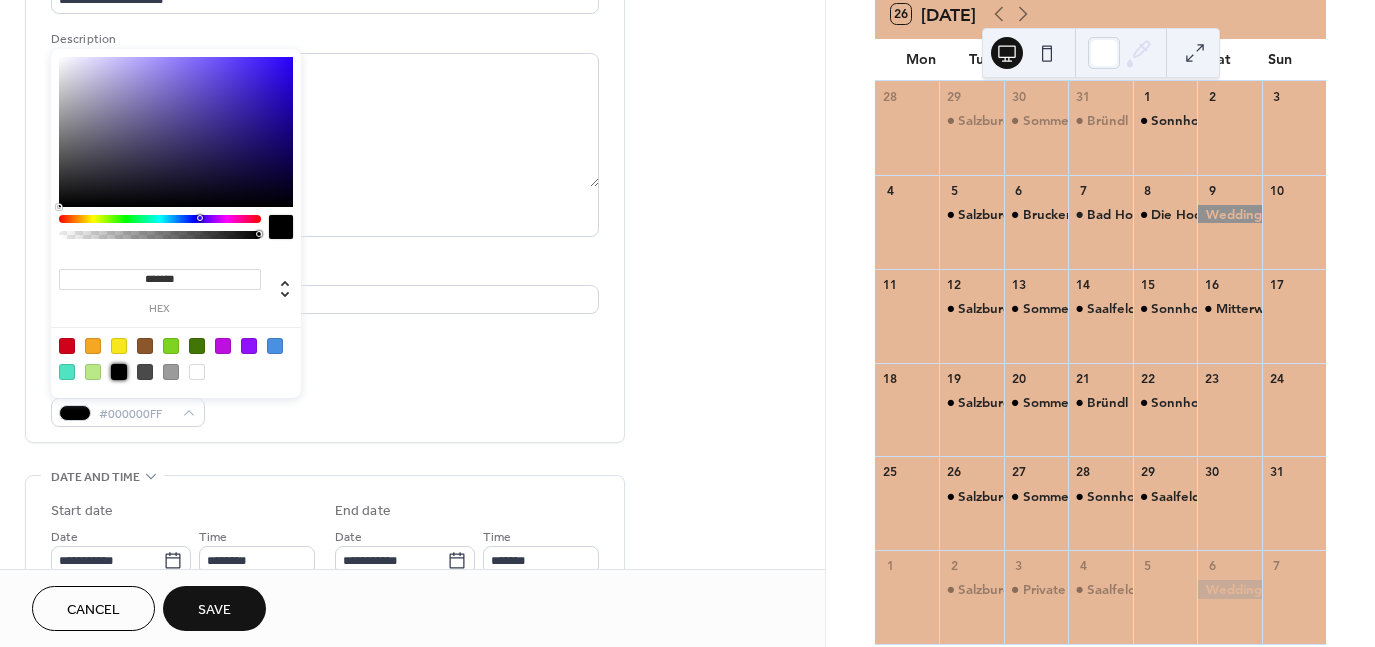 click on "**********" at bounding box center (325, 534) 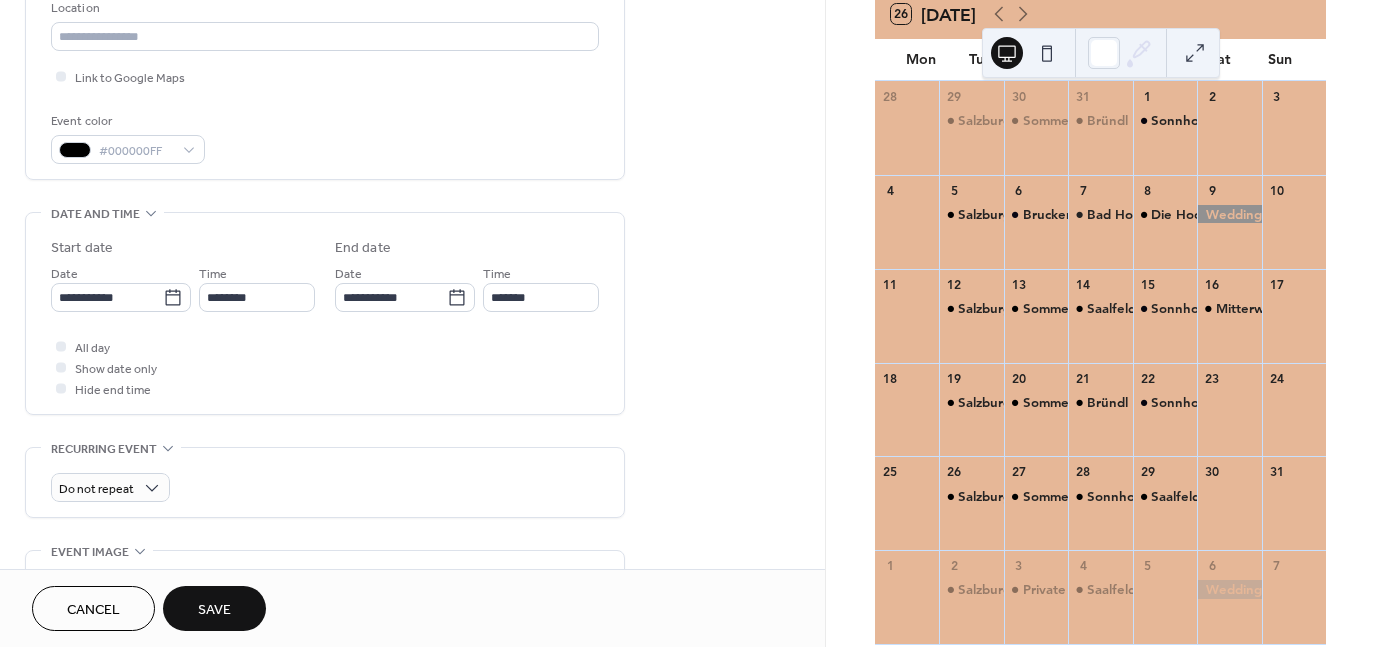 scroll, scrollTop: 494, scrollLeft: 0, axis: vertical 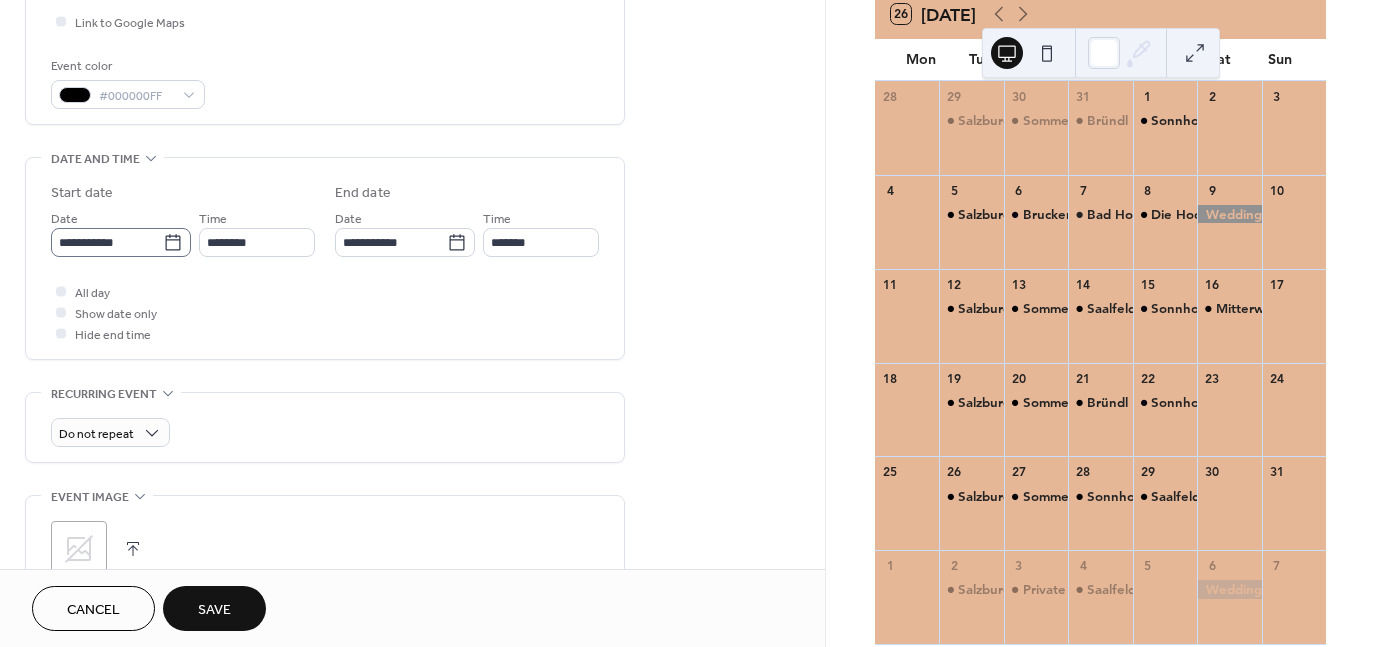 click 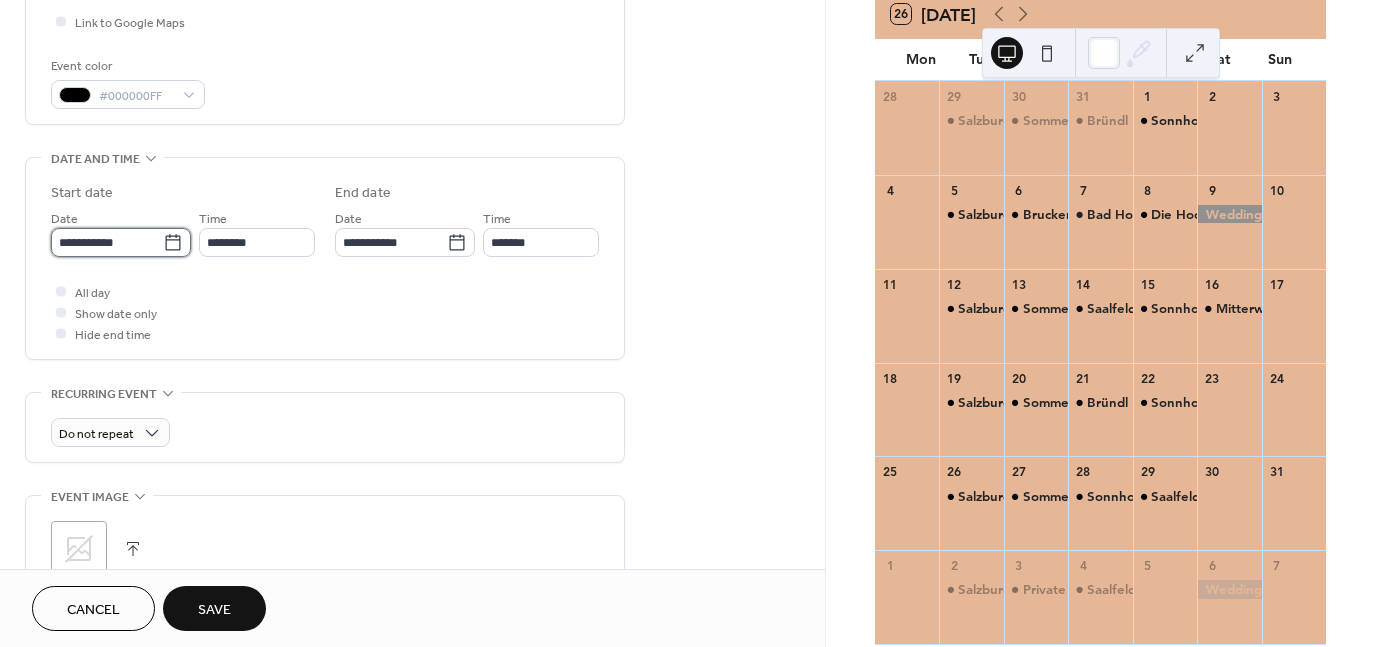 click on "**********" at bounding box center [107, 242] 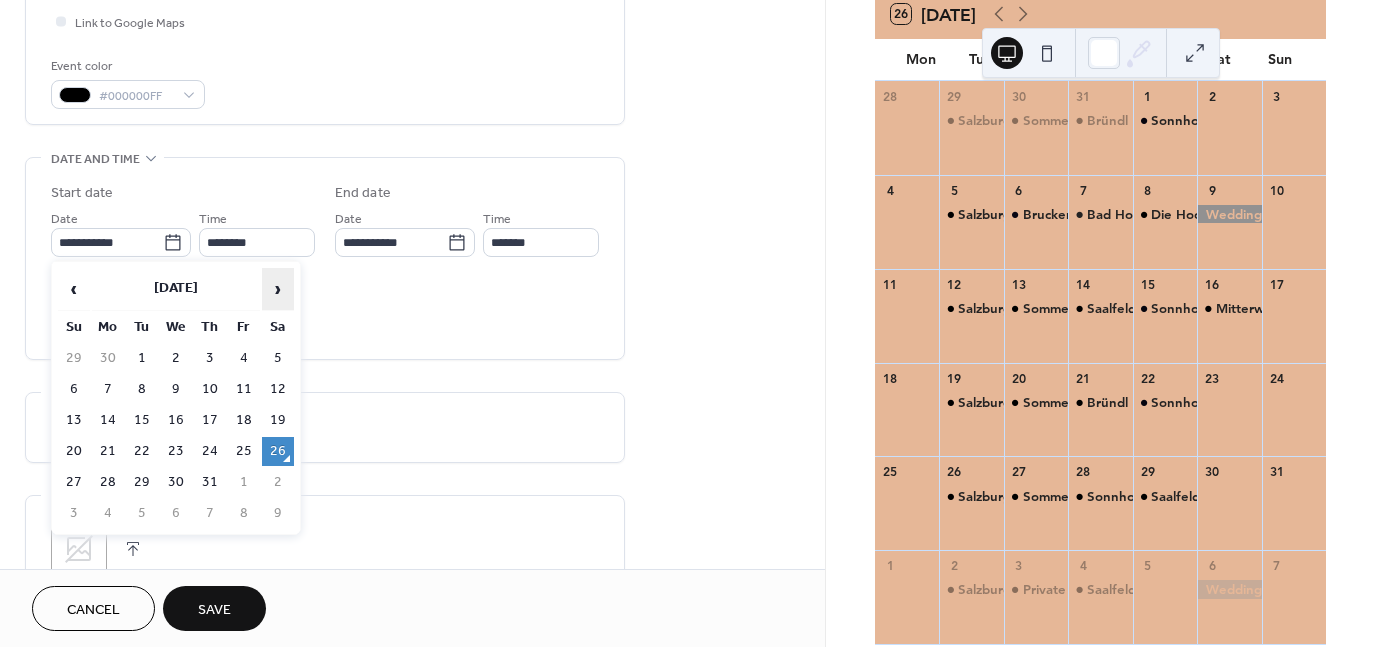 click on "›" at bounding box center (278, 289) 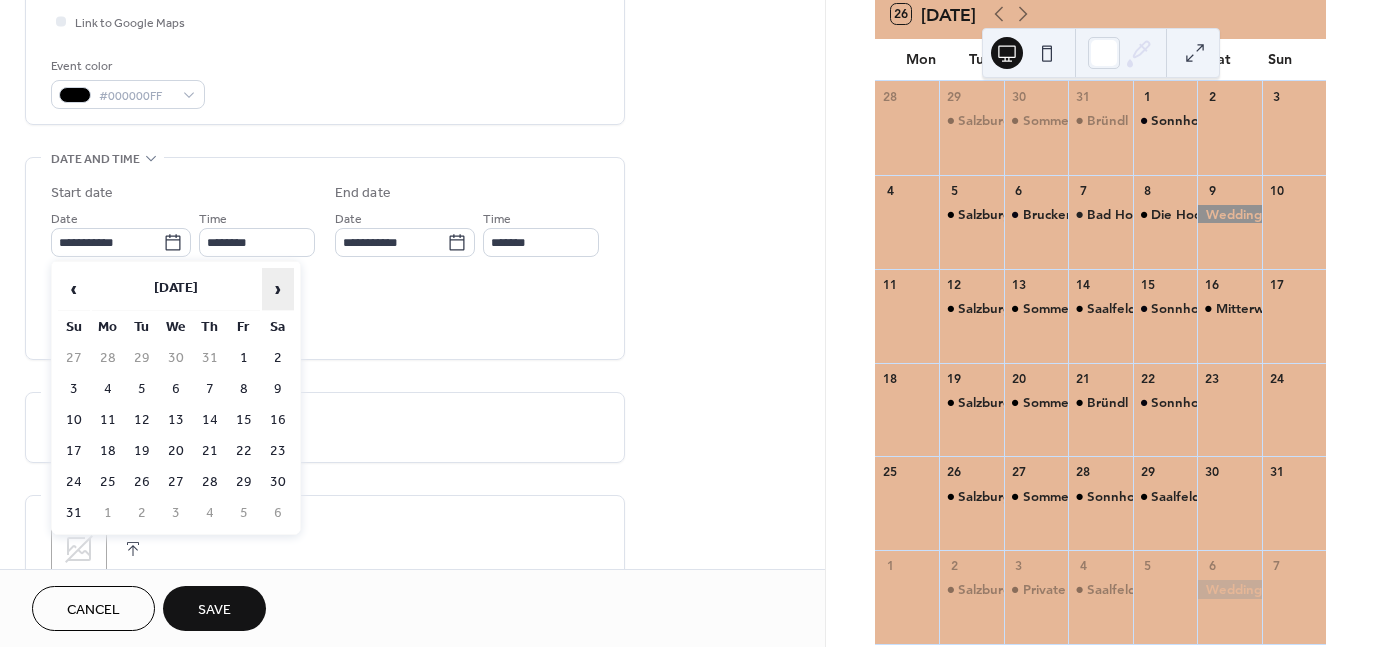 click on "›" at bounding box center (278, 289) 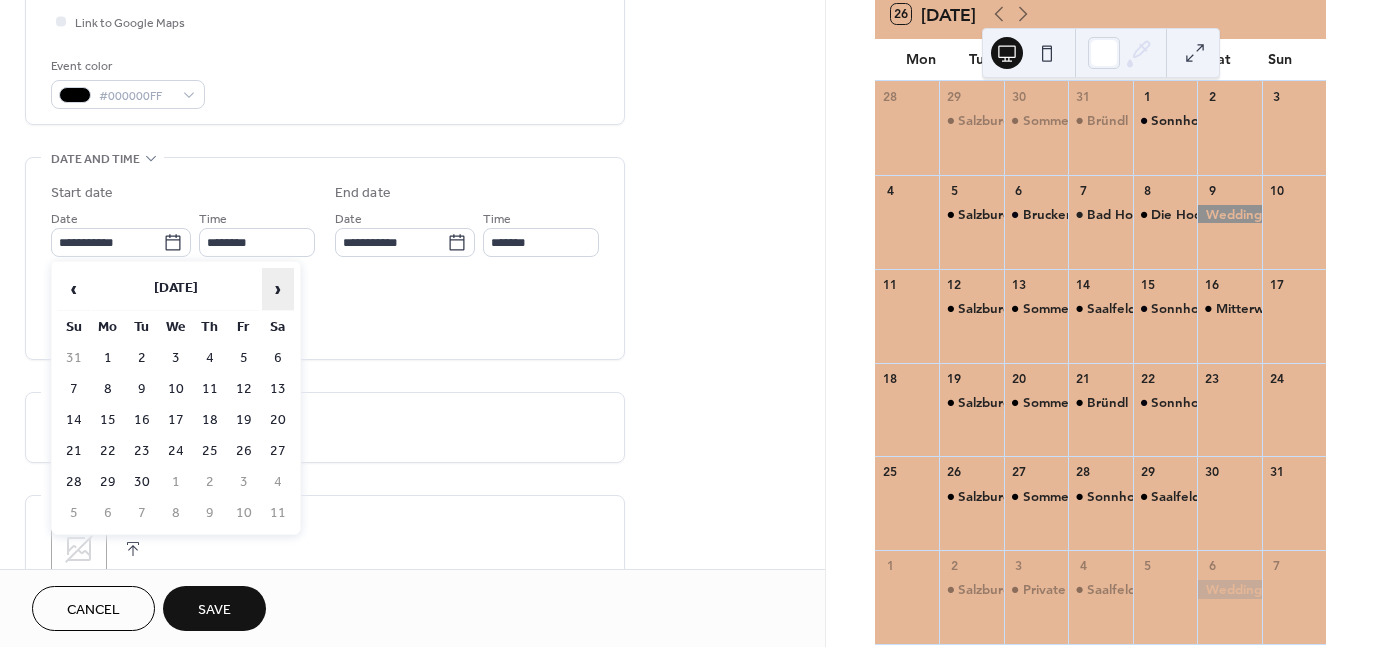 click on "›" at bounding box center [278, 289] 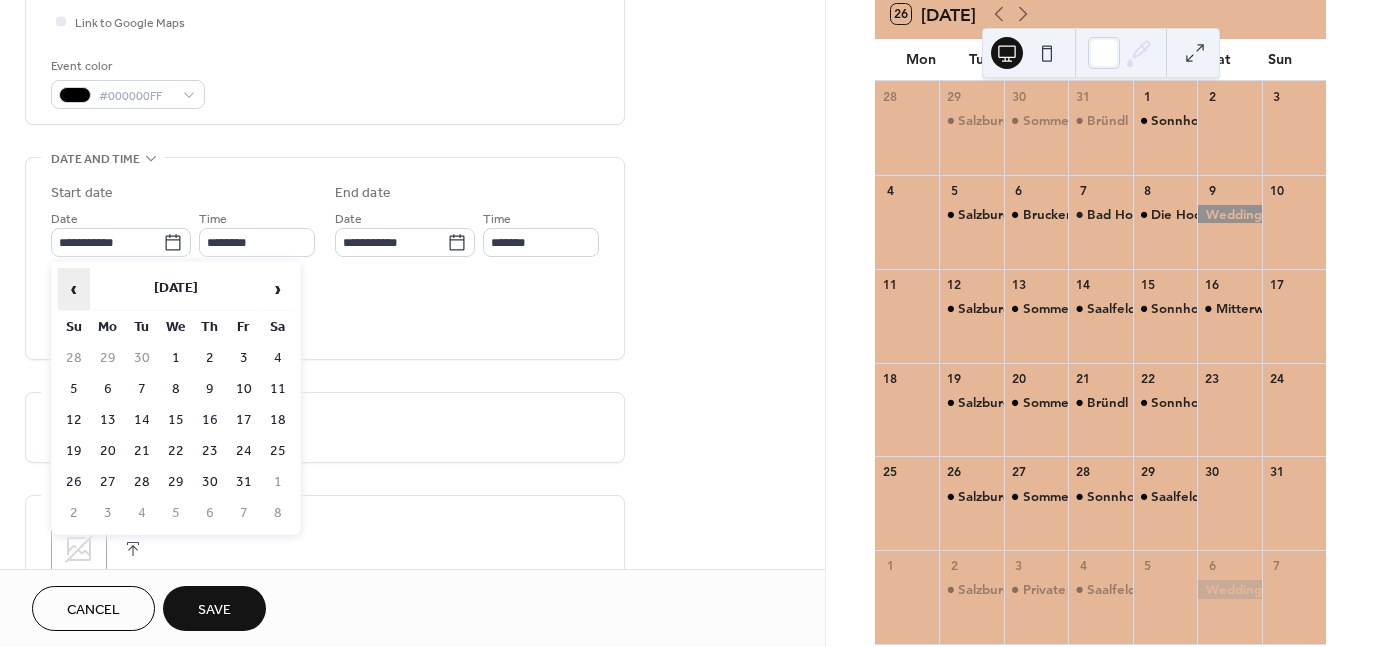 click on "‹" at bounding box center [74, 289] 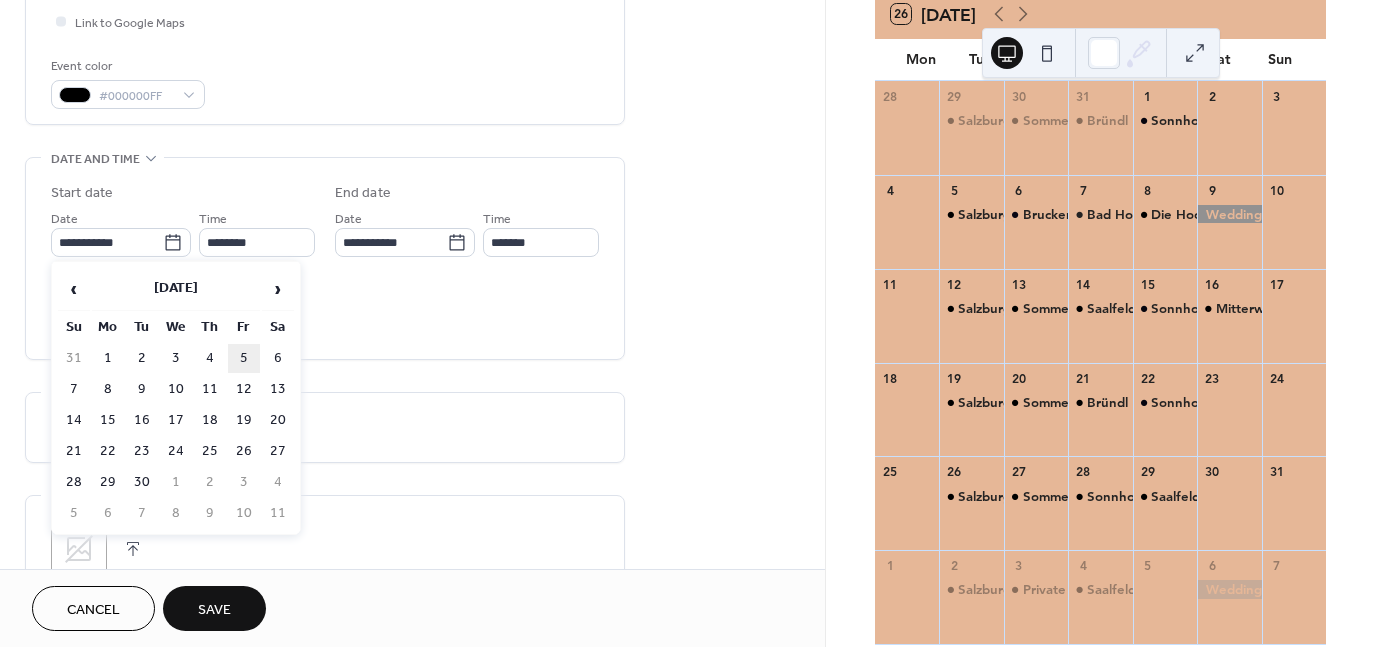 click on "5" at bounding box center (244, 358) 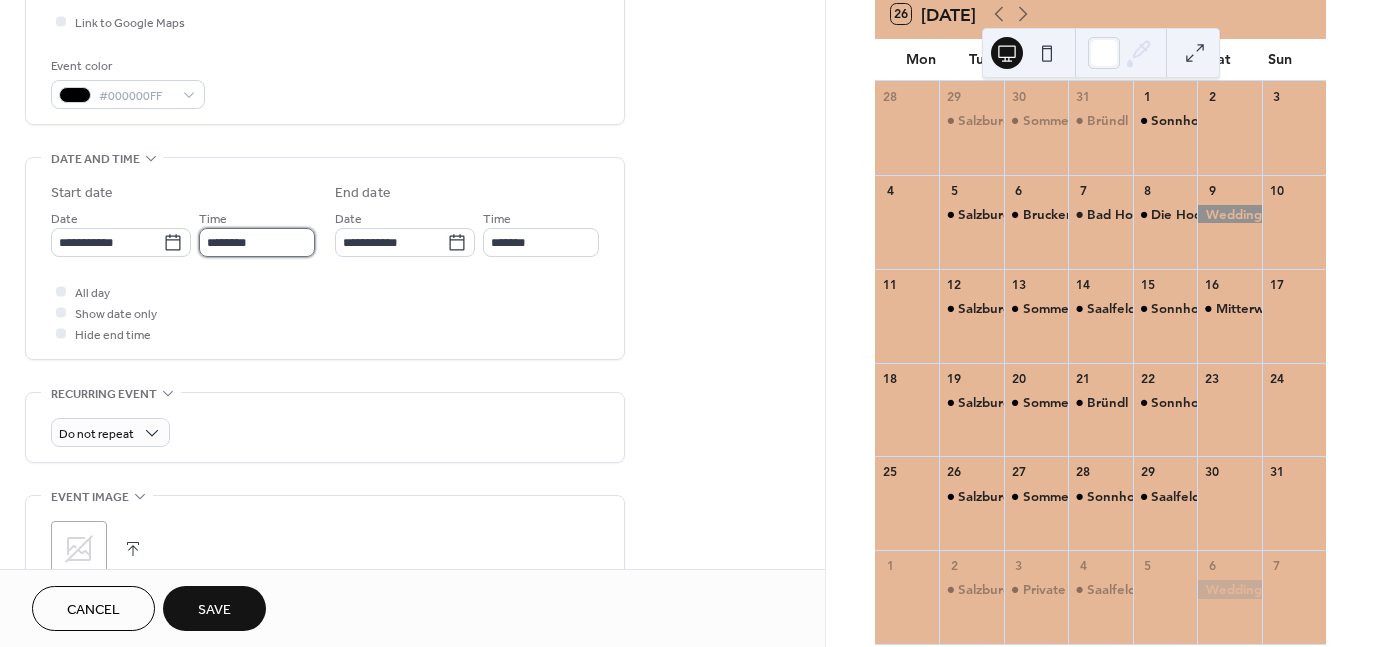click on "********" at bounding box center (257, 242) 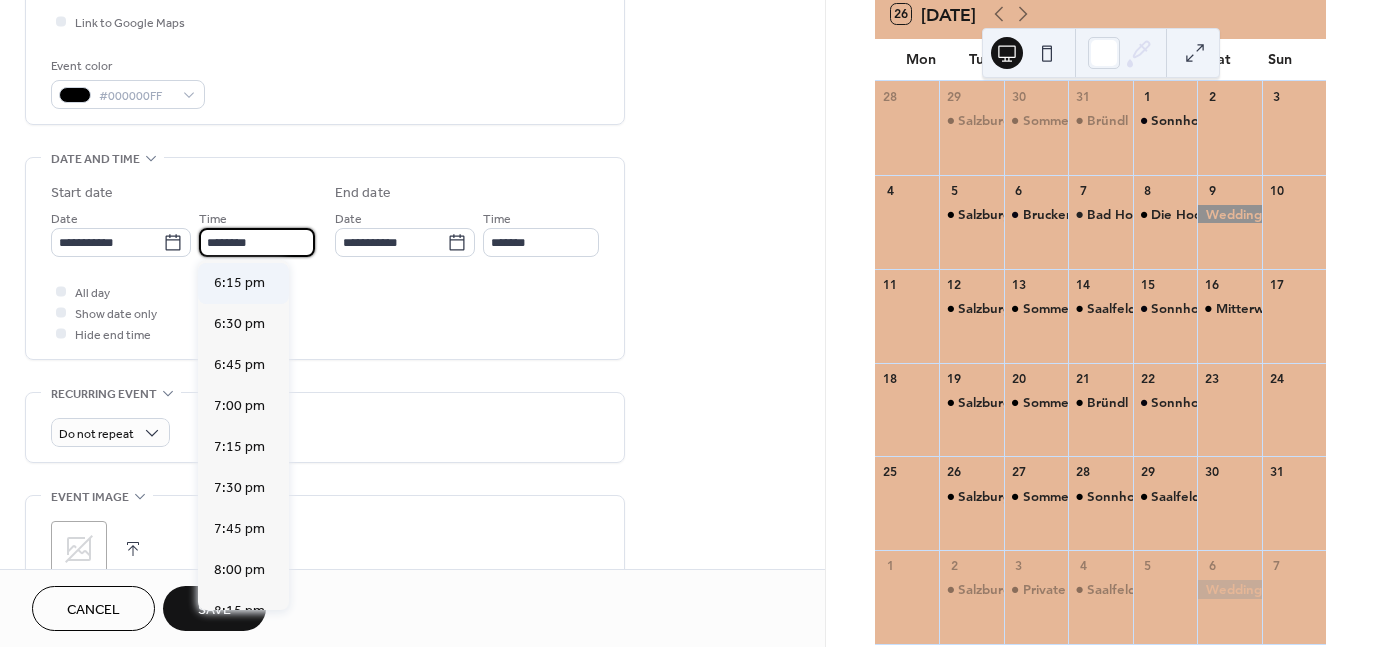 scroll, scrollTop: 2988, scrollLeft: 0, axis: vertical 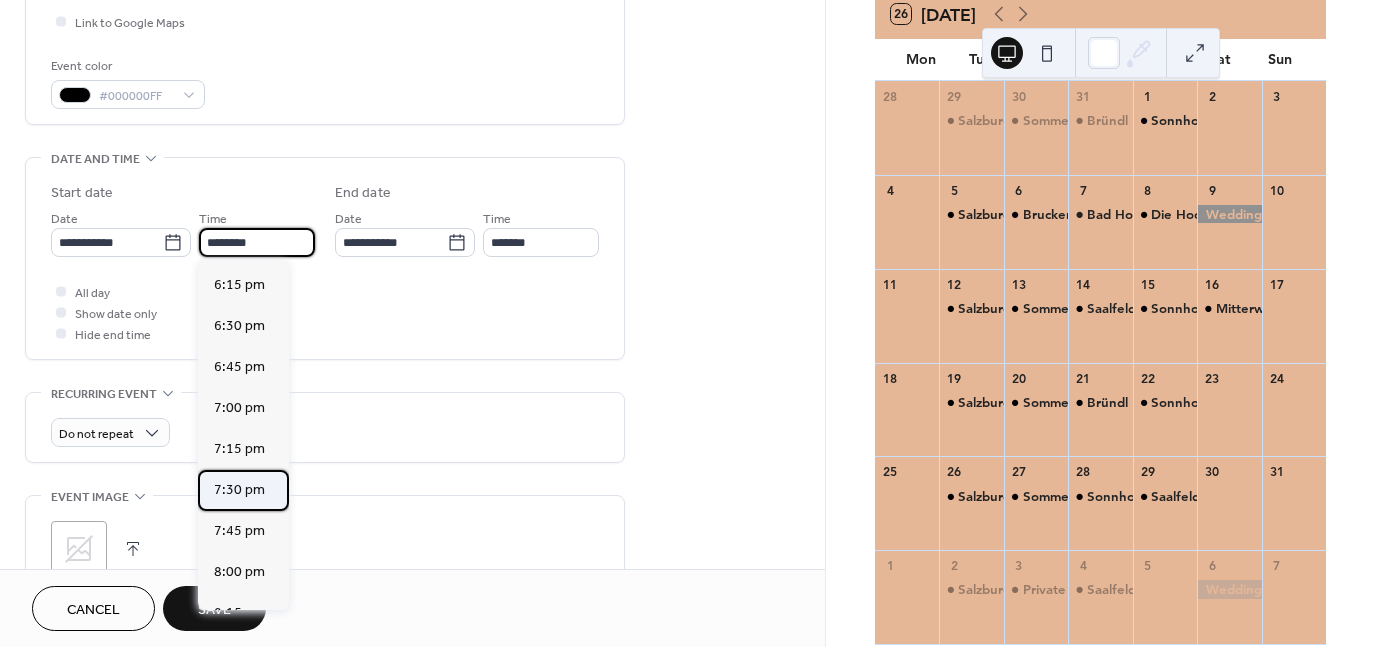 click on "7:30 pm" at bounding box center (239, 489) 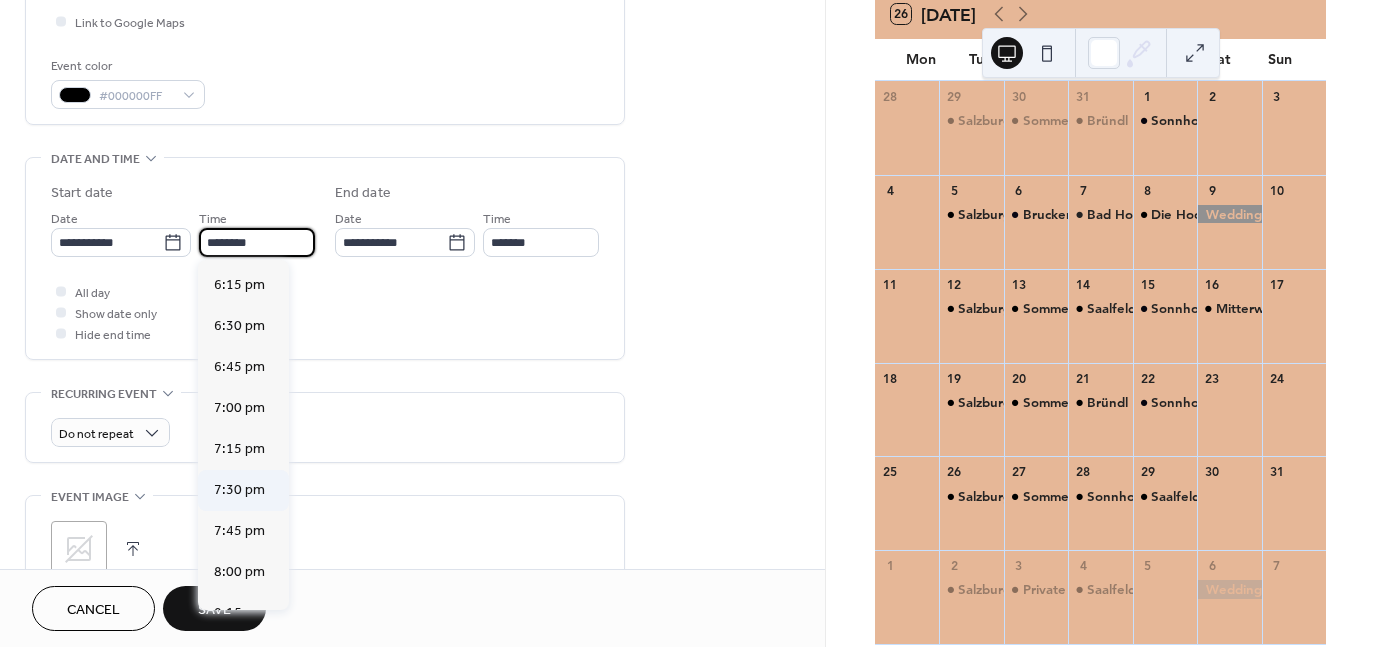 type on "*******" 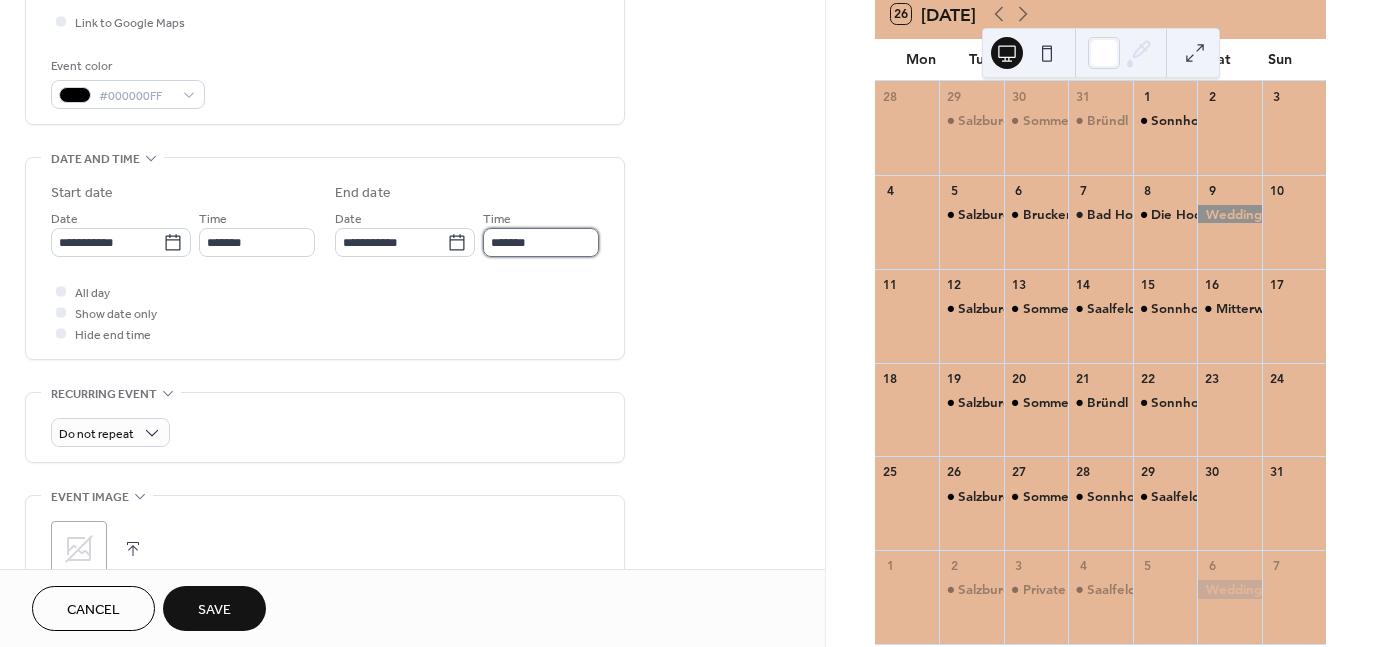 click on "*******" at bounding box center (541, 242) 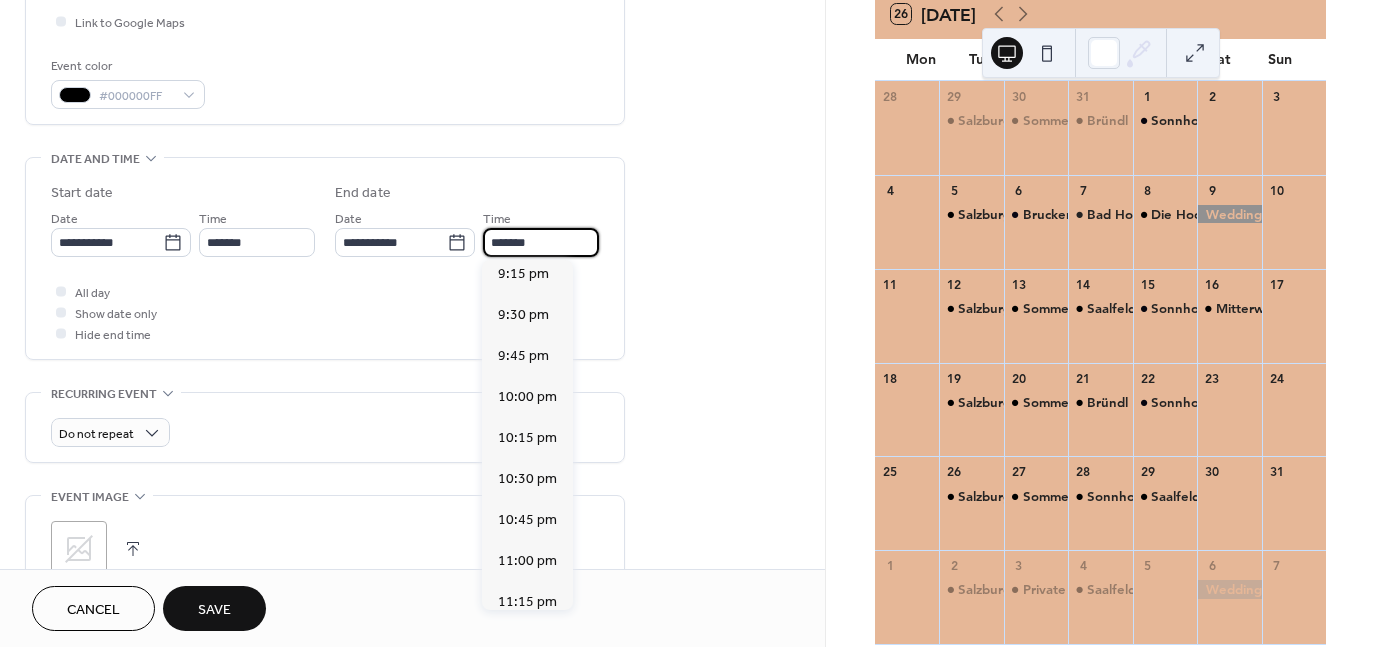 scroll, scrollTop: 346, scrollLeft: 0, axis: vertical 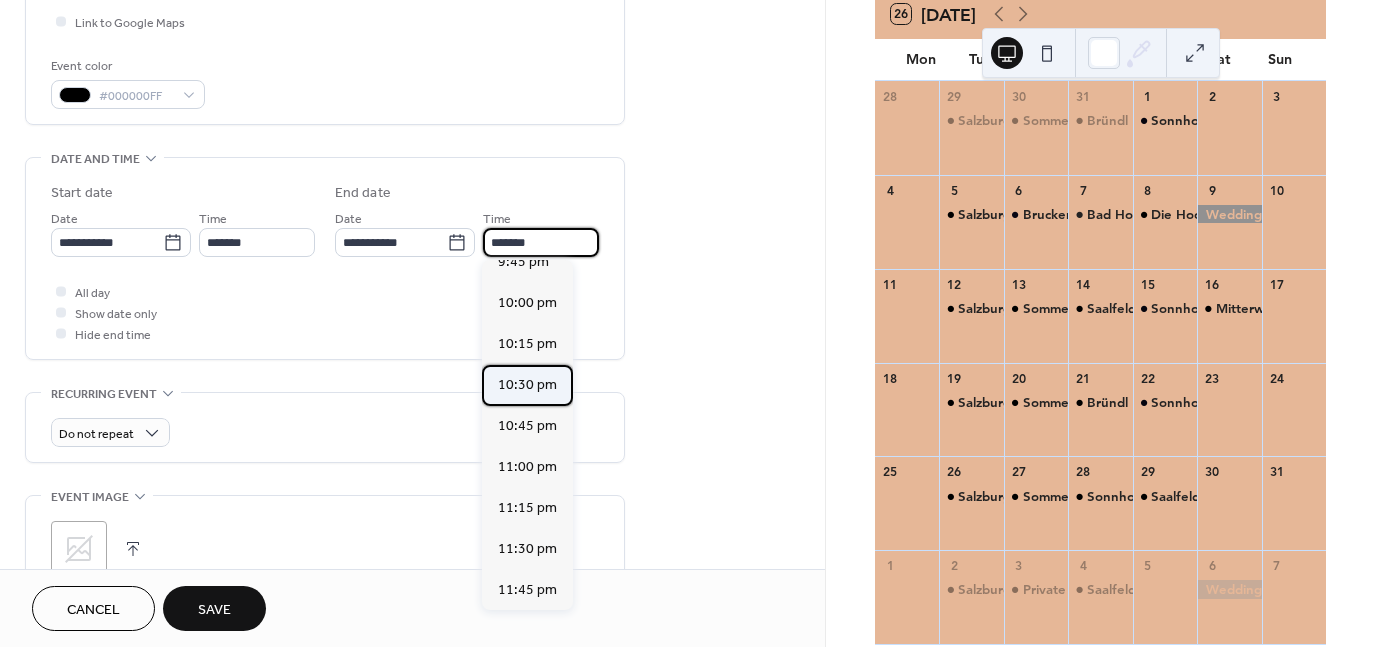 click on "10:30 pm" at bounding box center (527, 384) 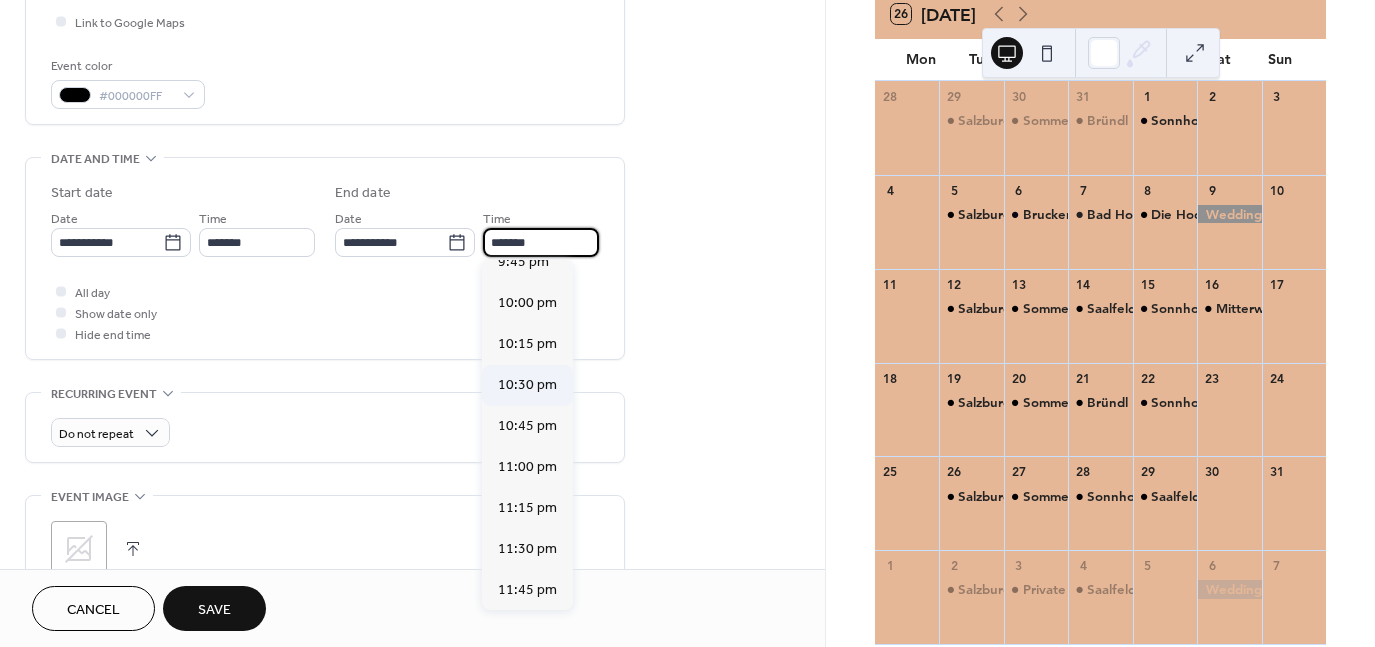 type on "********" 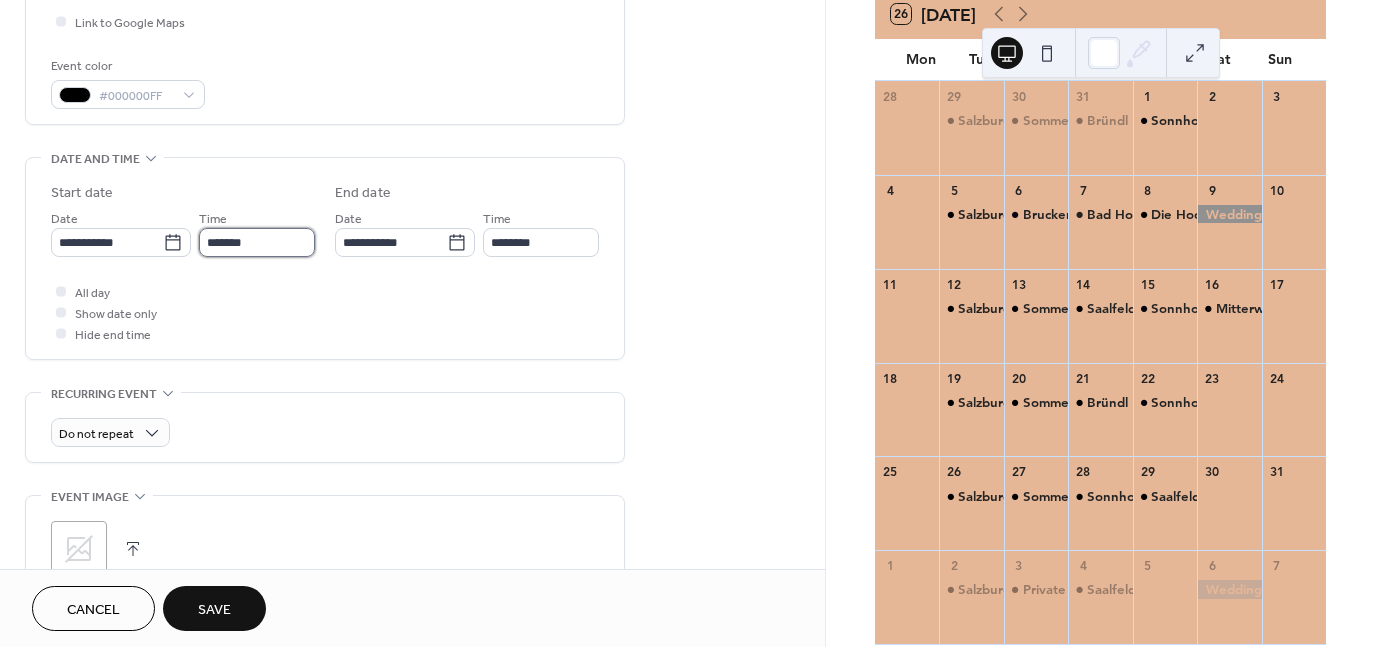 click on "*******" at bounding box center (257, 242) 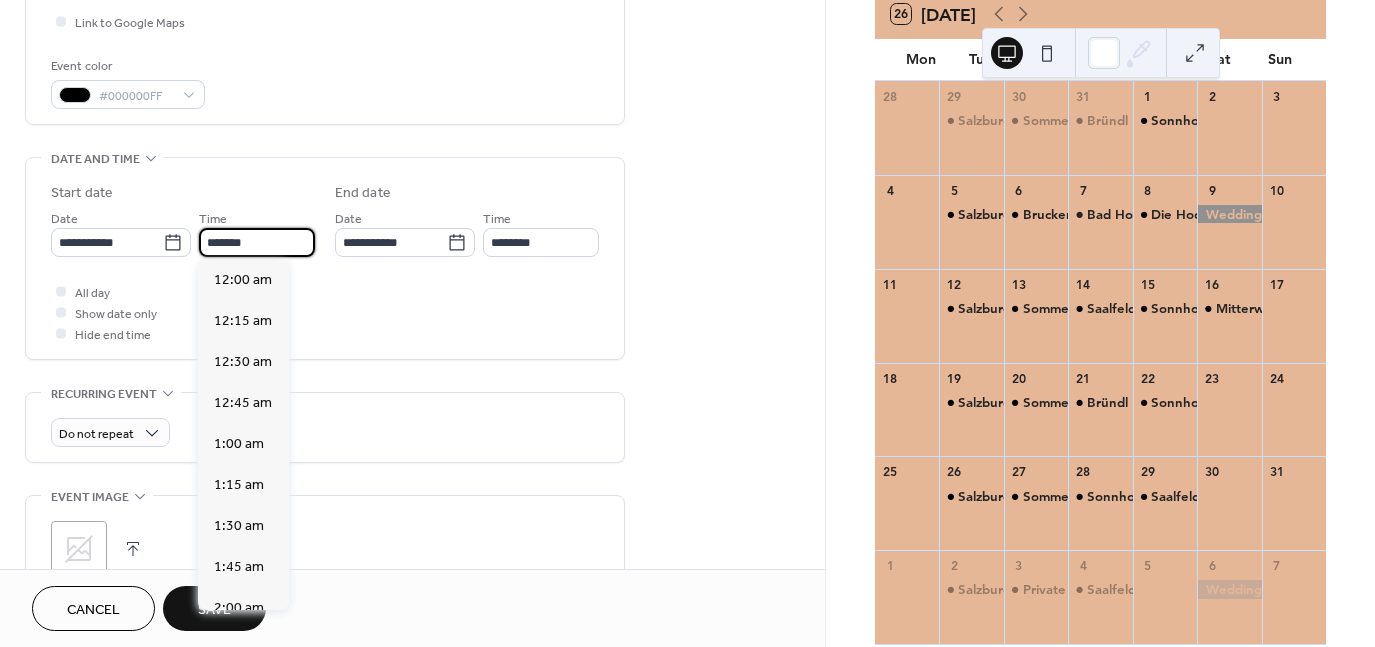 scroll, scrollTop: 3198, scrollLeft: 0, axis: vertical 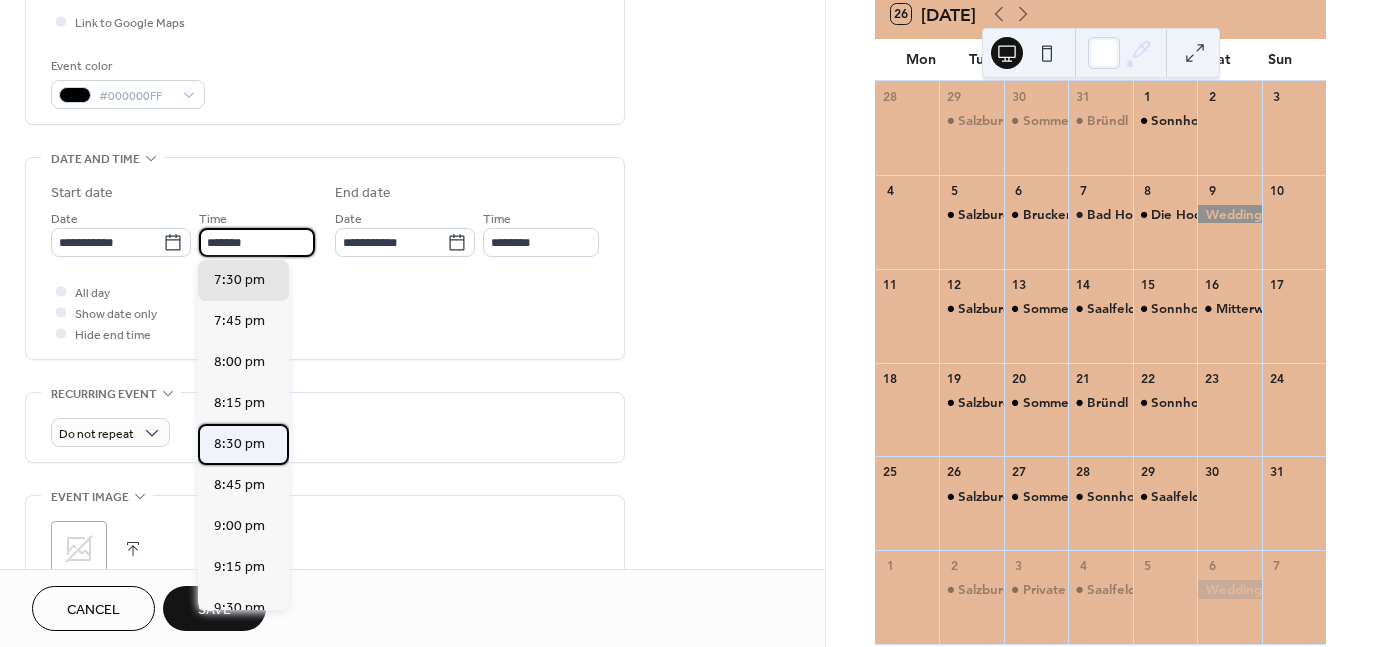 click on "8:30 pm" at bounding box center (239, 443) 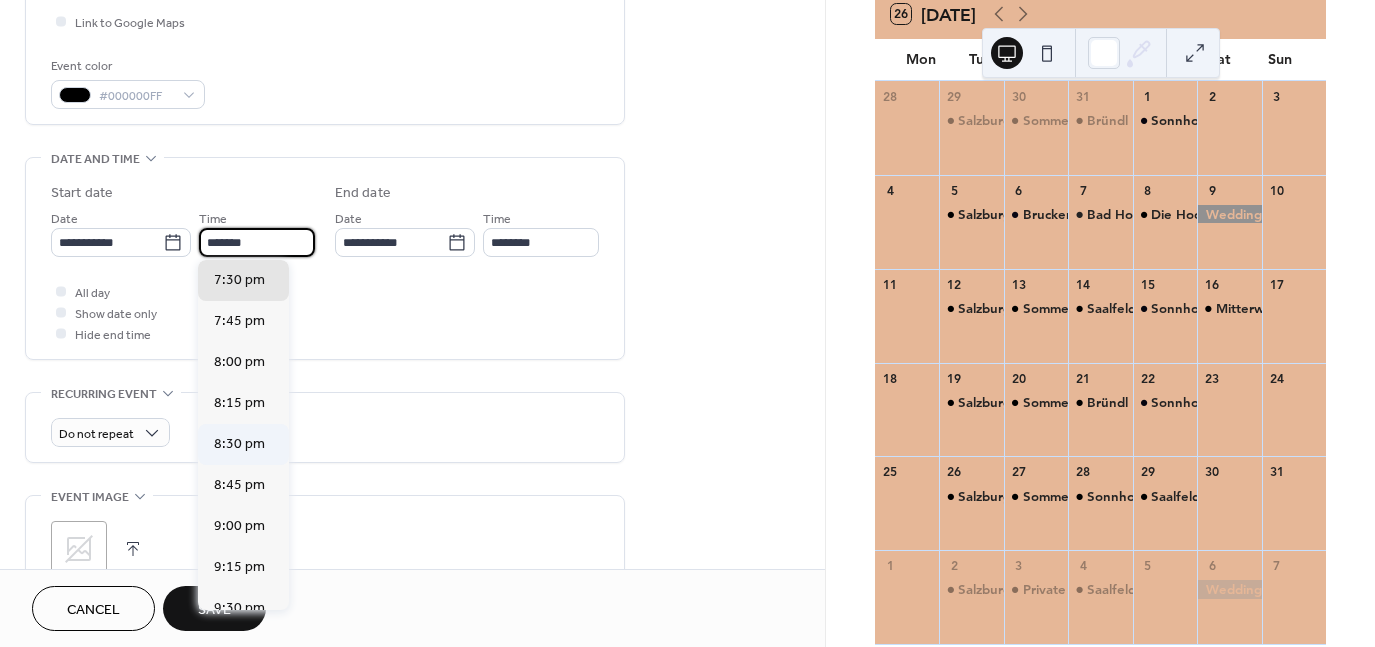 type on "*******" 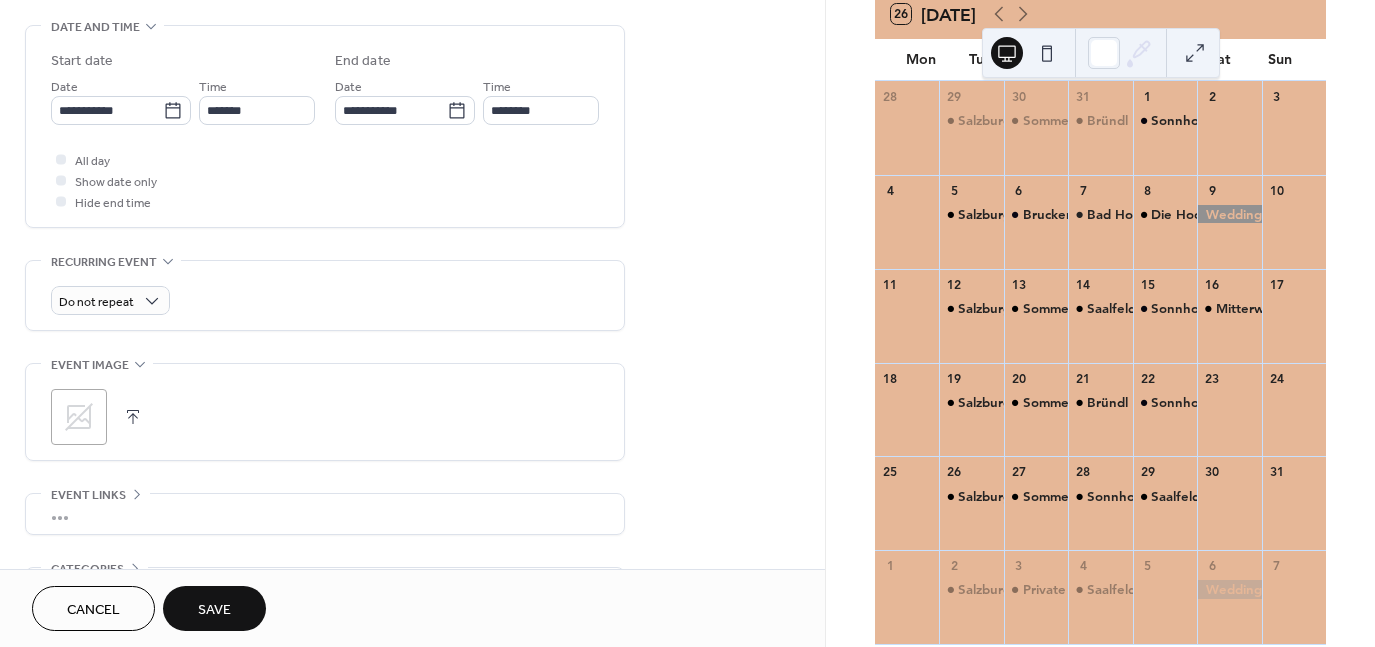 scroll, scrollTop: 624, scrollLeft: 0, axis: vertical 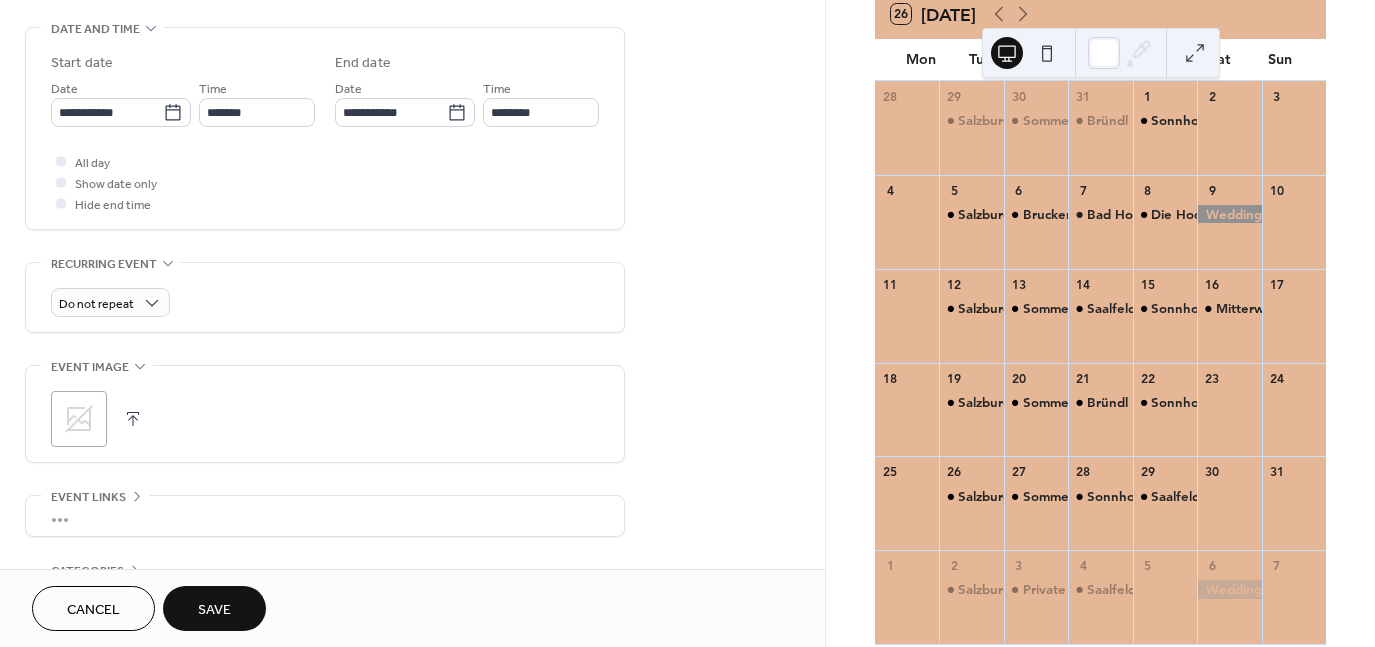 click on "Save" at bounding box center [214, 610] 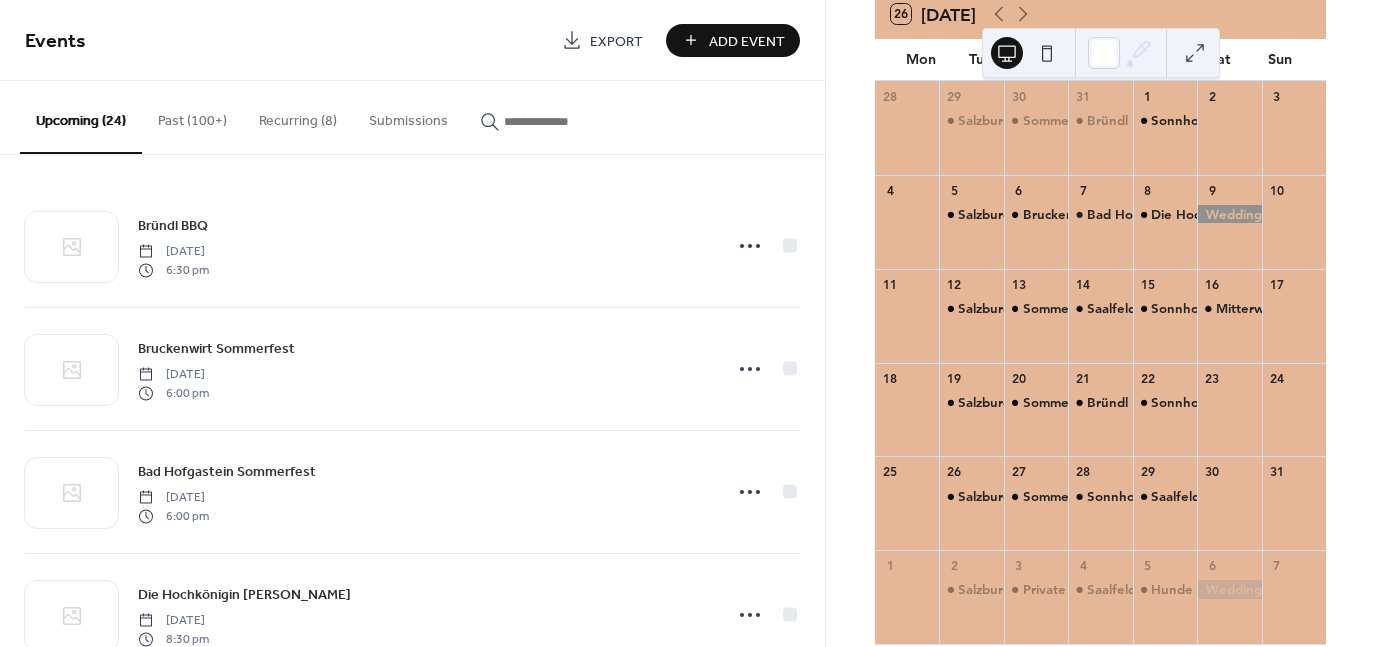 drag, startPoint x: 1175, startPoint y: 33, endPoint x: 1172, endPoint y: 67, distance: 34.132095 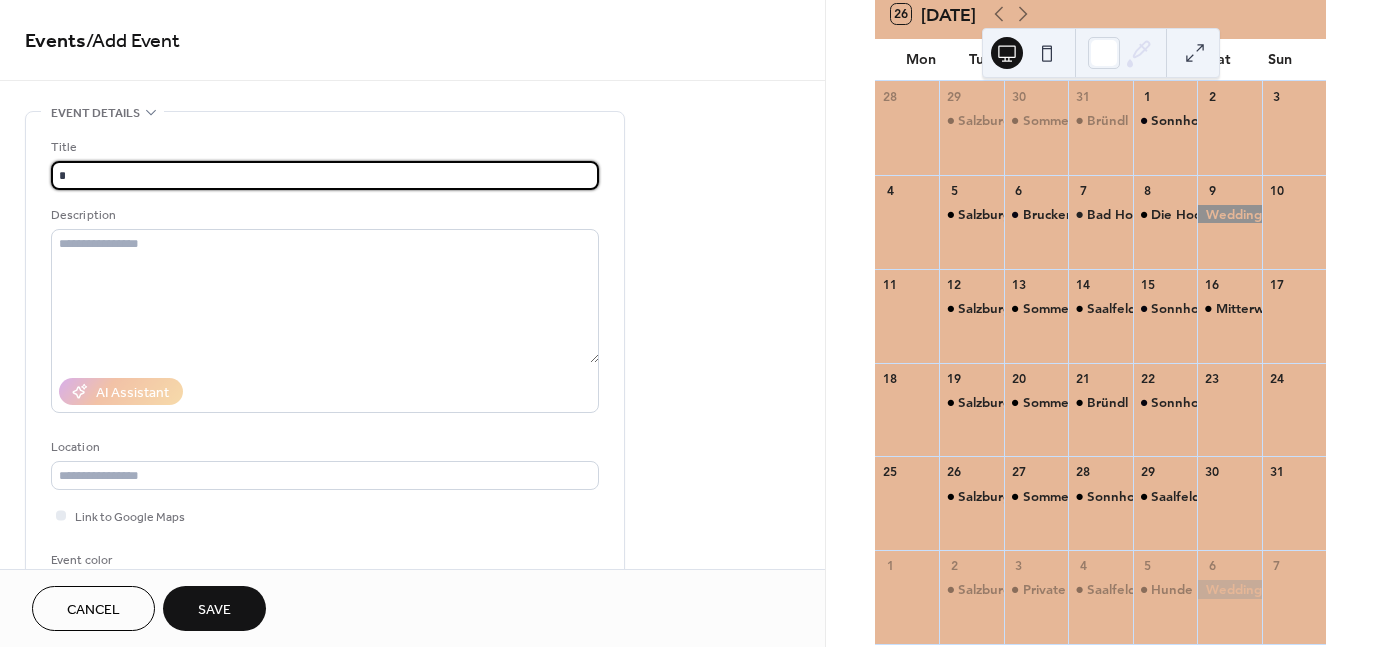 type on "**********" 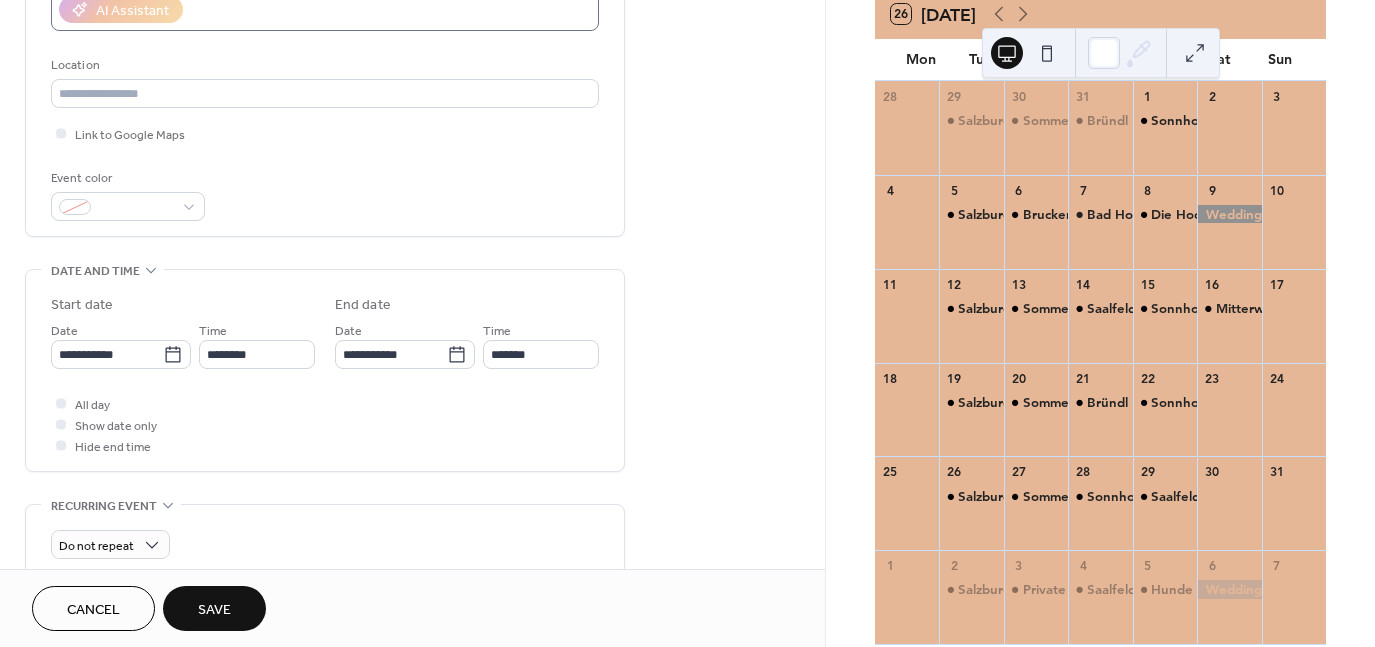 scroll, scrollTop: 400, scrollLeft: 0, axis: vertical 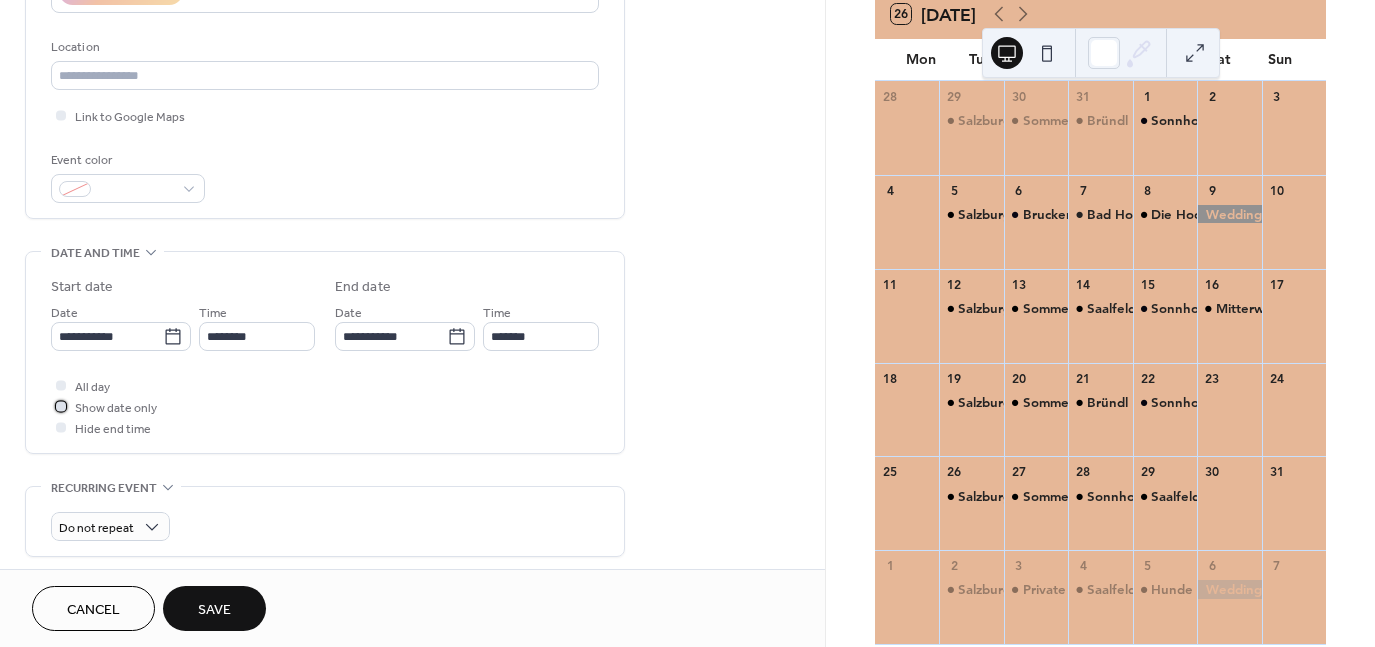 click at bounding box center [61, 406] 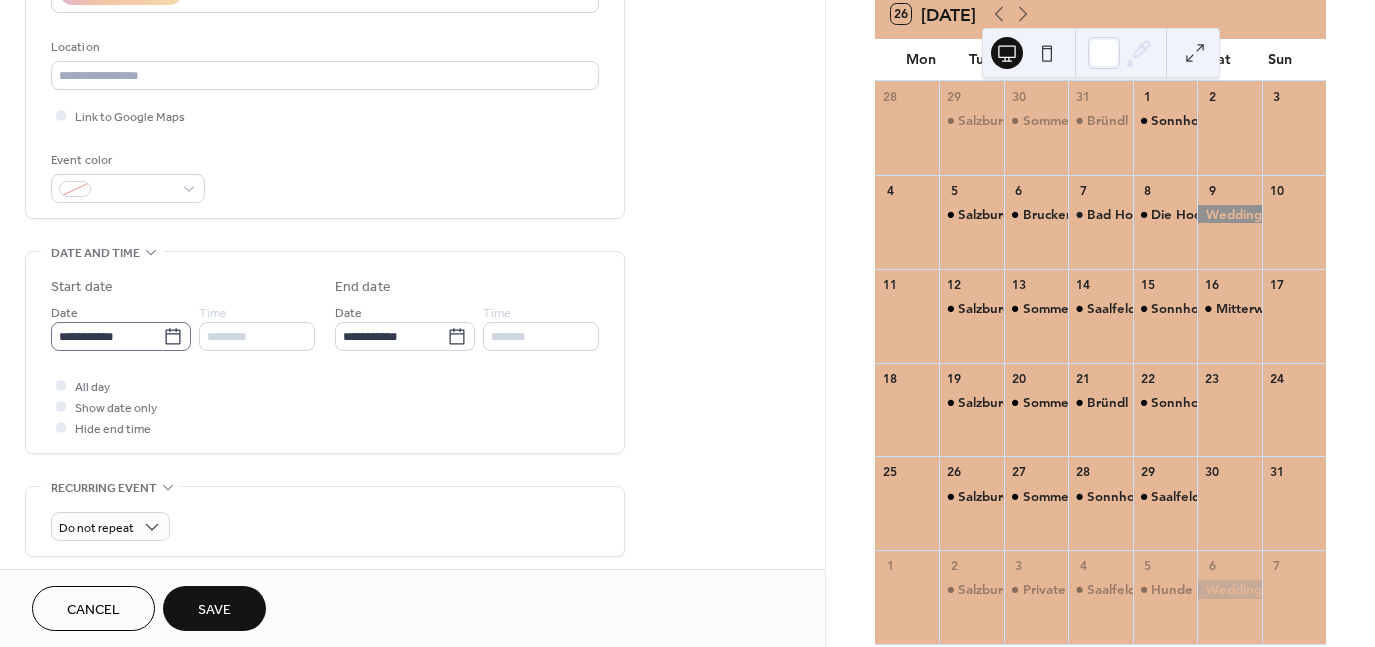 click 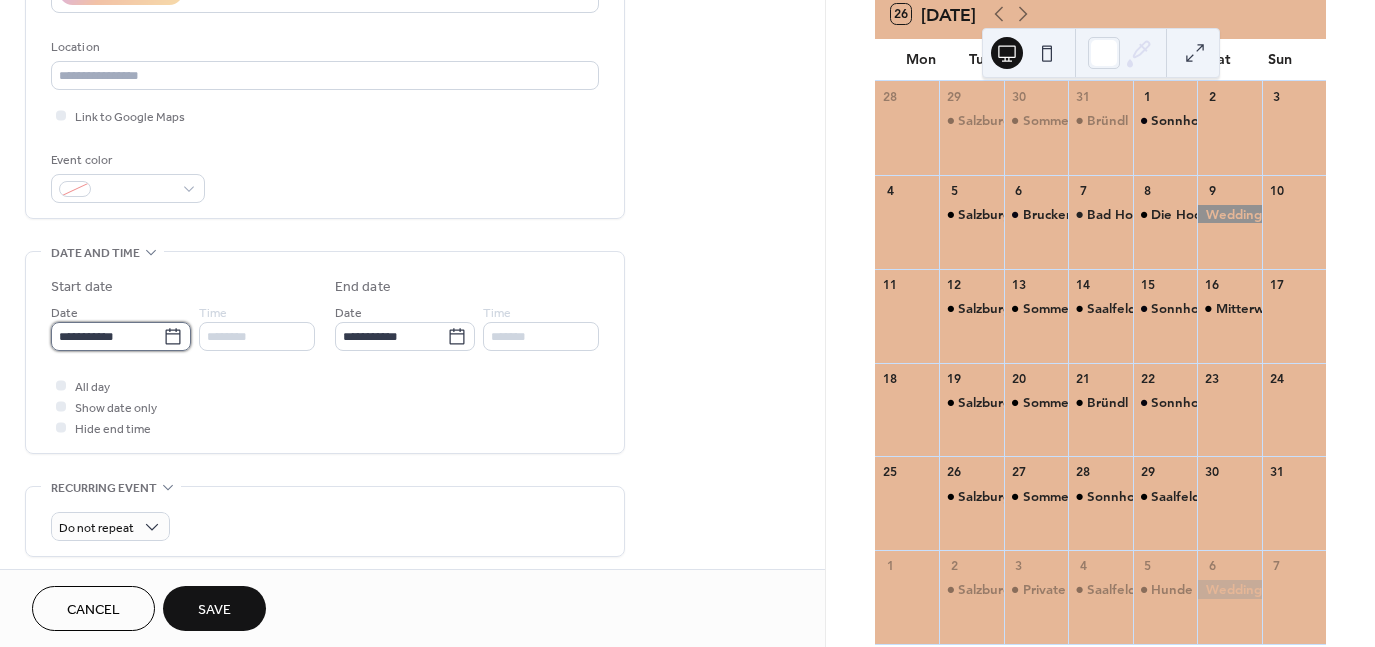 click on "**********" at bounding box center (107, 336) 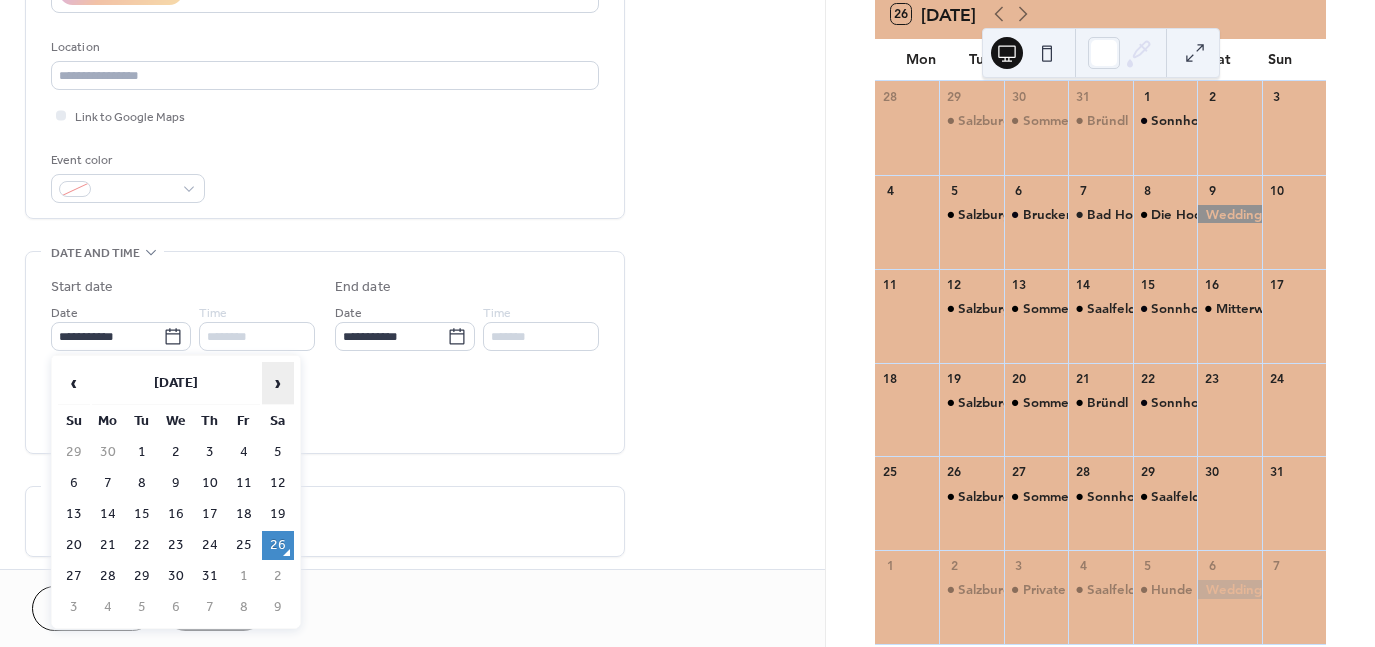click on "›" at bounding box center (278, 383) 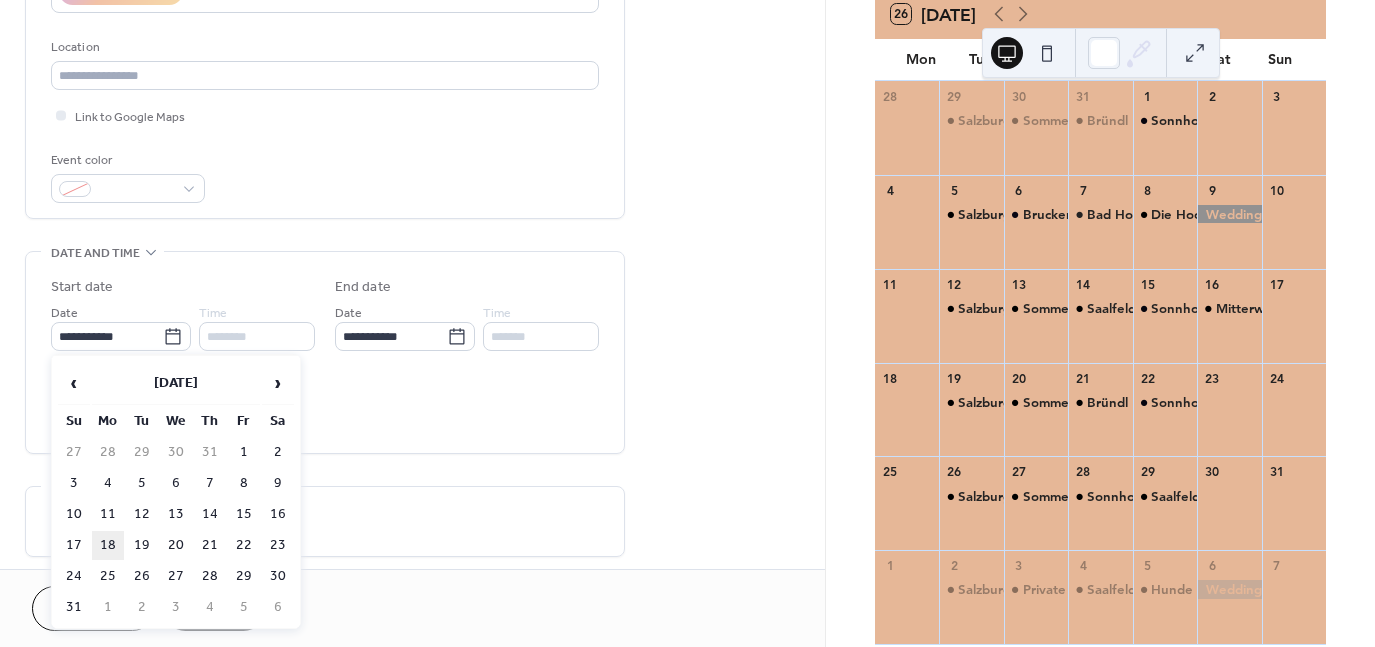 click on "18" at bounding box center (108, 545) 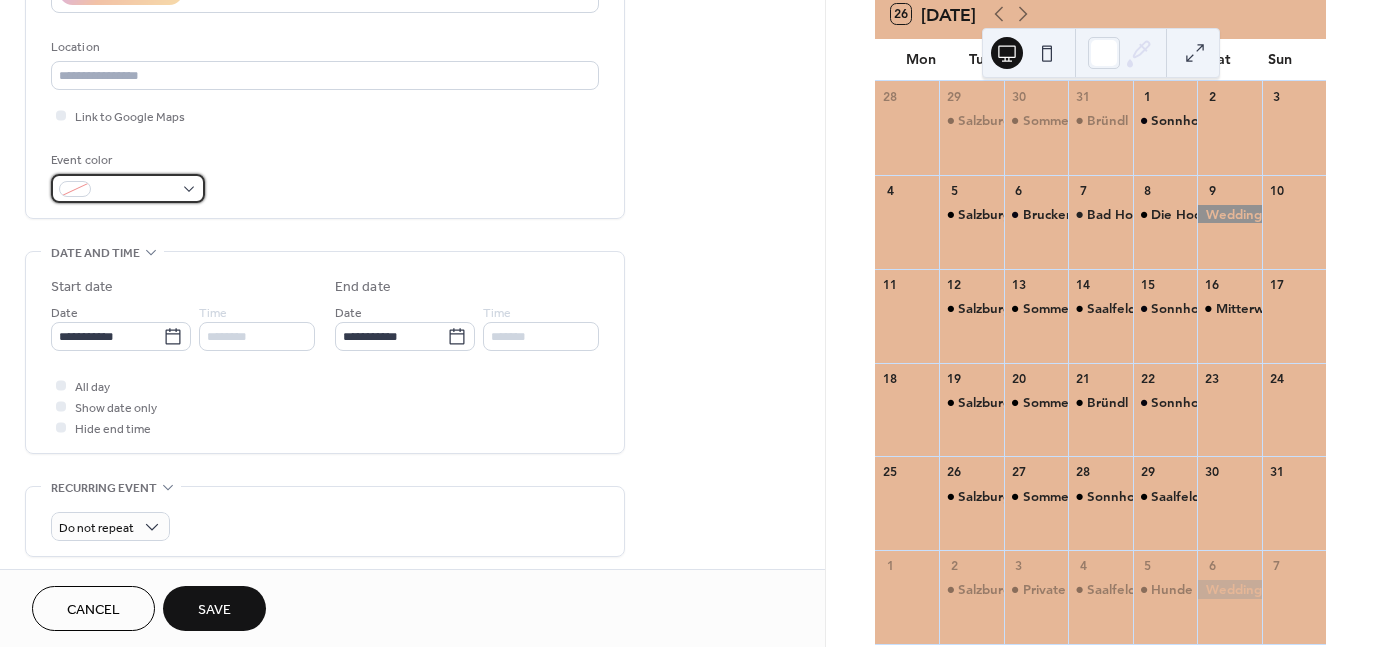 click at bounding box center (128, 188) 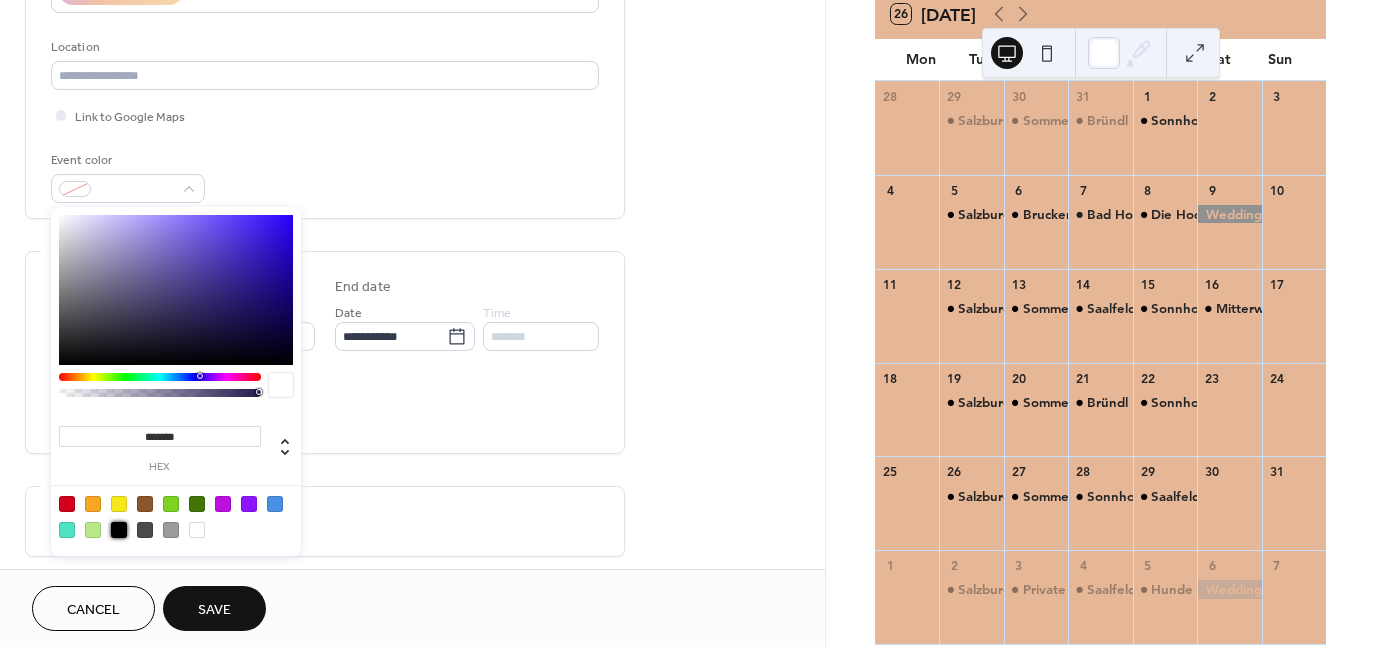 click at bounding box center (119, 530) 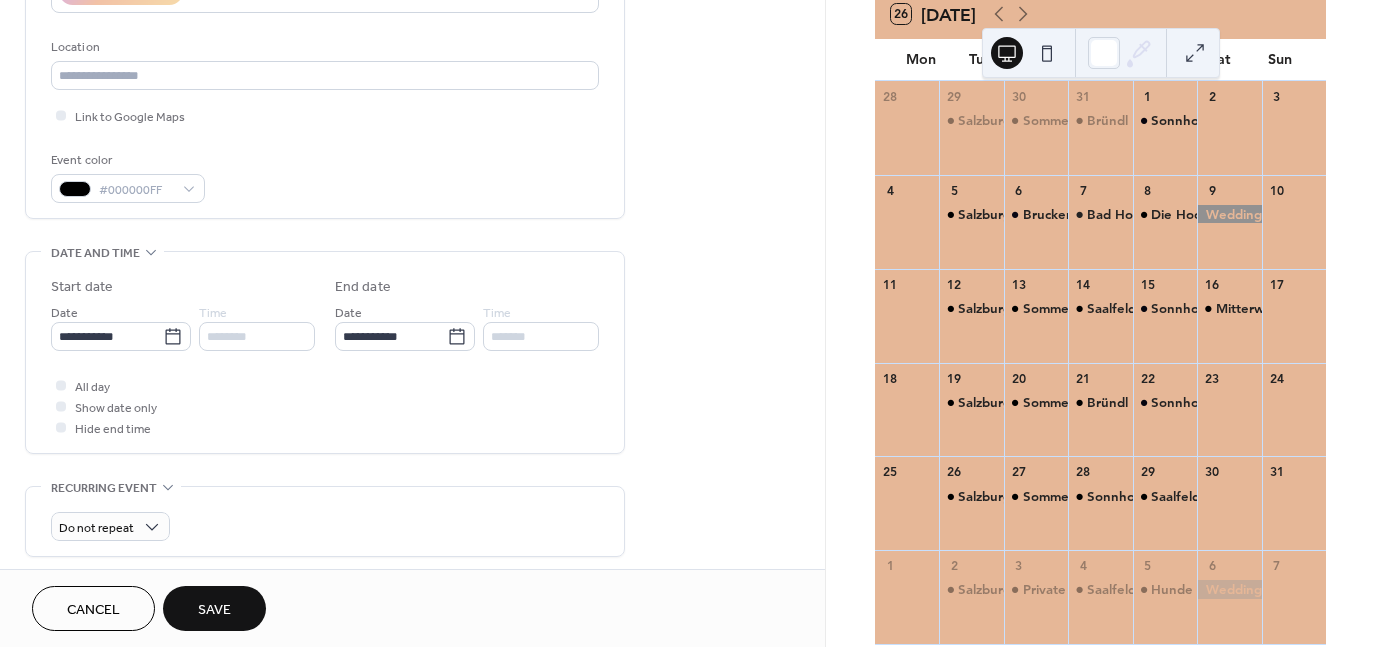 click on "Save" at bounding box center (214, 610) 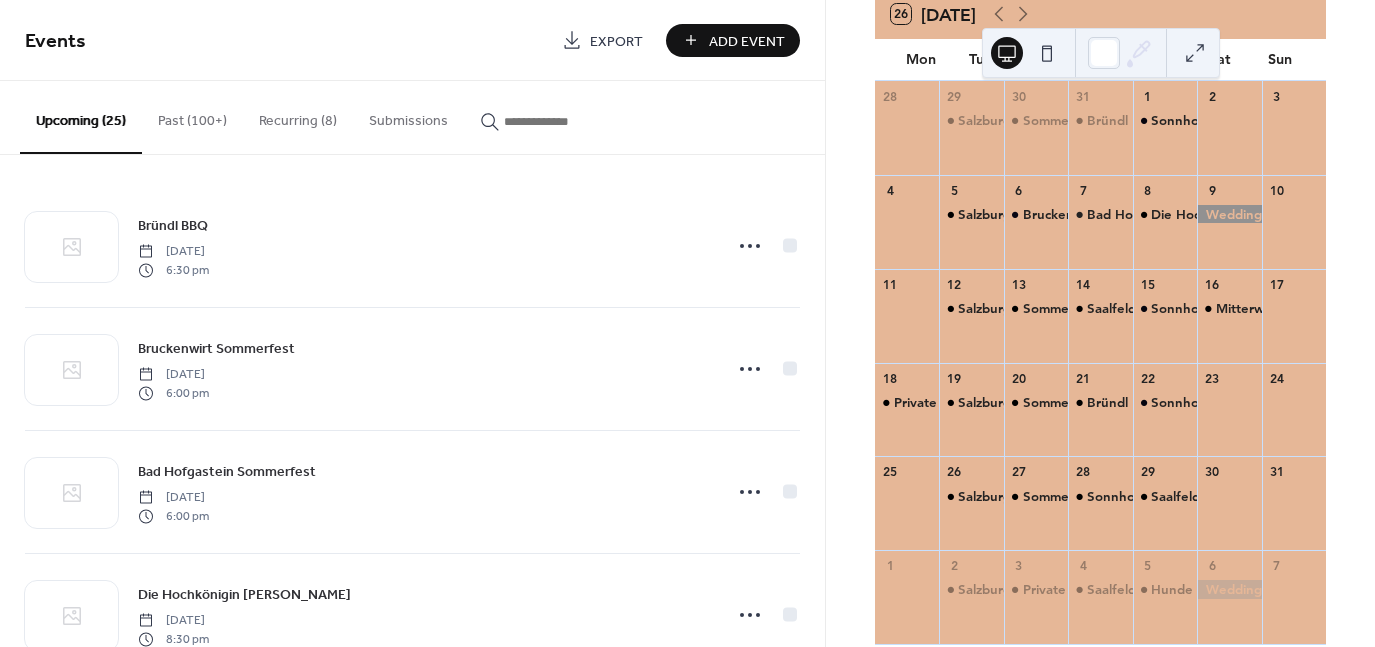 click on "Add Event" at bounding box center (733, 40) 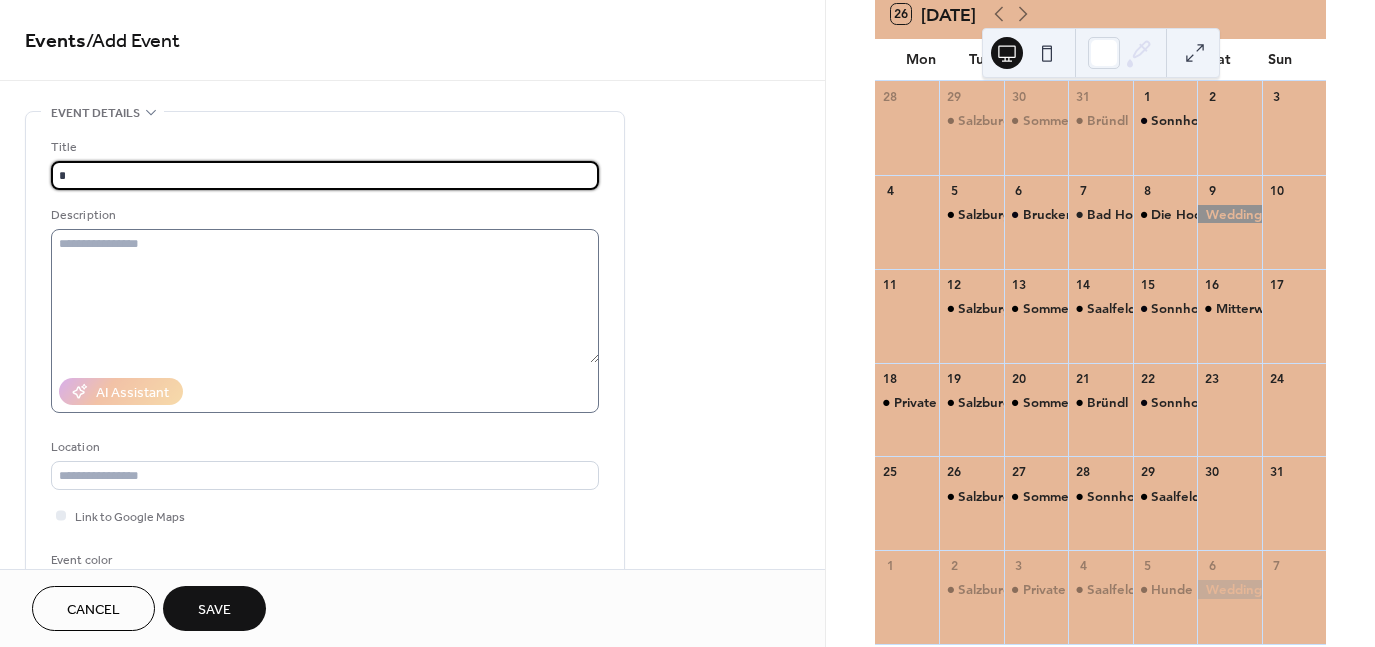 type on "**********" 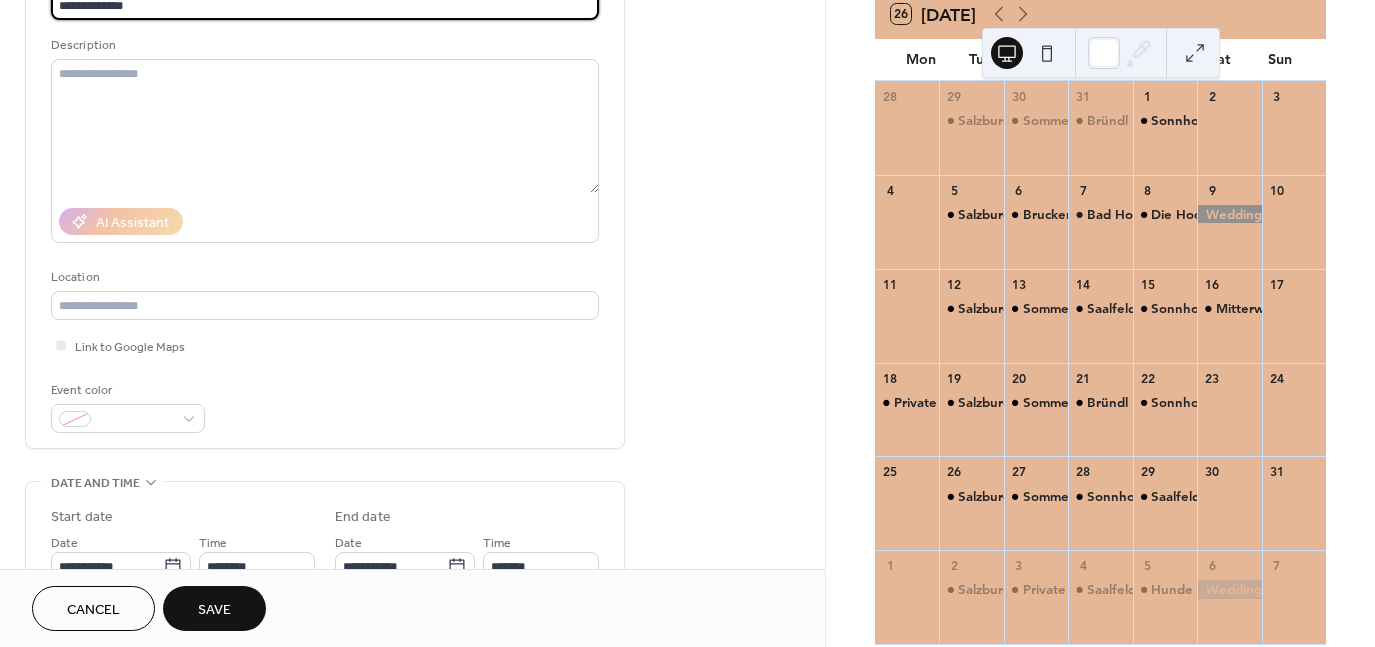 scroll, scrollTop: 168, scrollLeft: 0, axis: vertical 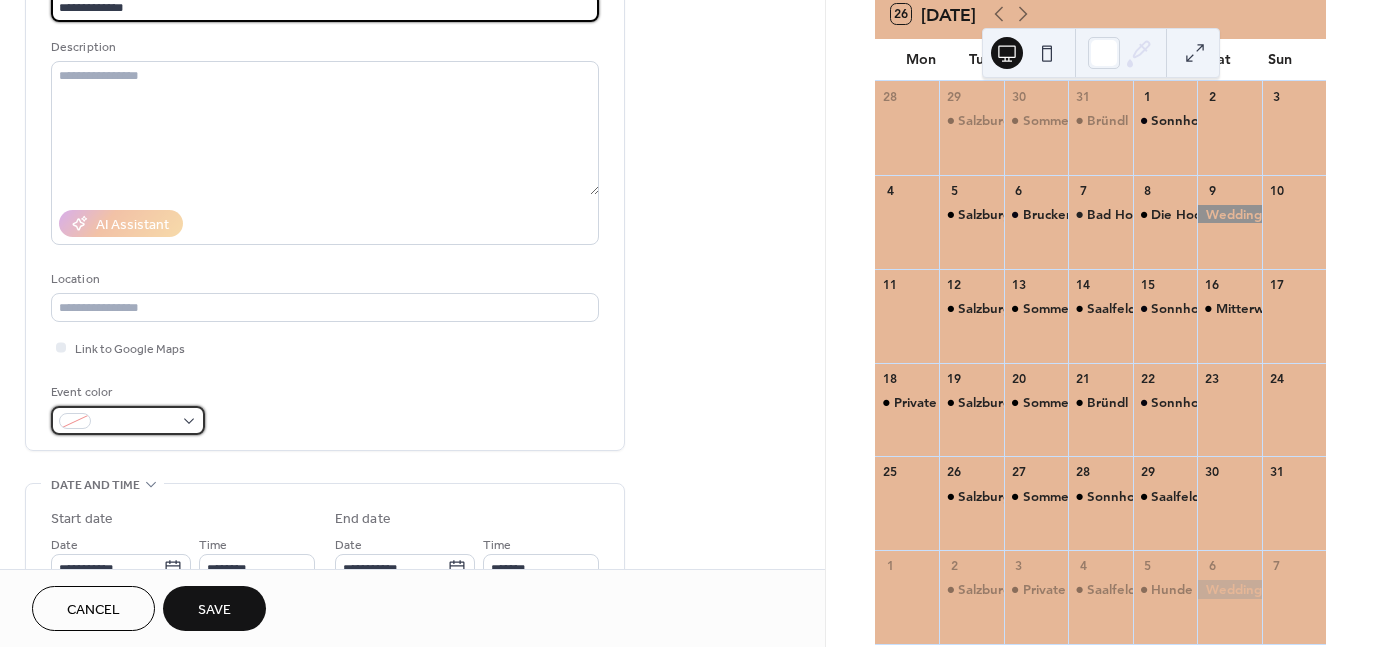 click at bounding box center [128, 420] 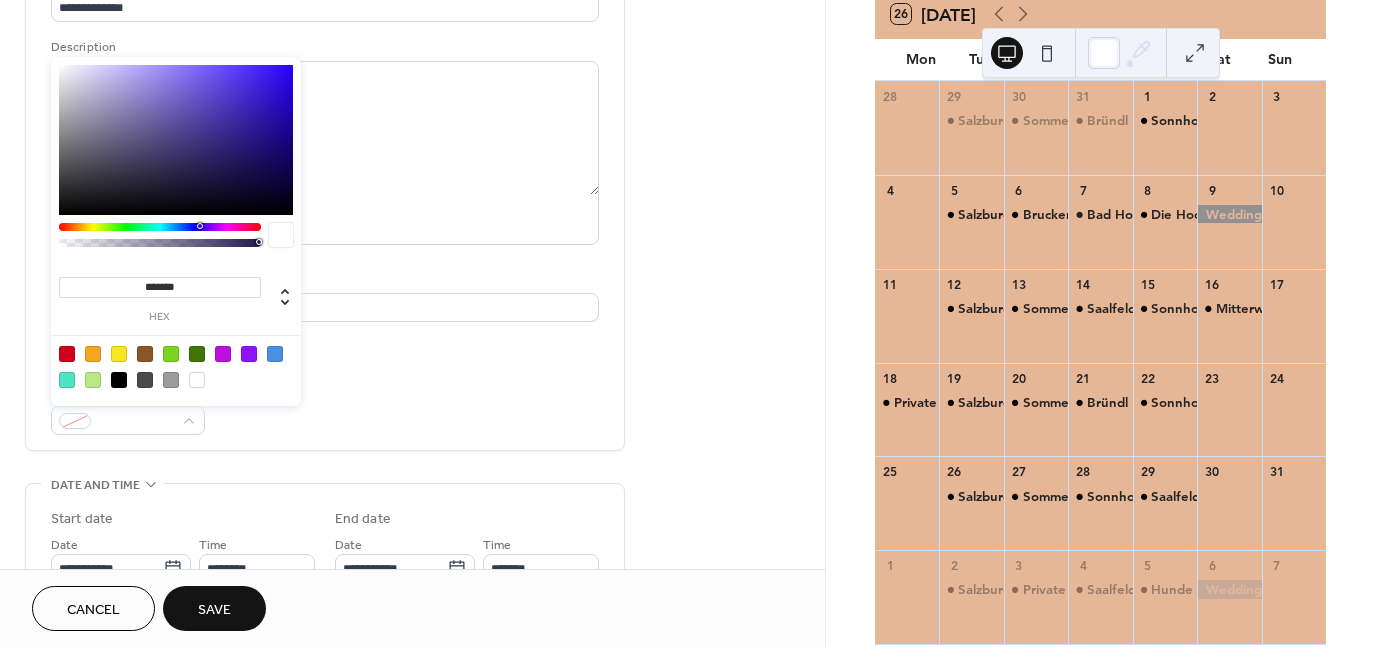 click at bounding box center [176, 366] 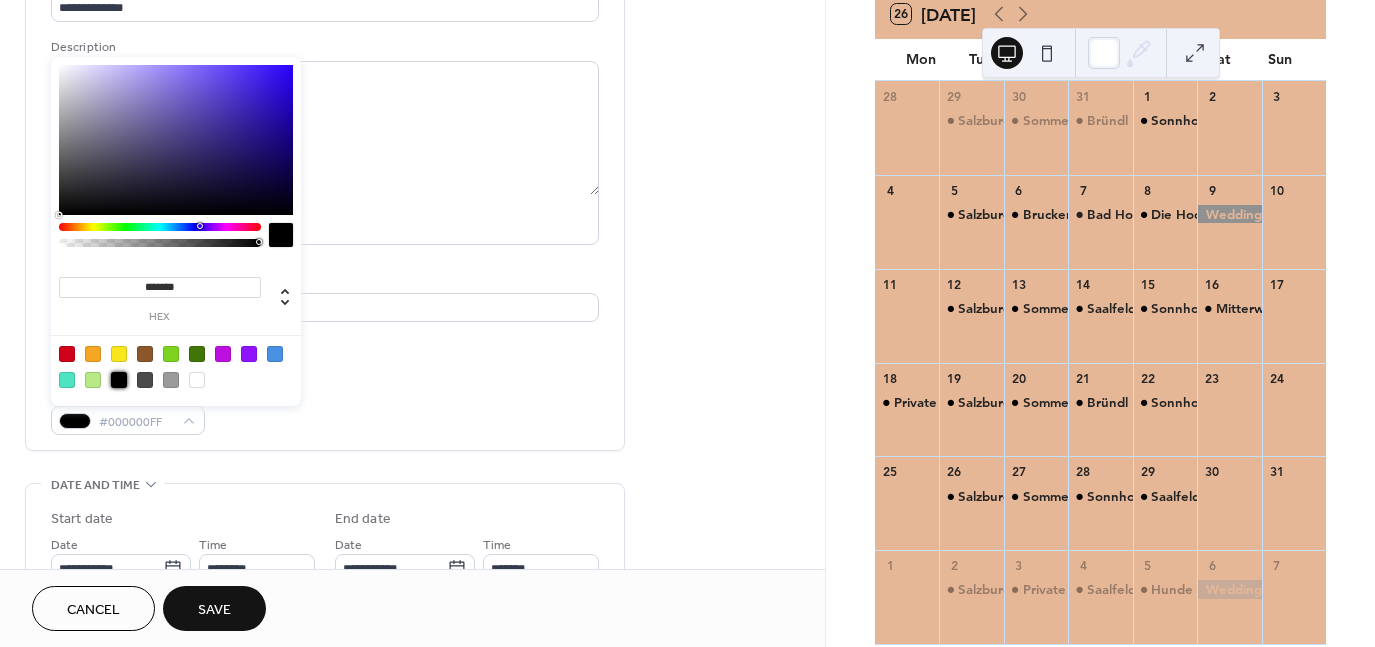 click on "Event color #000000FF" at bounding box center (325, 408) 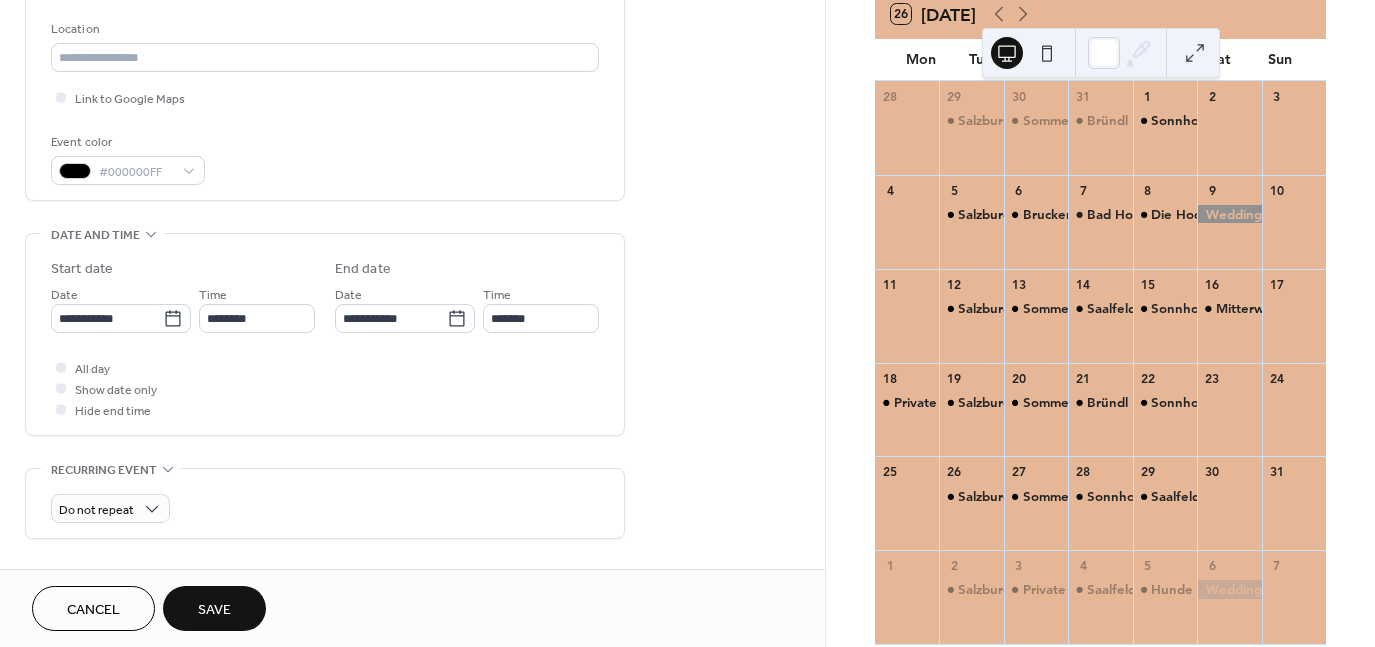 scroll, scrollTop: 484, scrollLeft: 0, axis: vertical 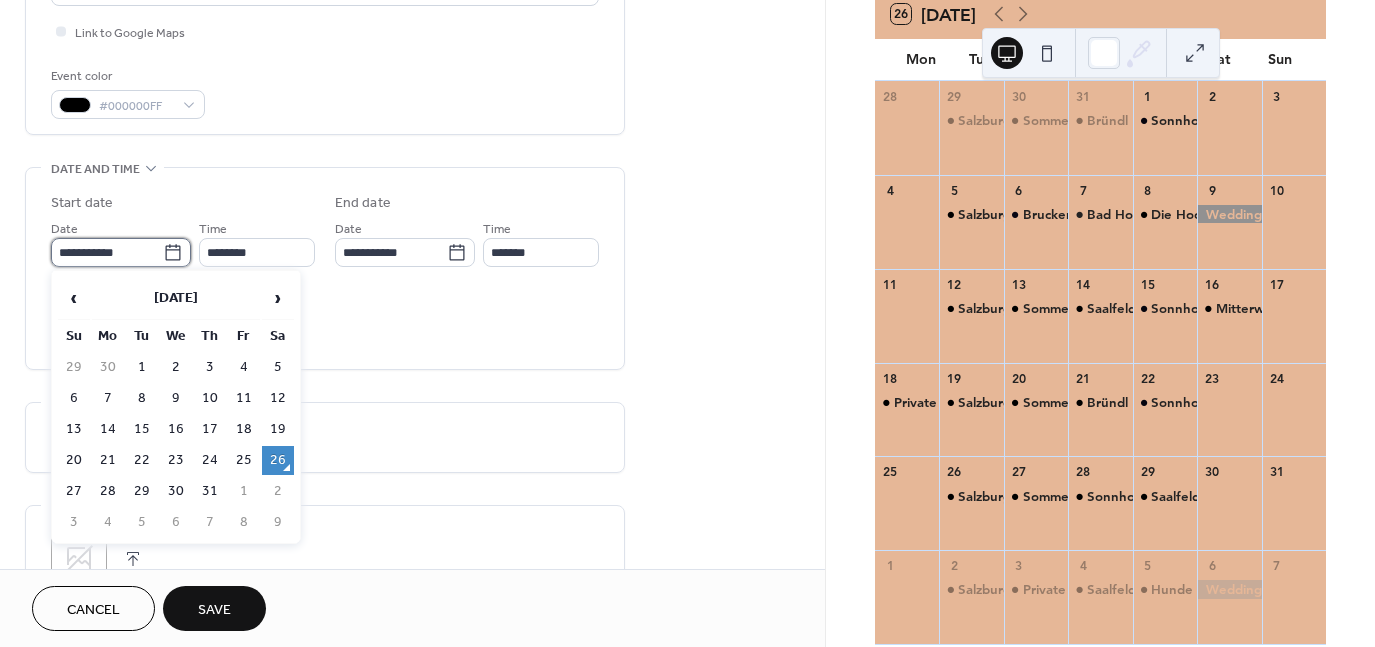 drag, startPoint x: 177, startPoint y: 258, endPoint x: 162, endPoint y: 247, distance: 18.601076 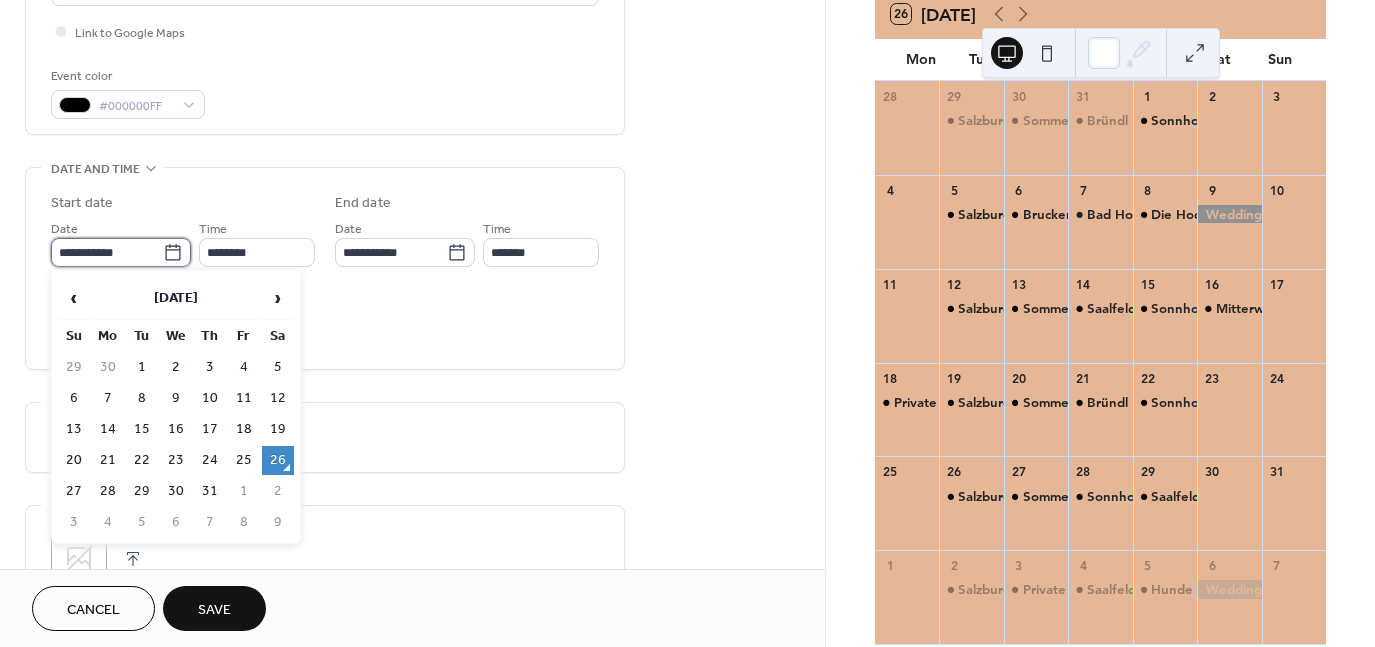 click on "**********" at bounding box center (107, 252) 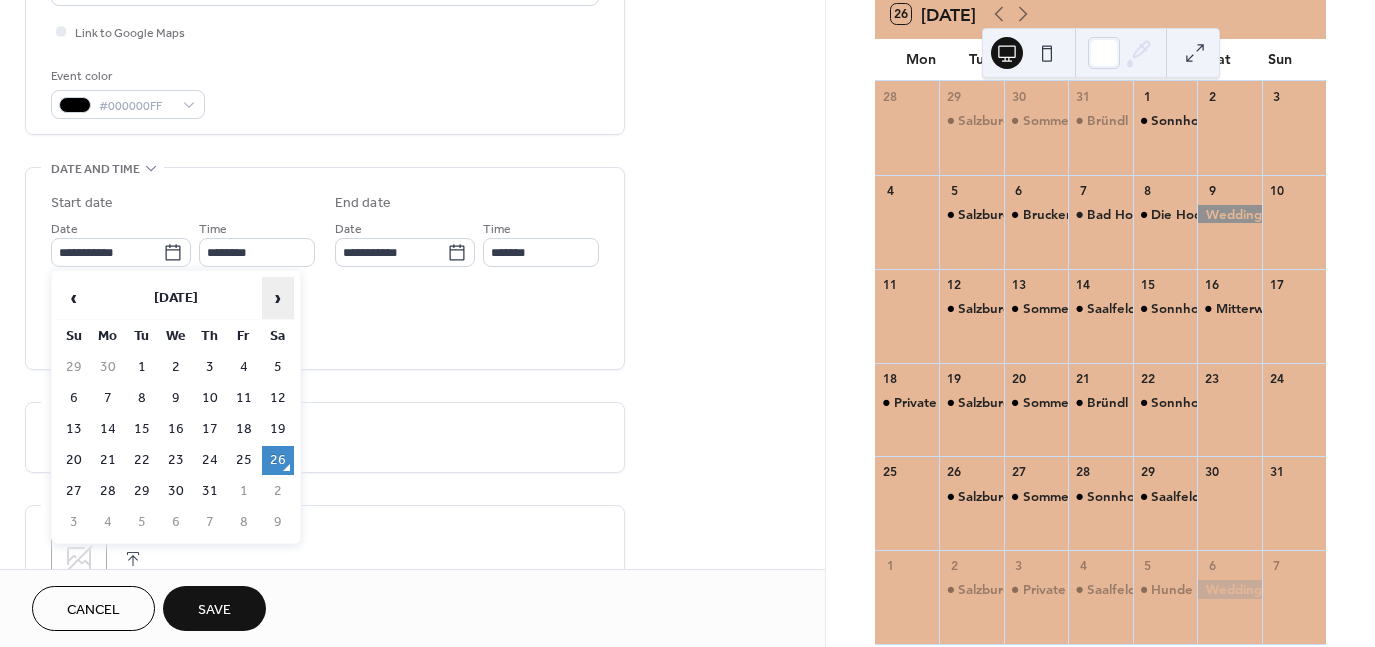 click on "›" at bounding box center [278, 298] 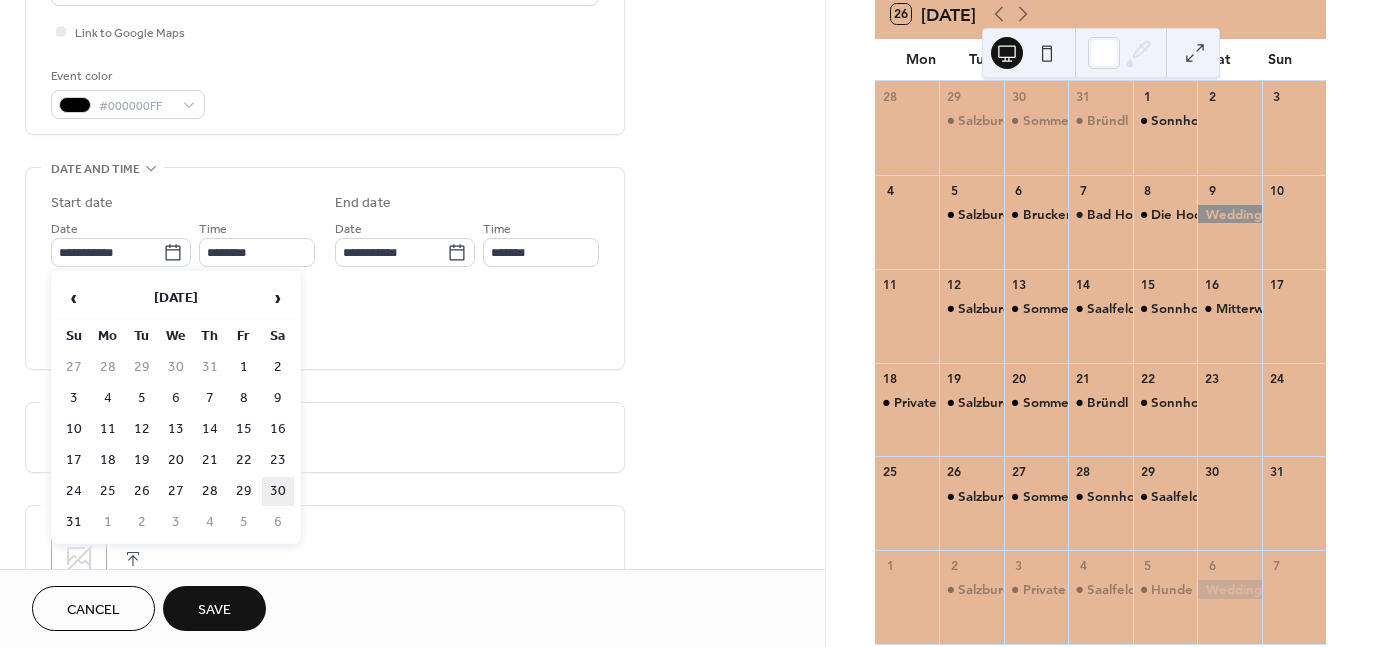 click on "30" at bounding box center (278, 491) 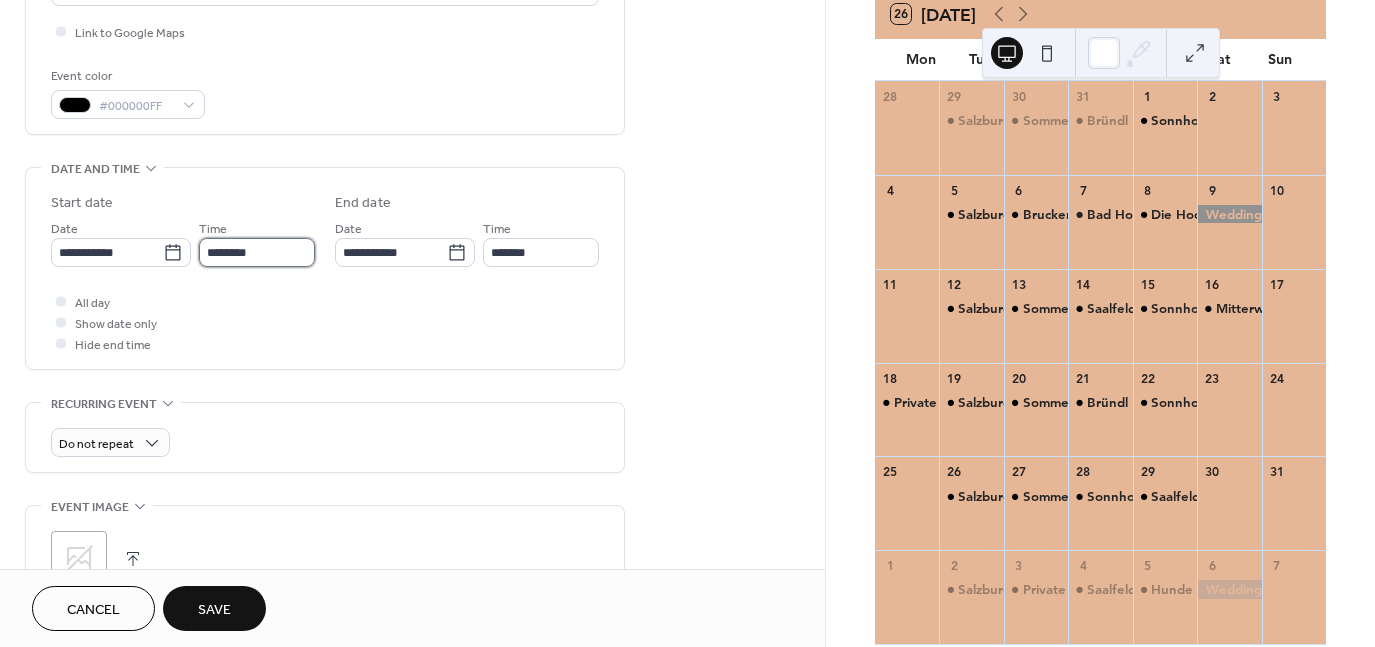 click on "********" at bounding box center [257, 252] 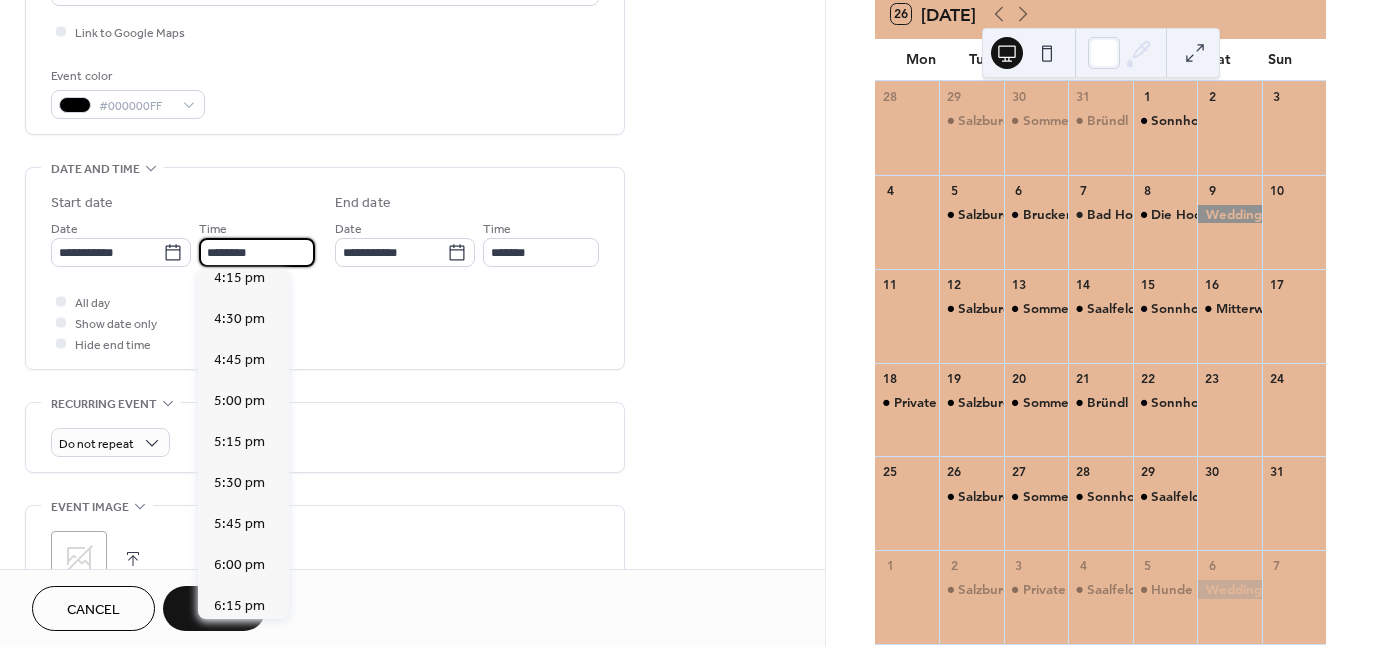 scroll, scrollTop: 2675, scrollLeft: 0, axis: vertical 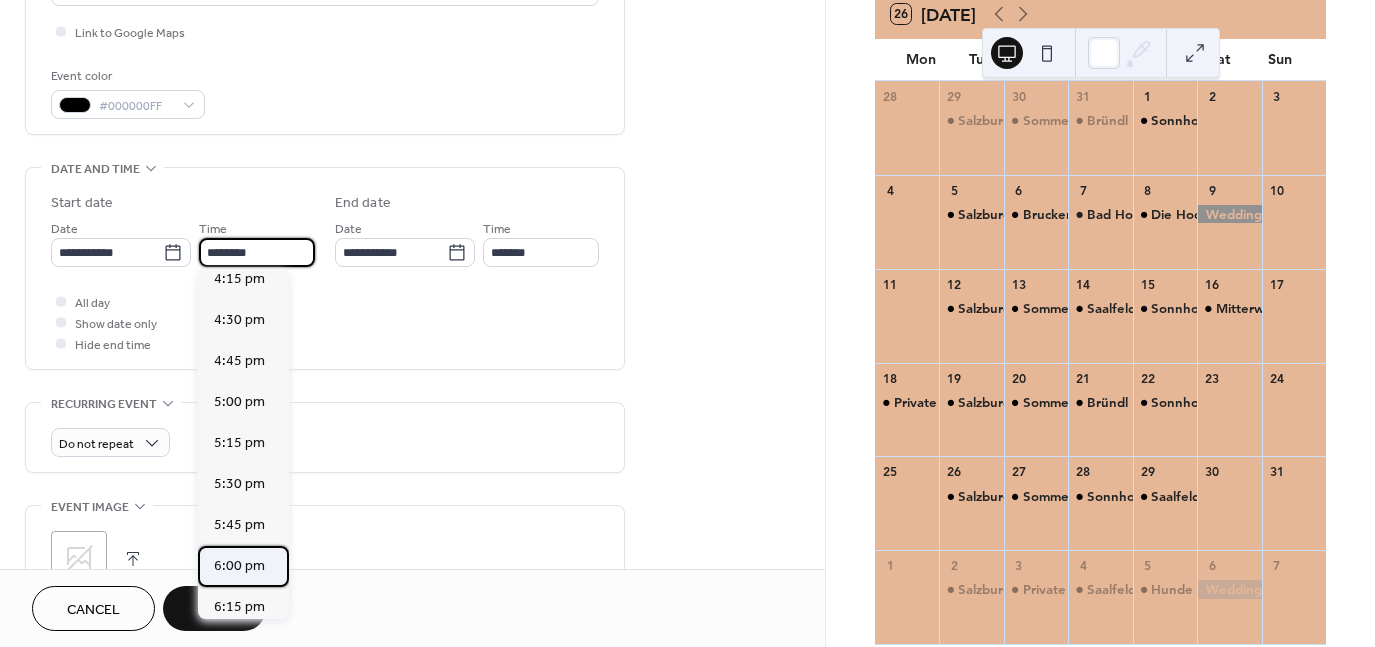 click on "6:00 pm" at bounding box center (239, 566) 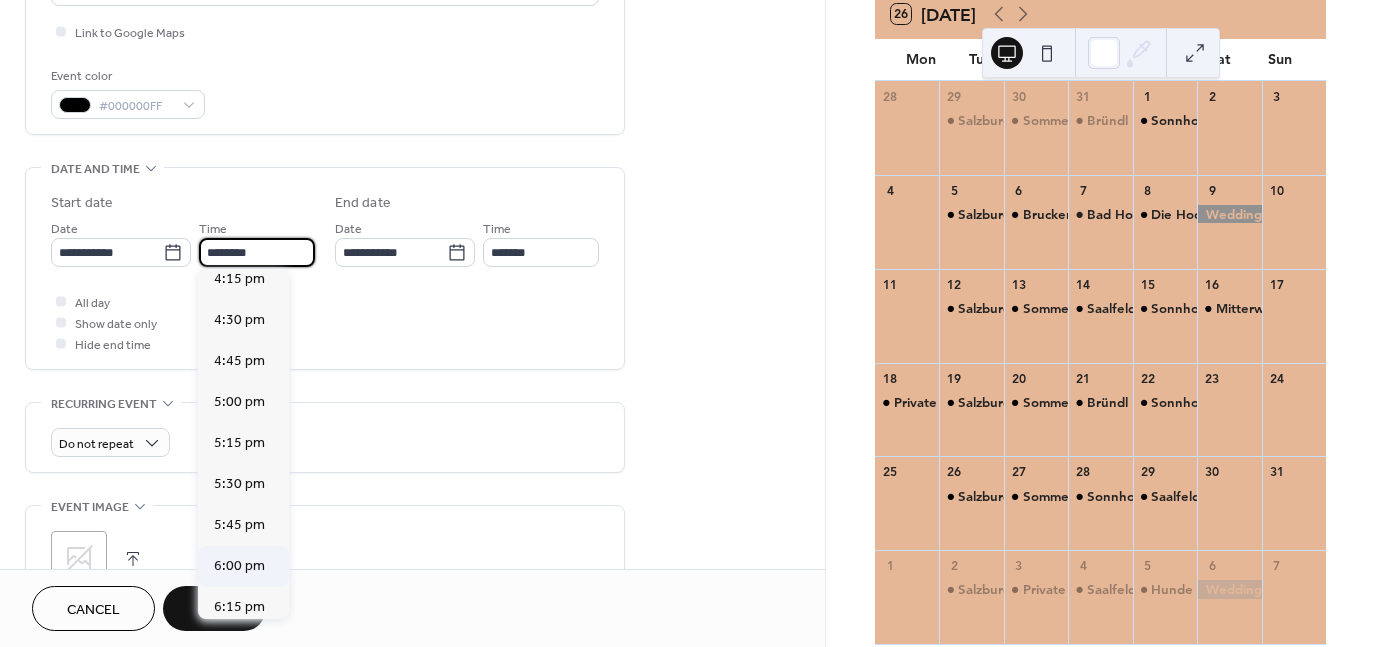 type on "*******" 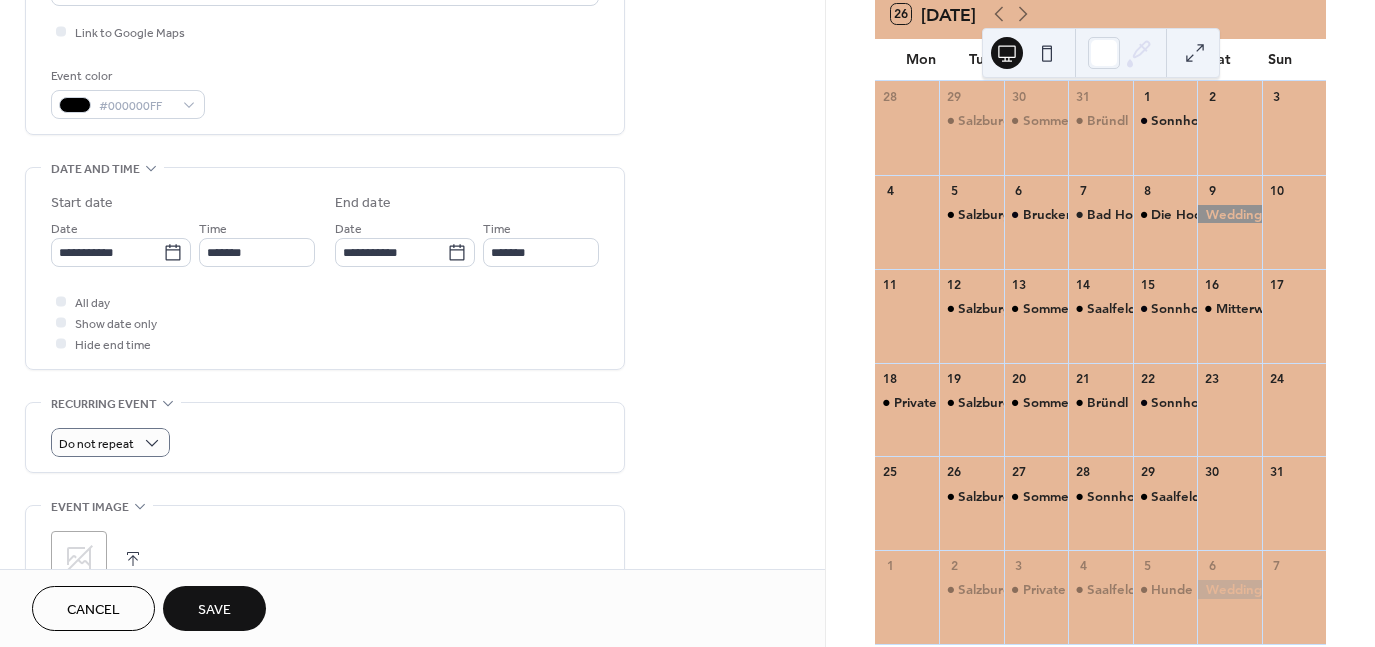 click on "**********" at bounding box center [325, 226] 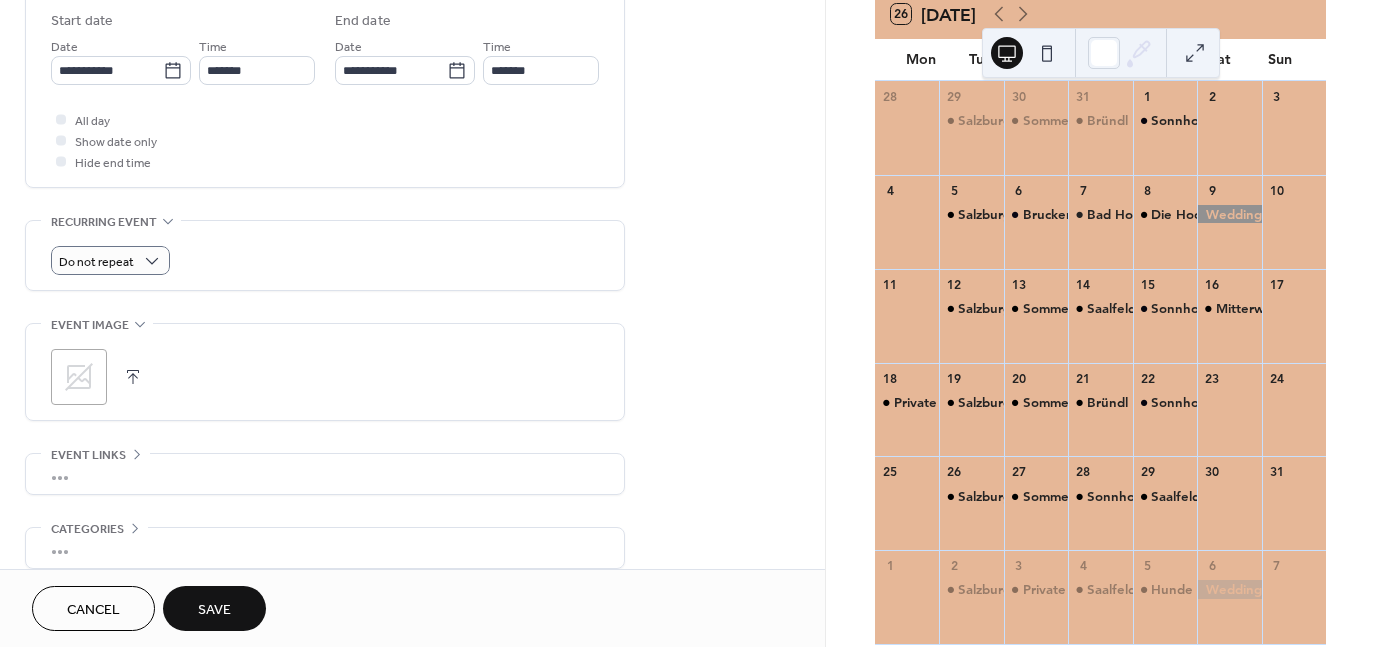 scroll, scrollTop: 724, scrollLeft: 0, axis: vertical 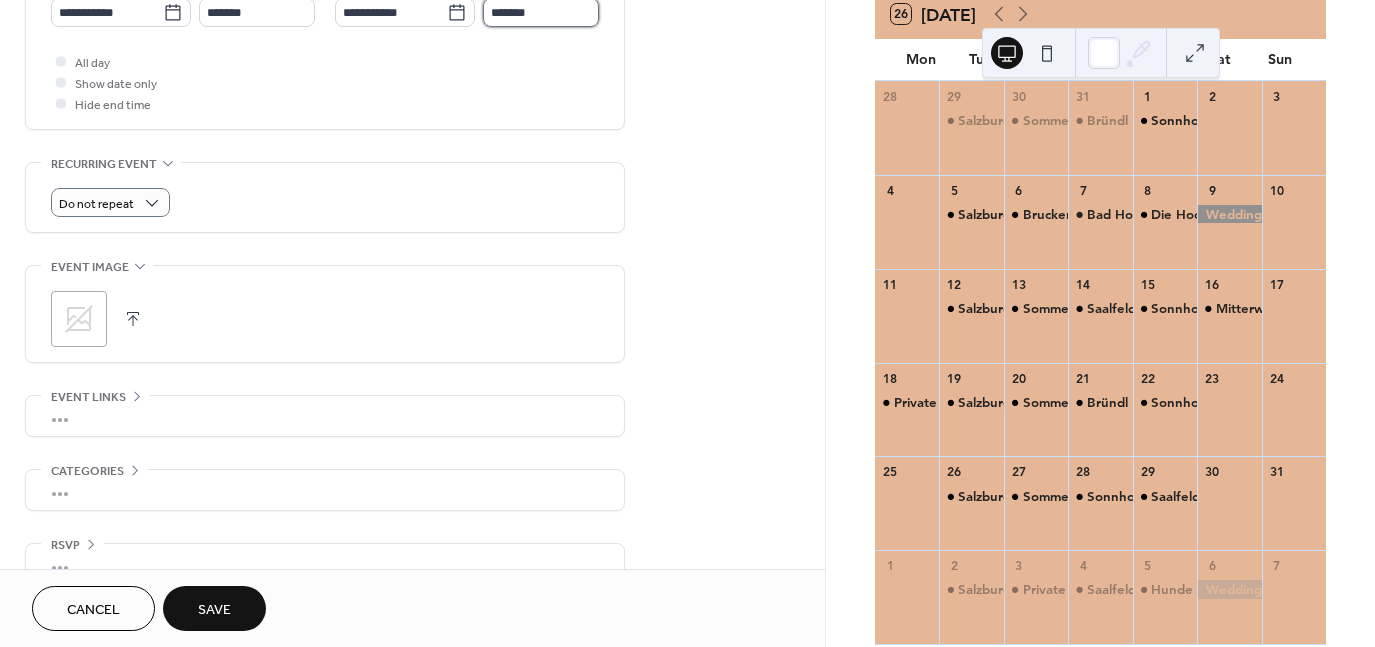 click on "*******" at bounding box center (541, 12) 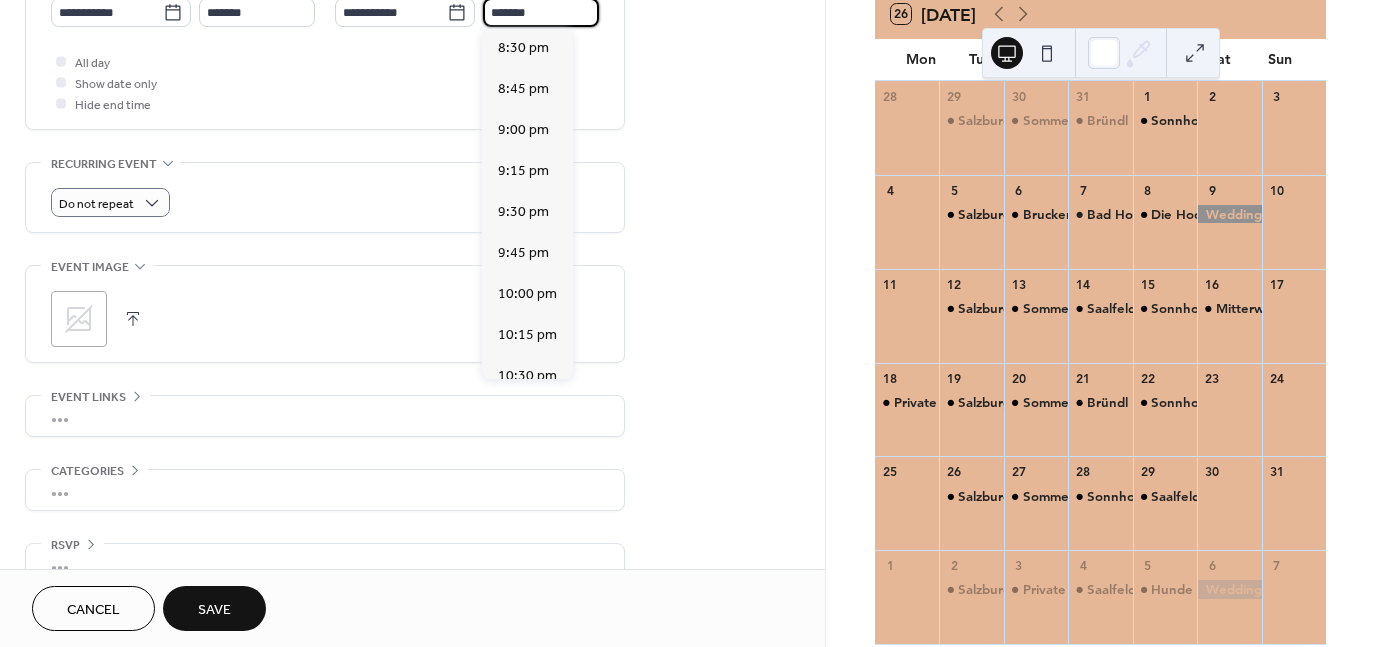 scroll, scrollTop: 371, scrollLeft: 0, axis: vertical 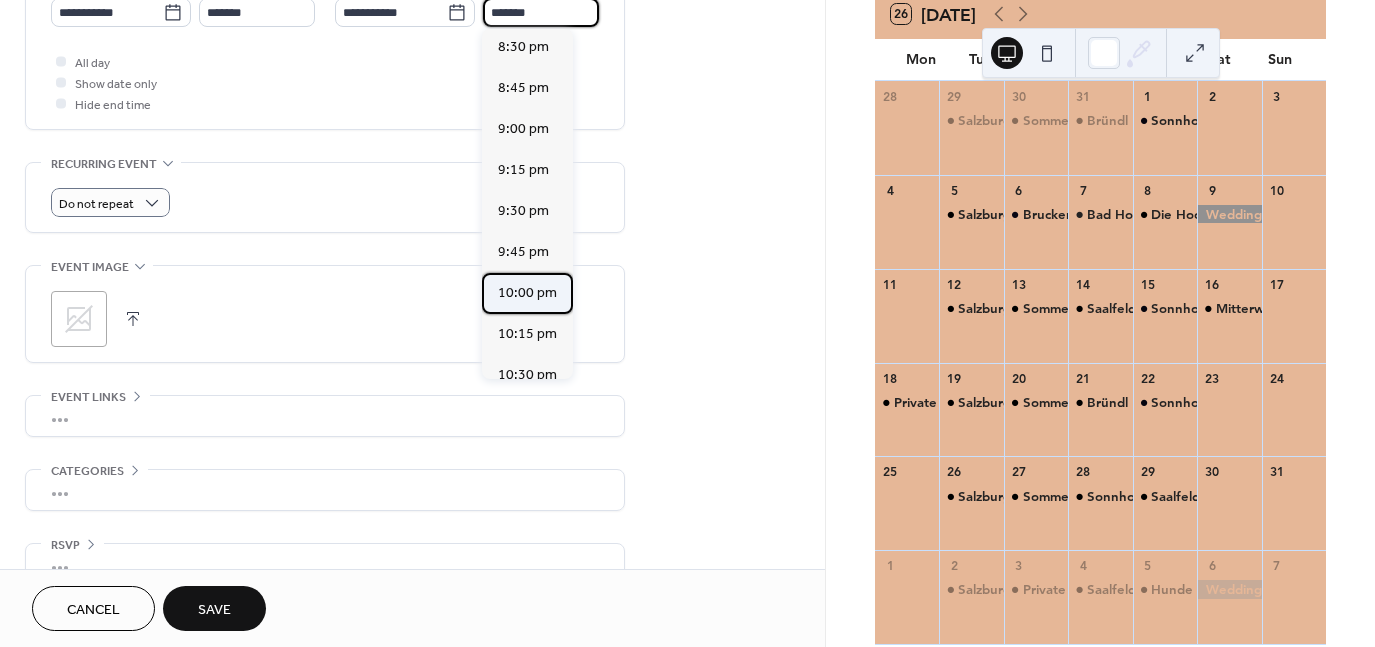 click on "10:00 pm" at bounding box center (527, 293) 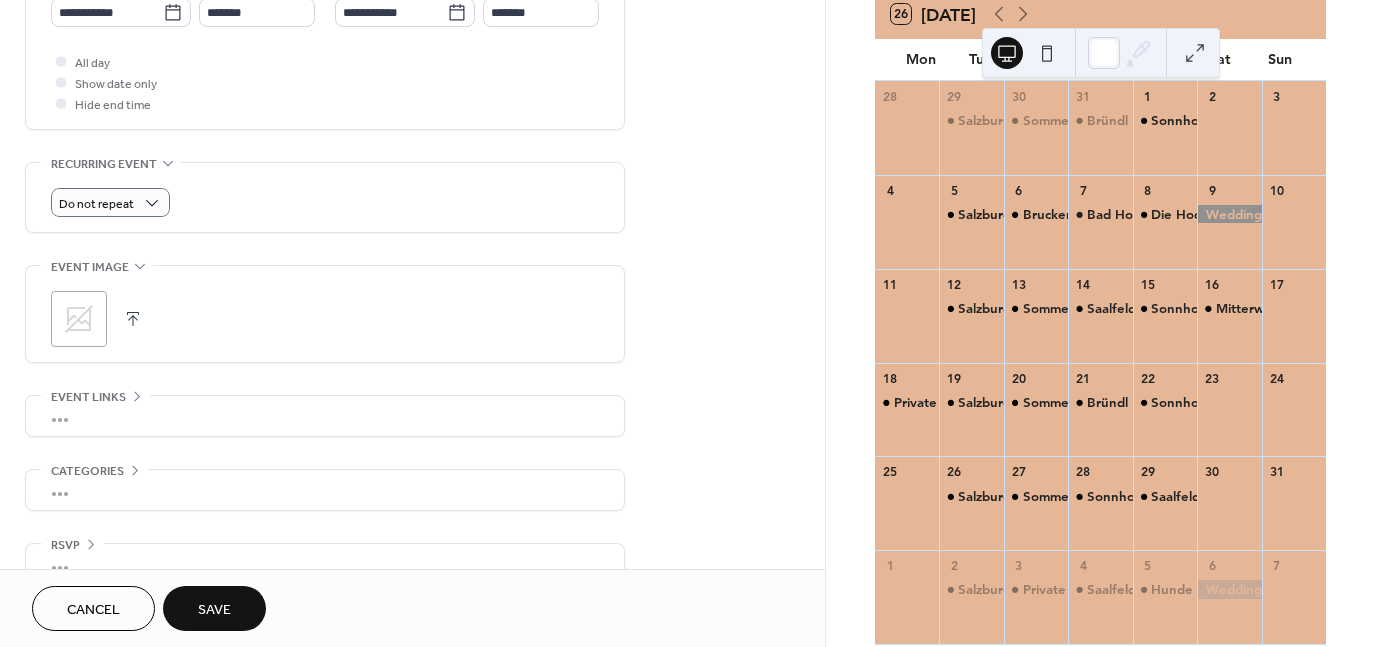 type on "********" 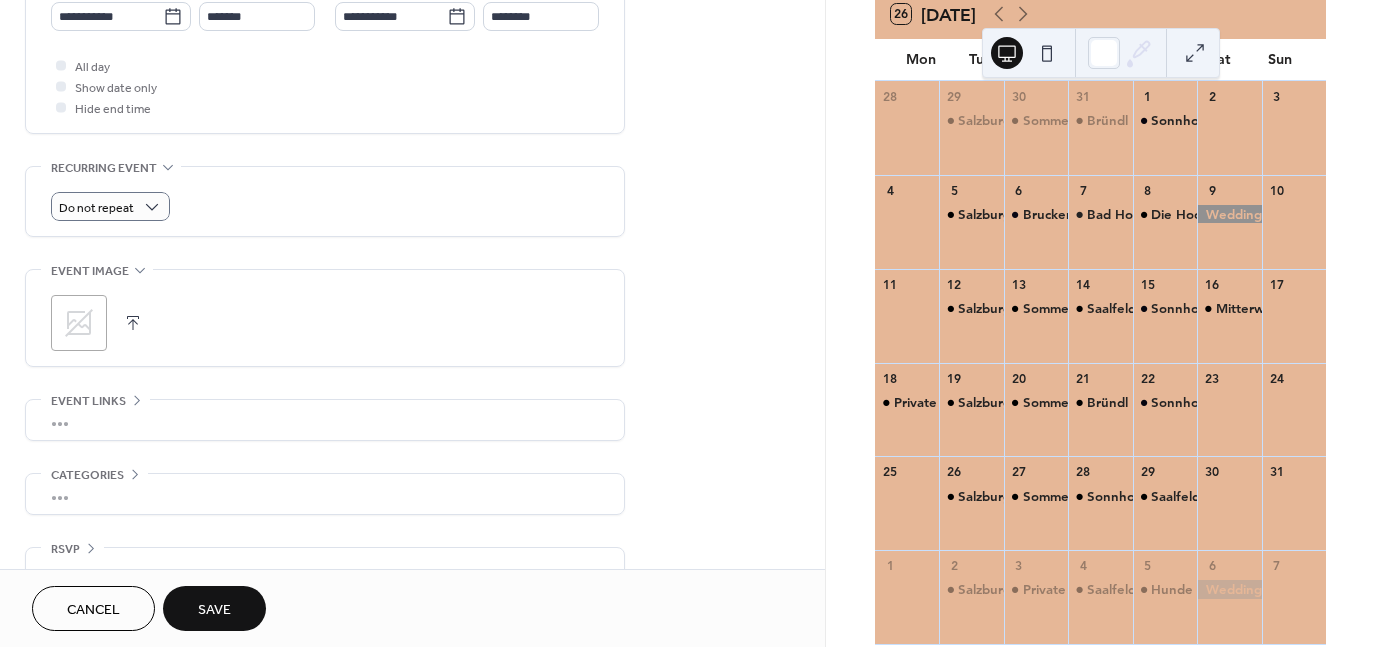 scroll, scrollTop: 757, scrollLeft: 0, axis: vertical 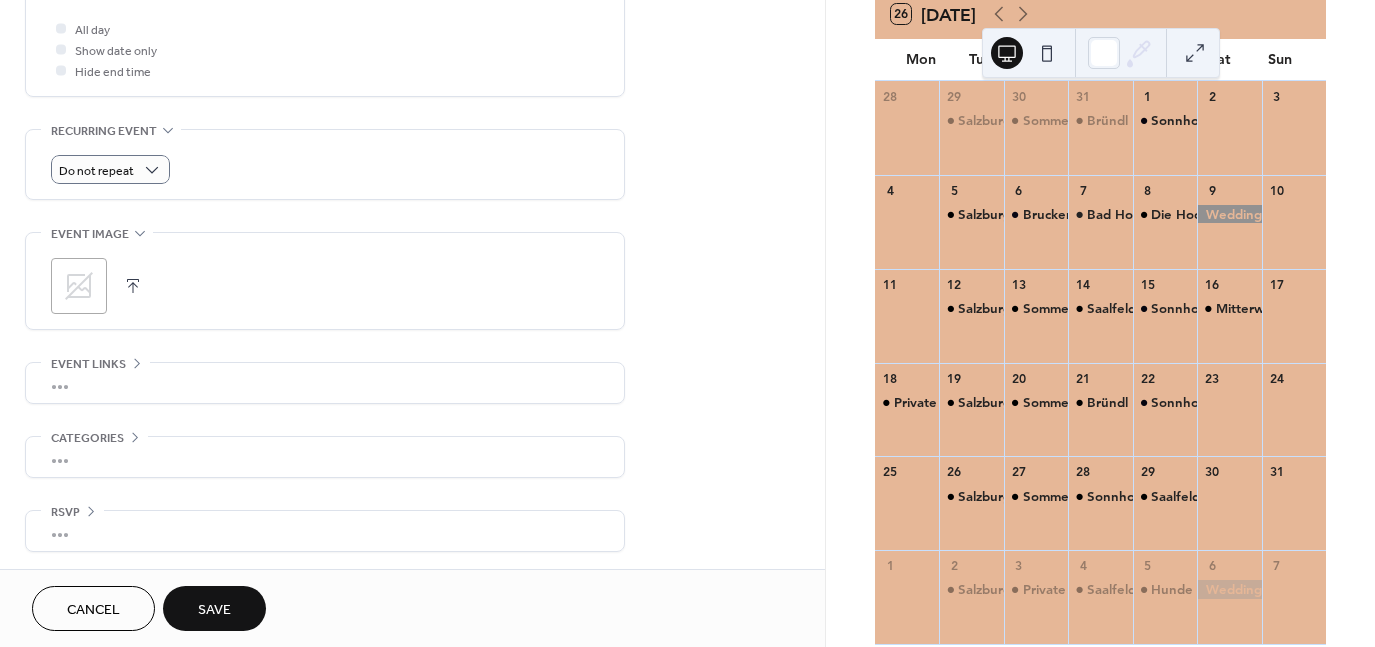 click on "Save" at bounding box center (214, 610) 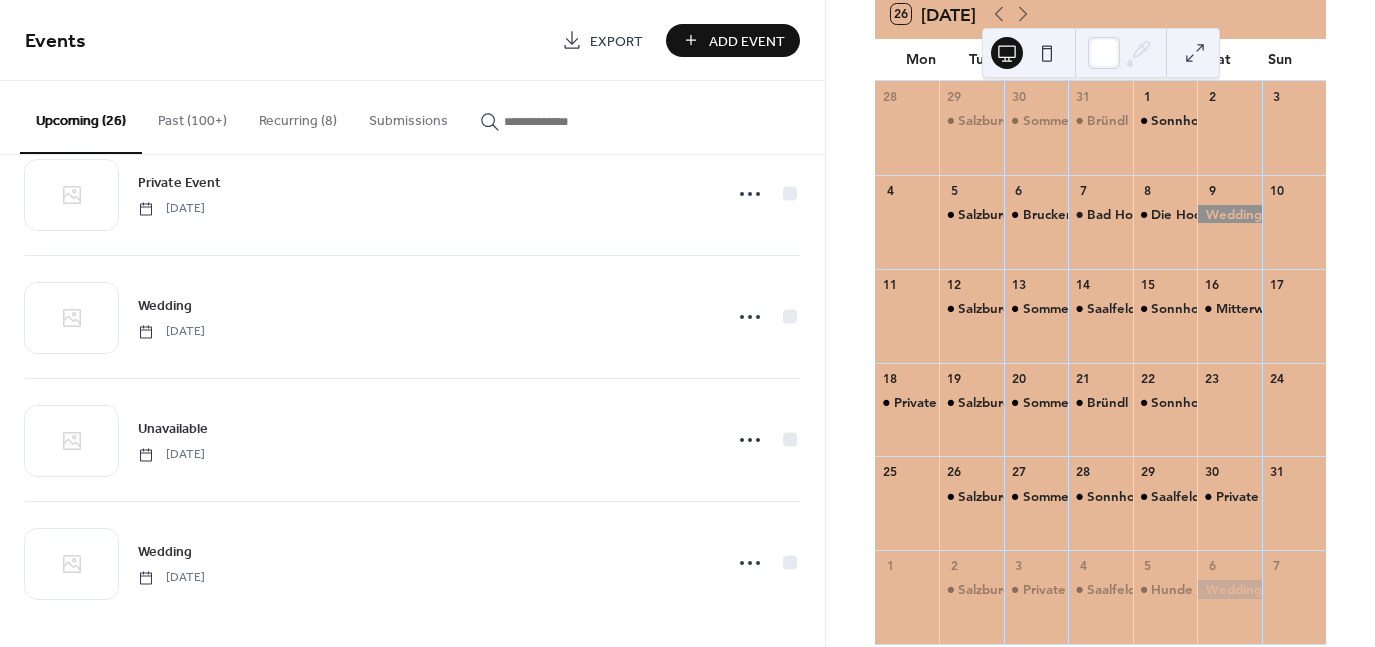 scroll, scrollTop: 2759, scrollLeft: 0, axis: vertical 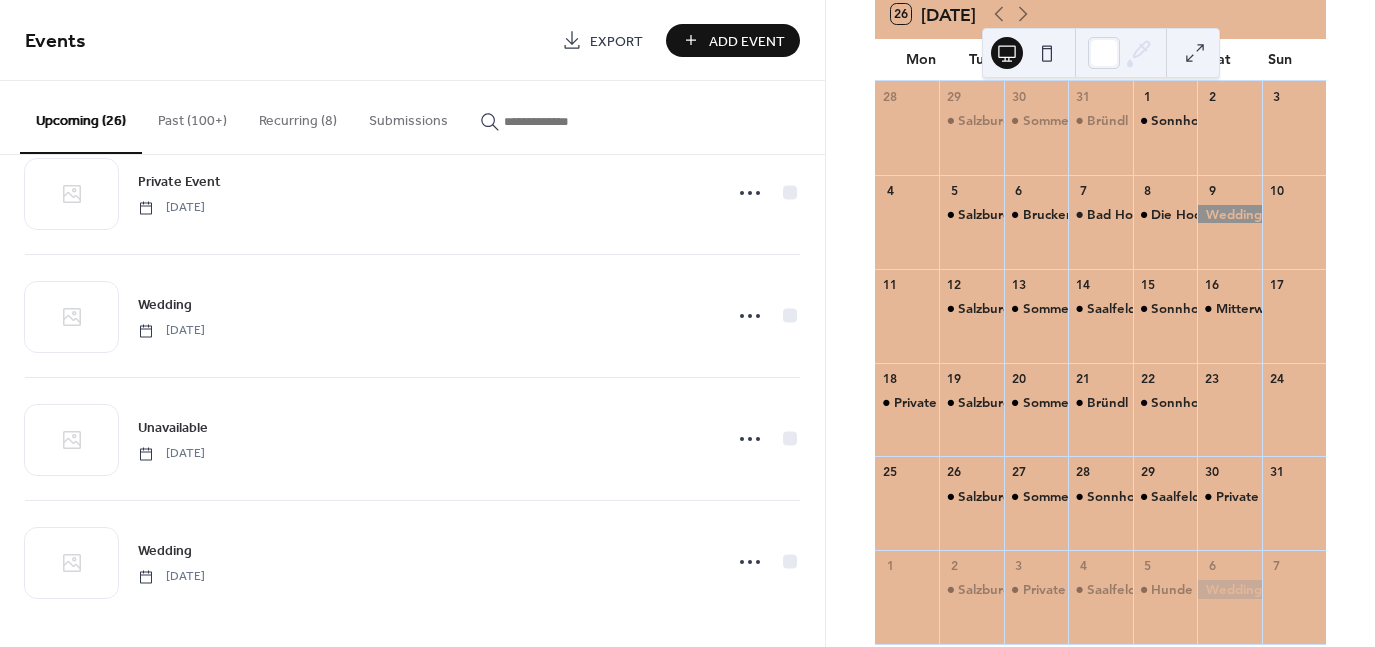 click on "Add Event" at bounding box center (747, 41) 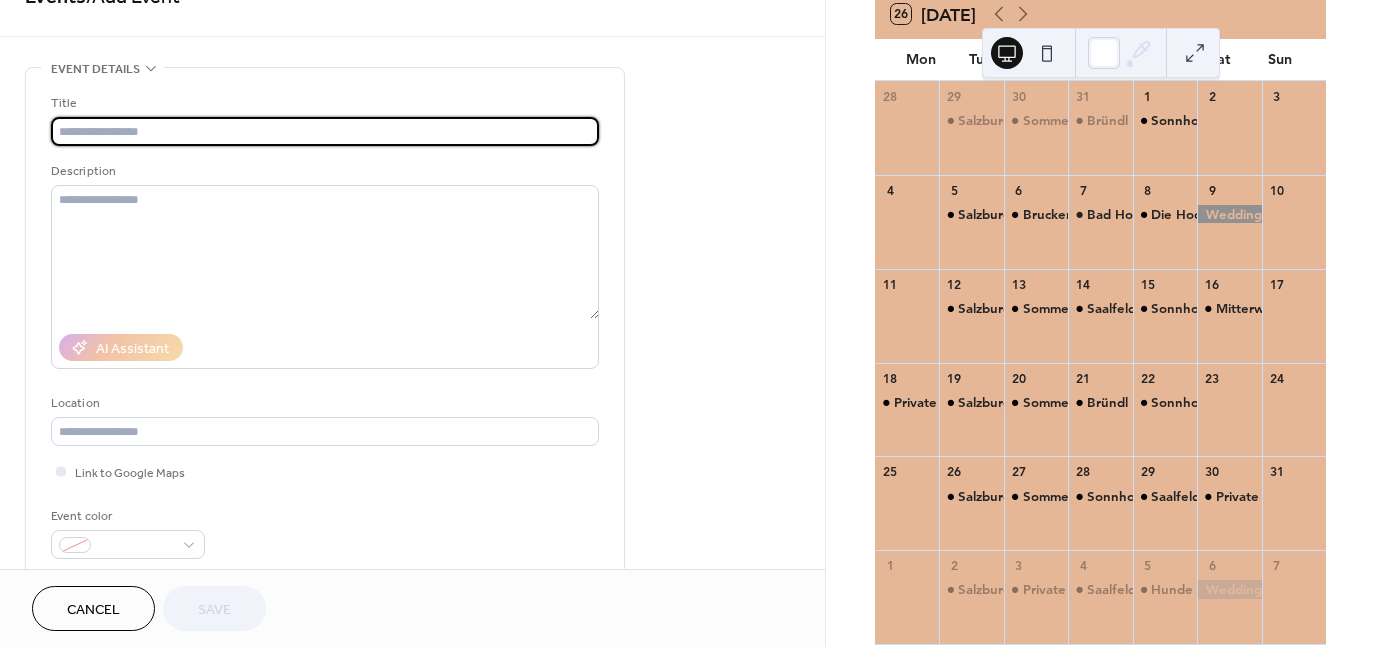 scroll, scrollTop: 43, scrollLeft: 0, axis: vertical 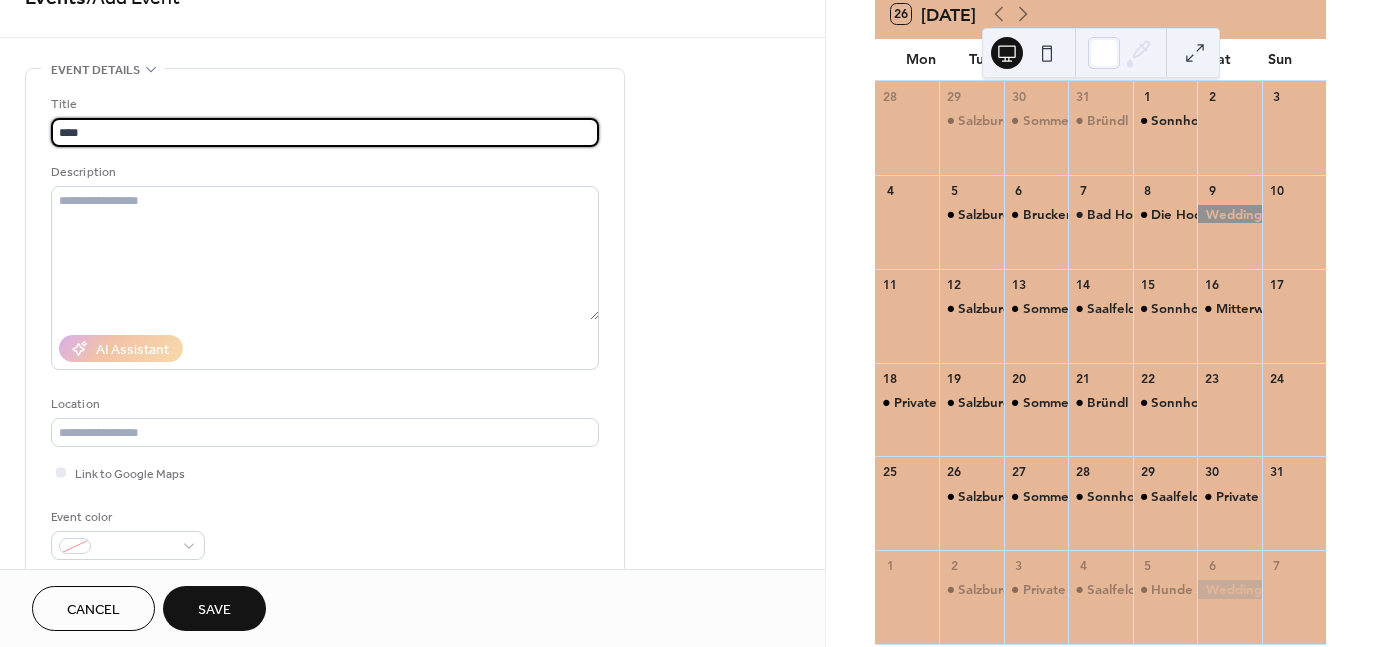 type on "*******" 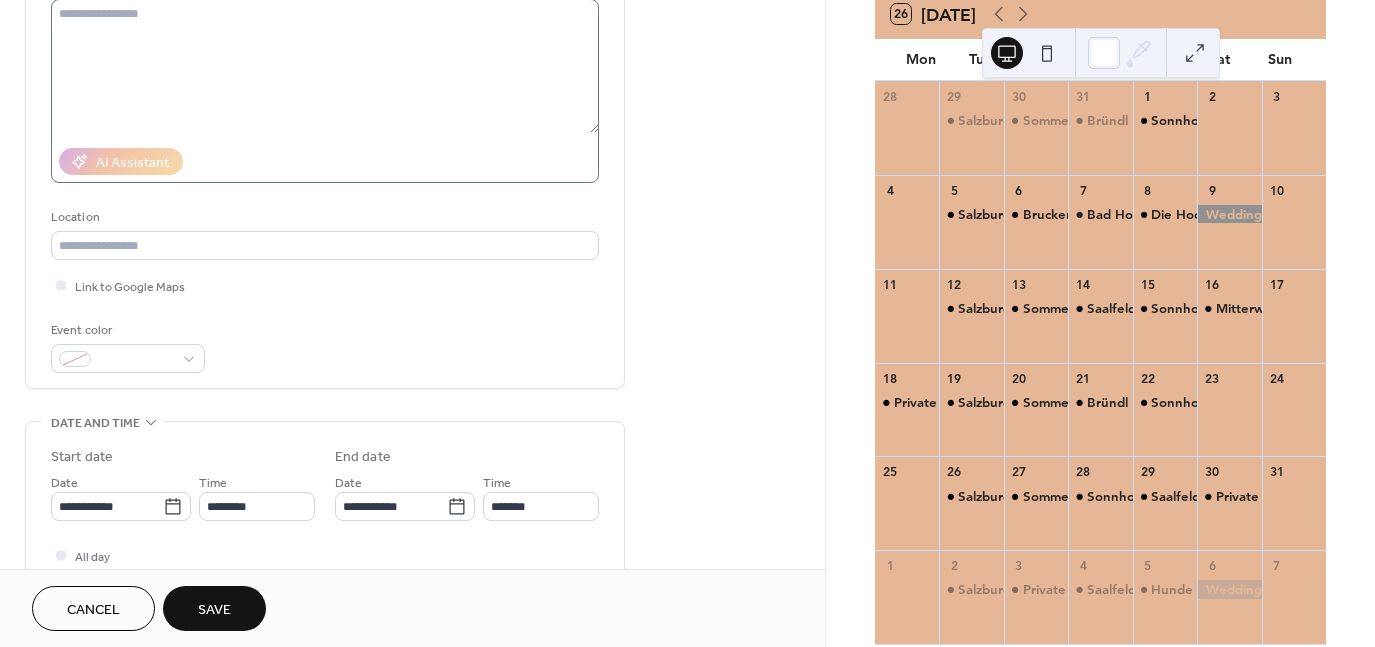 scroll, scrollTop: 231, scrollLeft: 0, axis: vertical 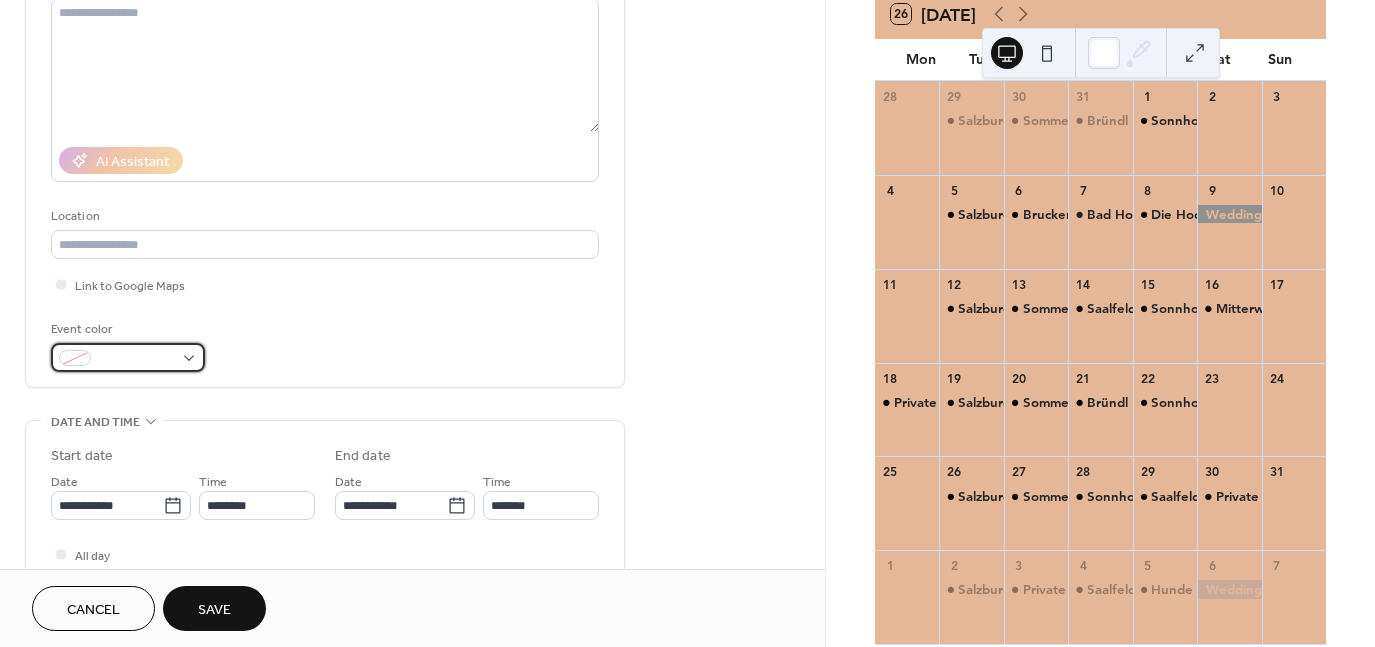 click at bounding box center (128, 357) 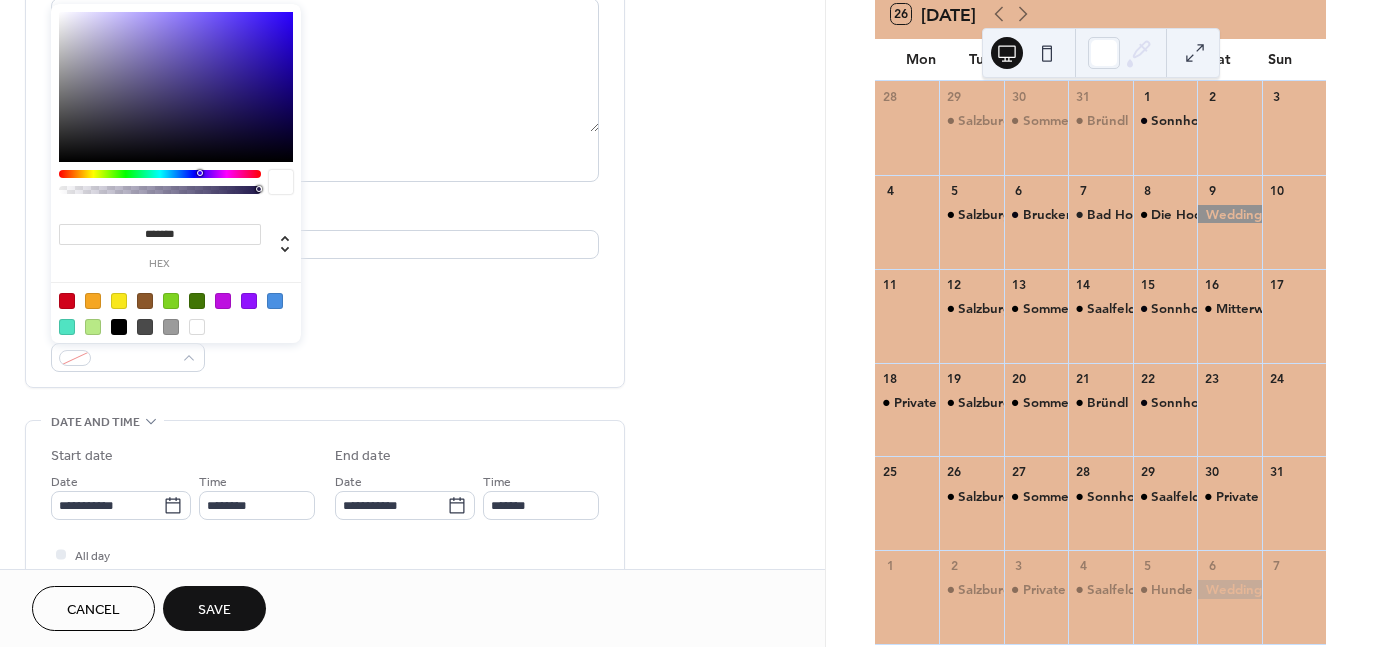click at bounding box center [119, 327] 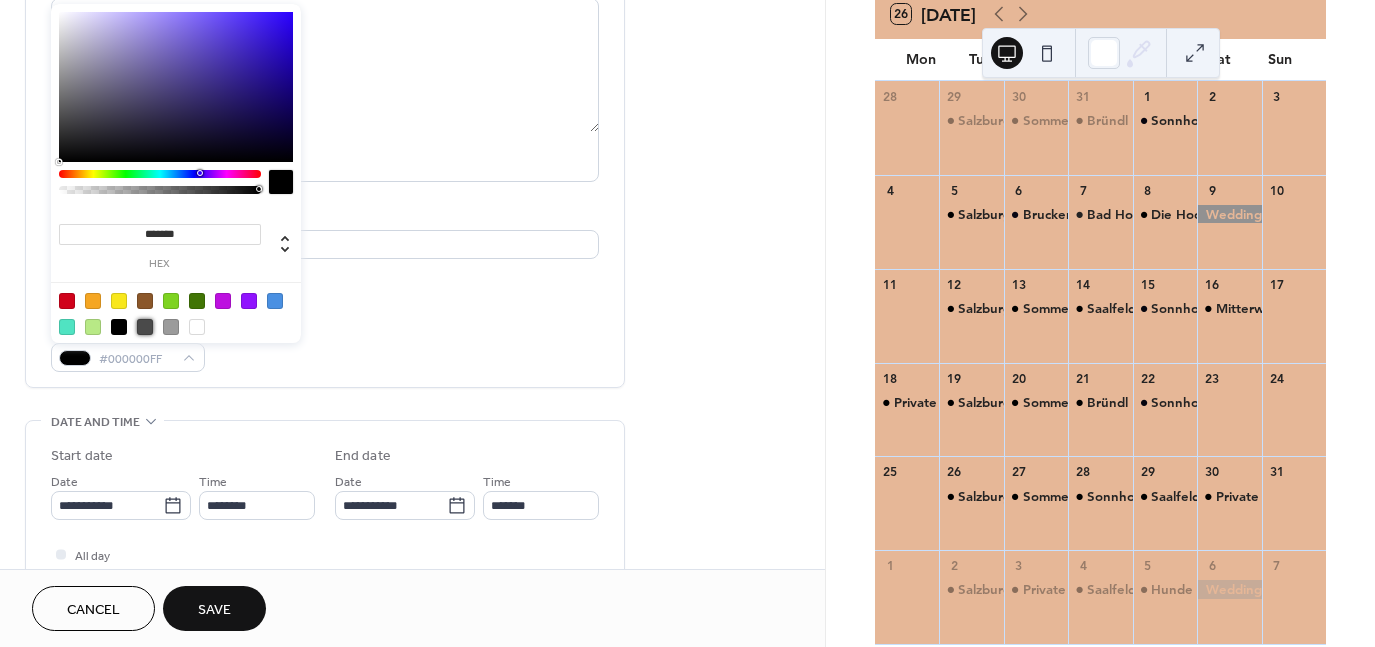 click at bounding box center (145, 327) 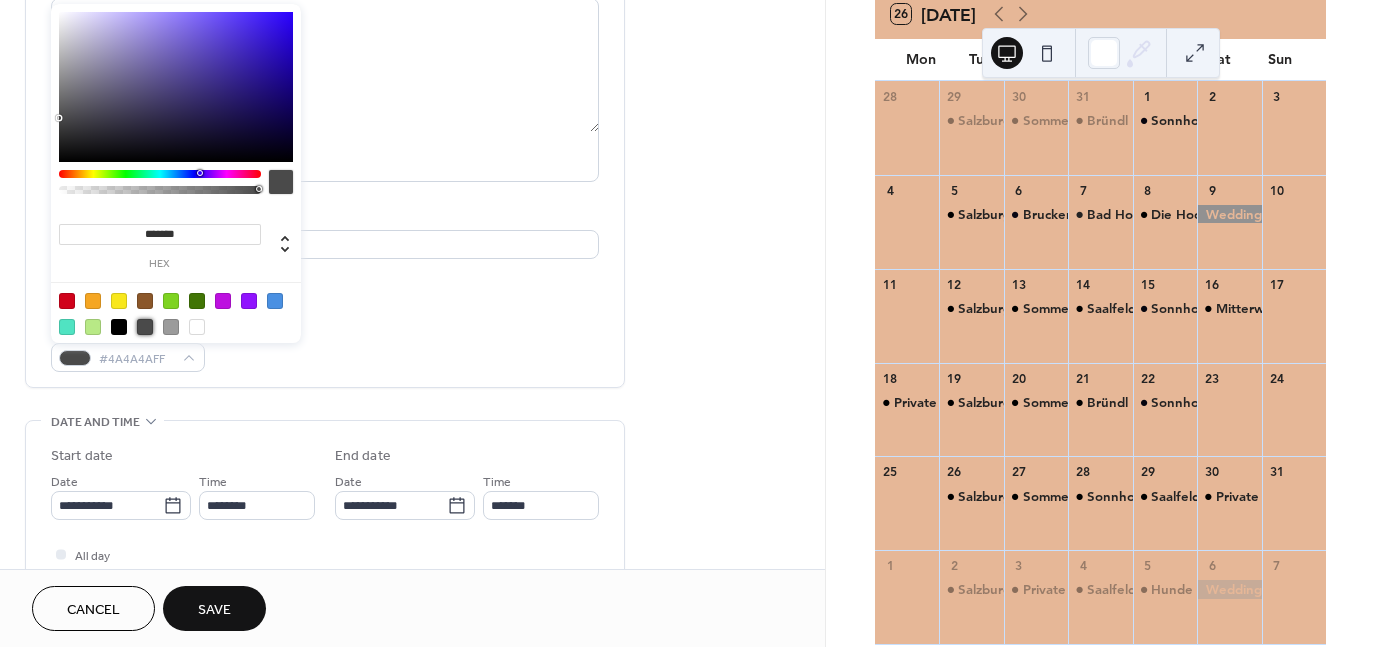 click on "**********" at bounding box center (325, 521) 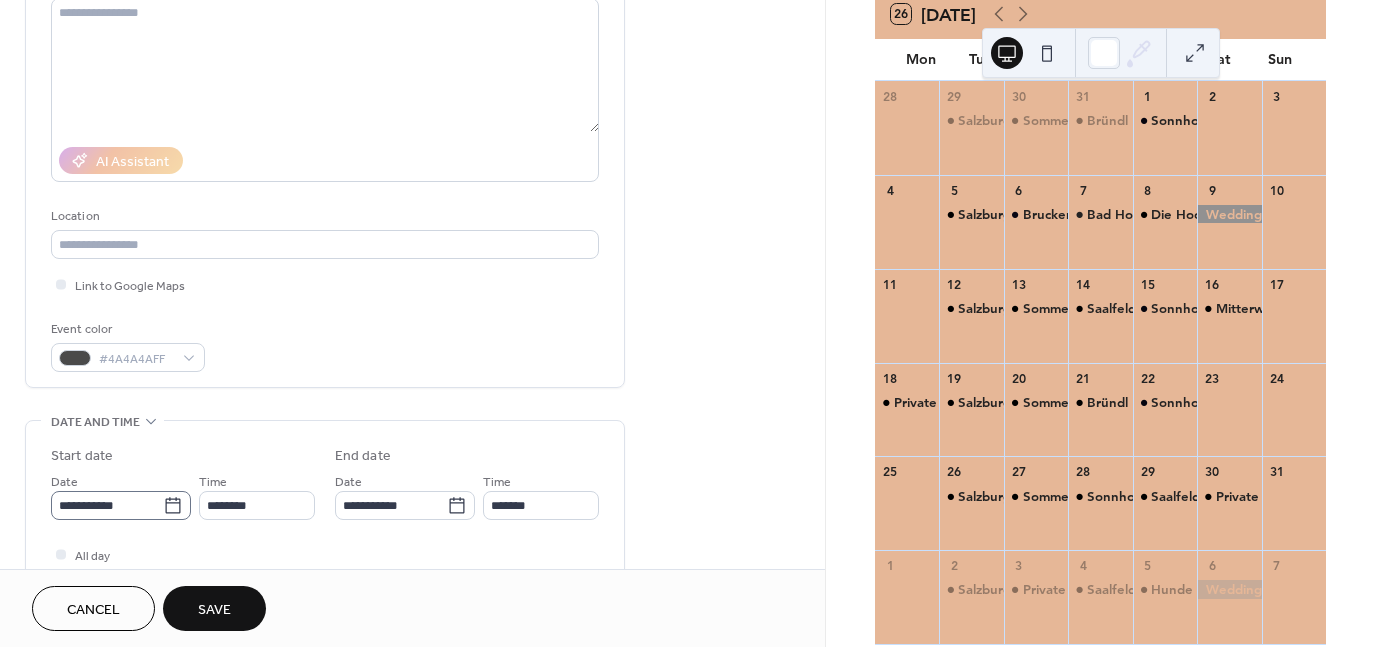 click 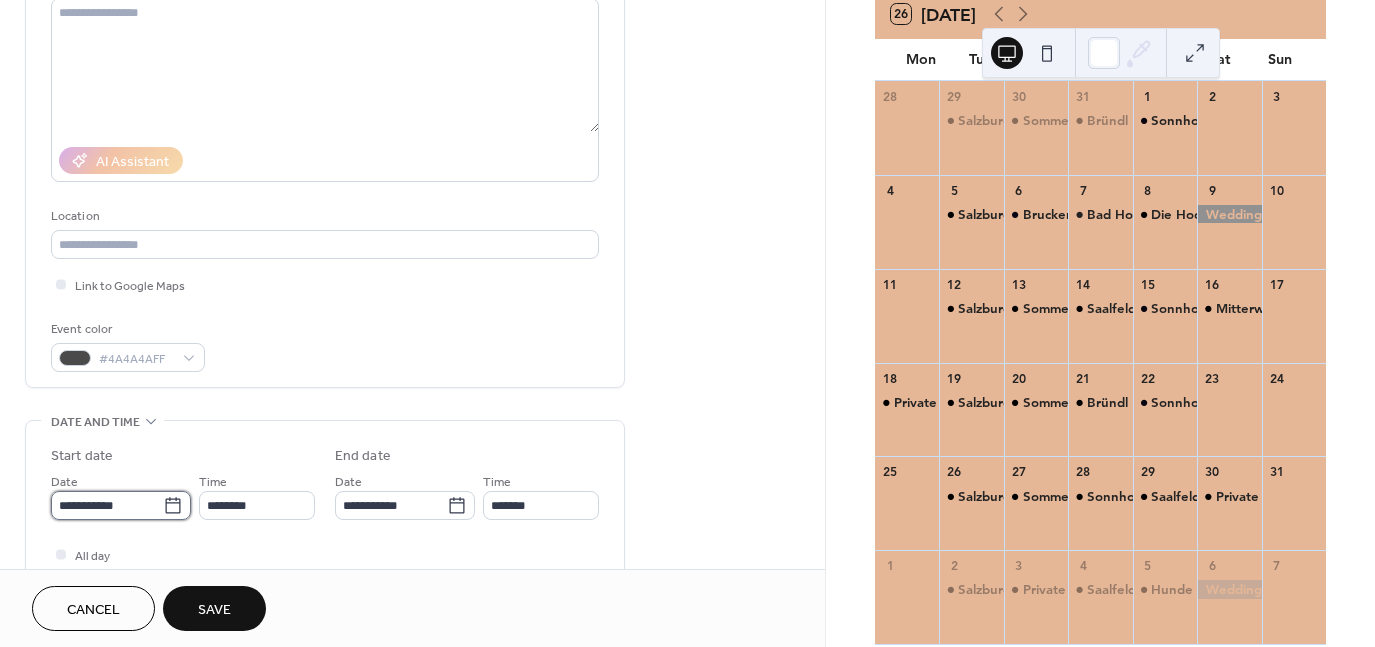 click on "**********" at bounding box center [107, 505] 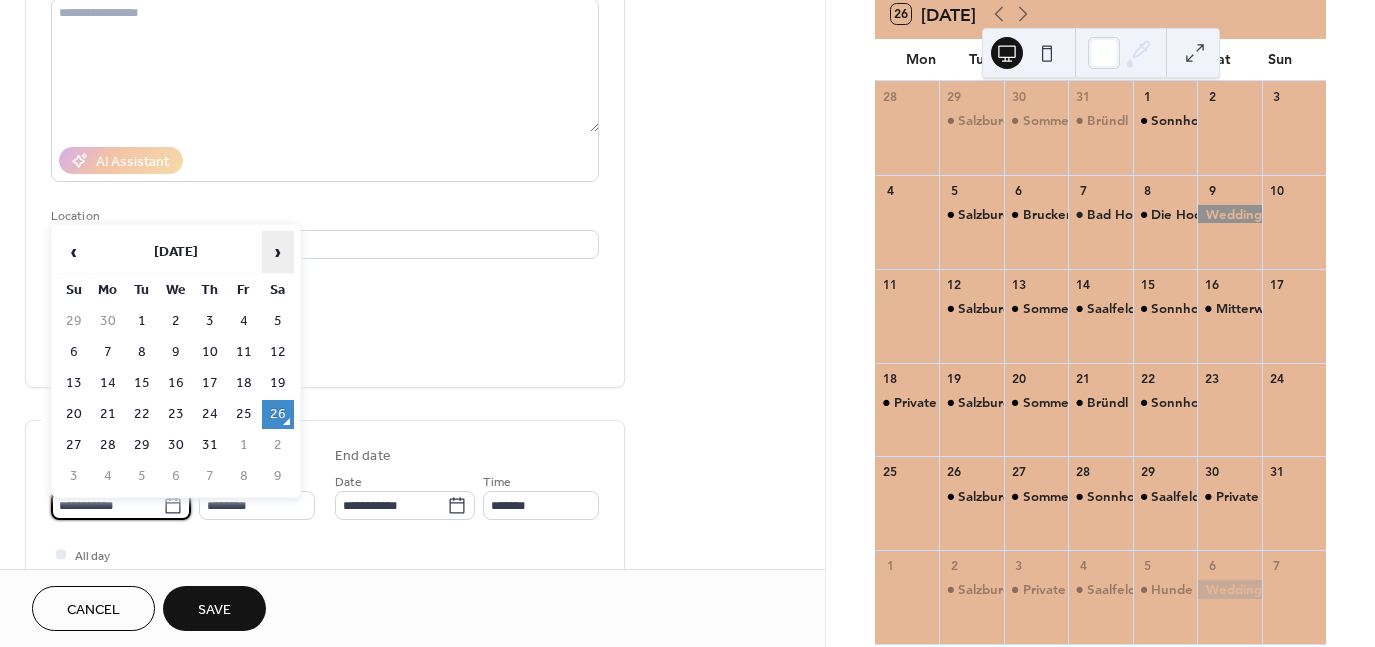 click on "›" at bounding box center (278, 252) 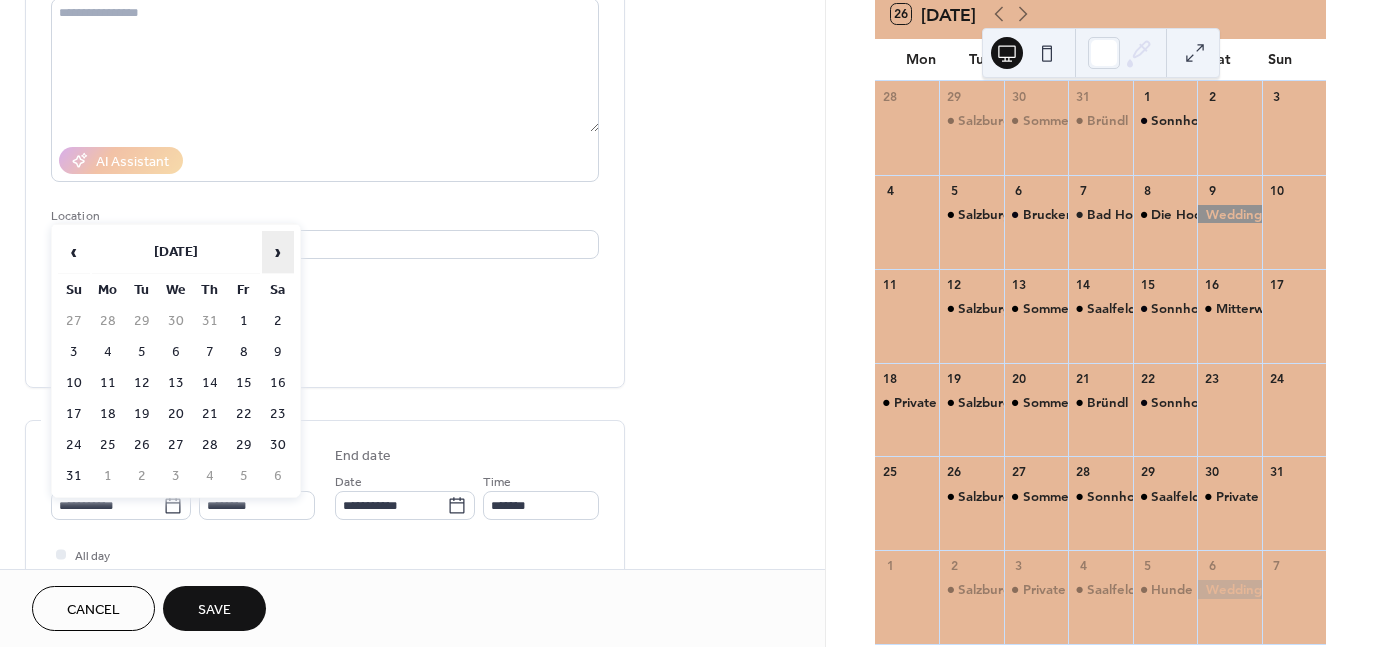 click on "›" at bounding box center [278, 252] 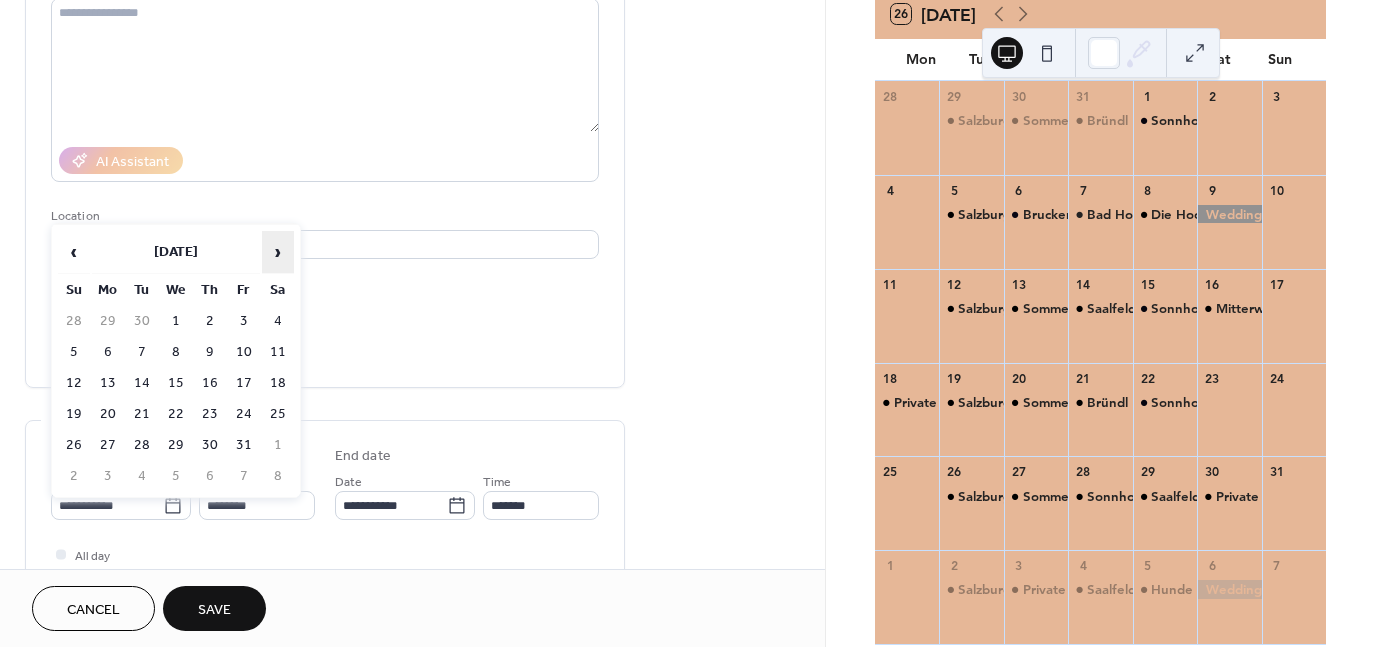 click on "›" at bounding box center [278, 252] 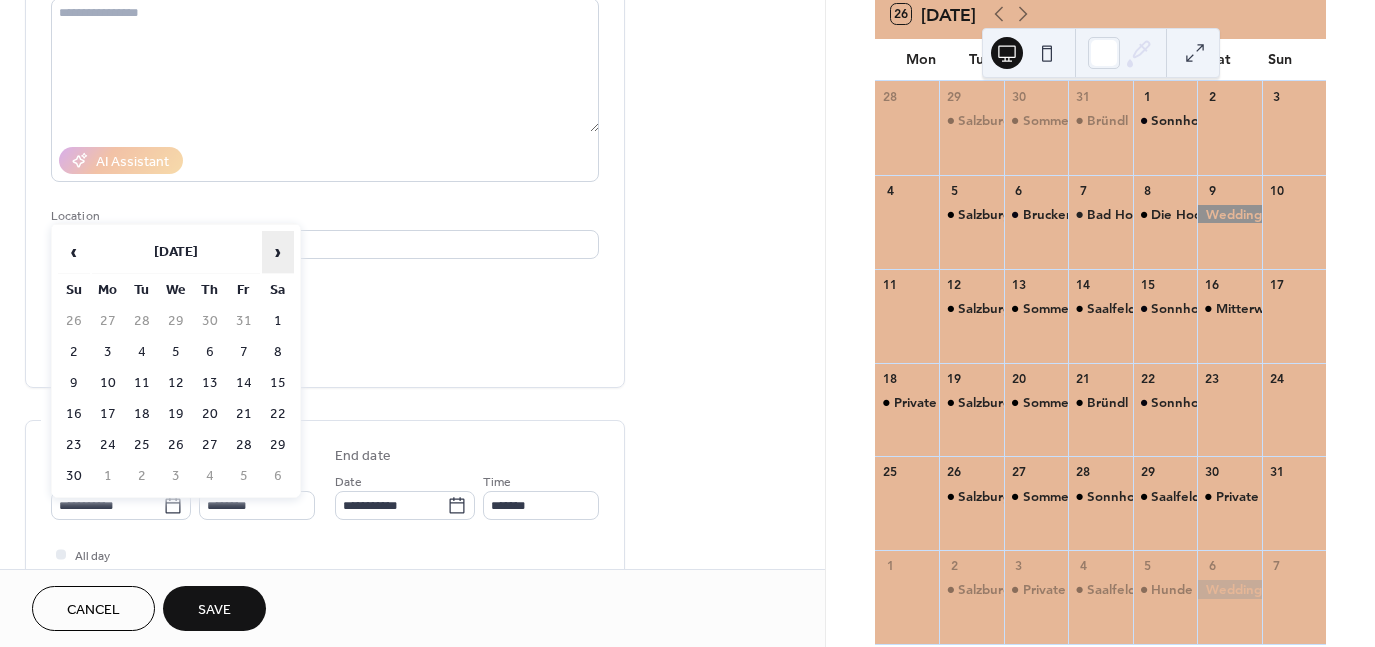 click on "›" at bounding box center [278, 252] 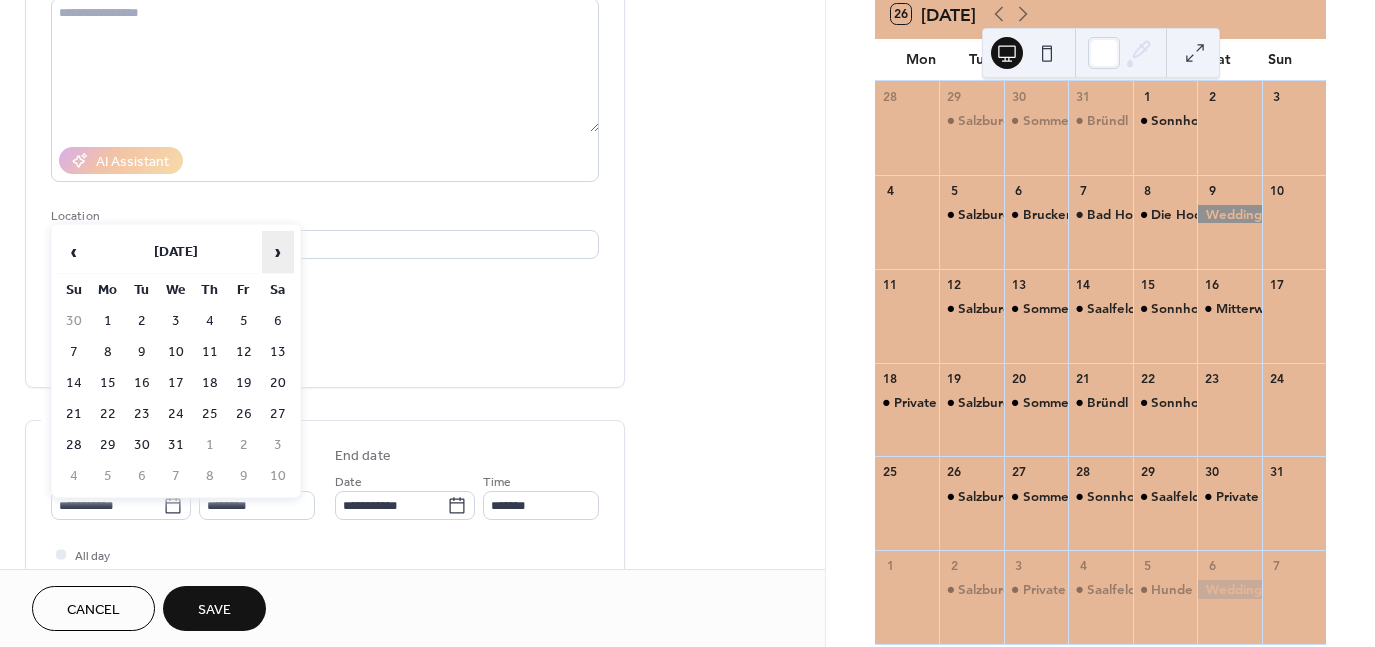 click on "›" at bounding box center [278, 252] 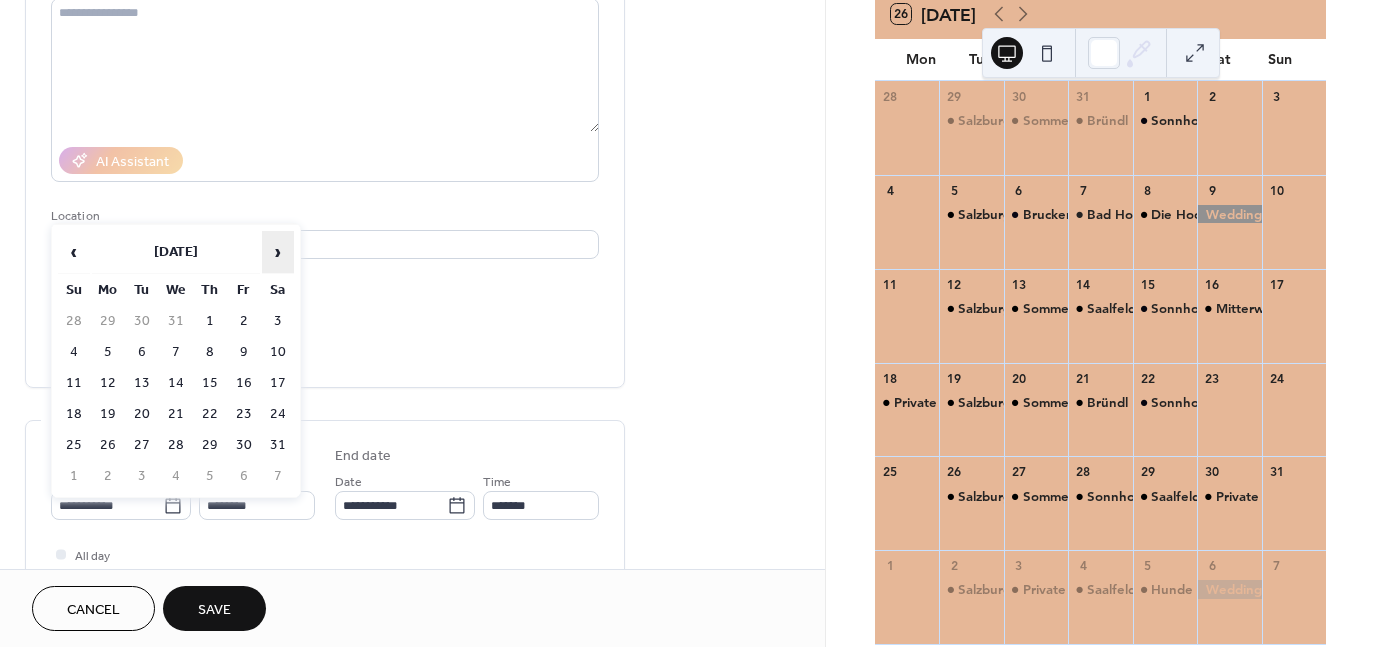 click on "›" at bounding box center [278, 252] 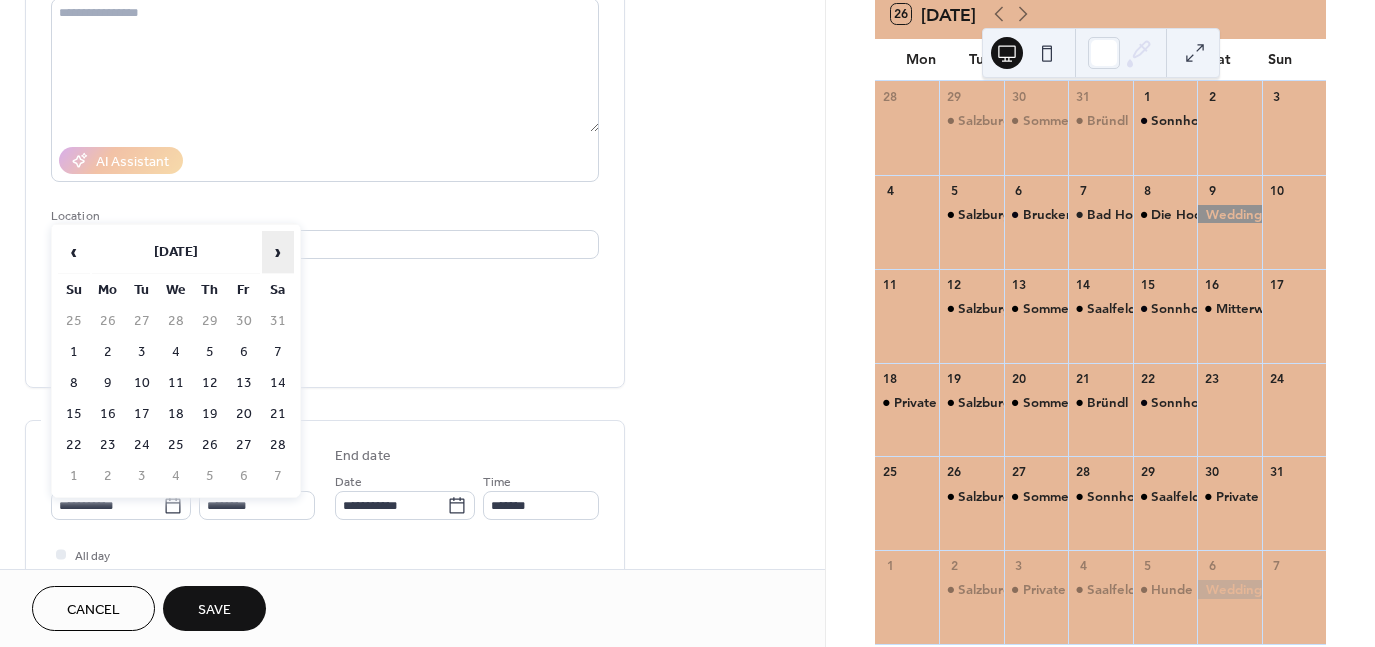 click on "›" at bounding box center [278, 252] 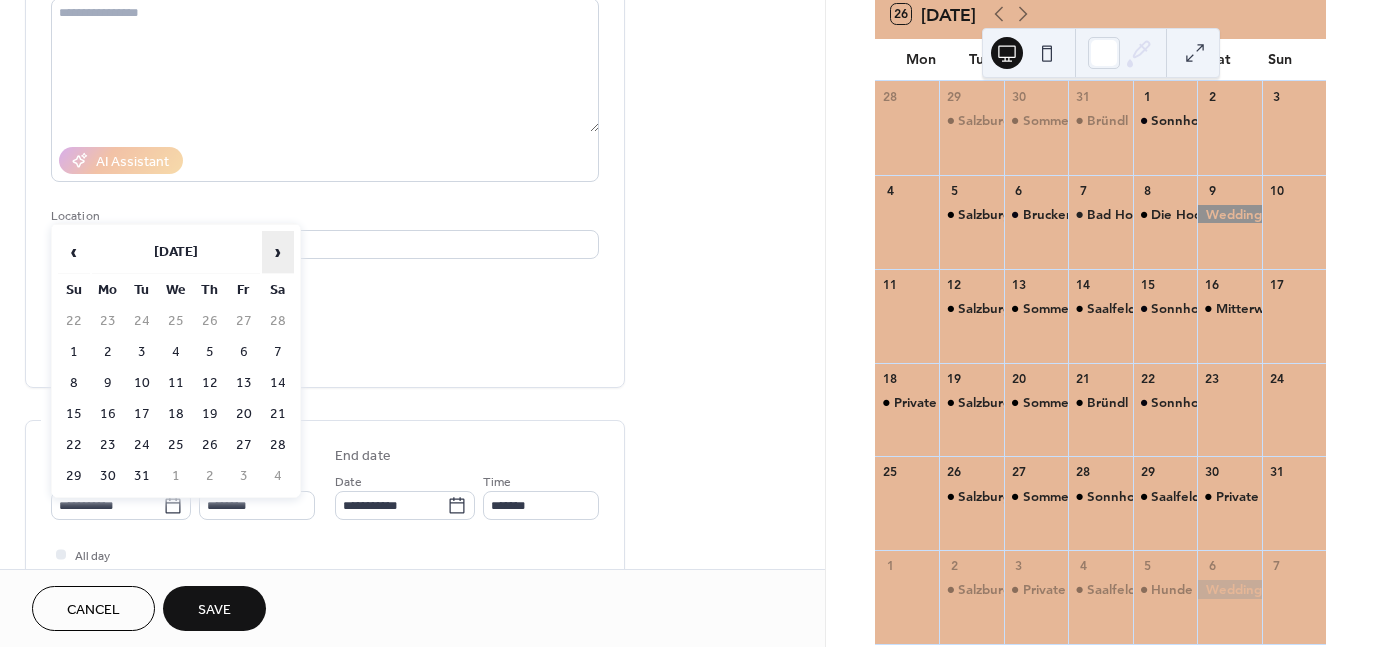 click on "›" at bounding box center [278, 252] 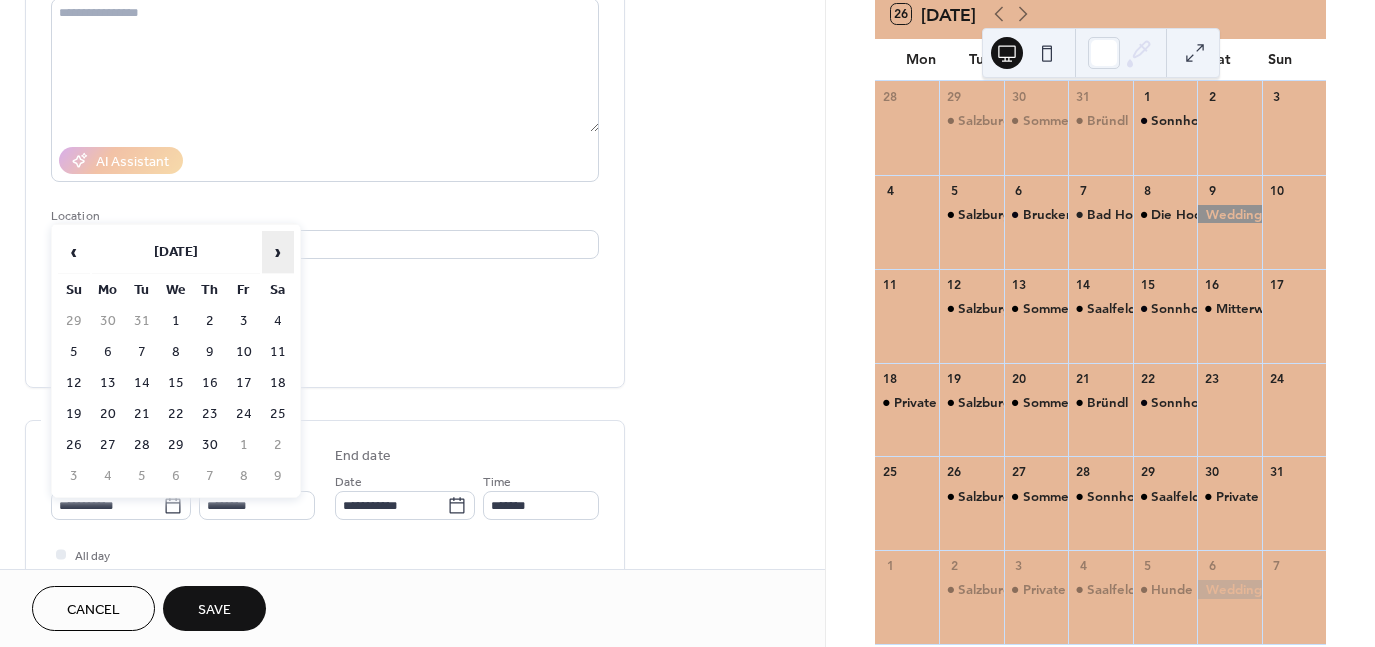click on "›" at bounding box center [278, 252] 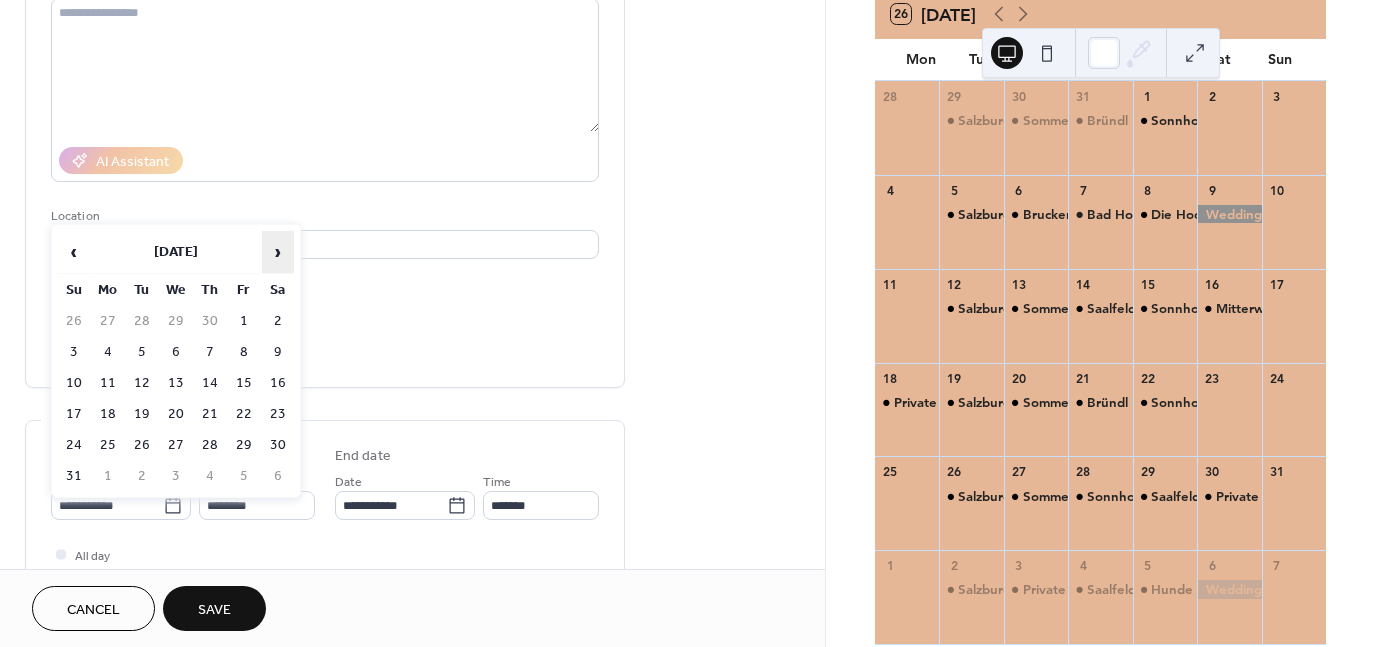 click on "›" at bounding box center [278, 252] 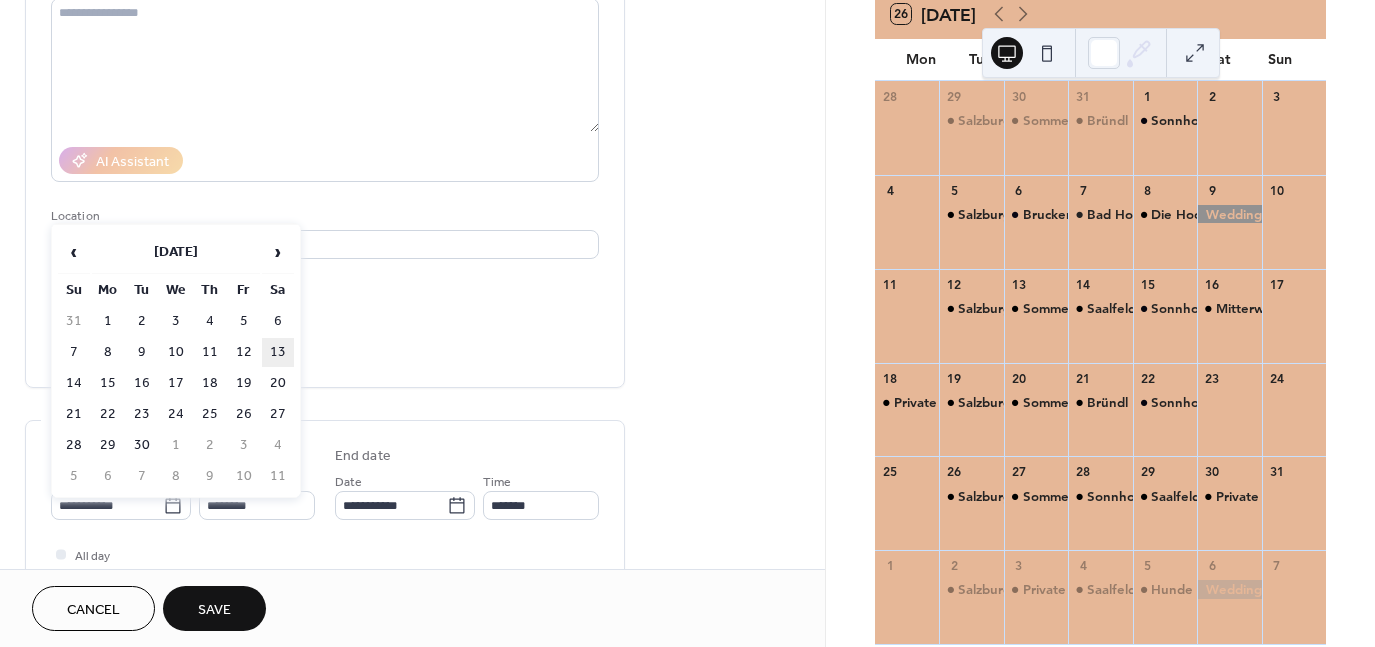 click on "13" at bounding box center (278, 352) 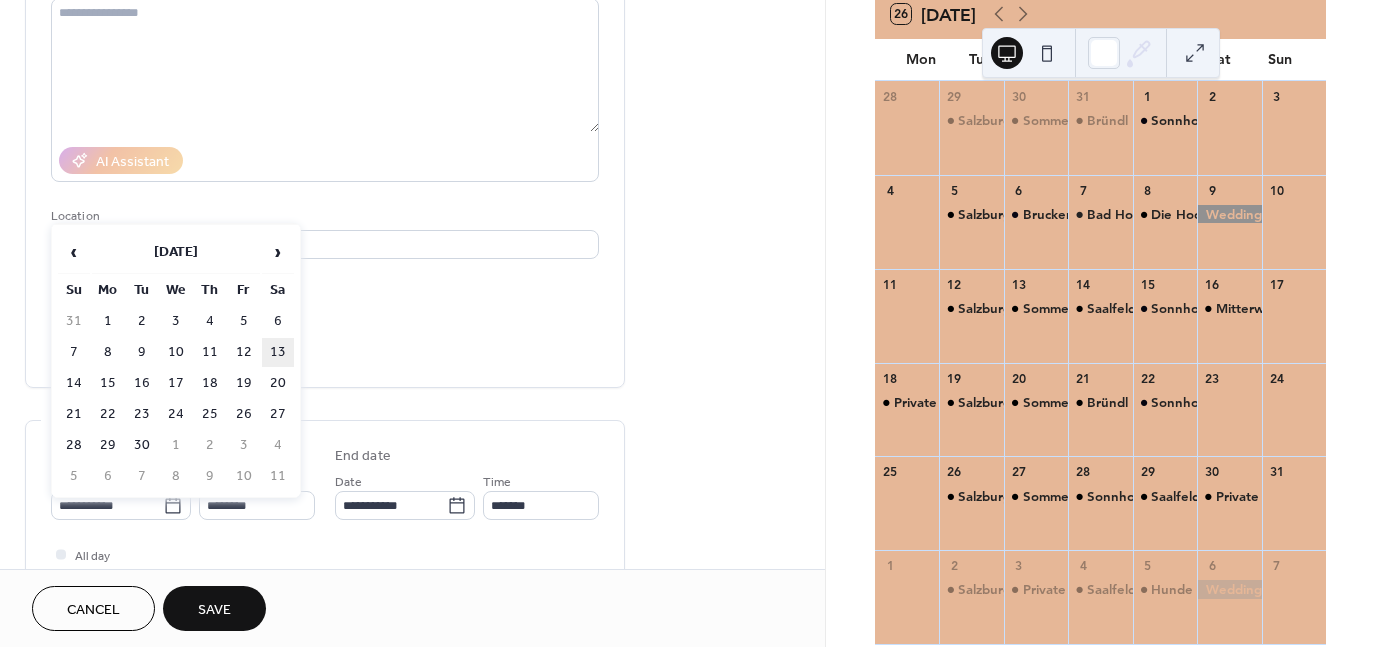 type on "**********" 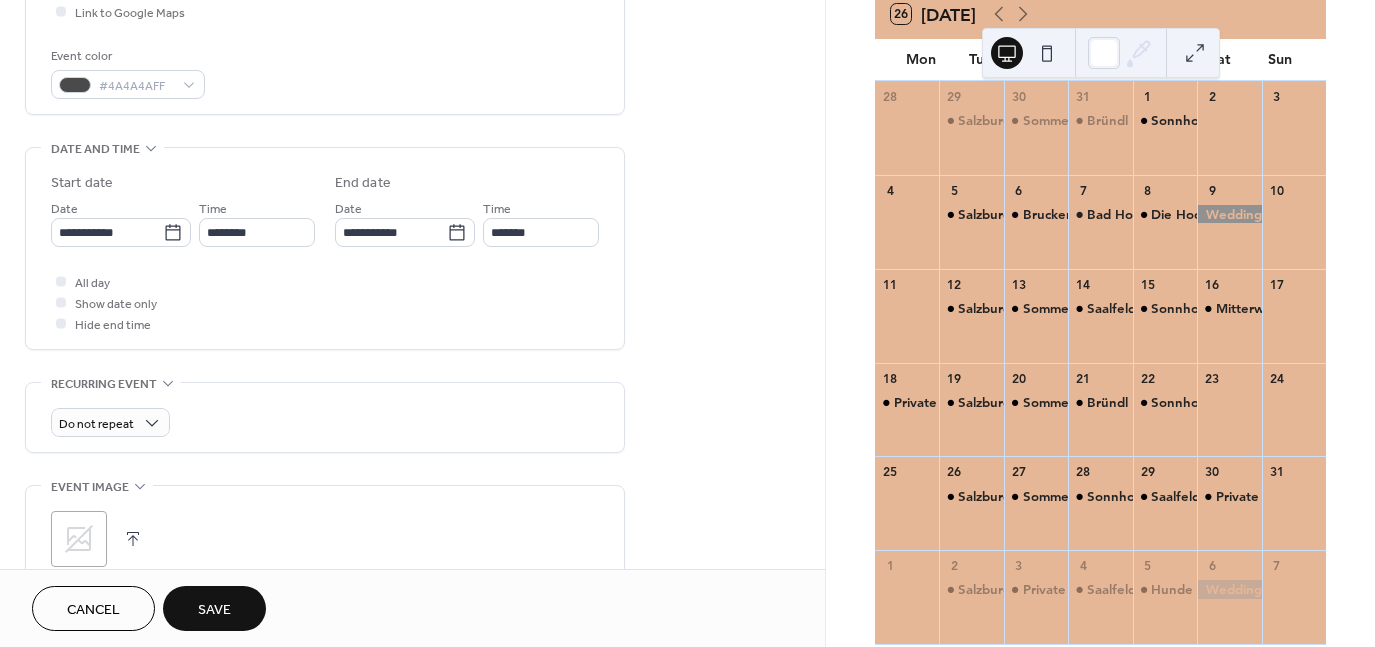 scroll, scrollTop: 503, scrollLeft: 0, axis: vertical 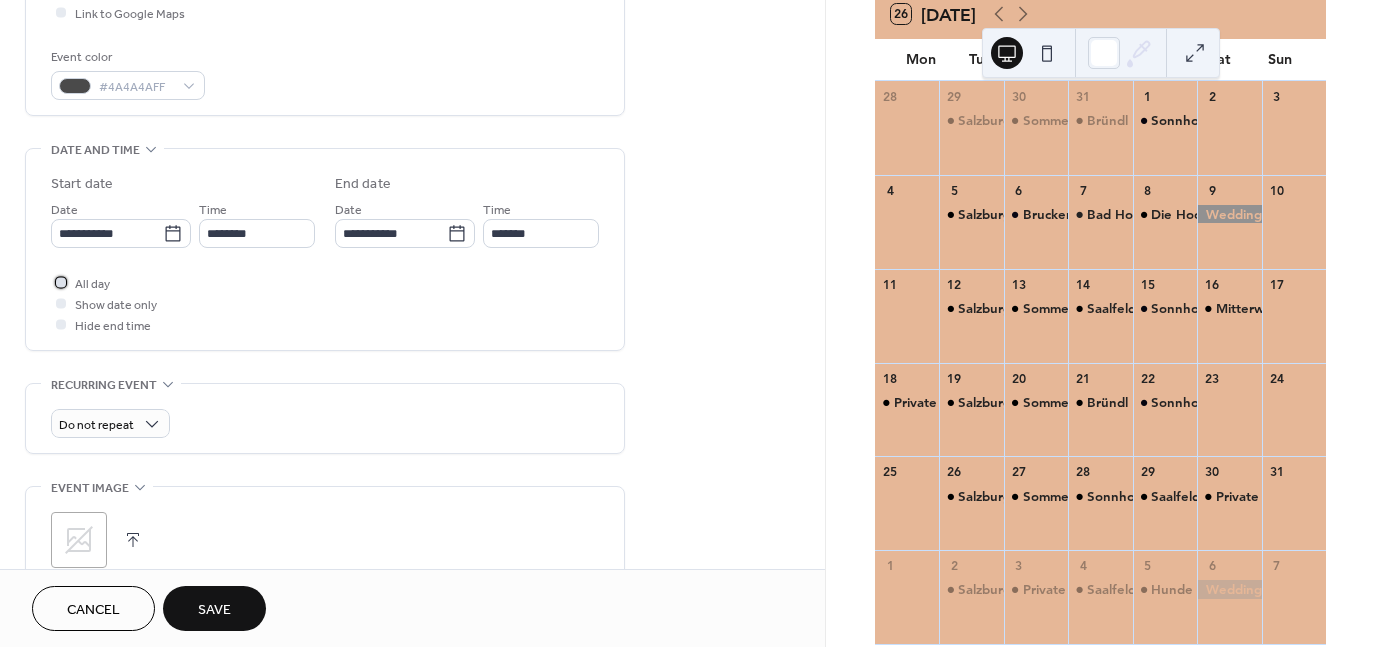 click at bounding box center (61, 282) 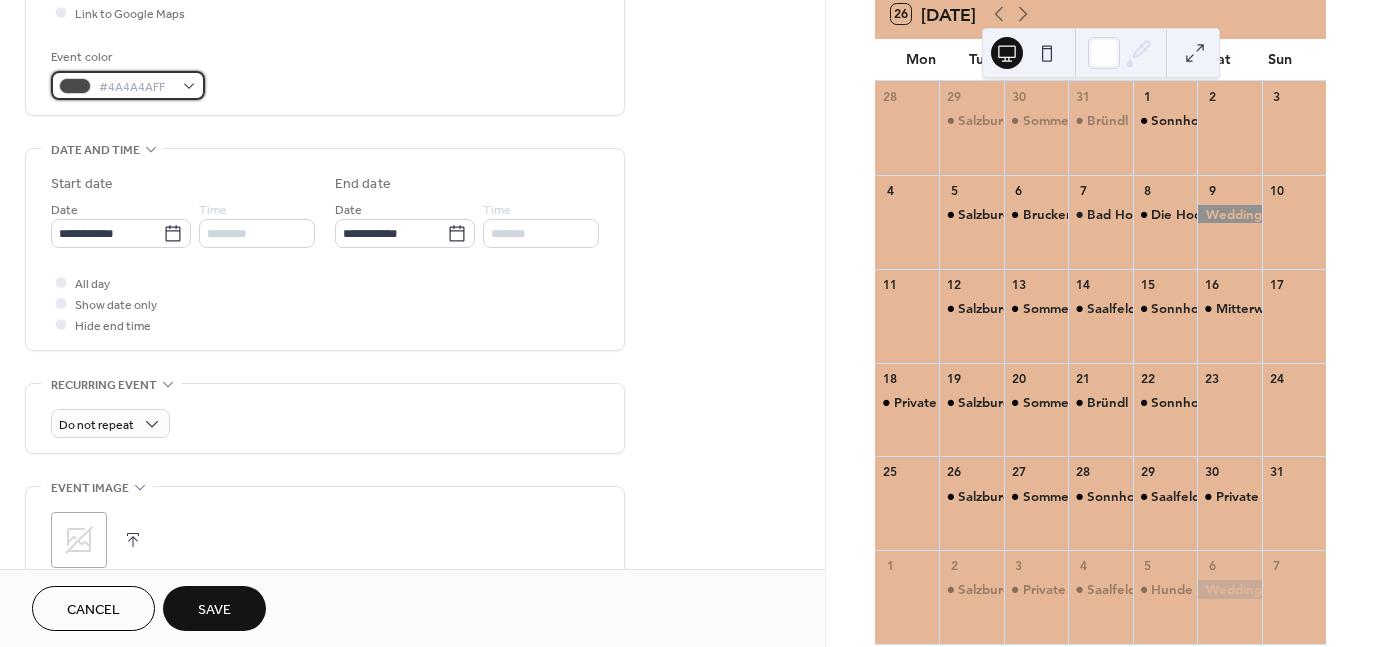 click on "#4A4A4AFF" at bounding box center [128, 85] 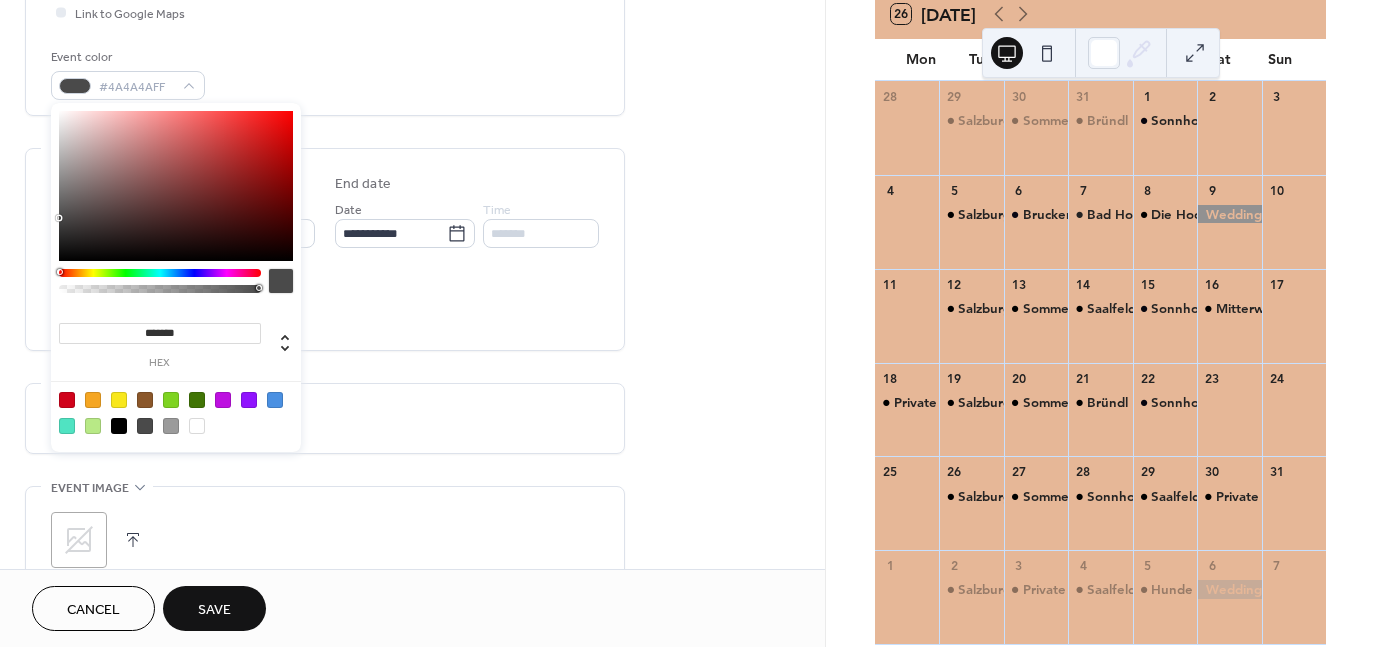 click at bounding box center (176, 412) 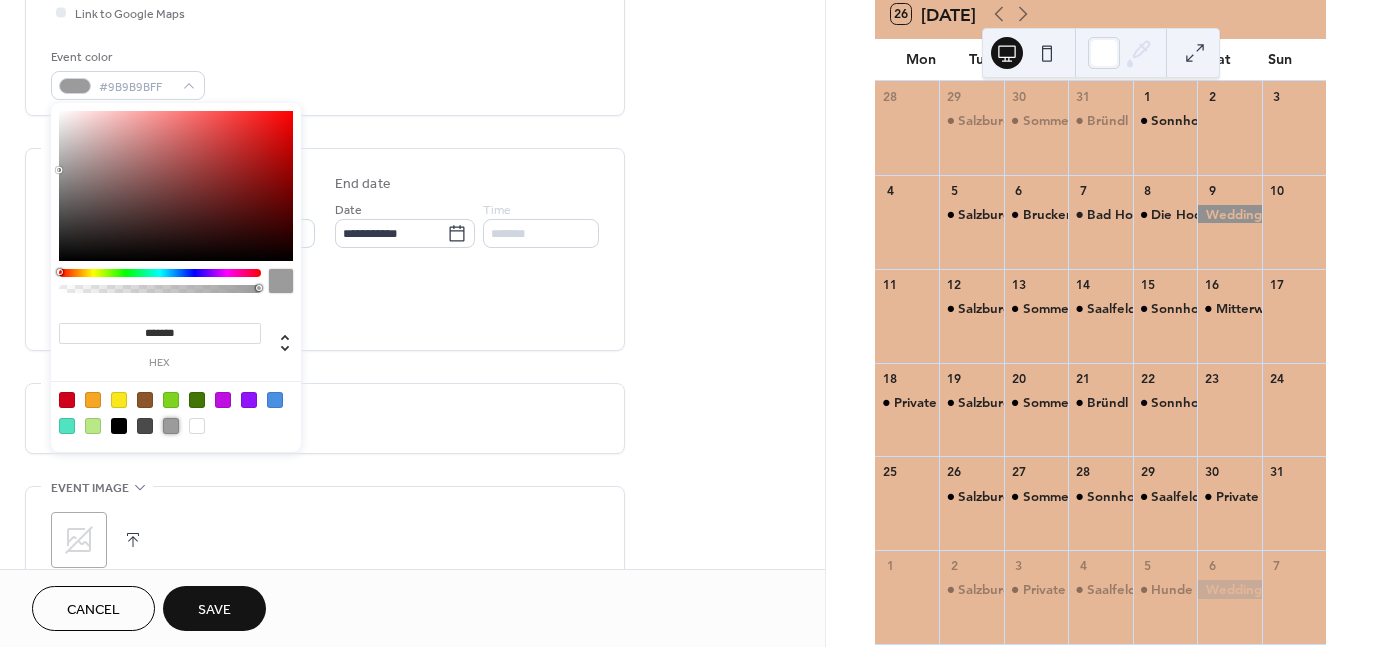 click on "Save" at bounding box center [214, 608] 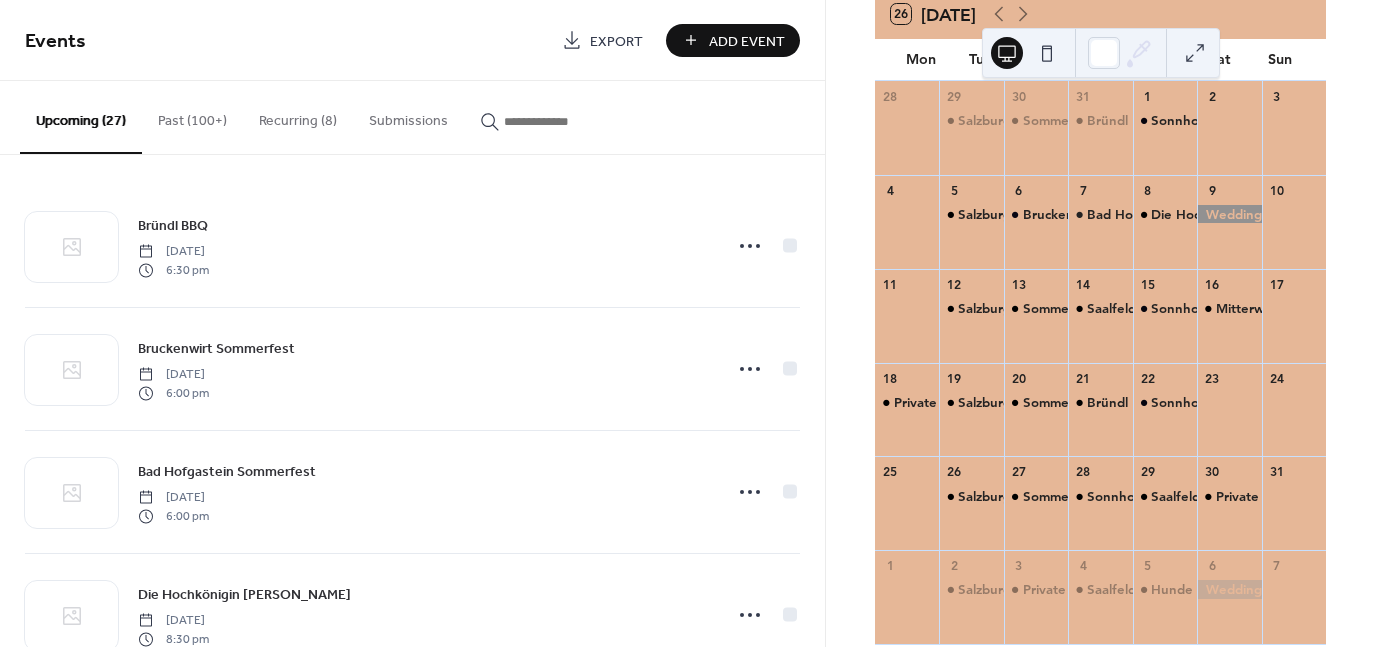 click on "Add Event" at bounding box center [747, 41] 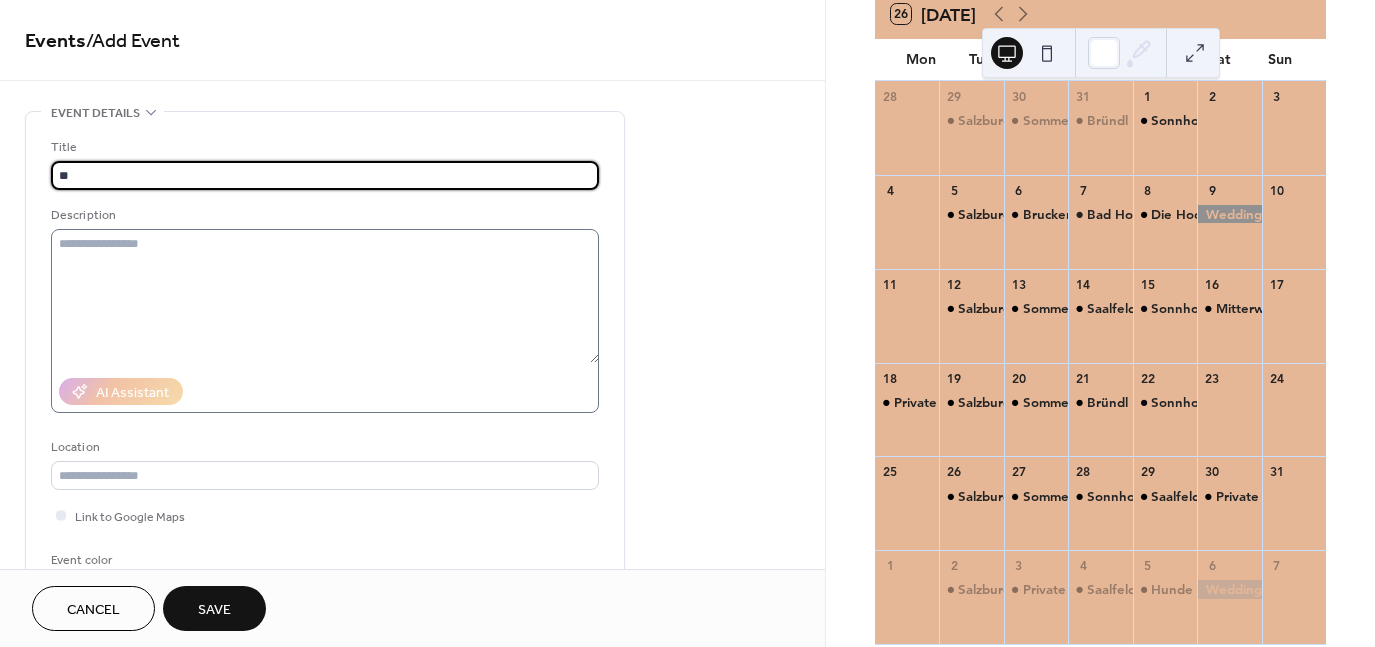 type on "*******" 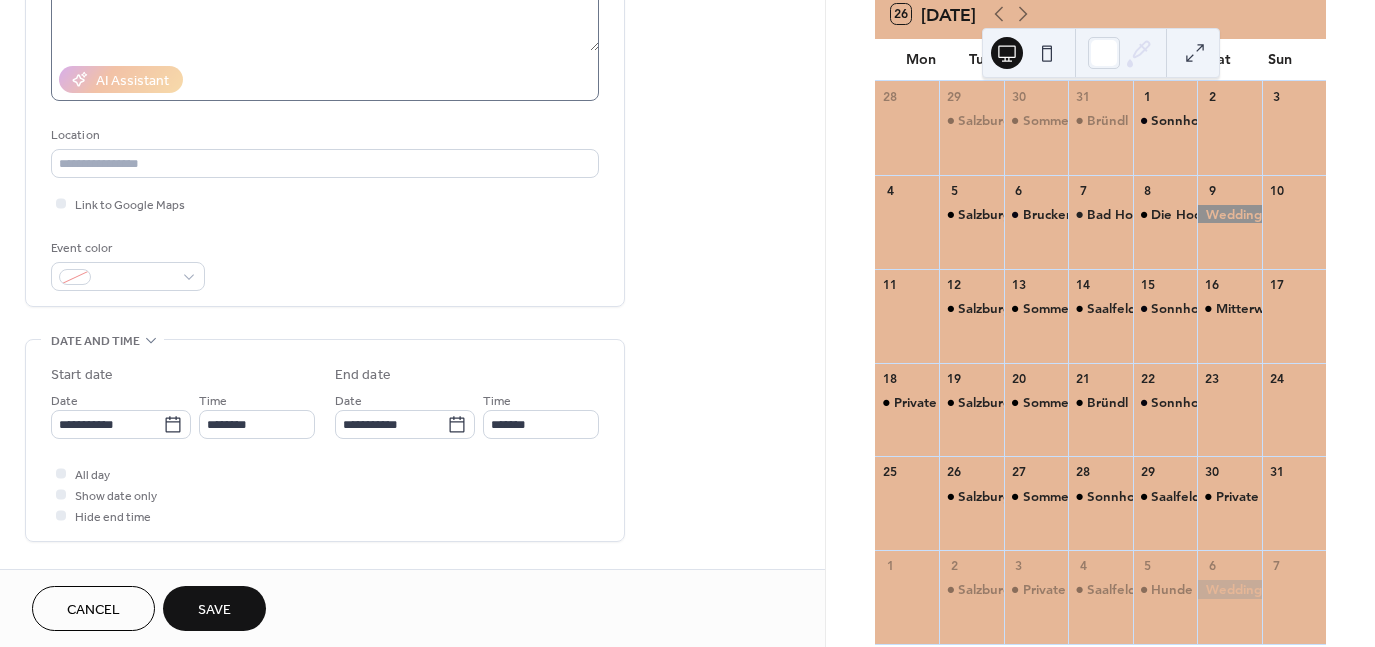 scroll, scrollTop: 312, scrollLeft: 0, axis: vertical 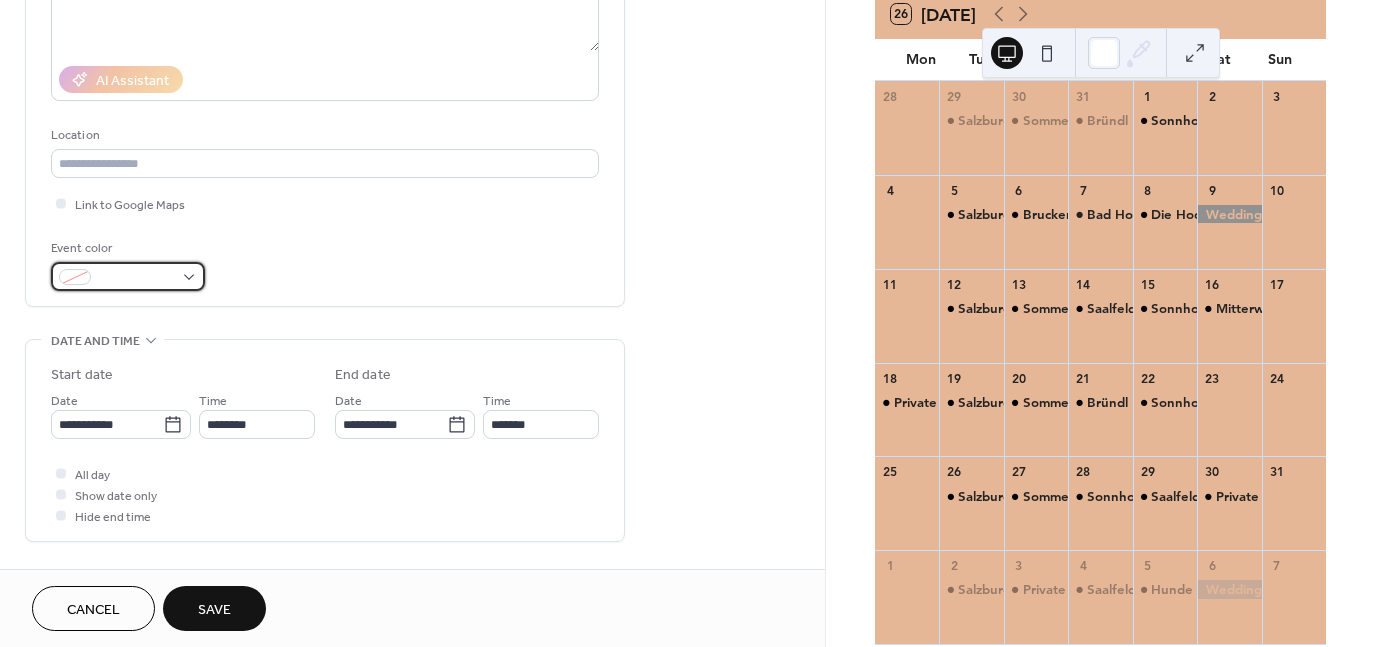 click at bounding box center (128, 276) 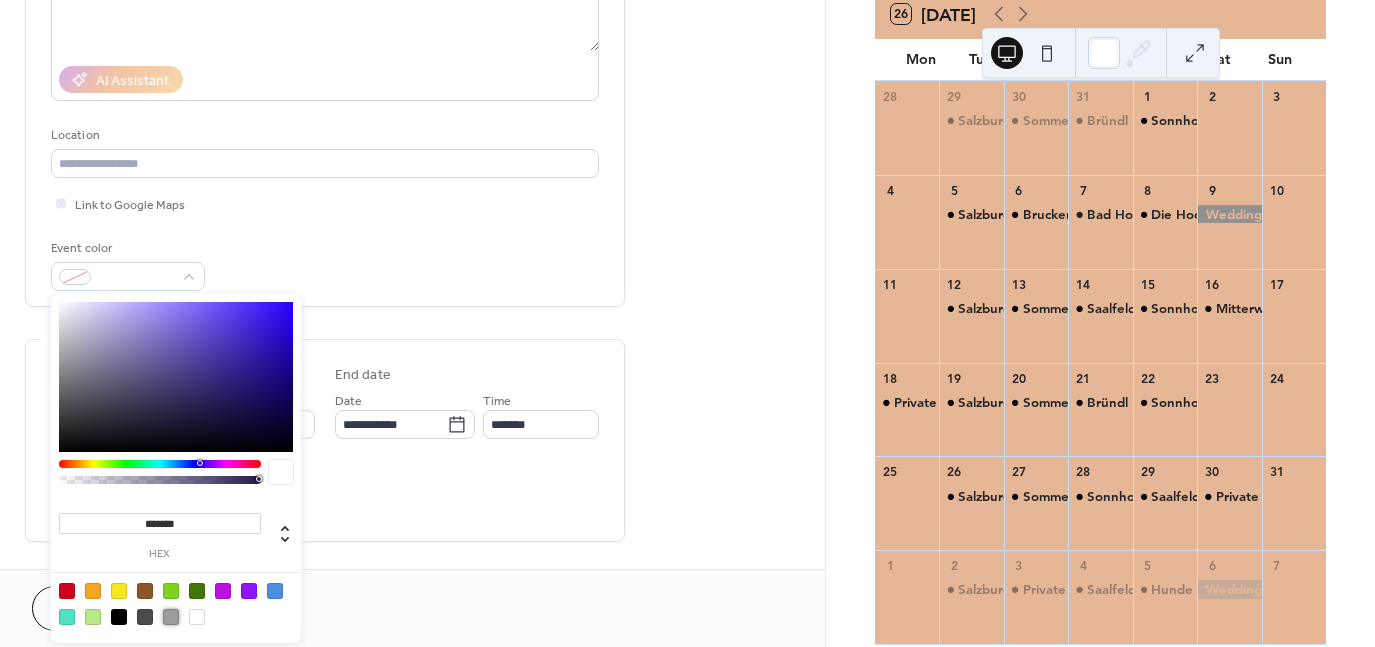 click at bounding box center [171, 617] 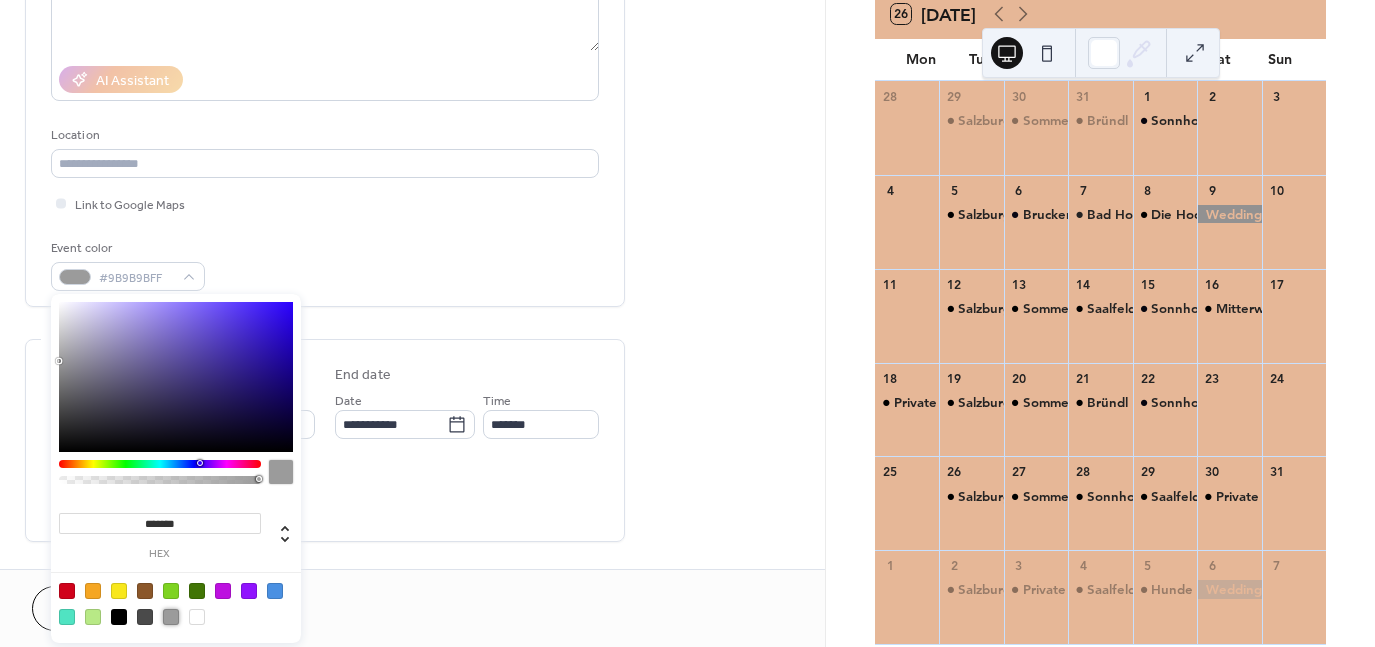 click on "All day Show date only Hide end time" at bounding box center [325, 494] 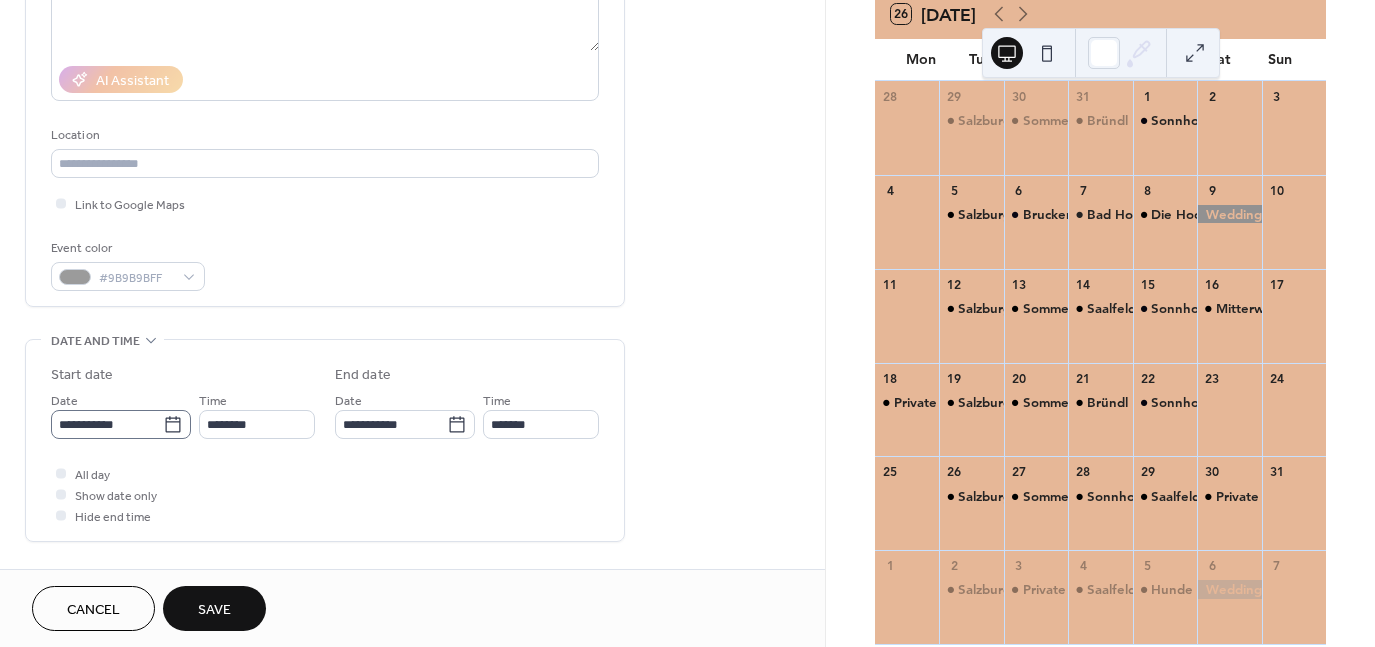 click 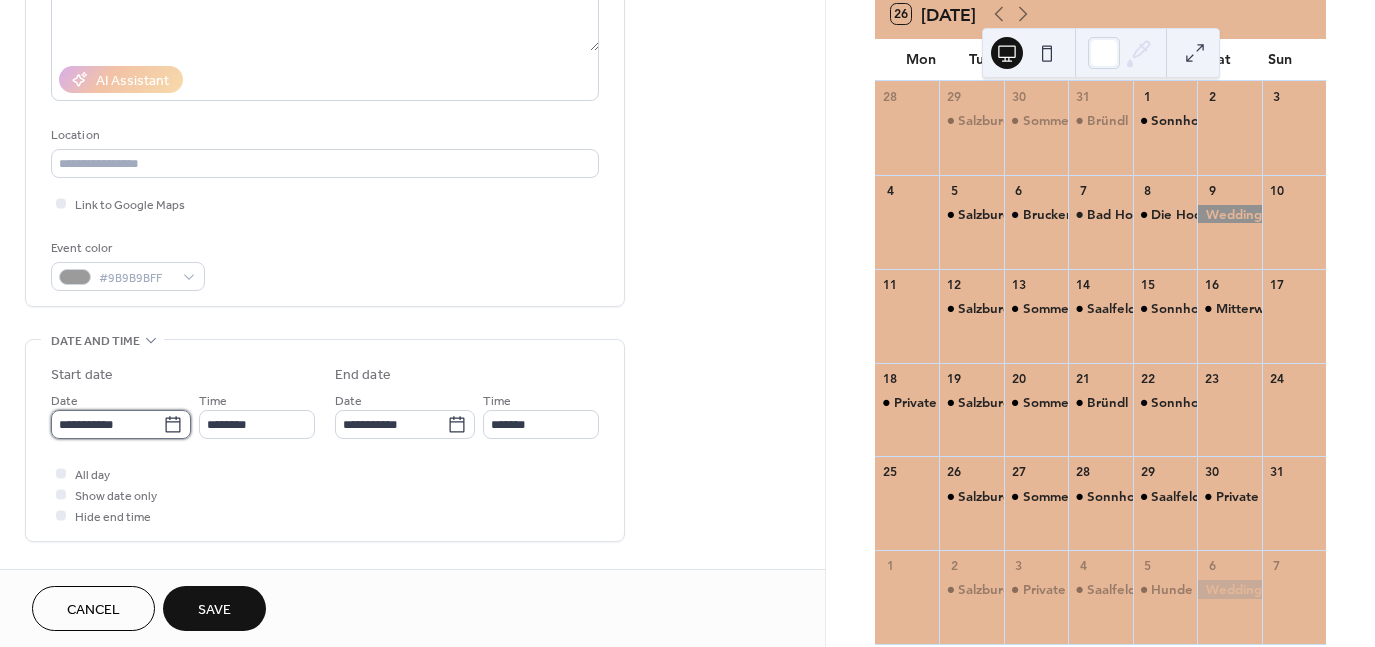 click on "**********" at bounding box center [107, 424] 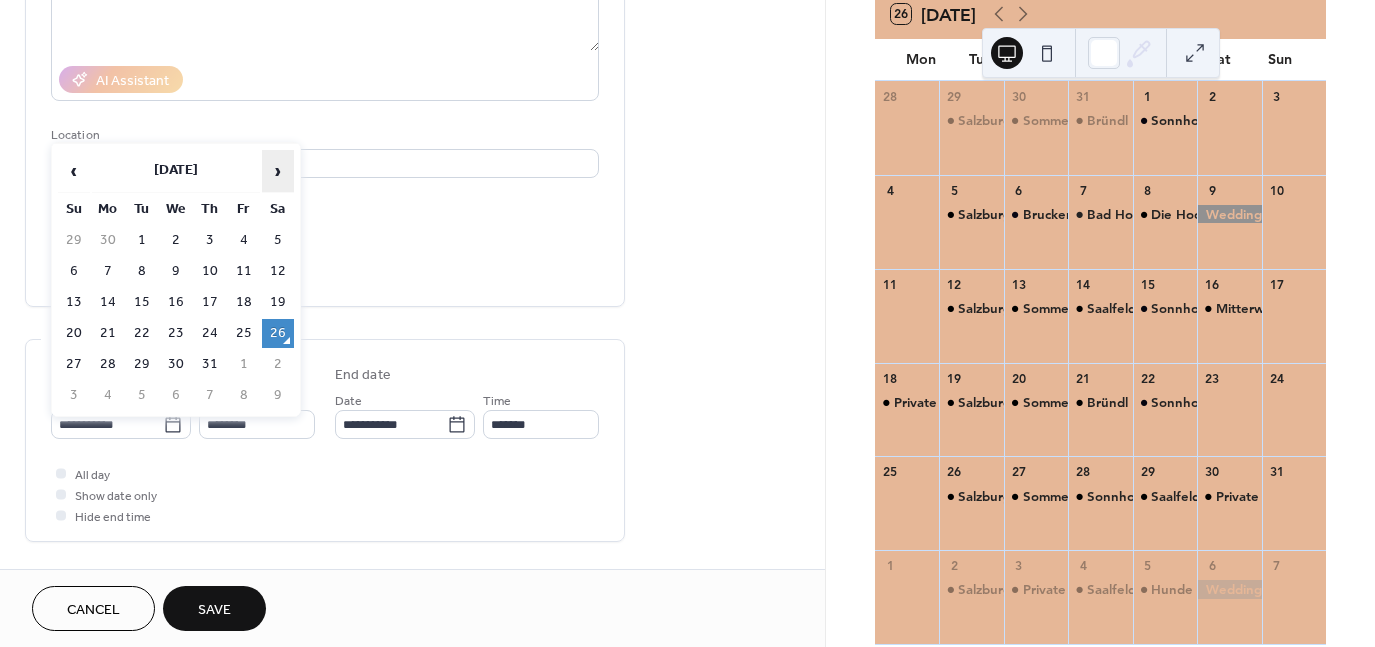 click on "›" at bounding box center (278, 171) 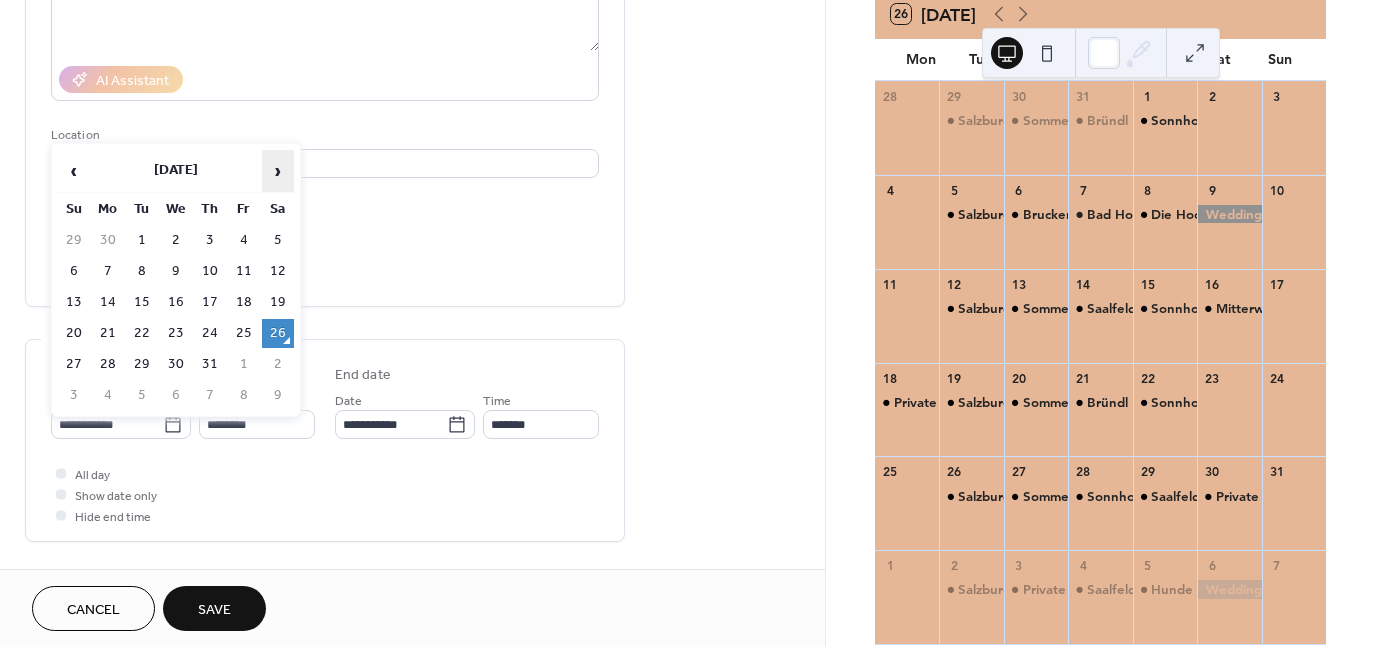 click on "›" at bounding box center [278, 171] 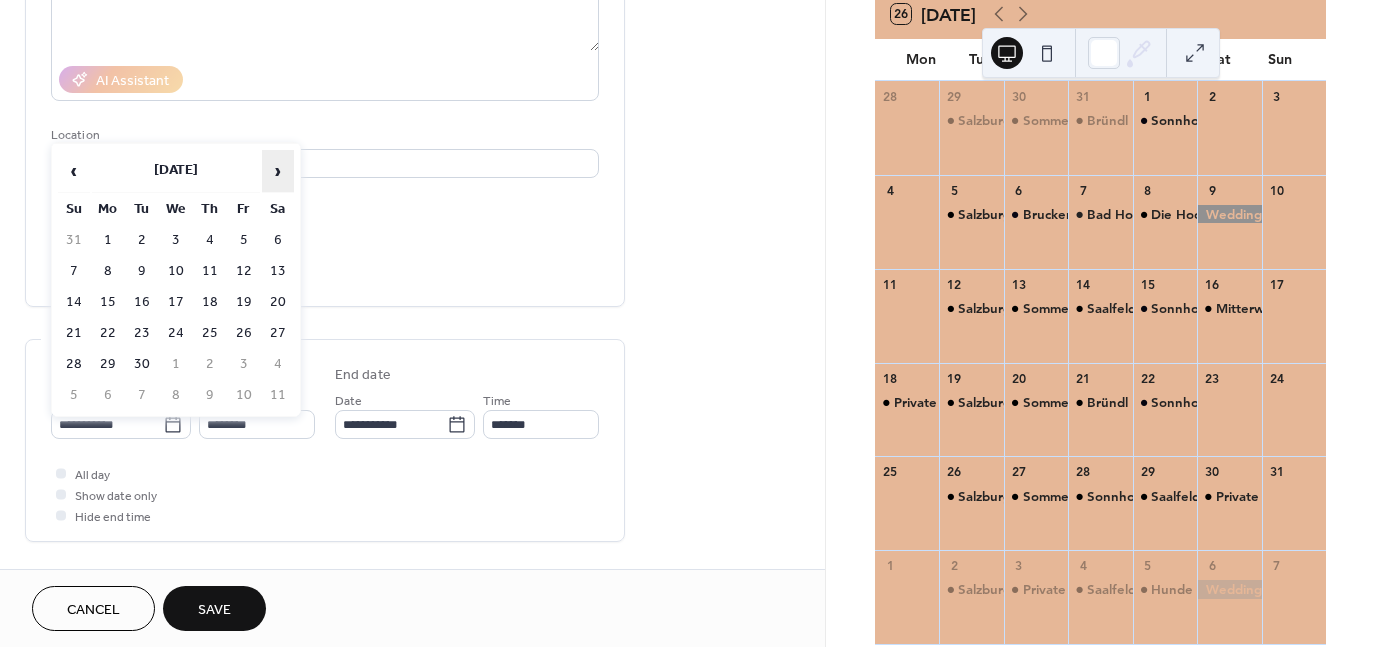 click on "›" at bounding box center [278, 171] 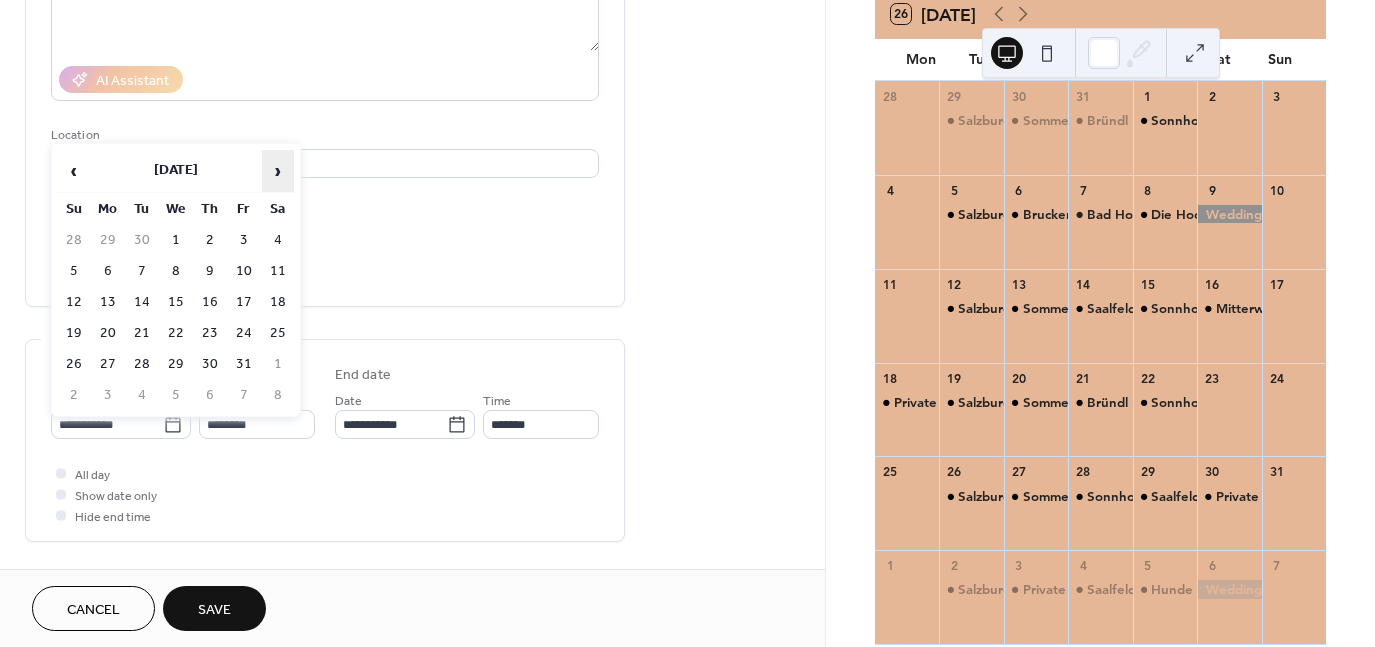 click on "›" at bounding box center [278, 171] 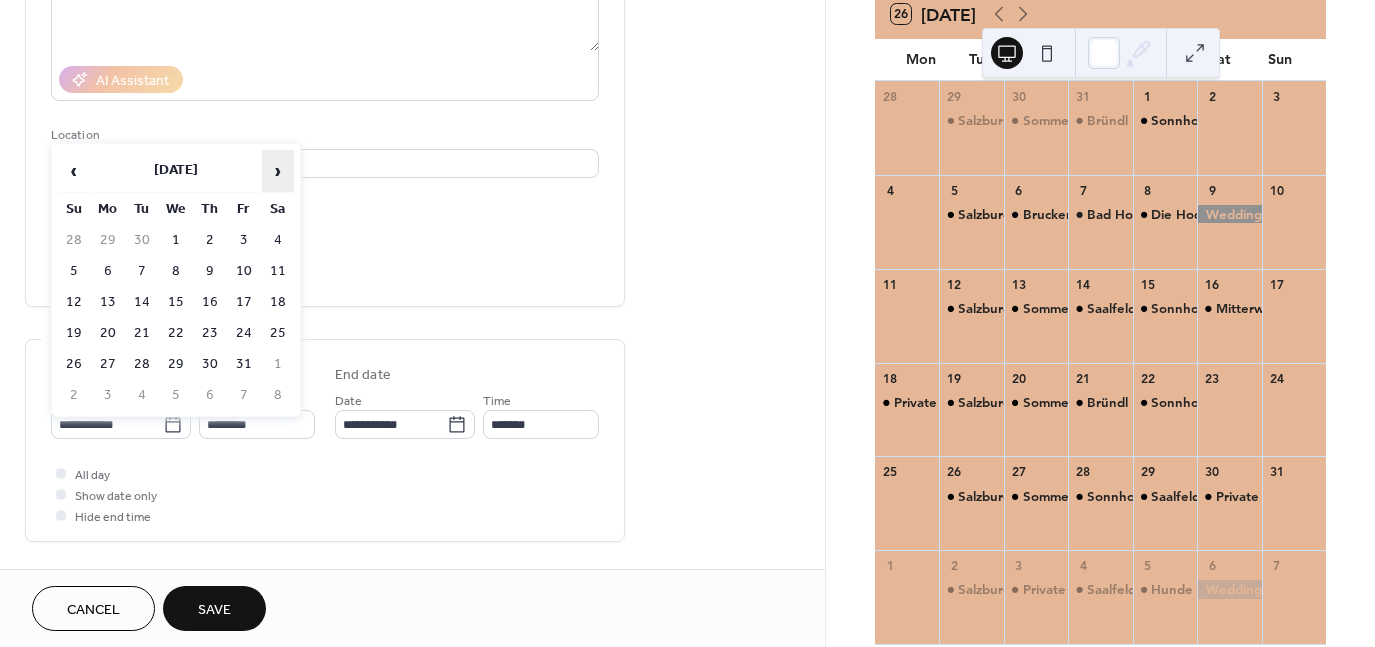 click on "›" at bounding box center (278, 171) 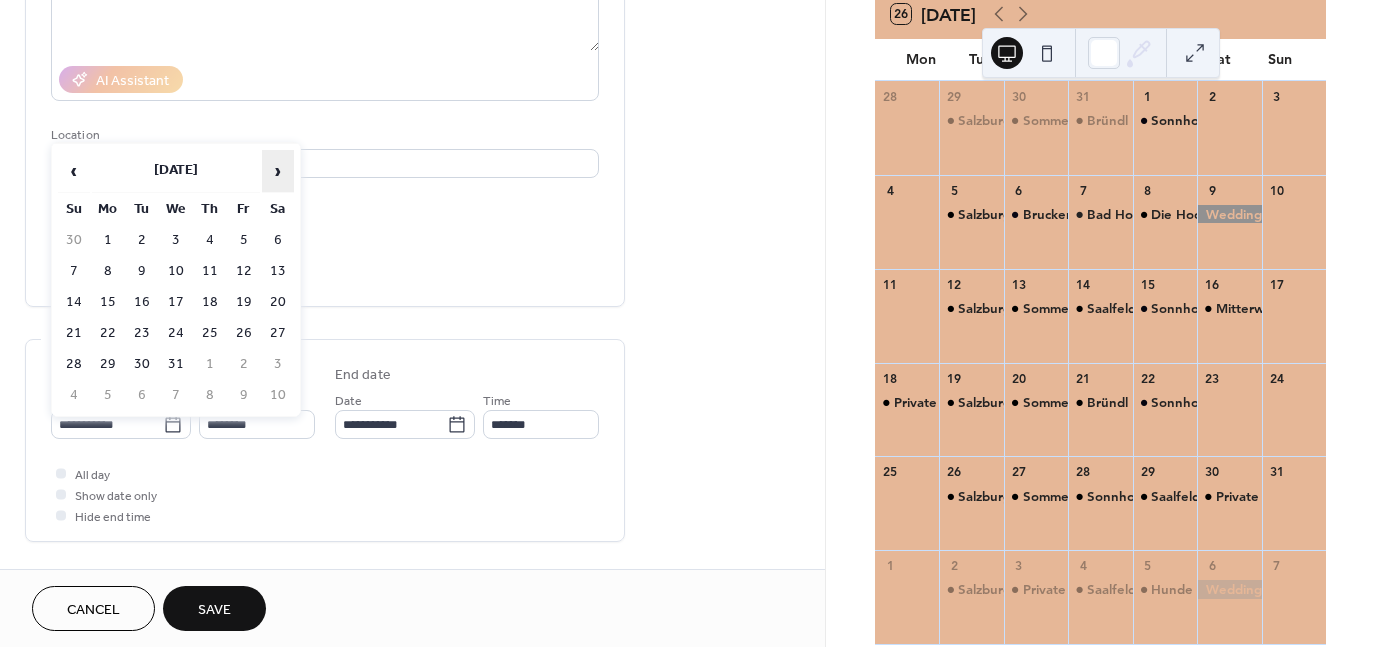 click on "›" at bounding box center (278, 171) 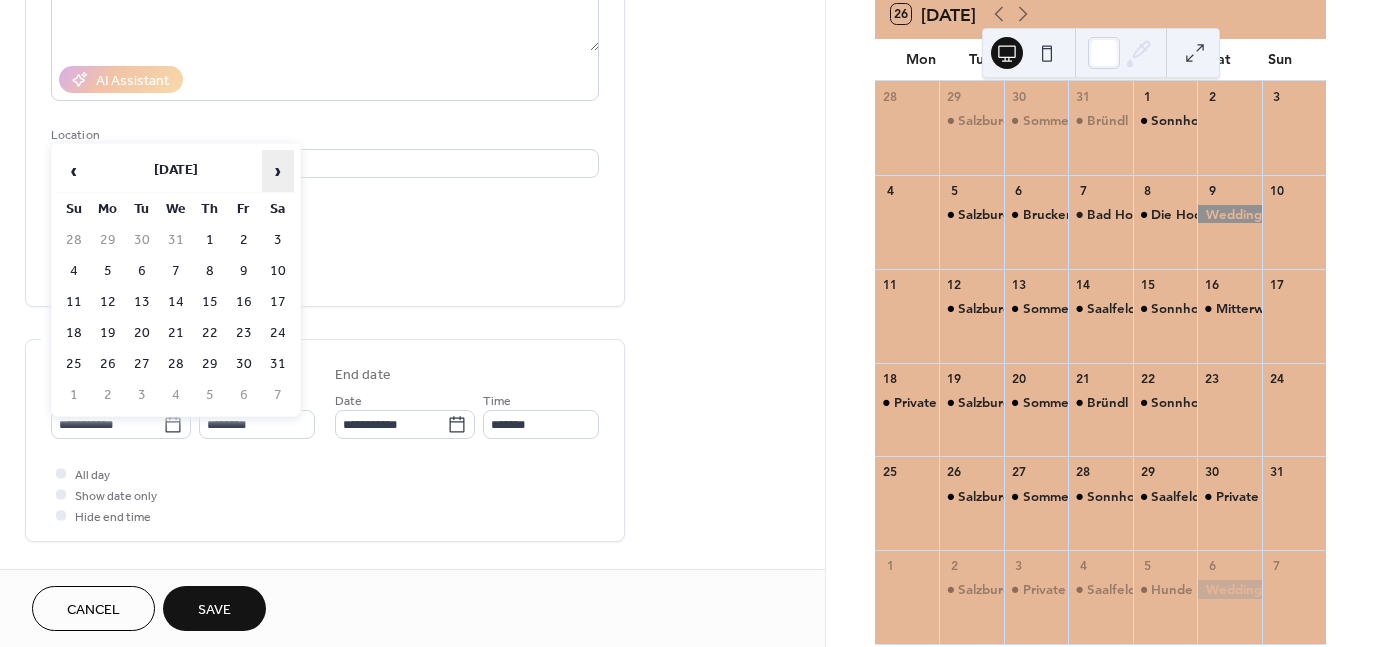 click on "›" at bounding box center [278, 171] 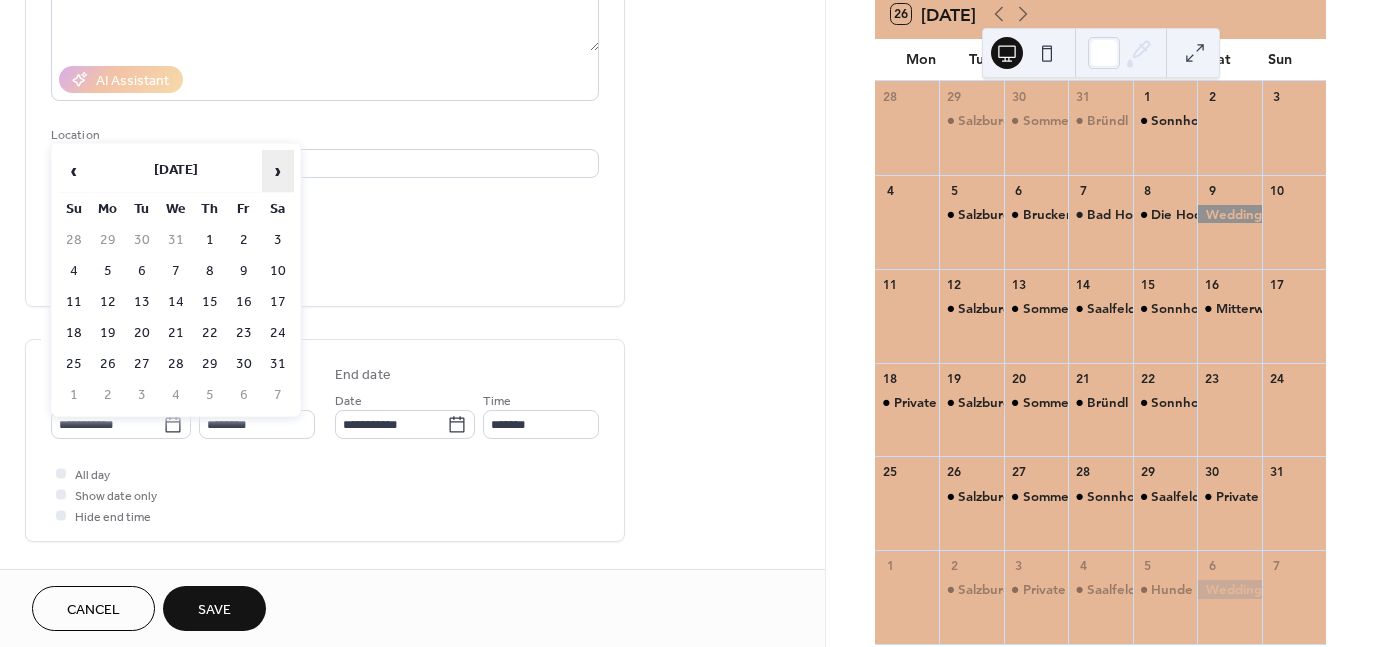 click on "›" at bounding box center (278, 171) 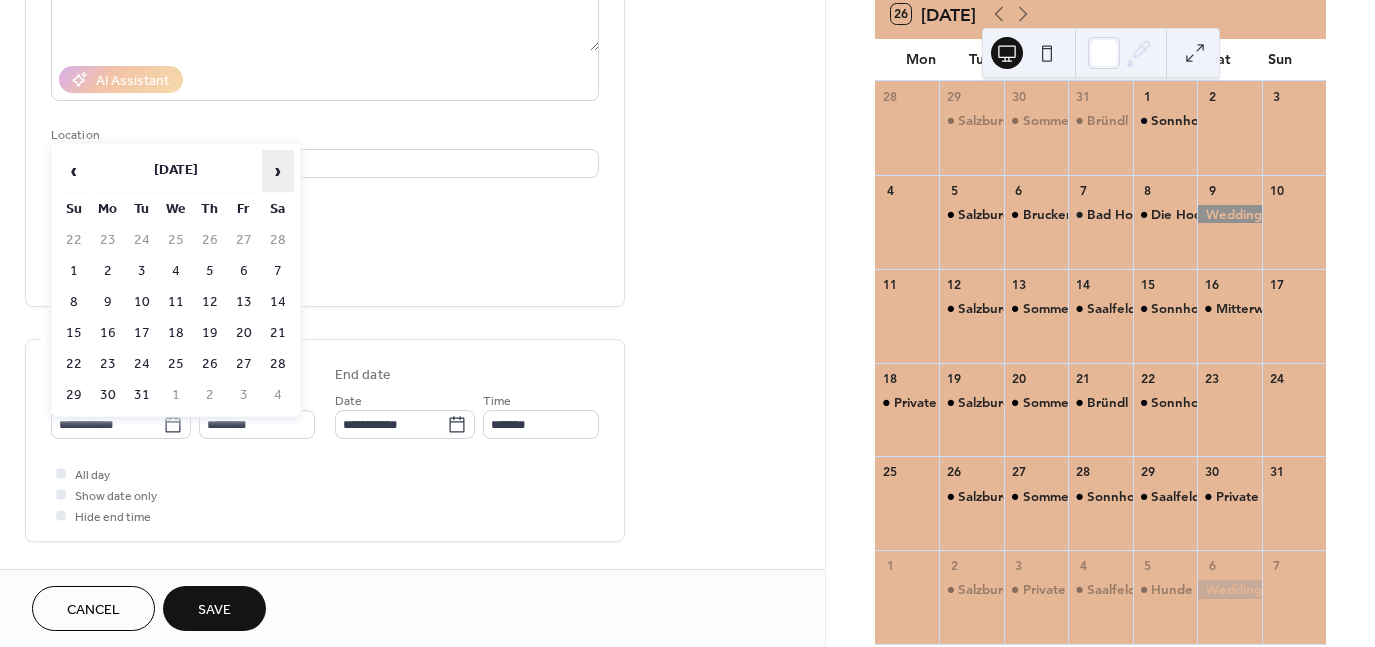 click on "›" at bounding box center [278, 171] 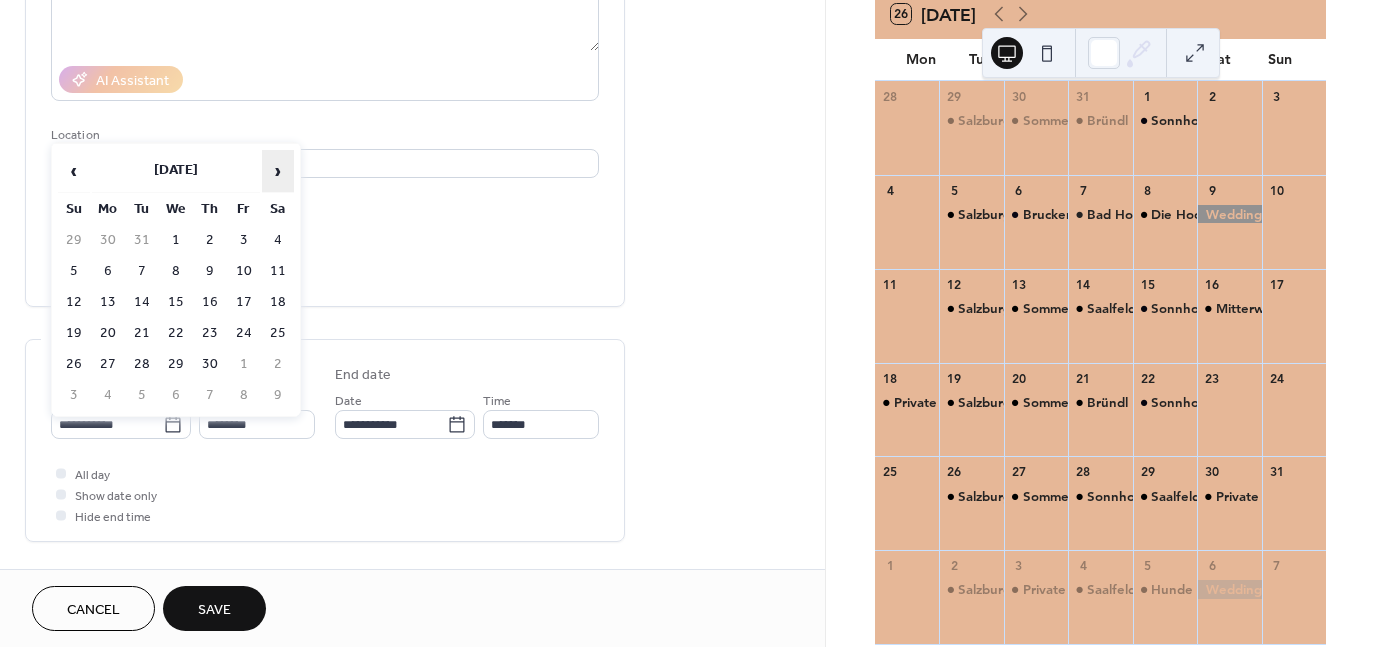 click on "›" at bounding box center (278, 171) 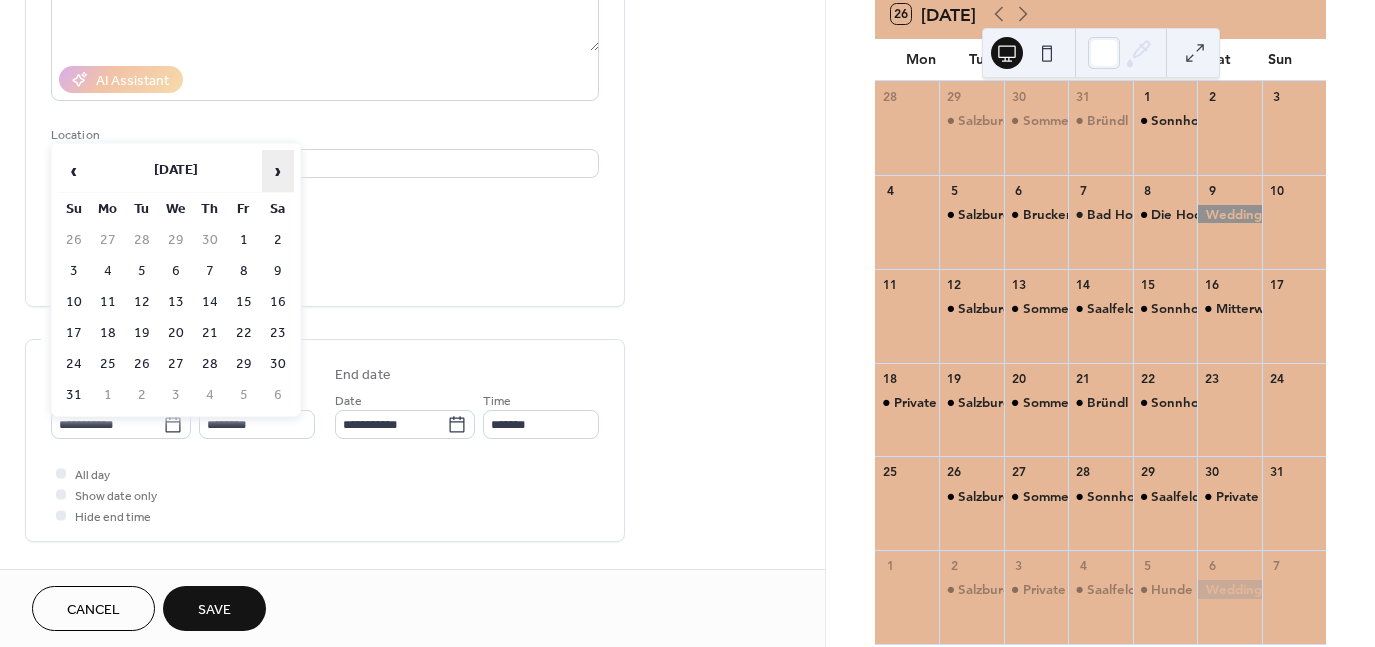 click on "›" at bounding box center [278, 171] 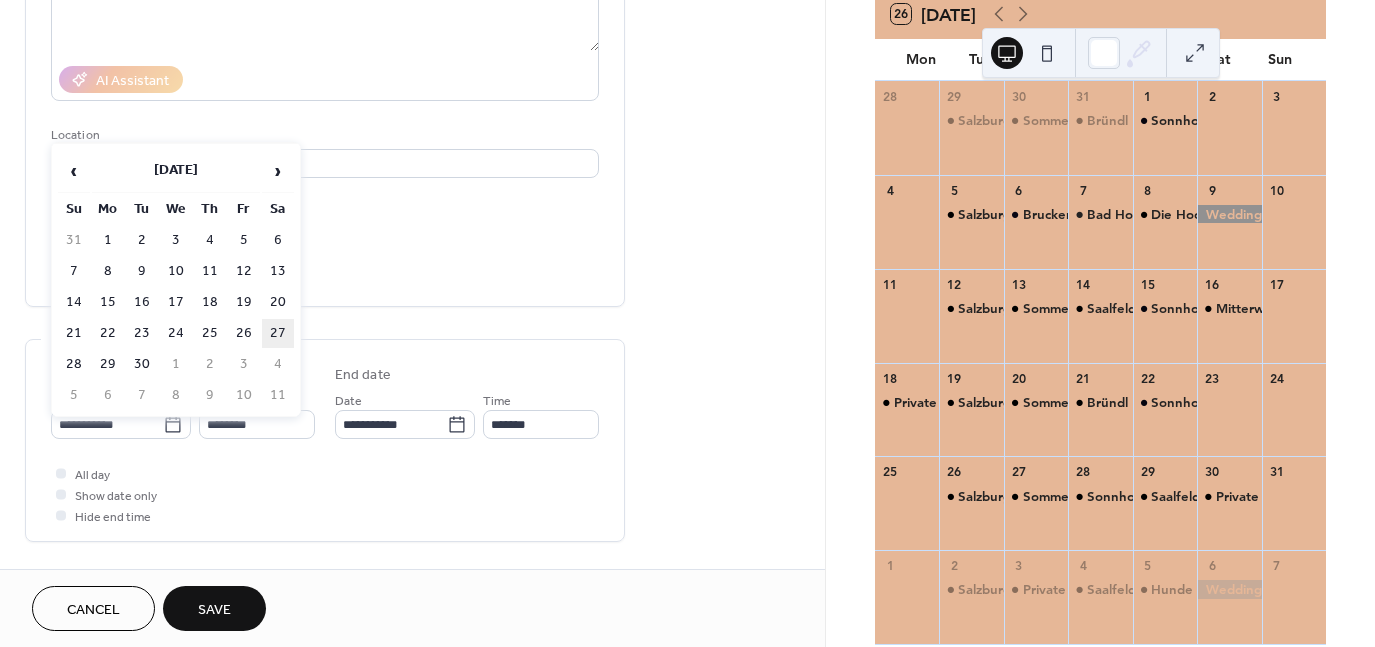click on "27" at bounding box center [278, 333] 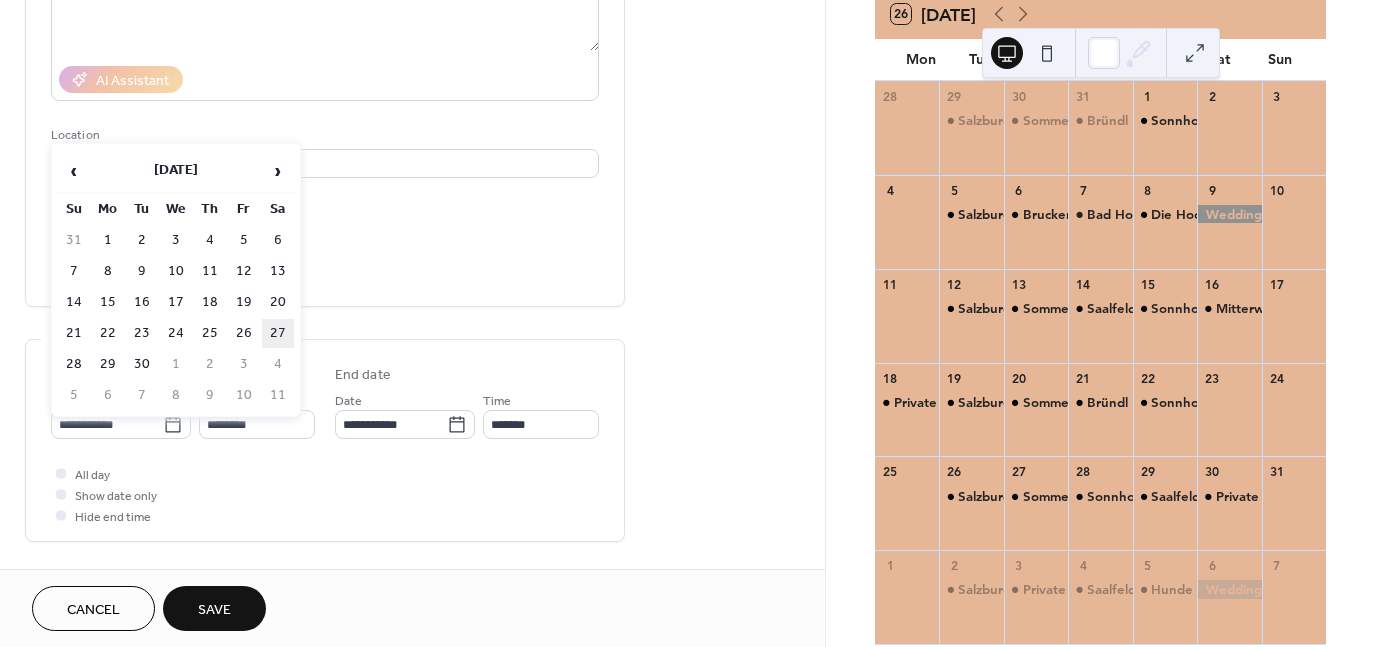 type on "**********" 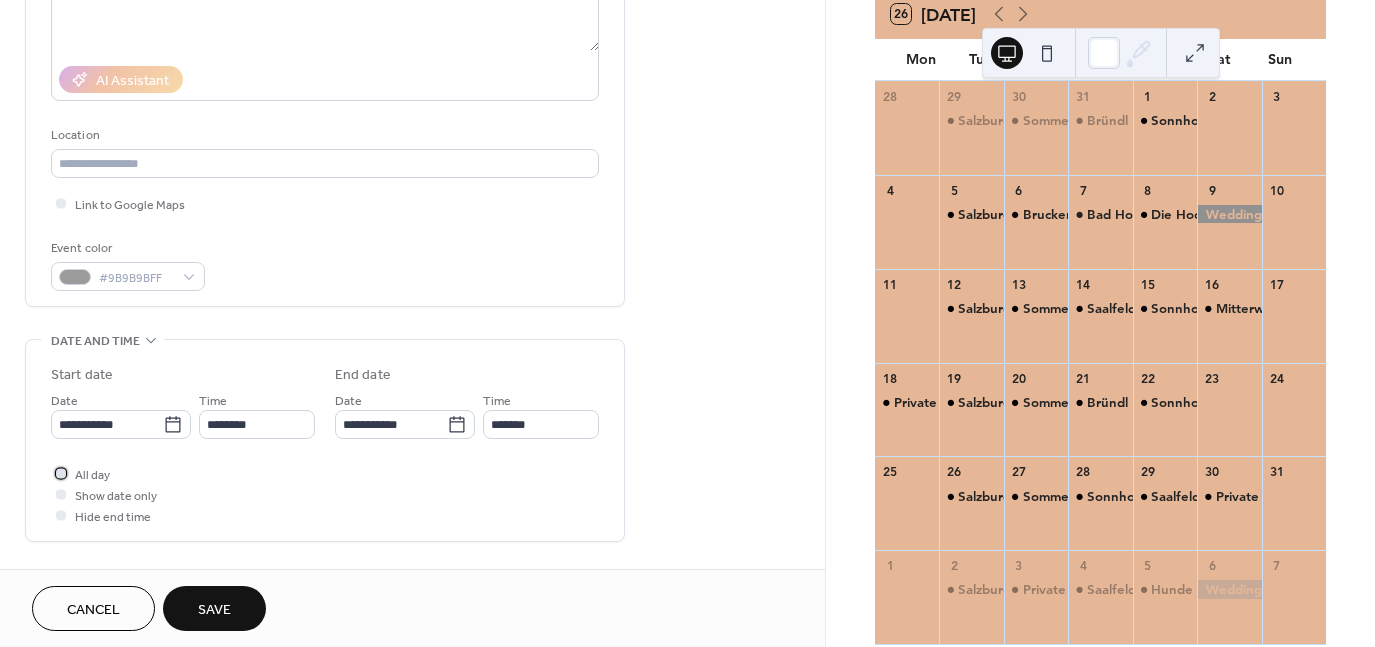 click on "All day" at bounding box center (92, 475) 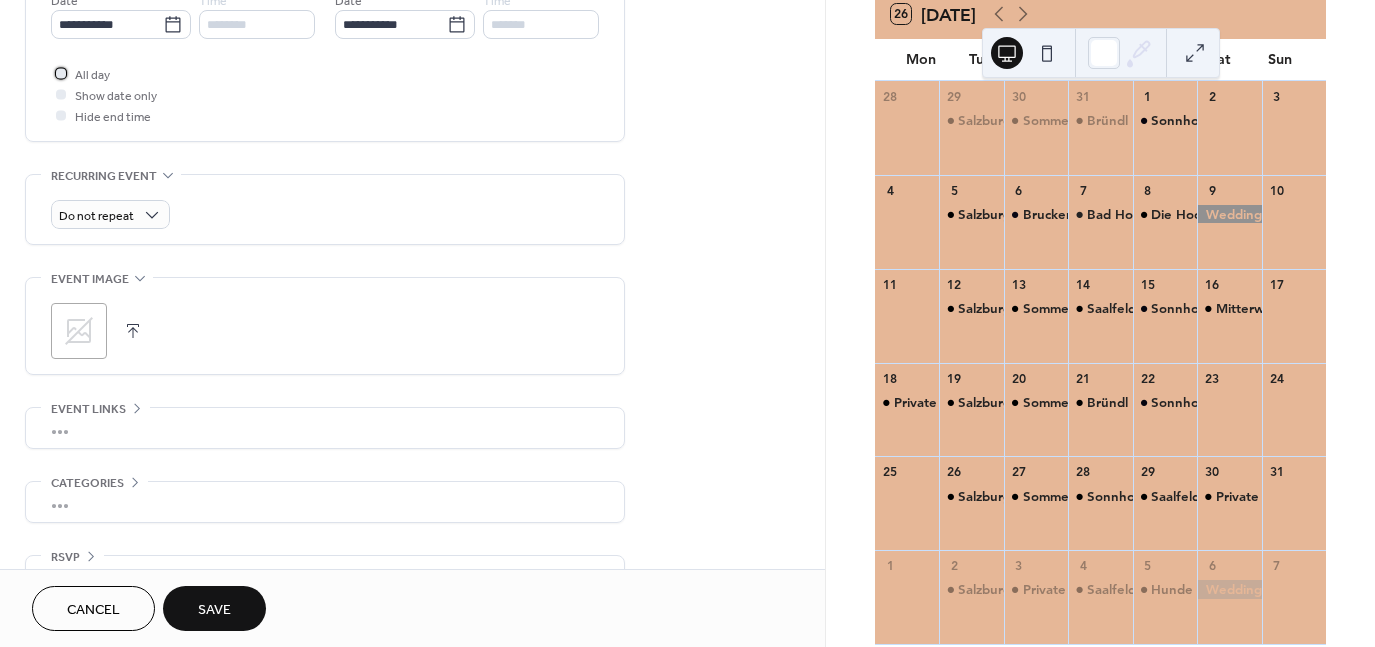 scroll, scrollTop: 757, scrollLeft: 0, axis: vertical 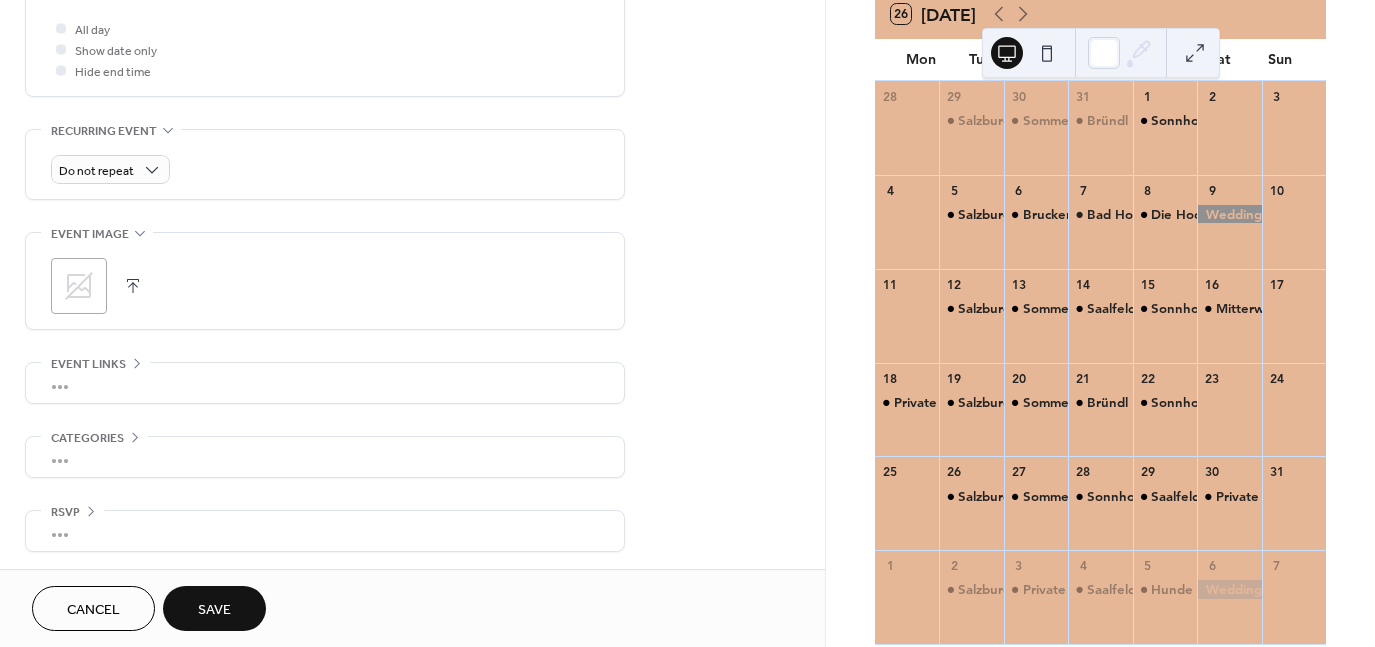 click on "Save" at bounding box center (214, 608) 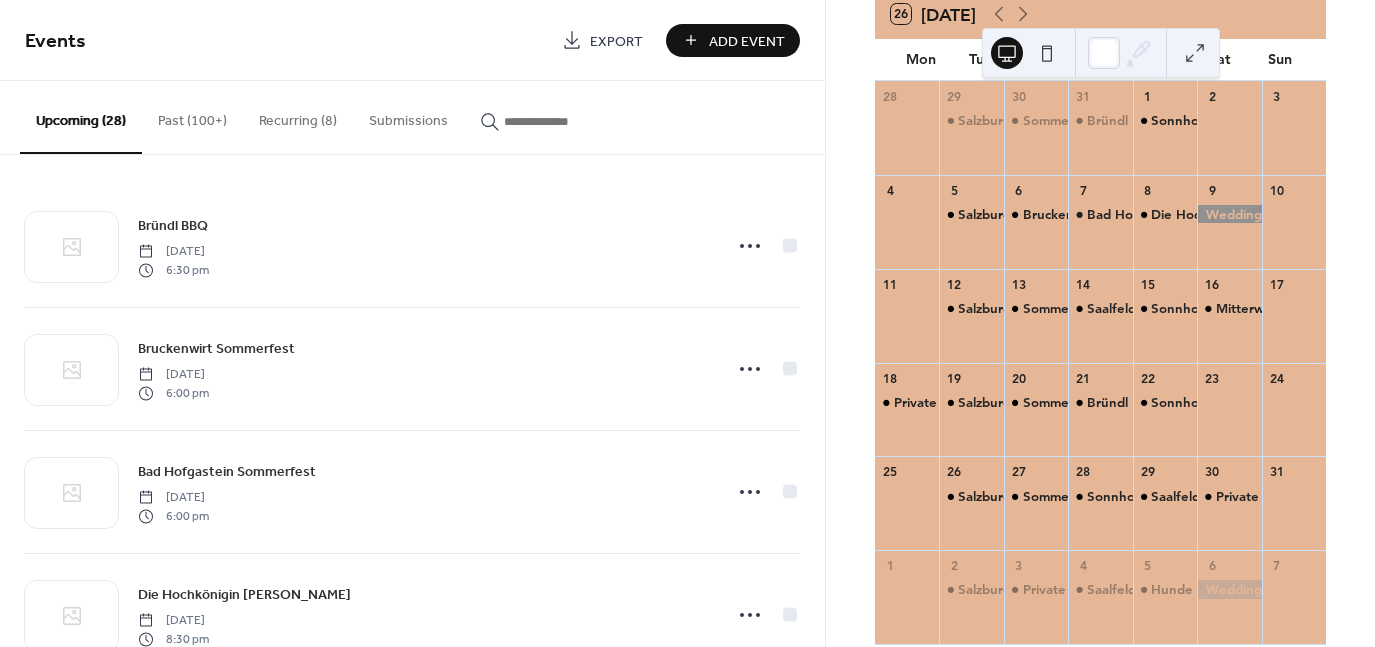 click on "Add Event" at bounding box center [747, 41] 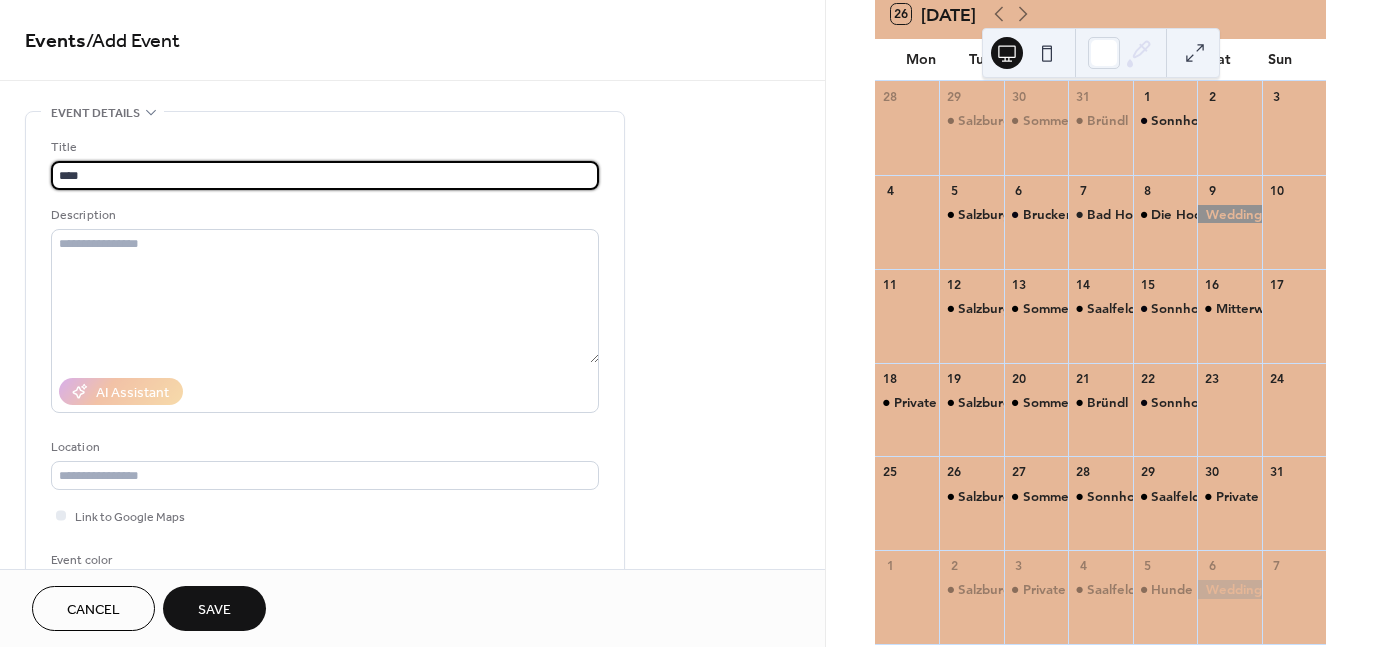 type on "*******" 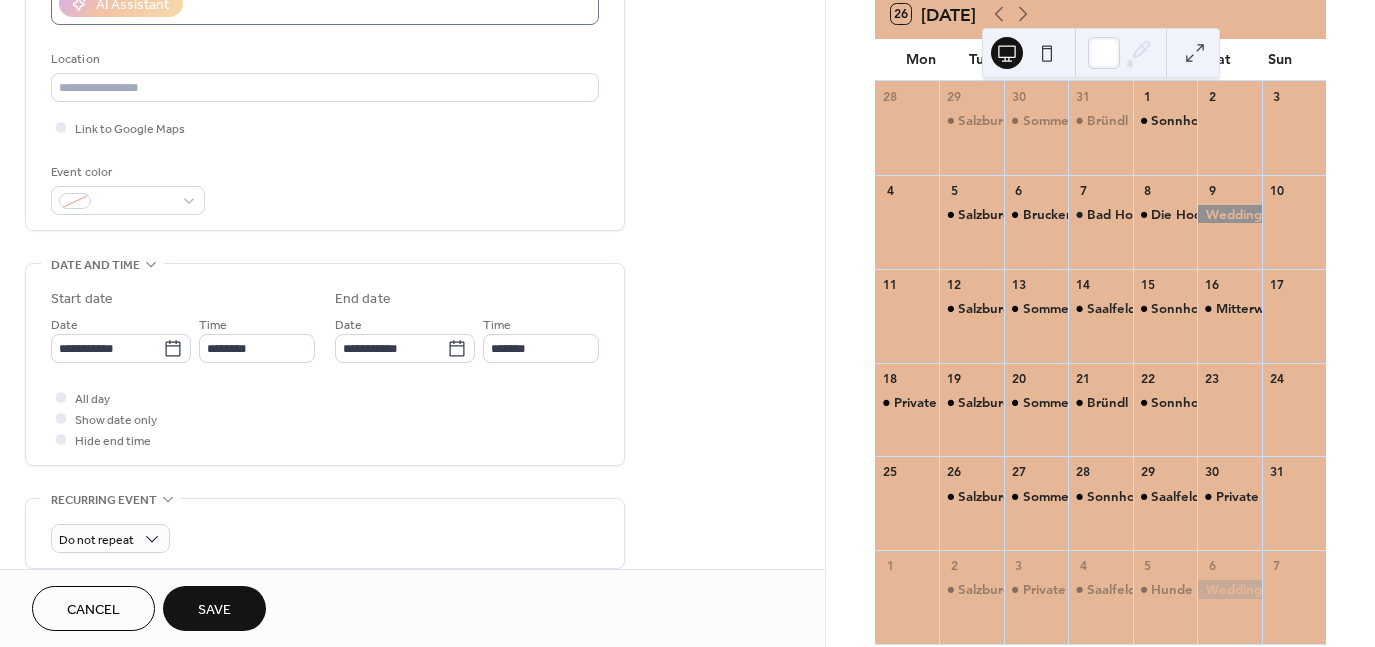scroll, scrollTop: 400, scrollLeft: 0, axis: vertical 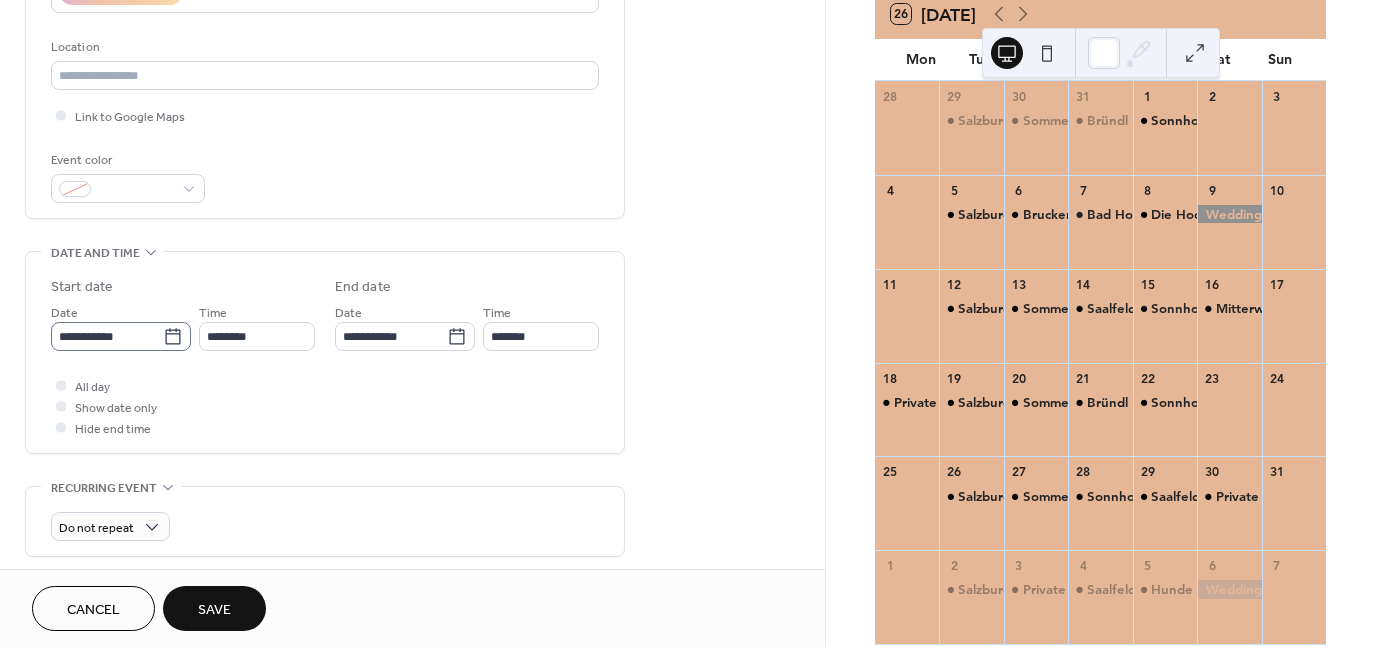 click 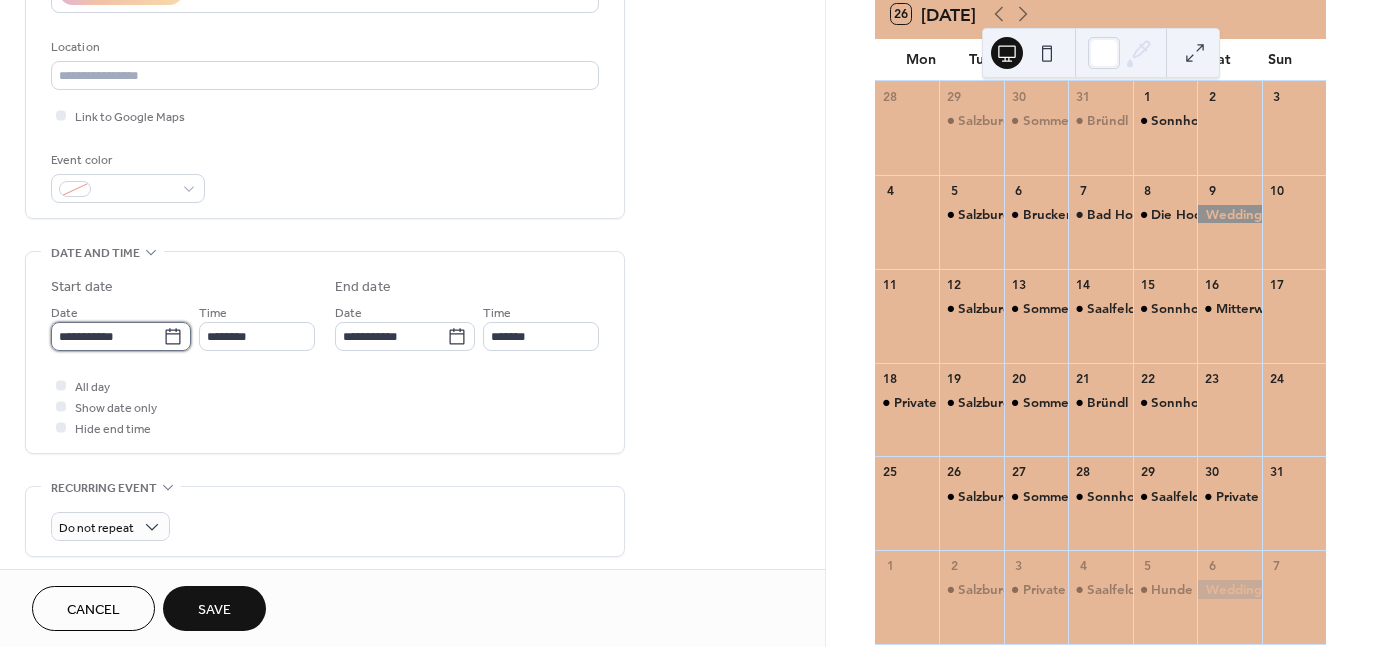 click on "**********" at bounding box center [107, 336] 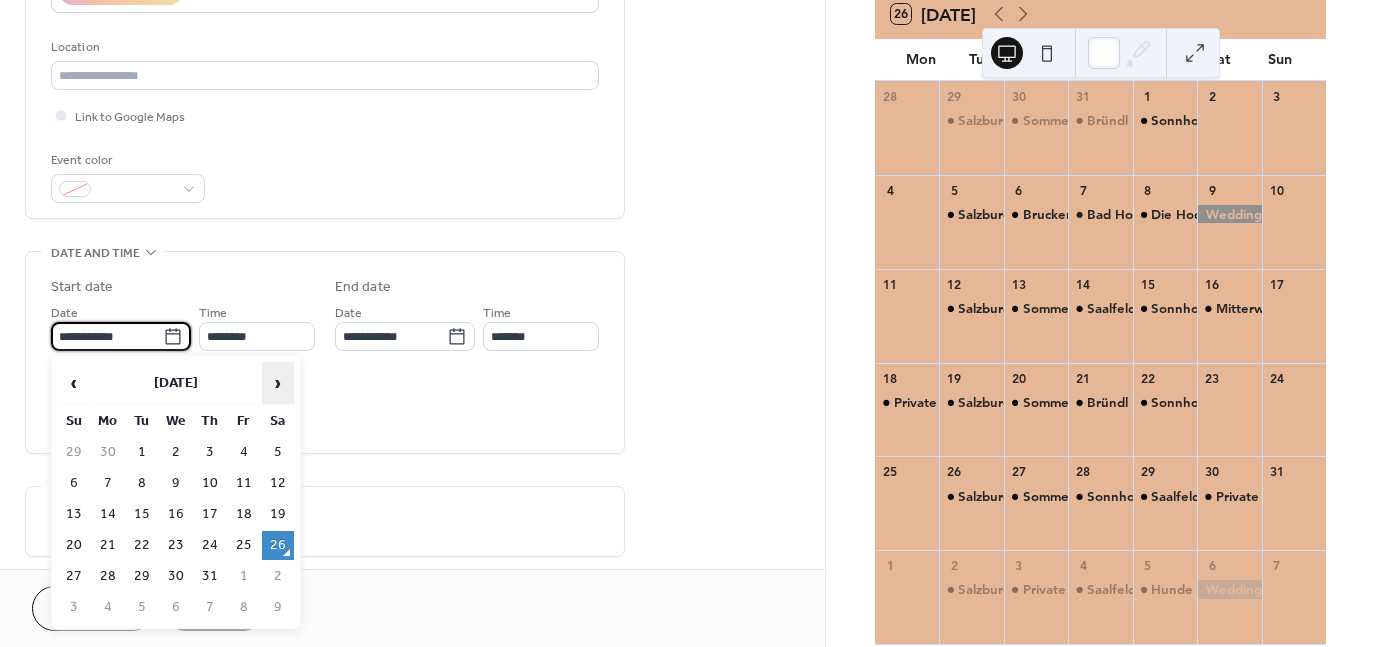 click on "›" at bounding box center [278, 383] 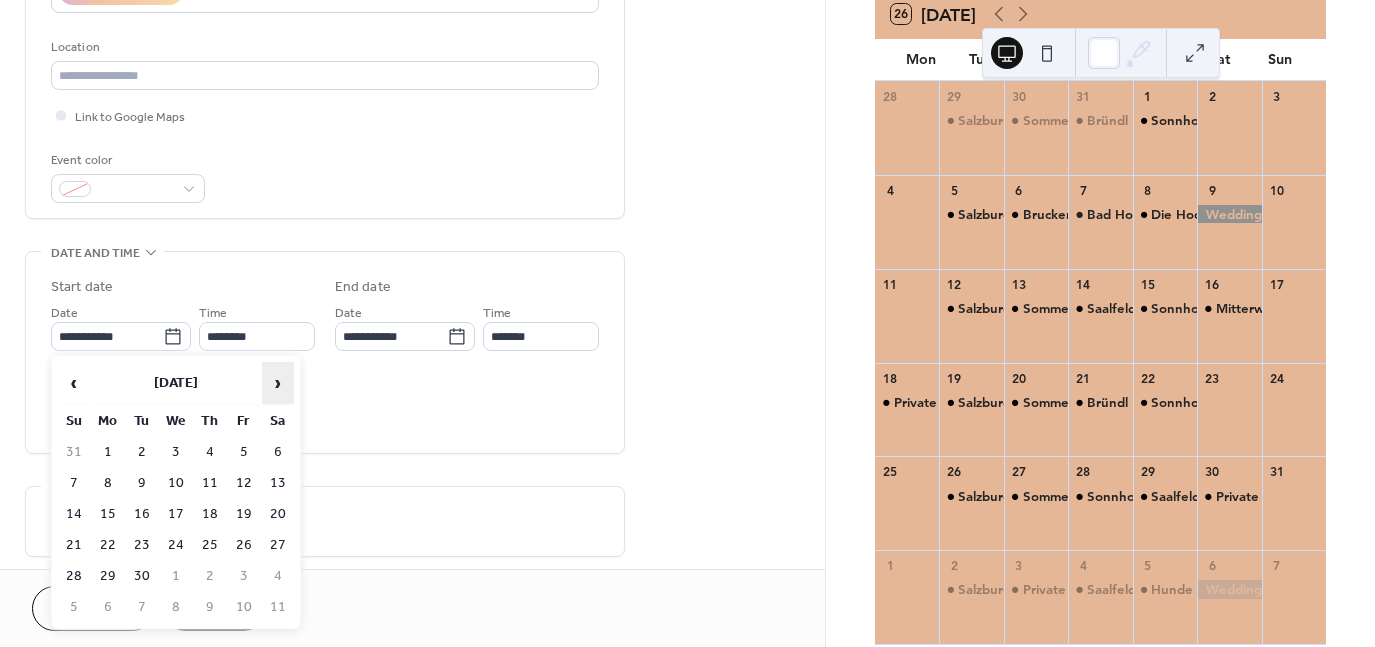 click on "›" at bounding box center (278, 383) 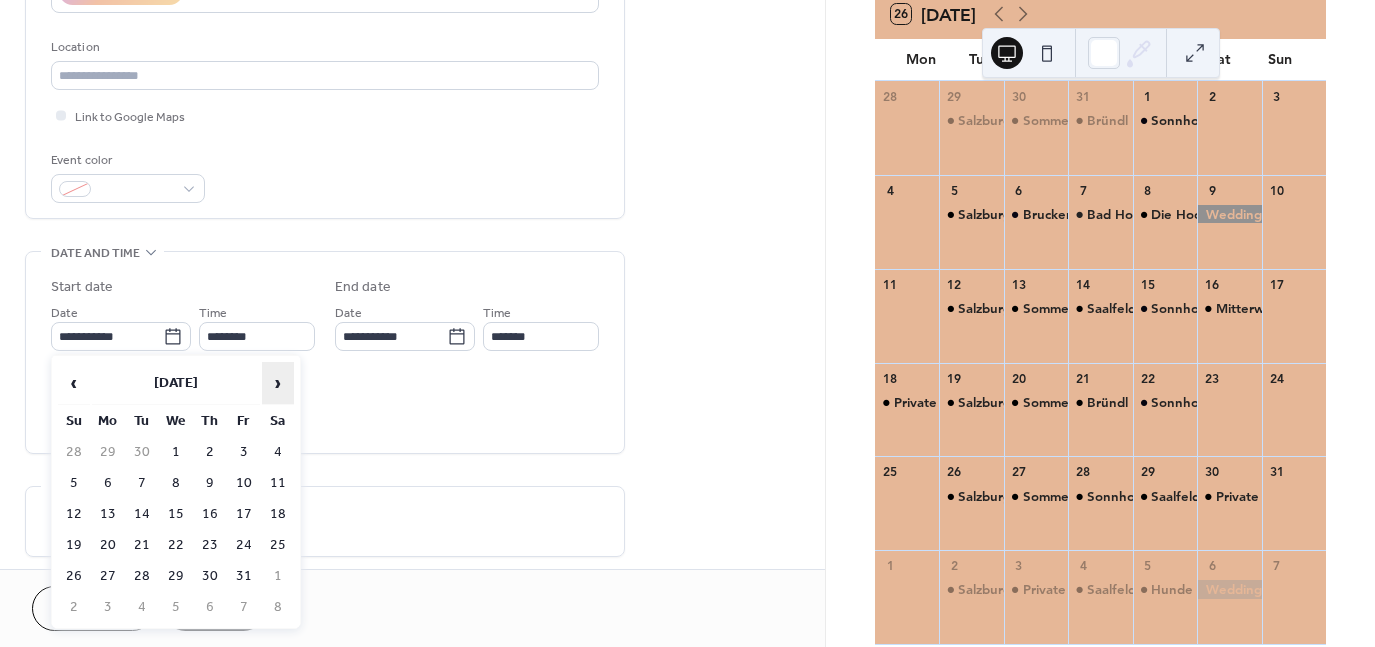 click on "›" at bounding box center (278, 383) 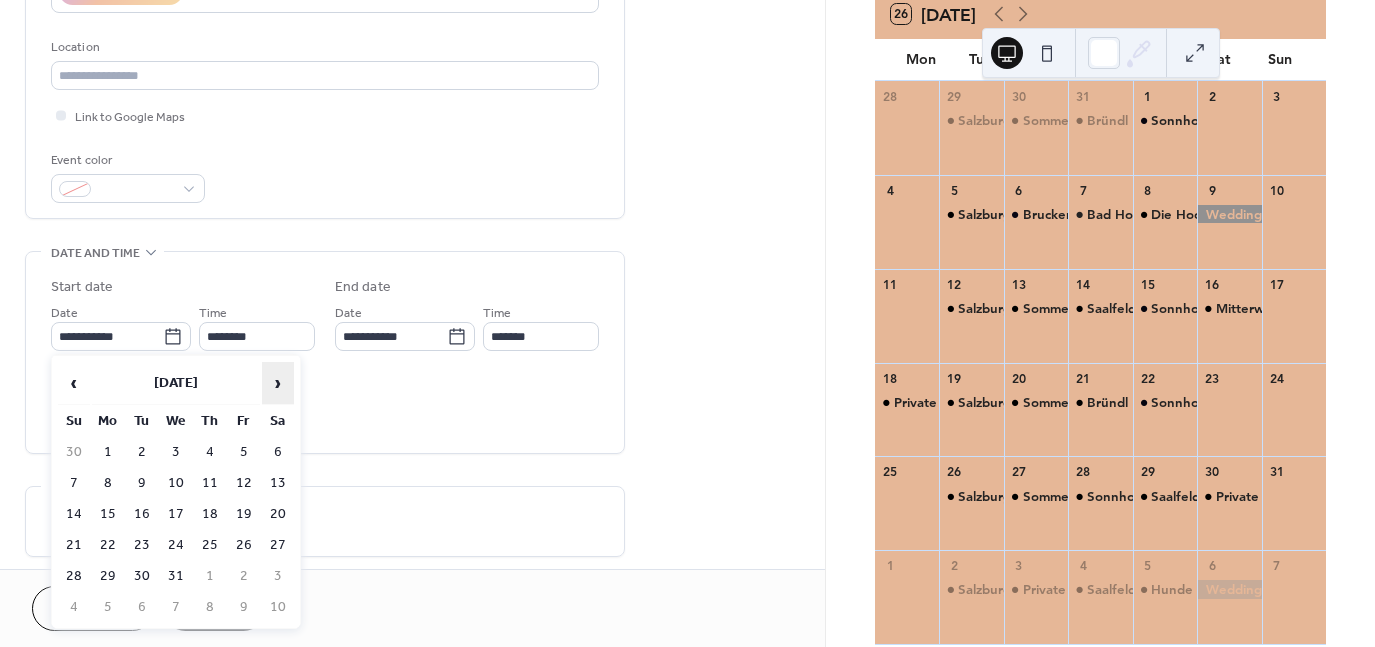 click on "›" at bounding box center [278, 383] 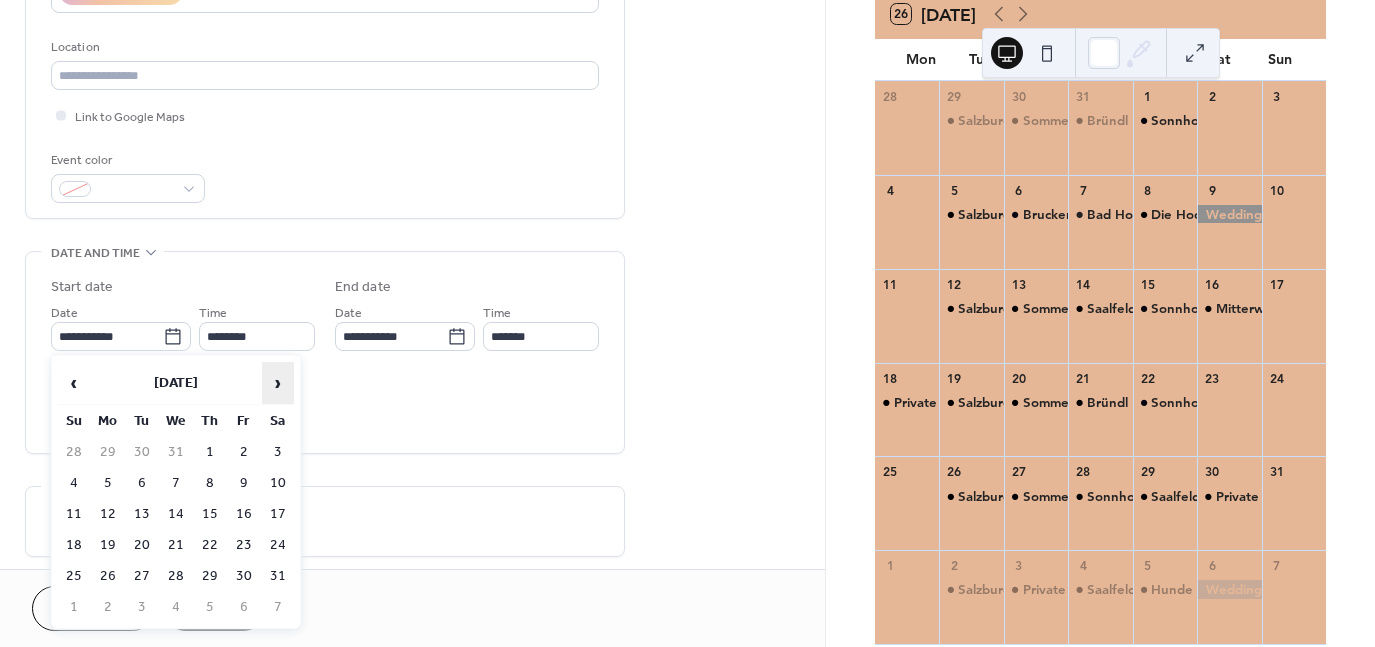 click on "›" at bounding box center (278, 383) 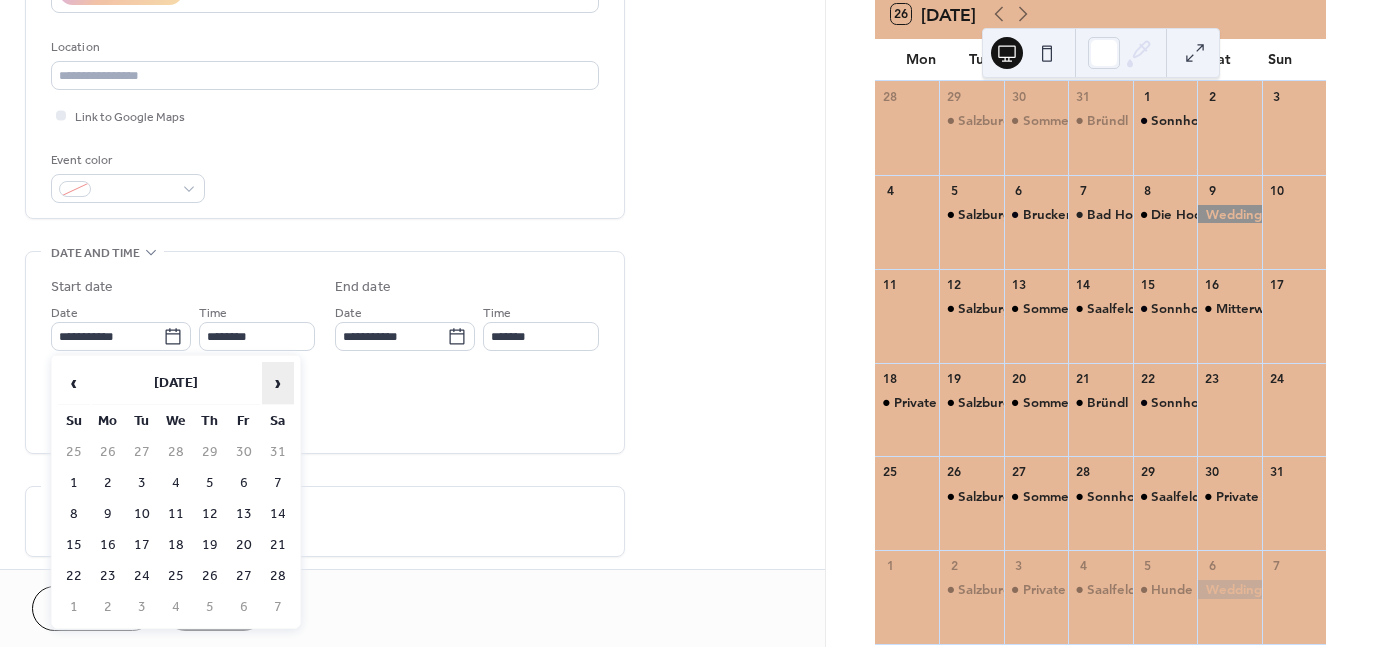 click on "›" at bounding box center [278, 383] 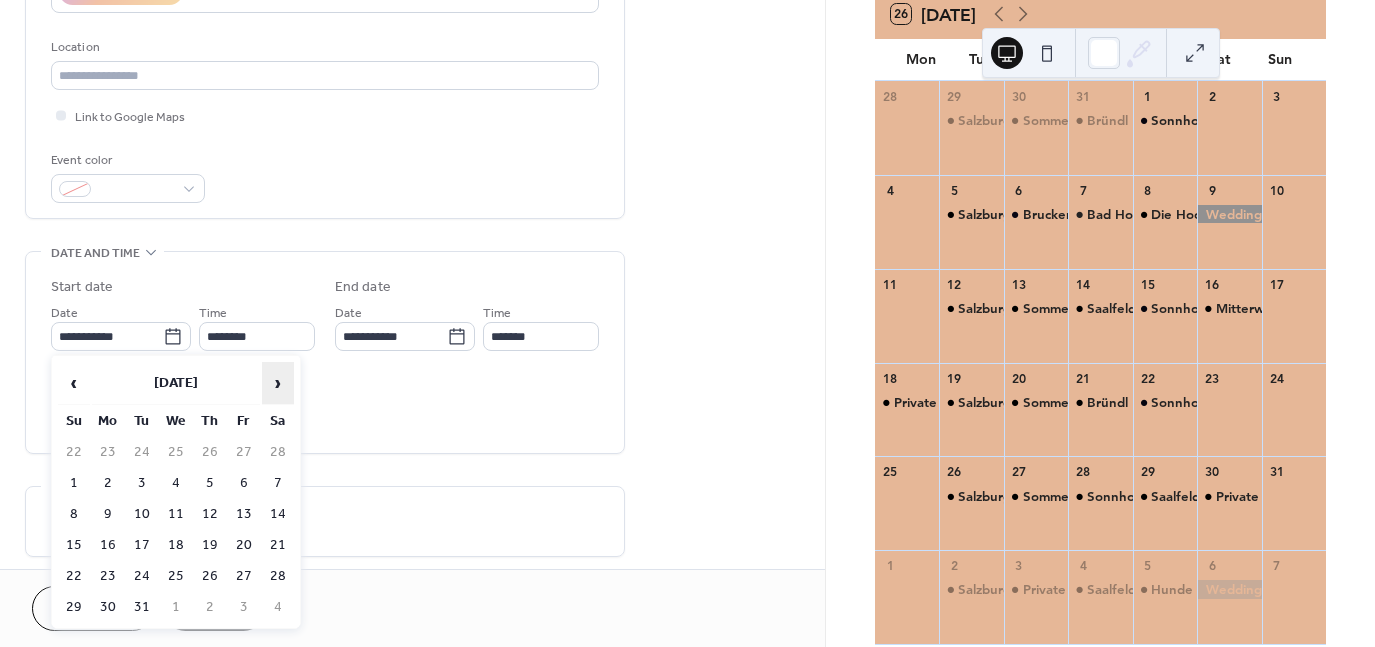click on "›" at bounding box center [278, 383] 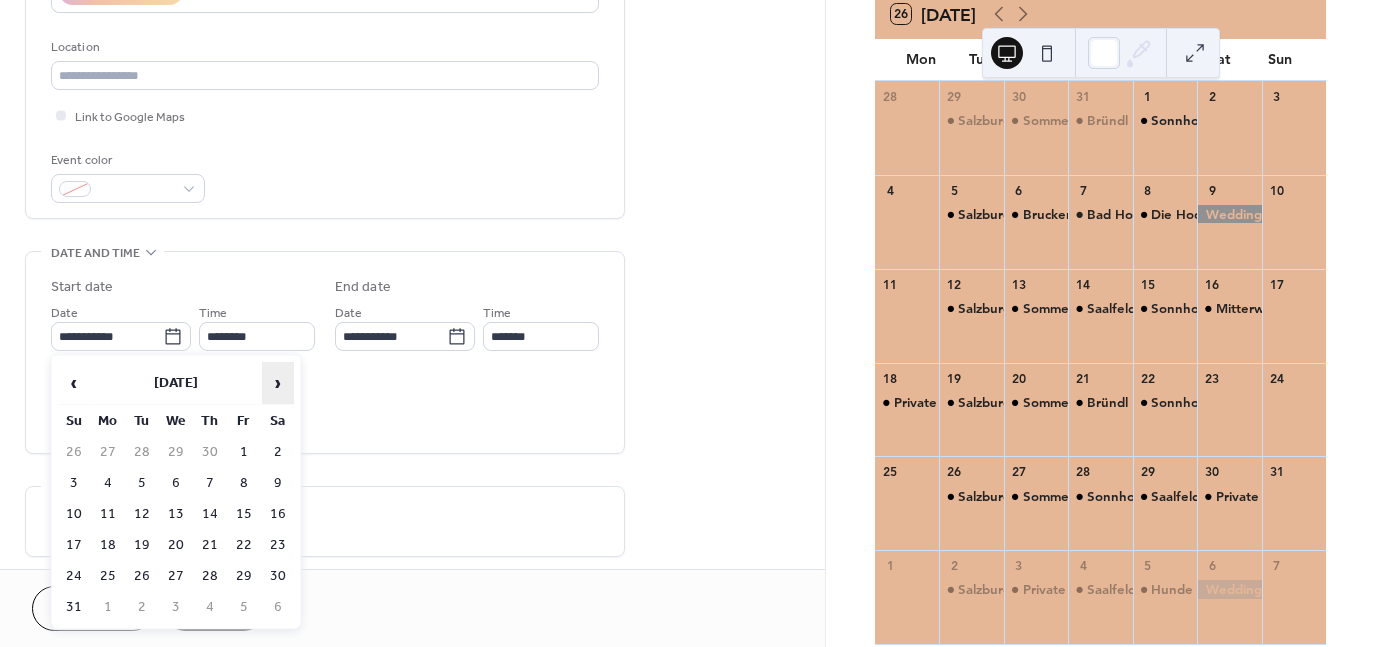 click on "›" at bounding box center (278, 383) 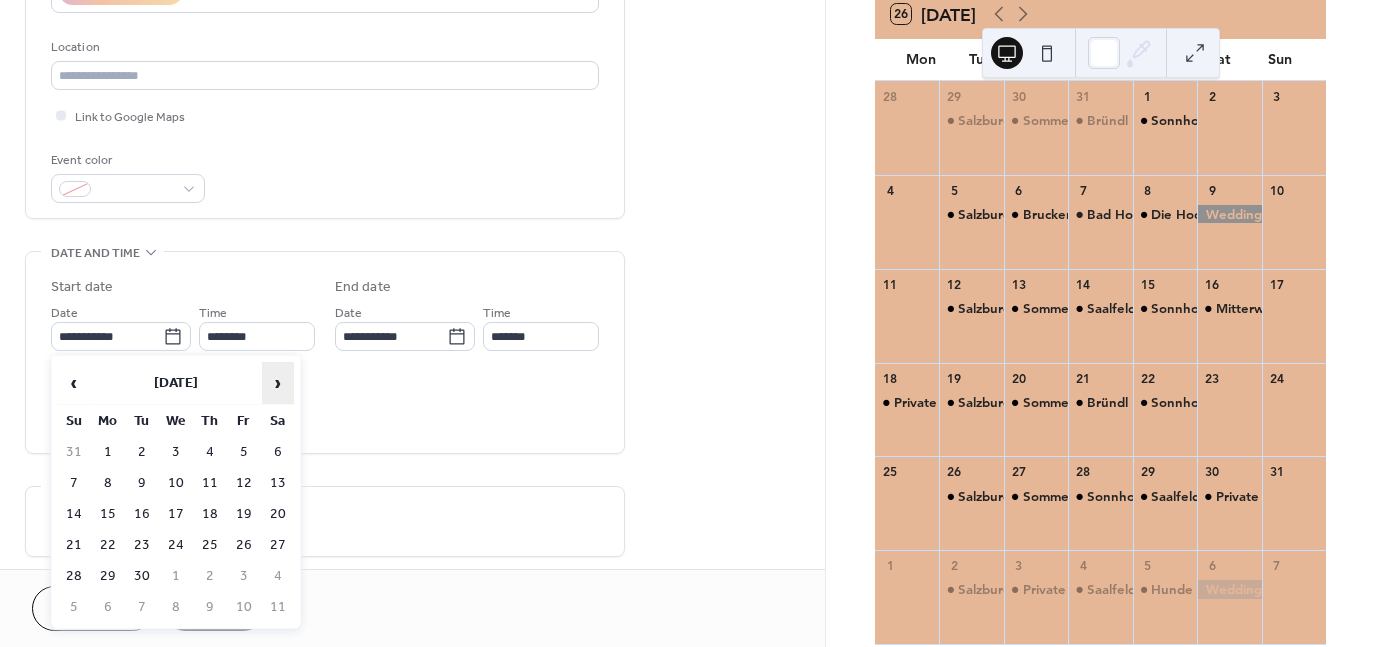 click on "›" at bounding box center (278, 383) 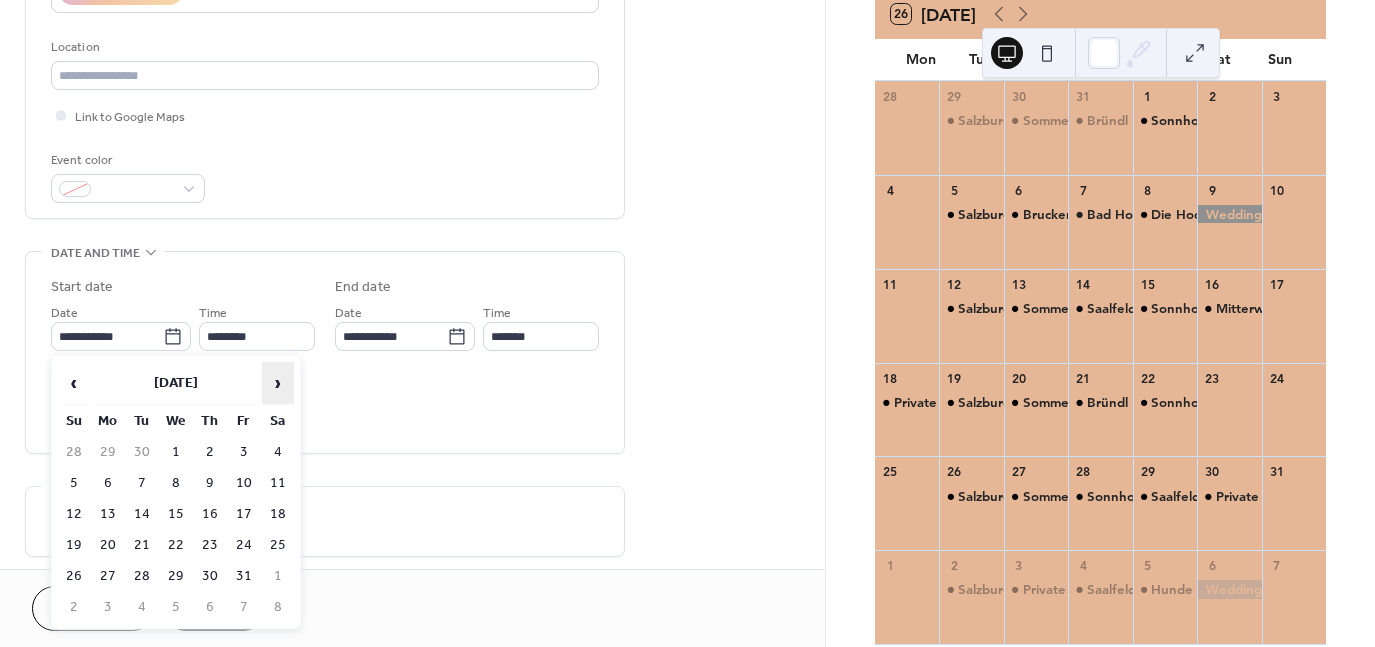 click on "›" at bounding box center [278, 383] 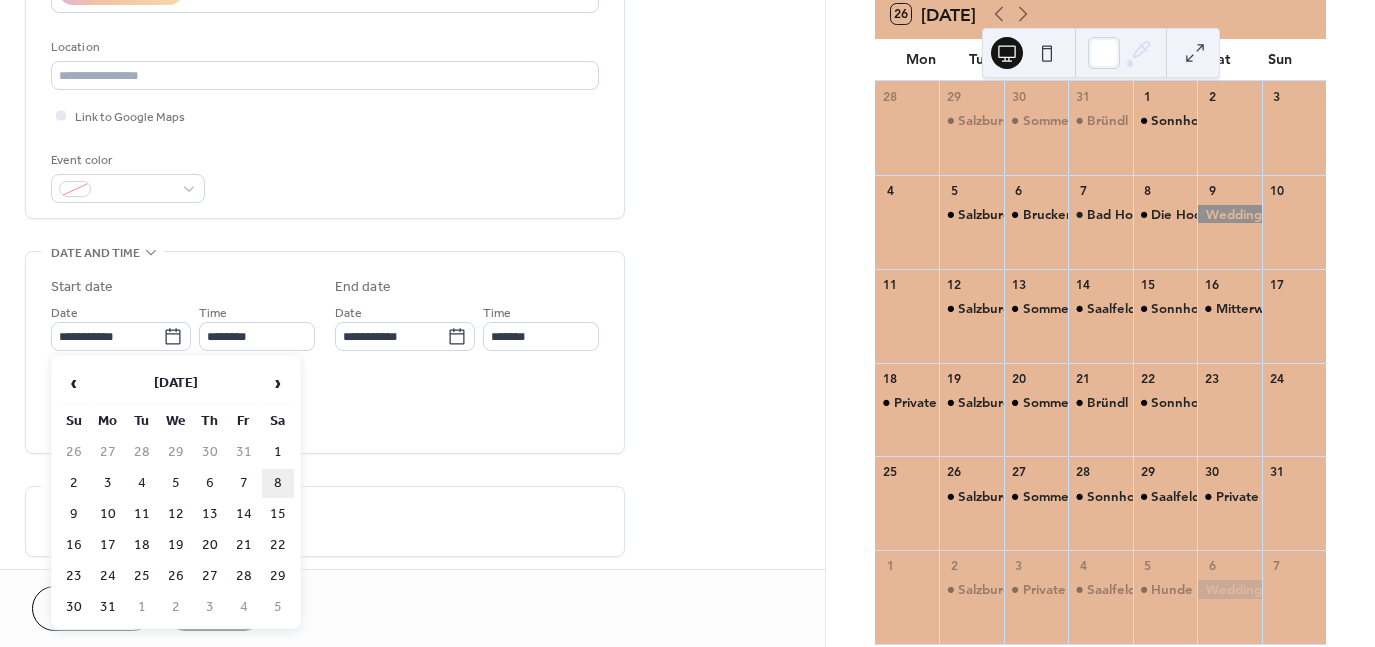 click on "8" at bounding box center (278, 483) 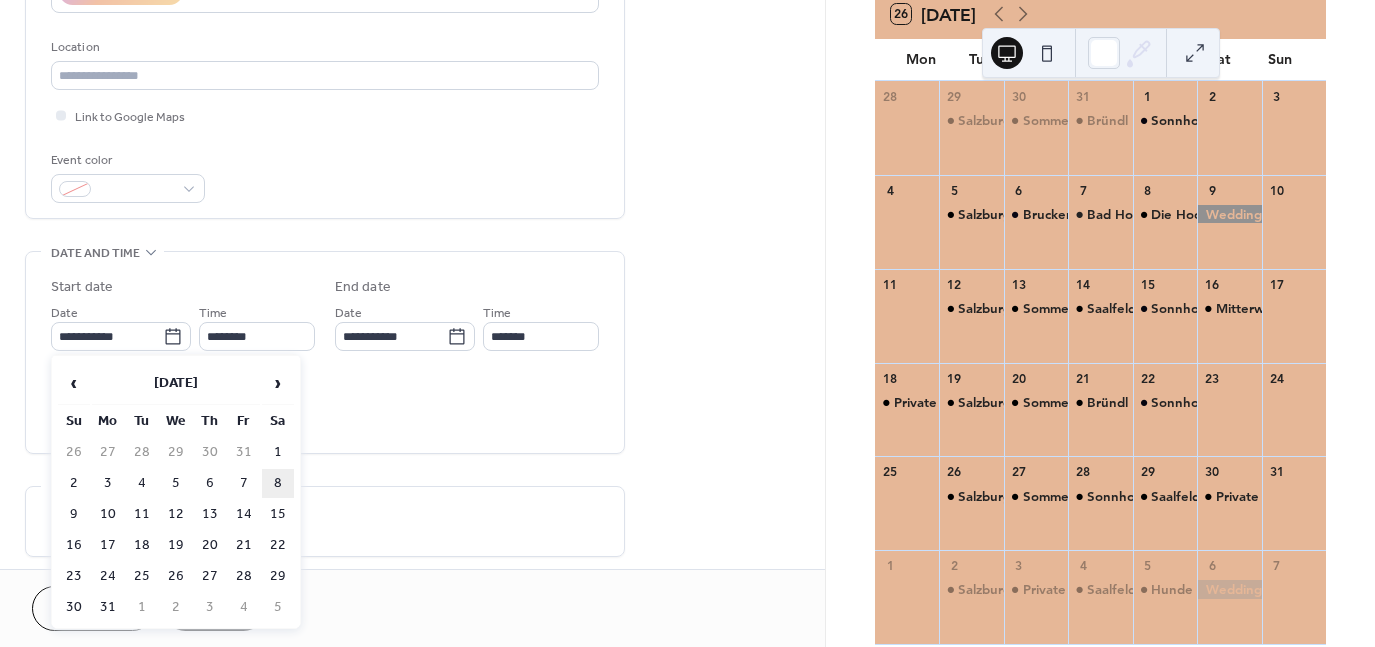 type on "**********" 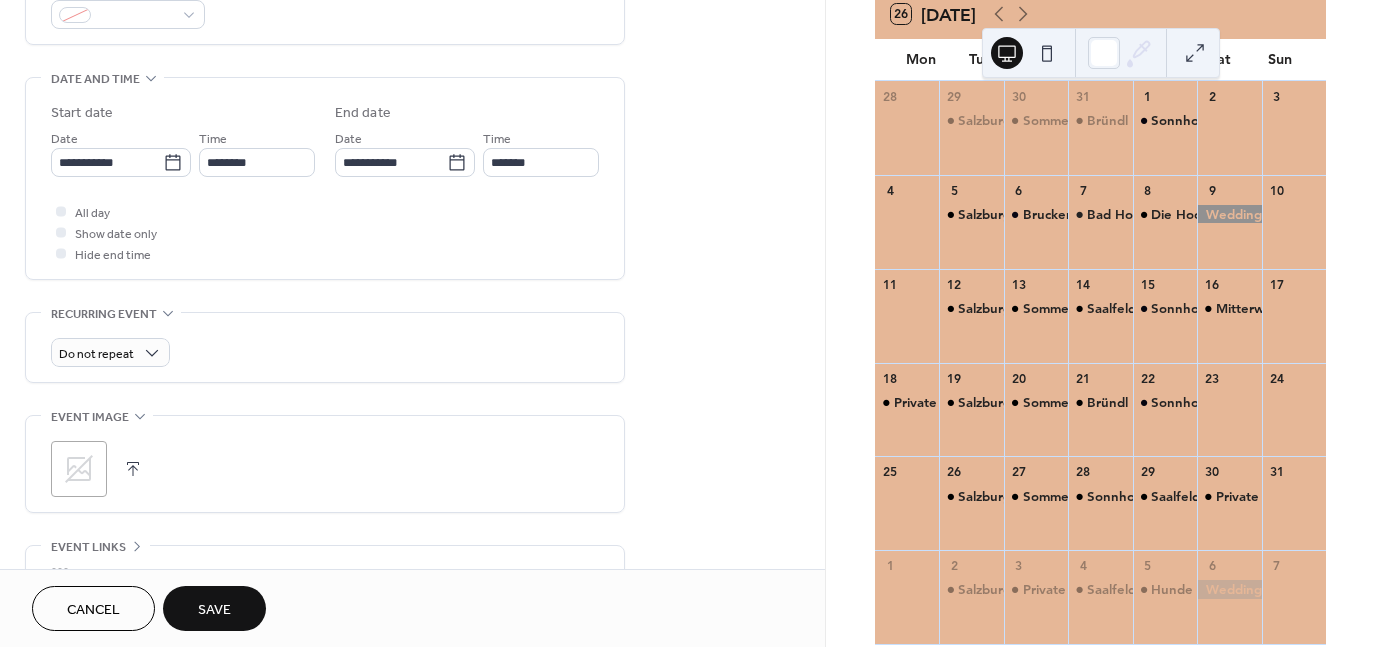 scroll, scrollTop: 583, scrollLeft: 0, axis: vertical 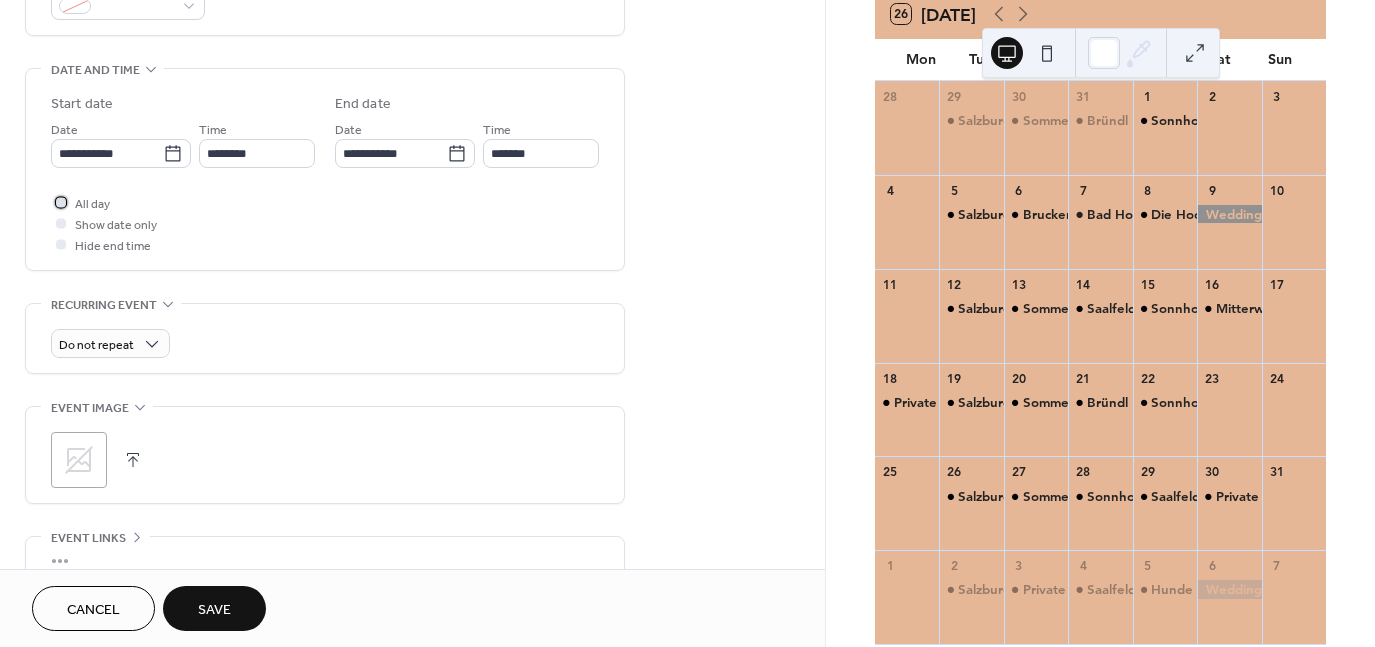 click on "All day" at bounding box center [92, 204] 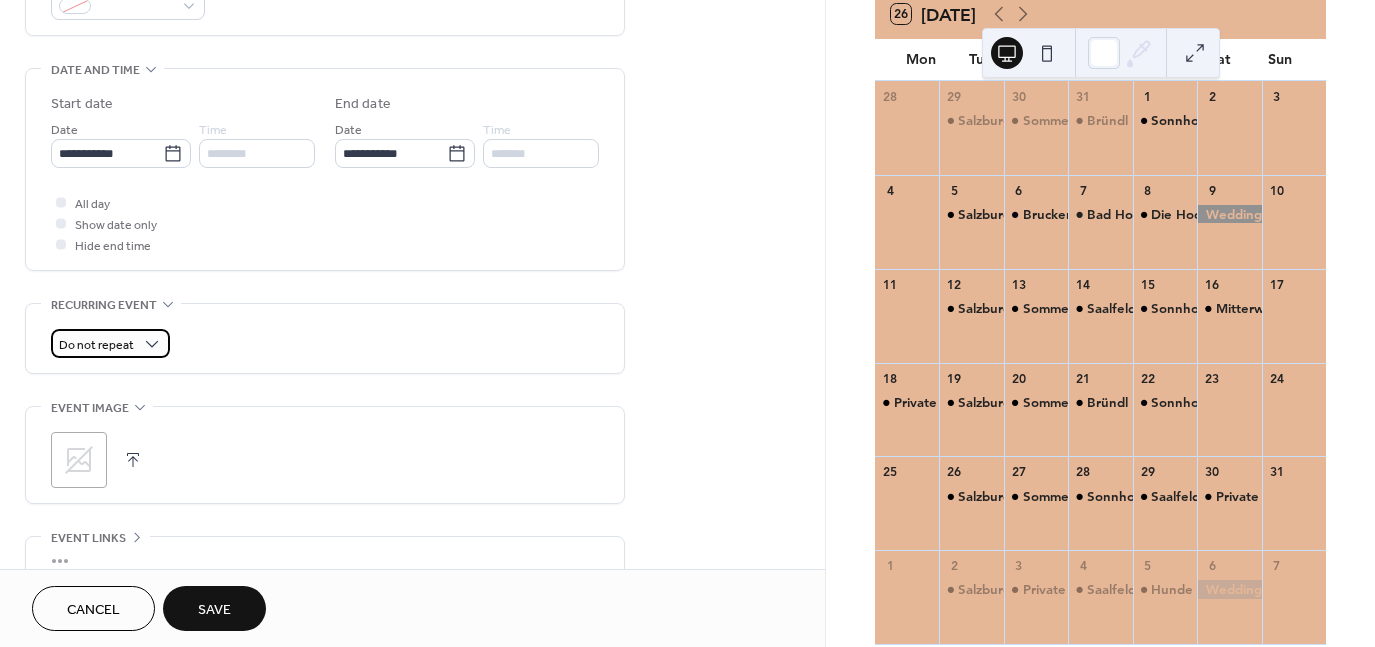 click on "Do not repeat" at bounding box center (96, 345) 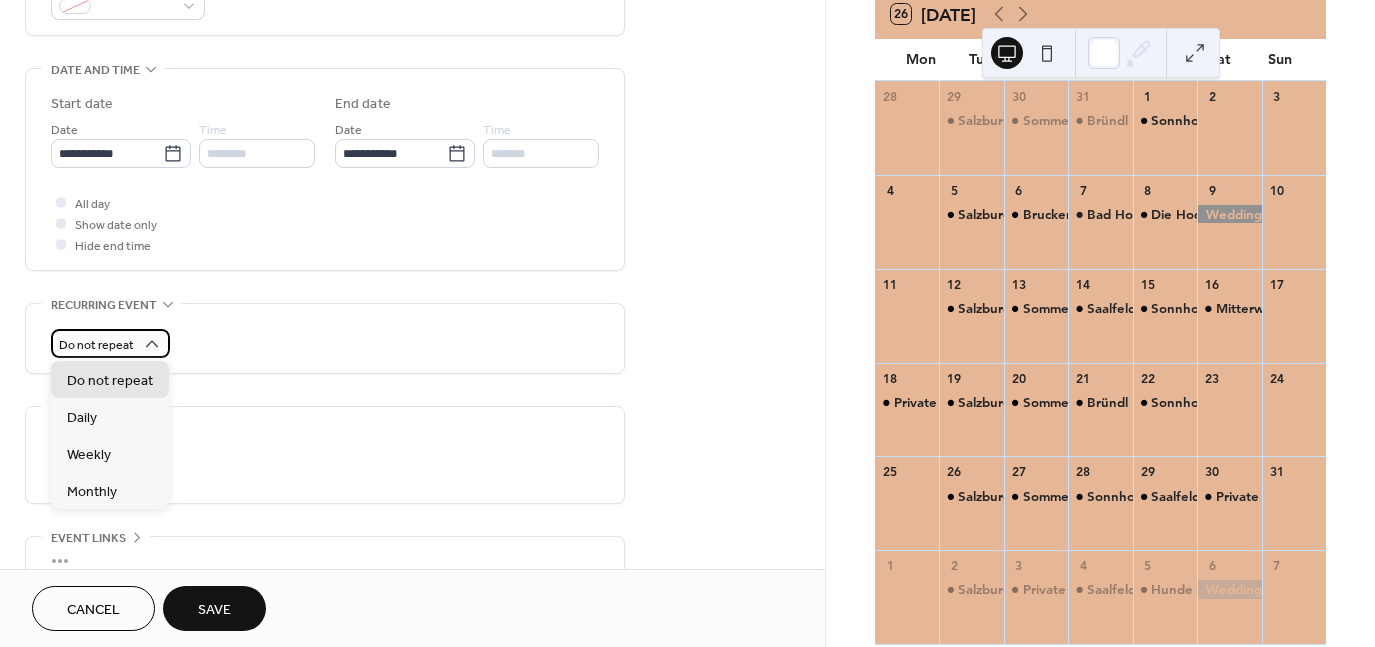 click on "Do not repeat" at bounding box center (96, 345) 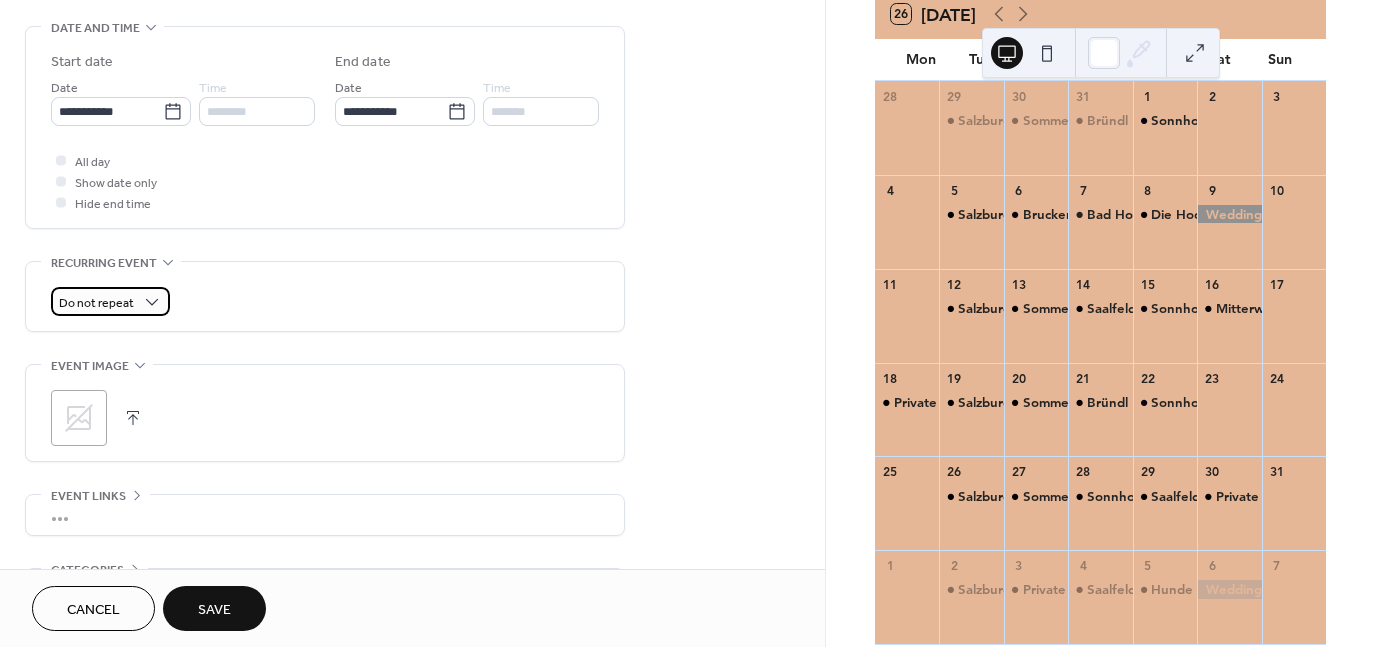 scroll, scrollTop: 476, scrollLeft: 0, axis: vertical 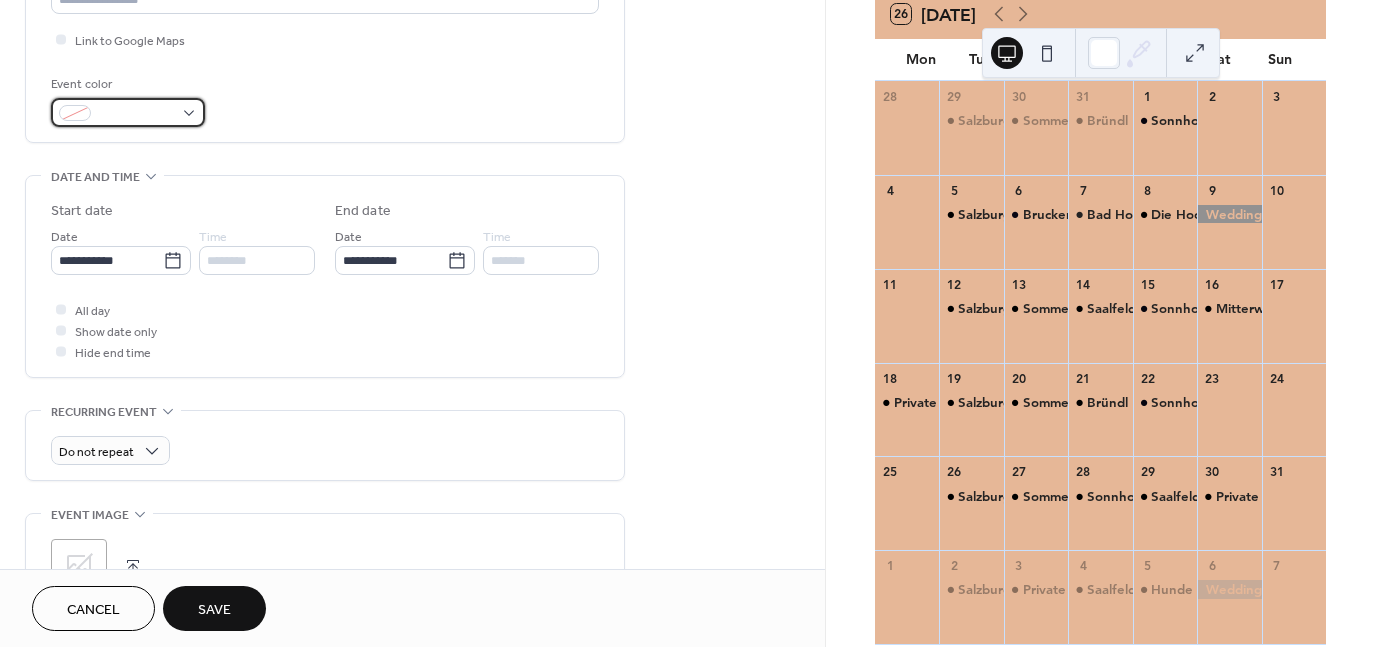 click at bounding box center [128, 112] 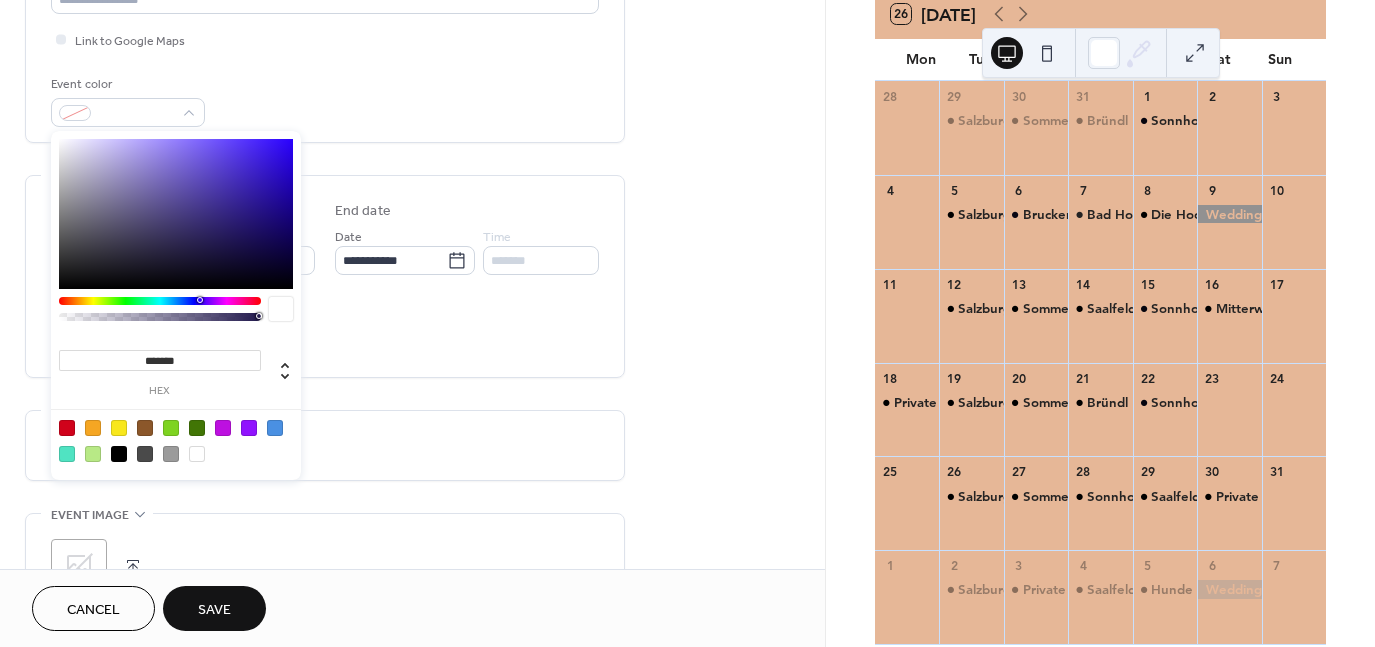 click at bounding box center [171, 454] 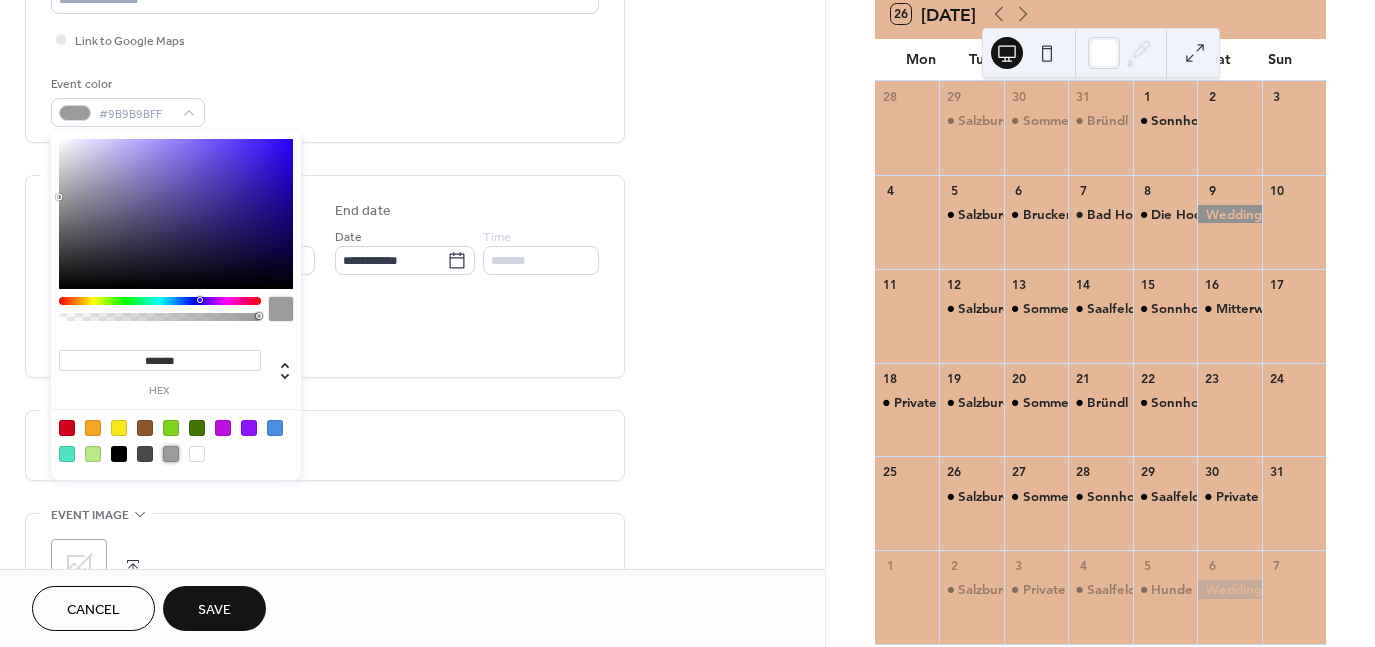 click on "Save" at bounding box center (214, 610) 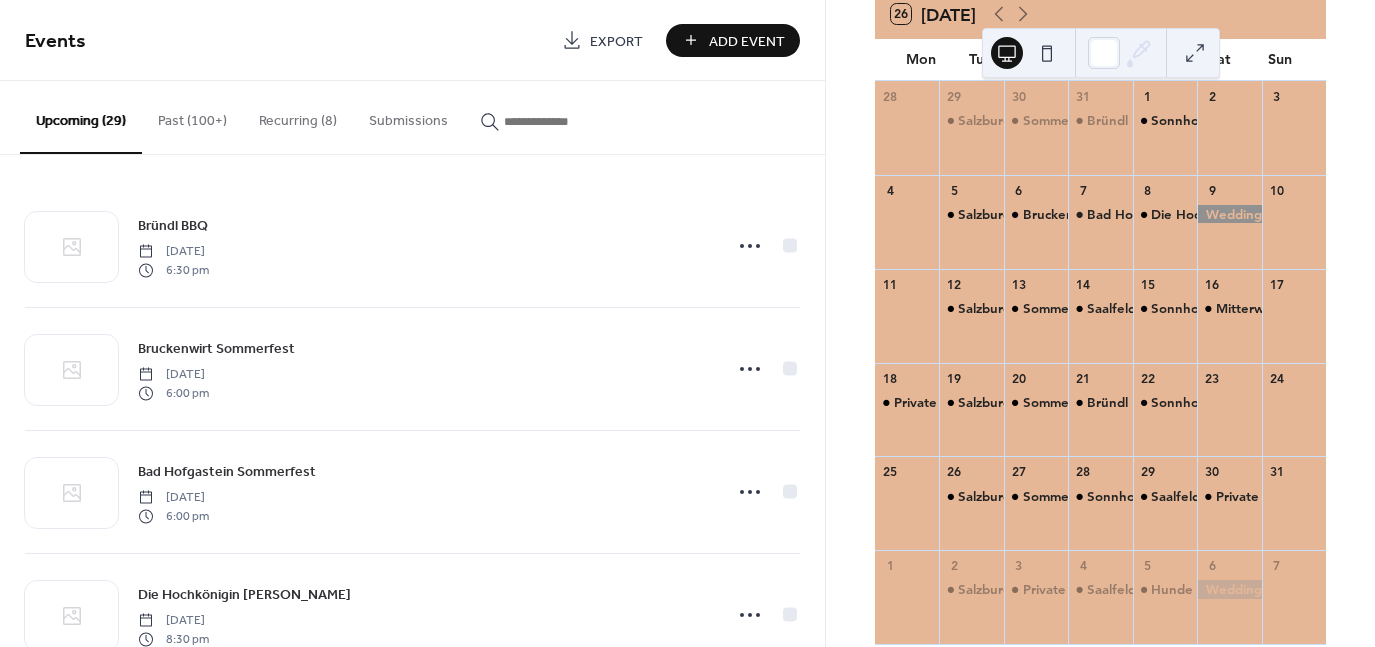 click on "Add Event" at bounding box center (747, 41) 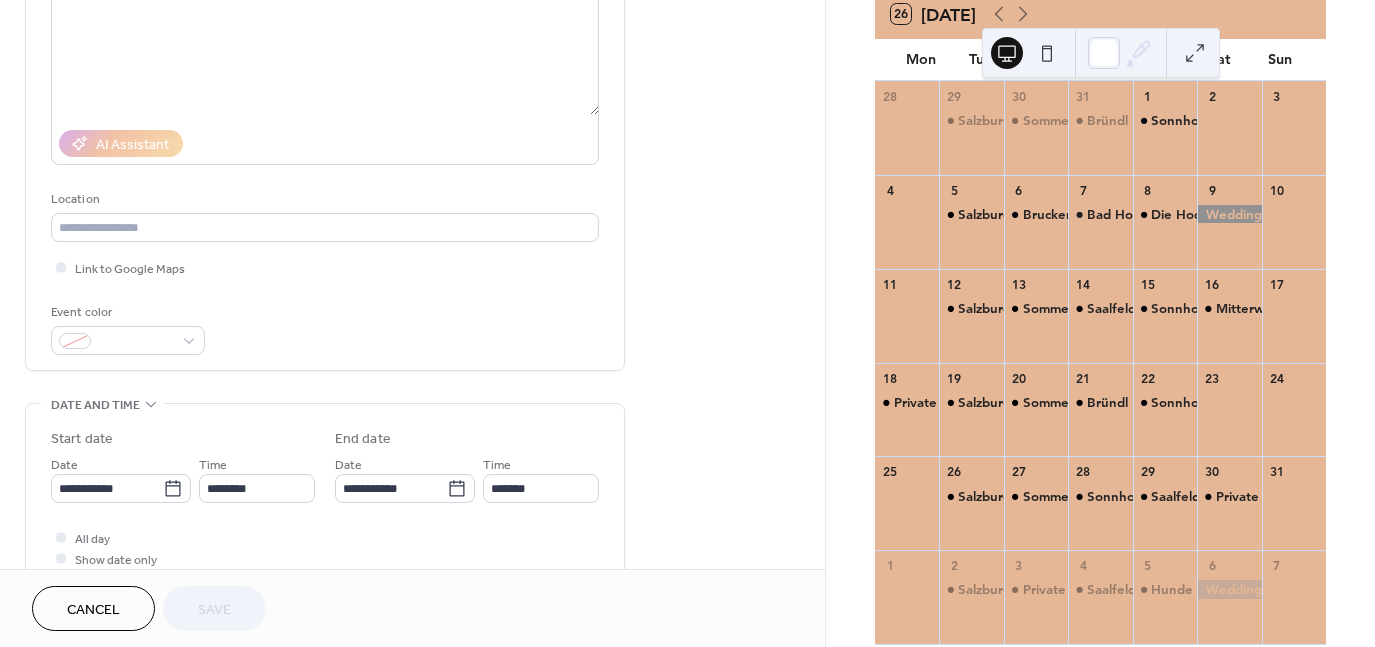 scroll, scrollTop: 248, scrollLeft: 0, axis: vertical 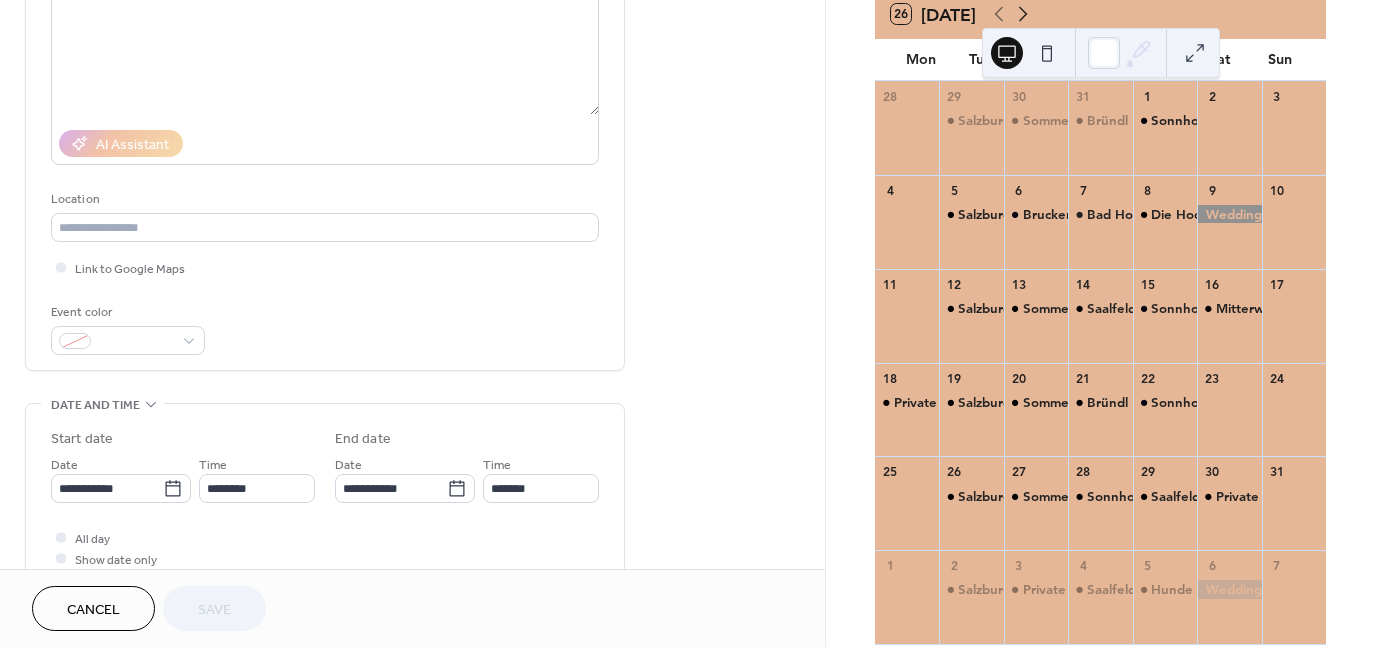 click 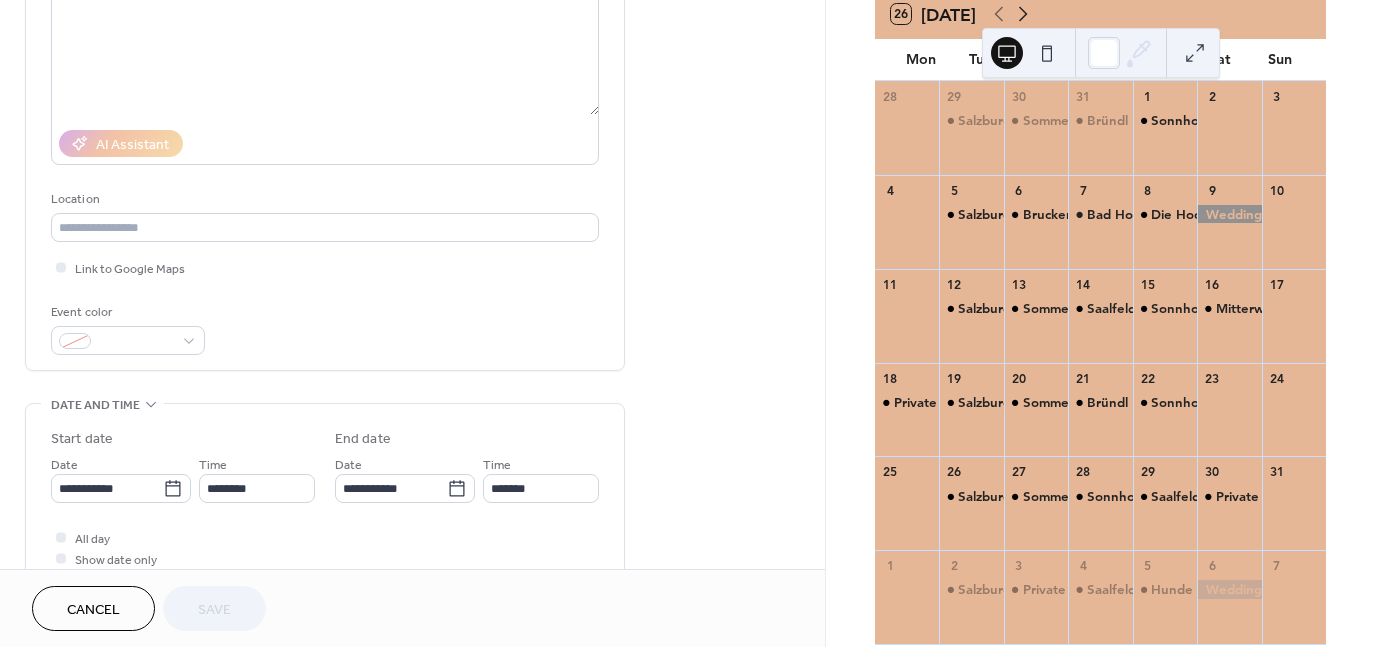 click 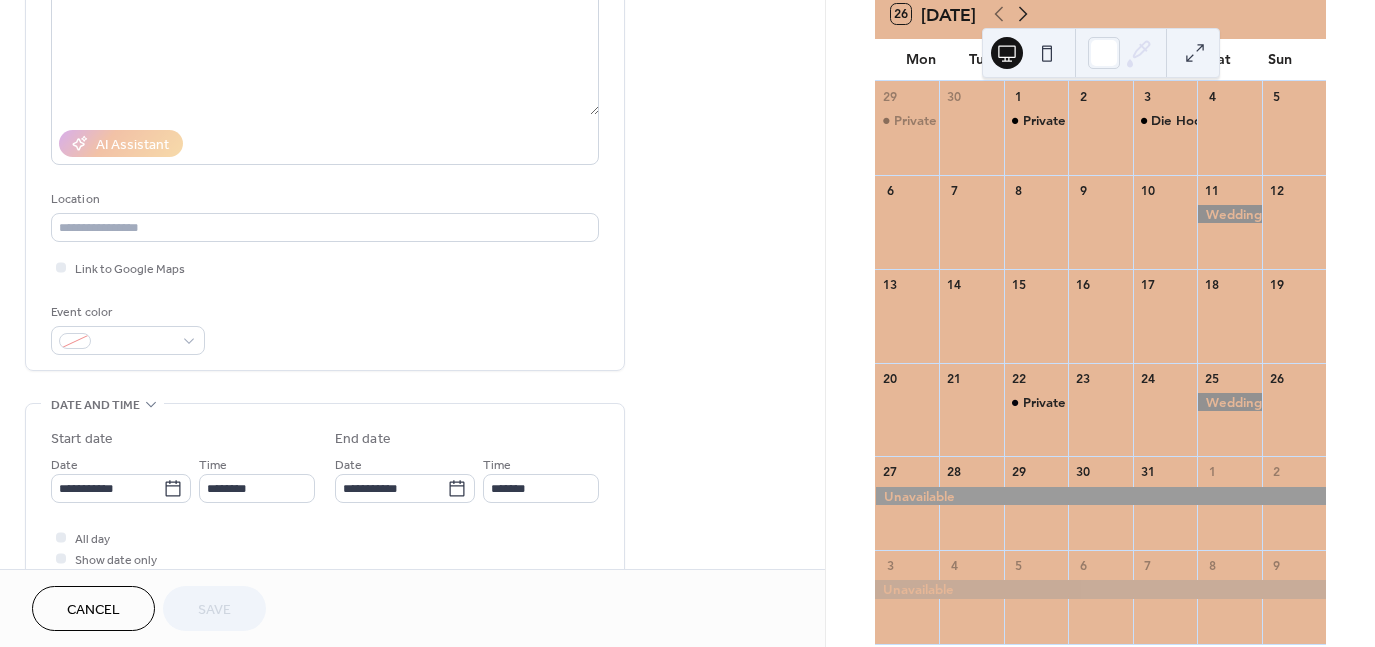 click 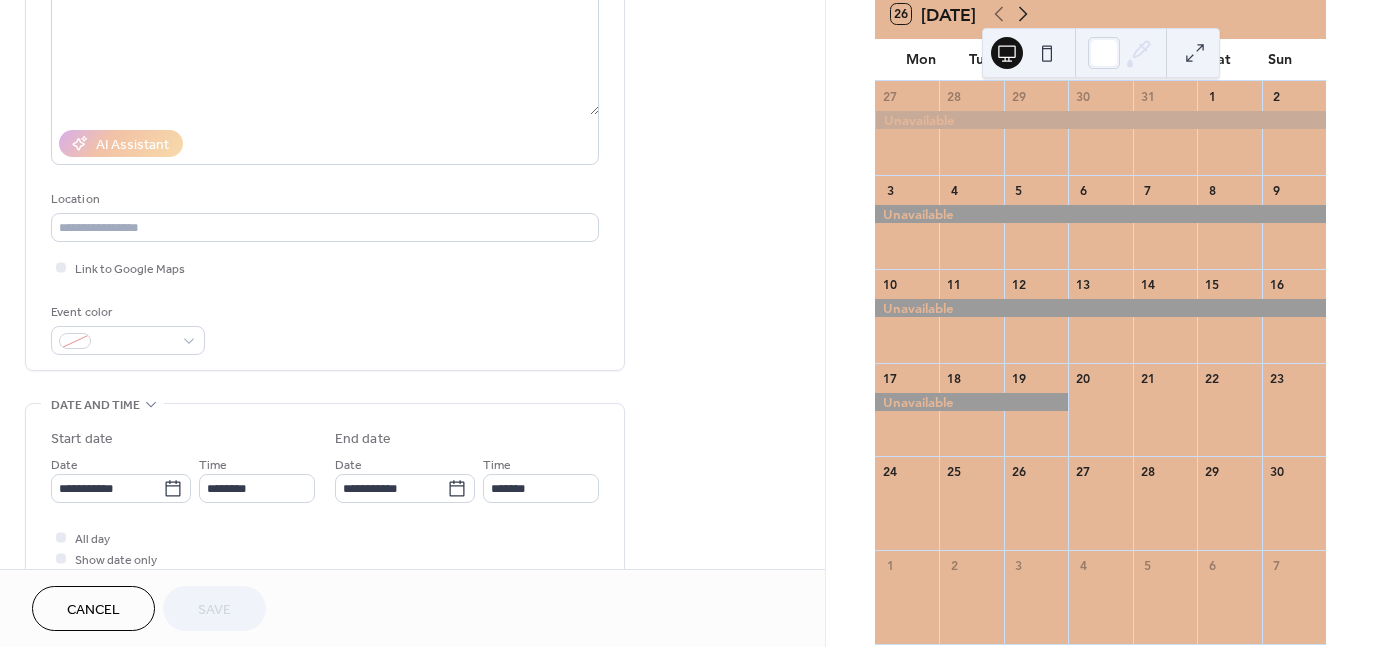click 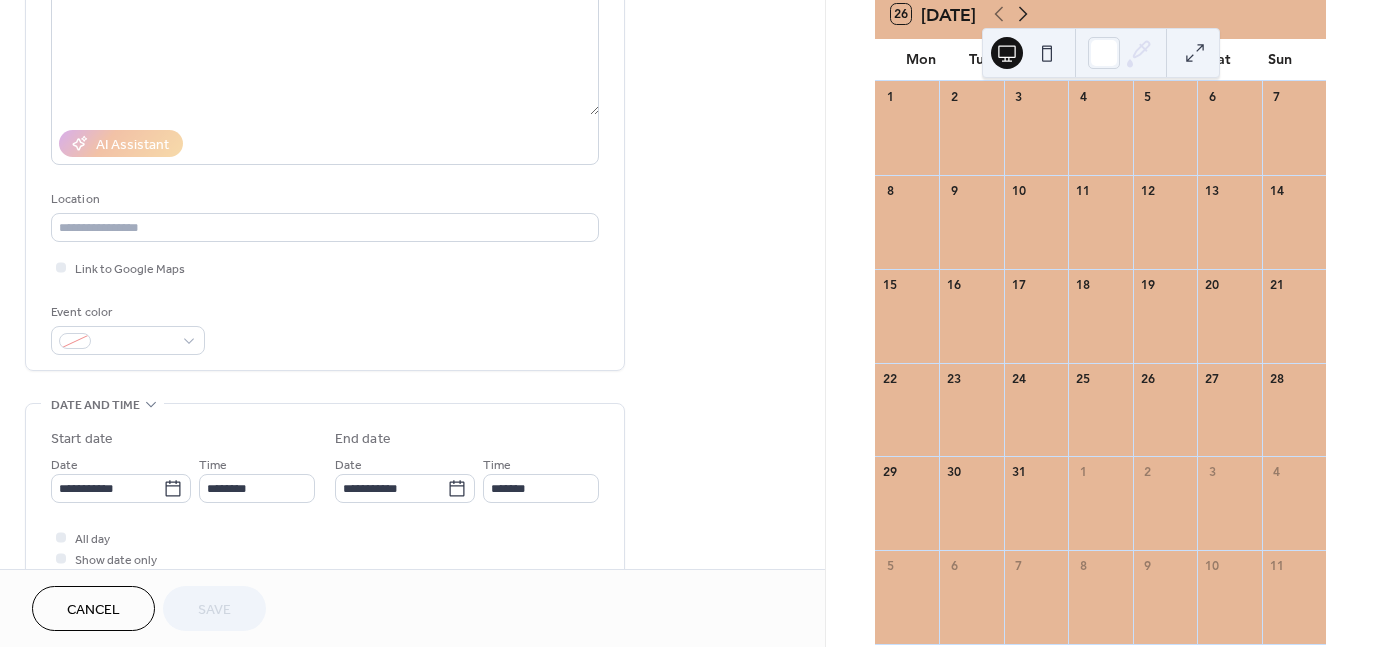 click 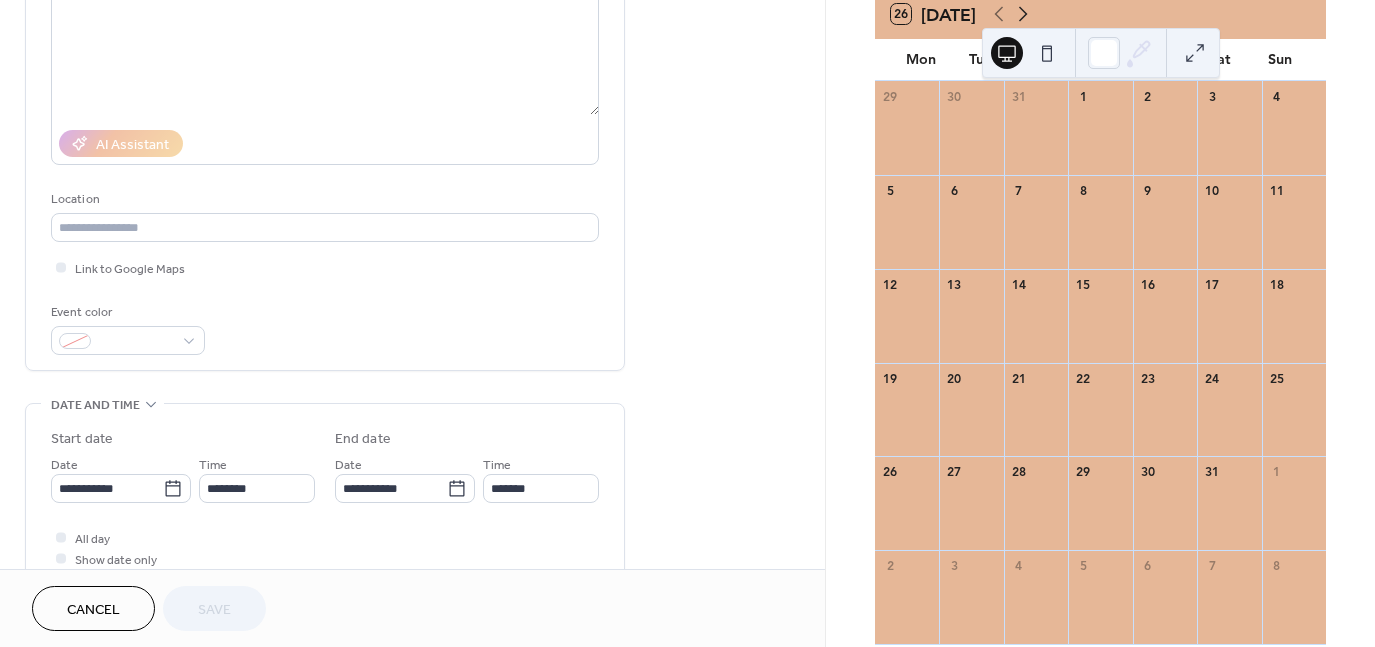 click 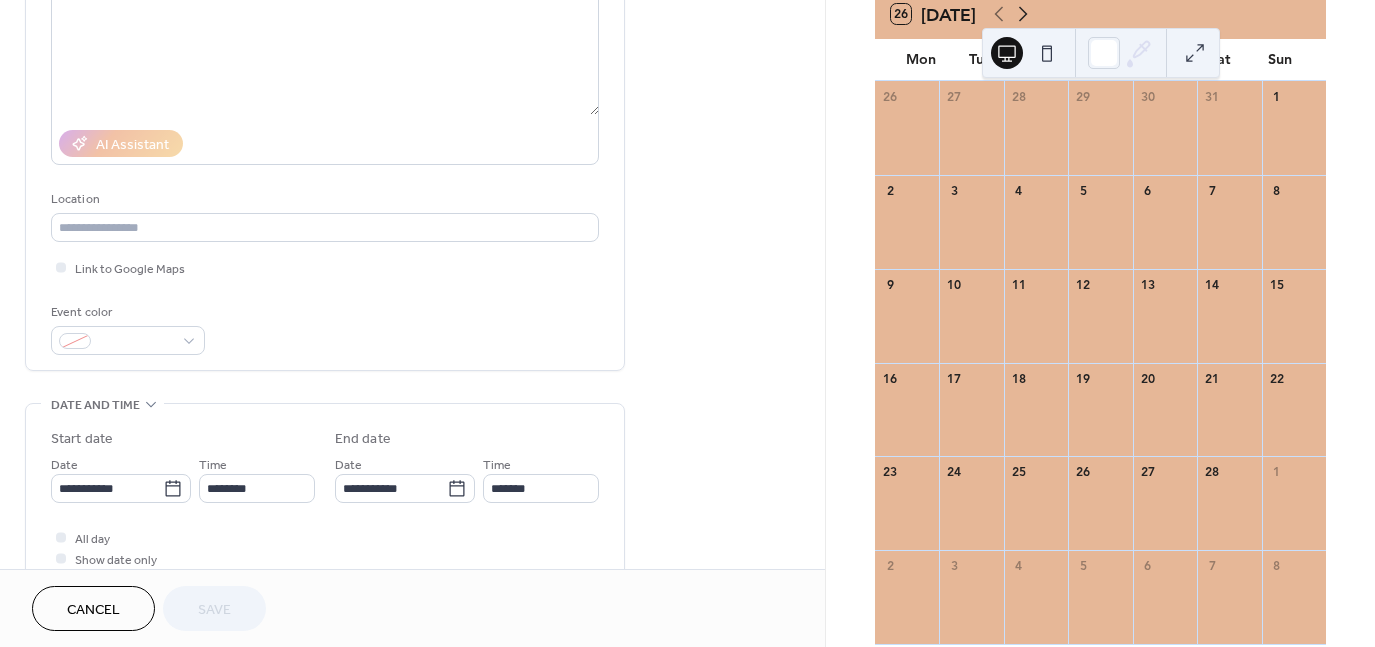 click 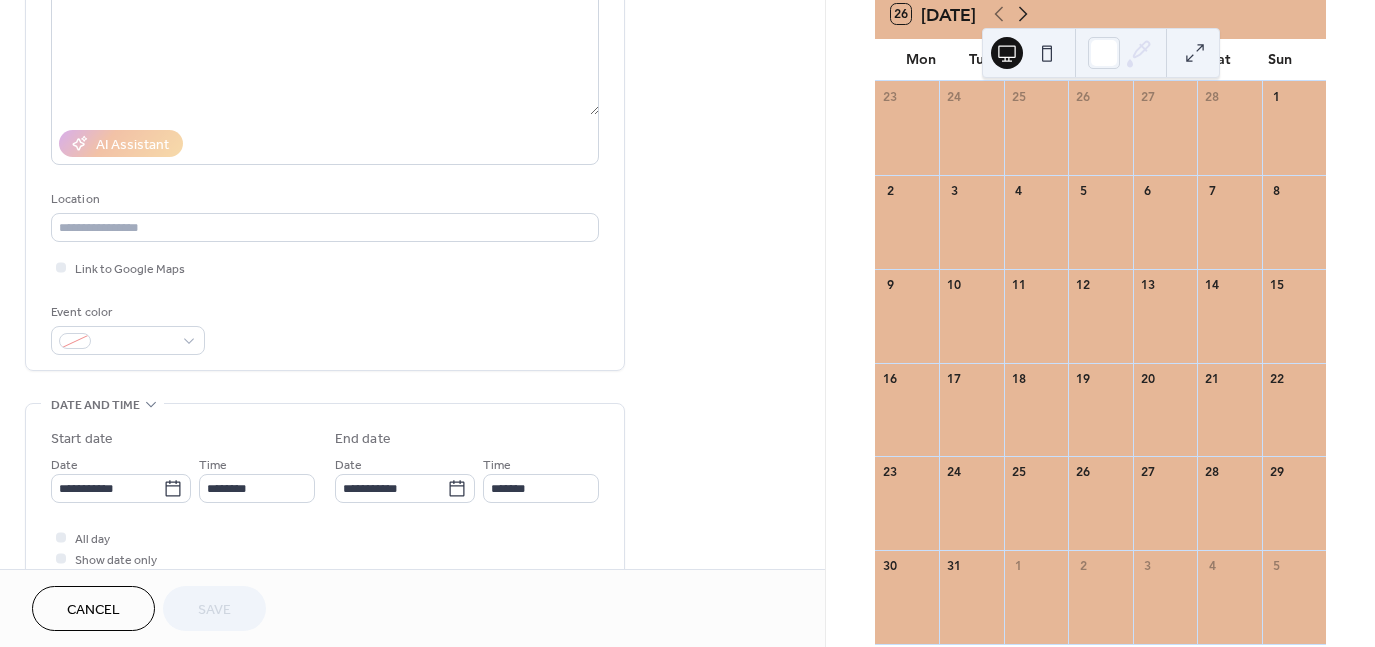 click 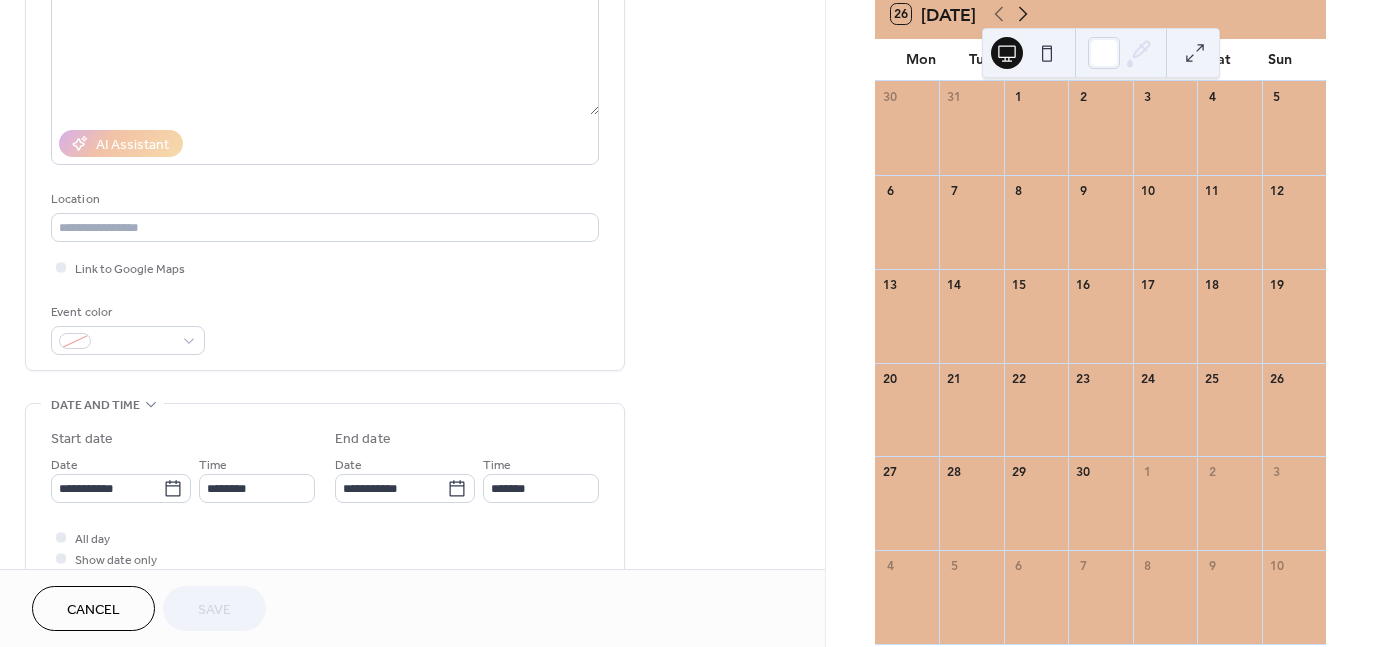 click 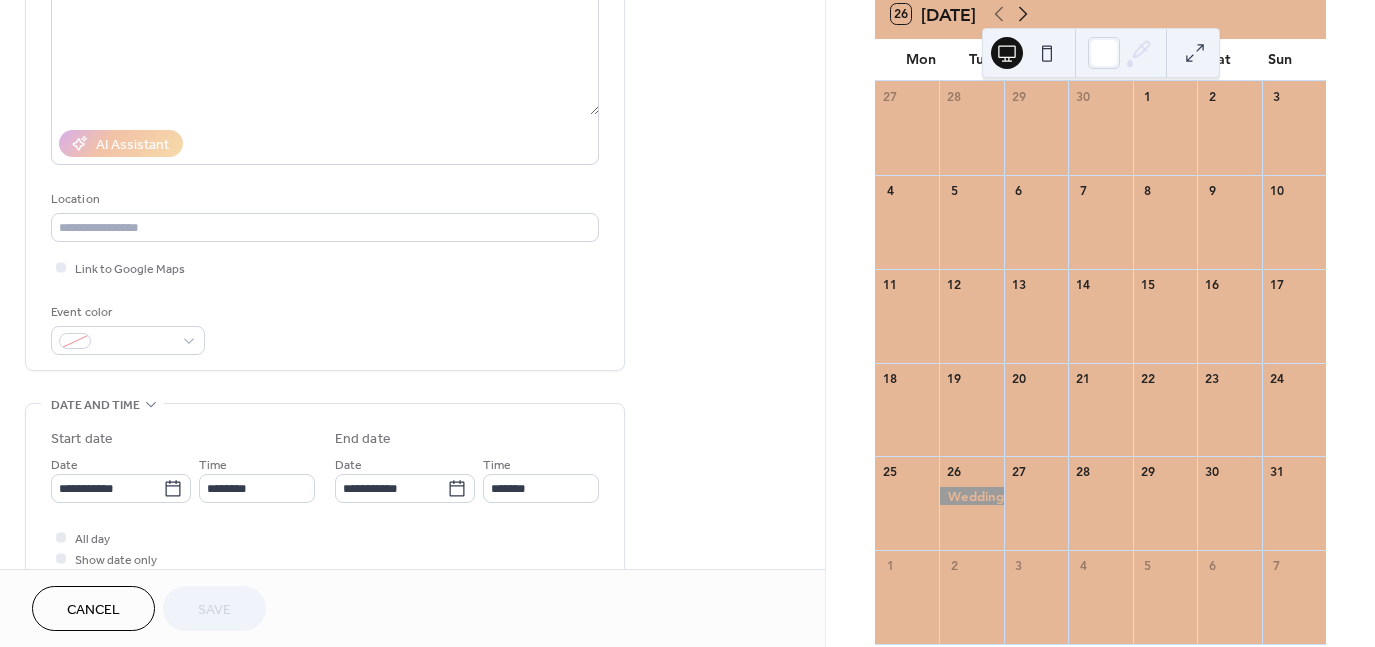 click 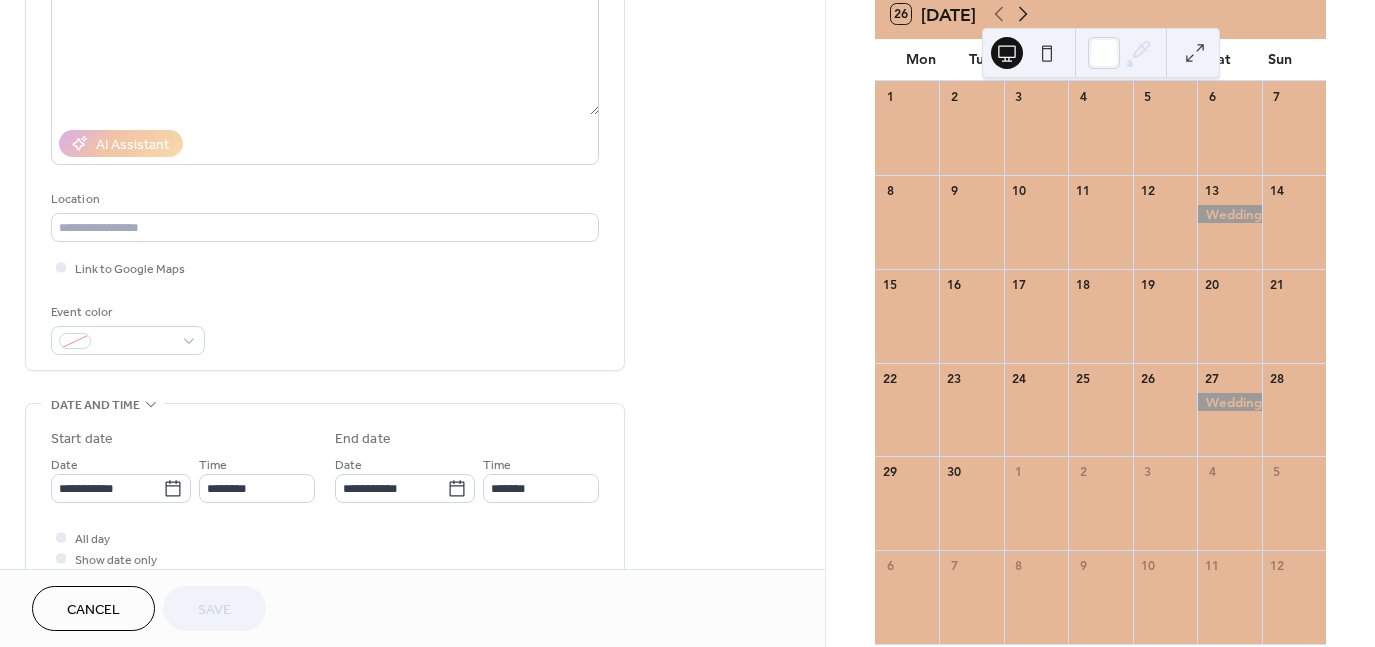 click 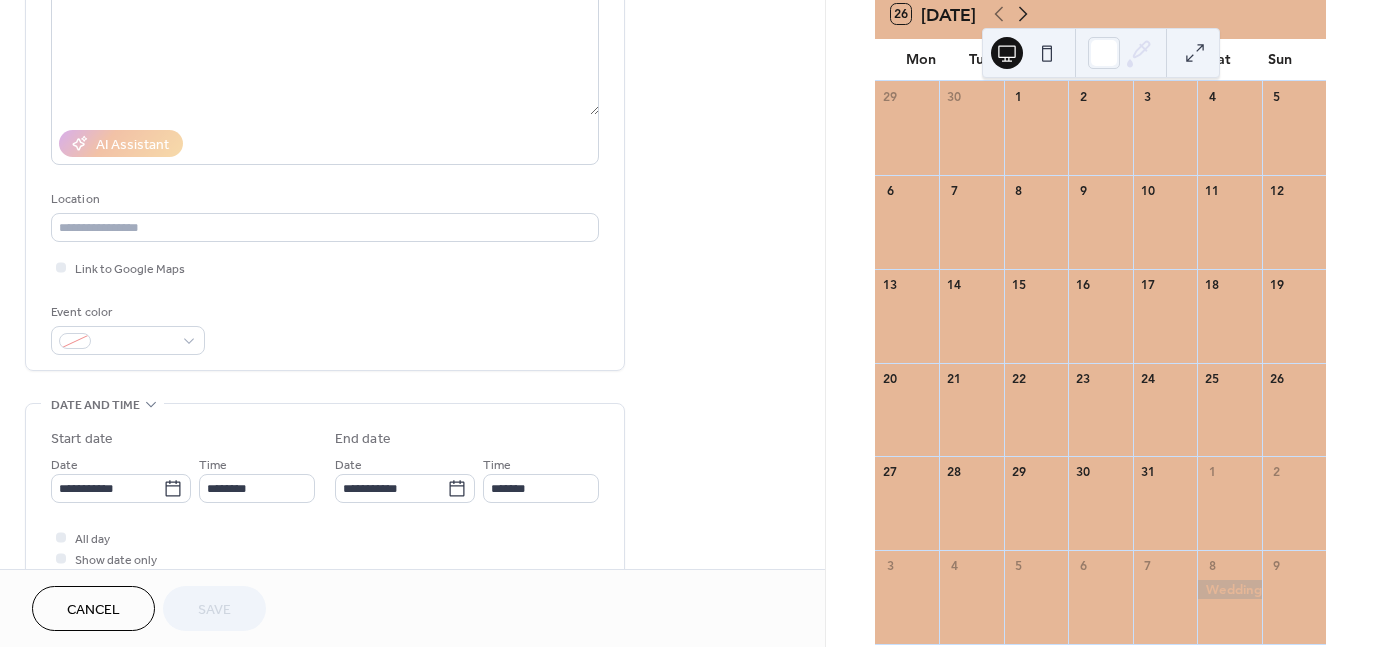 click 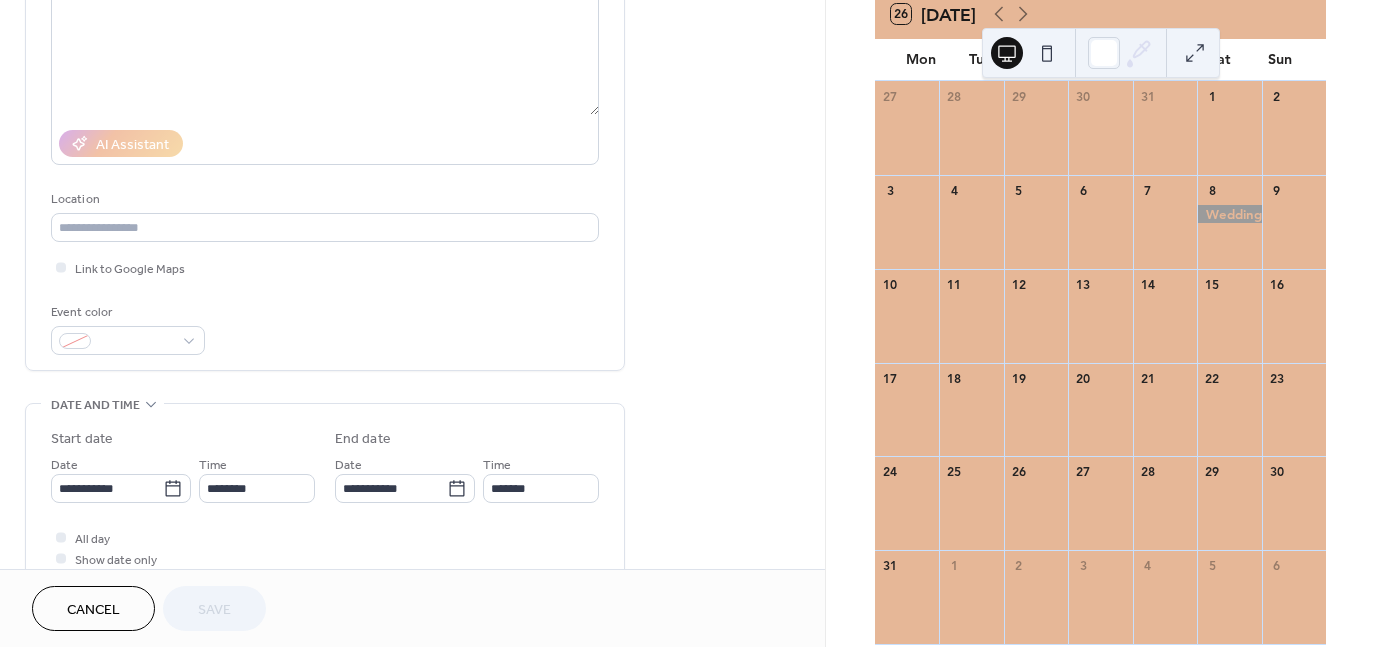 scroll, scrollTop: 0, scrollLeft: 0, axis: both 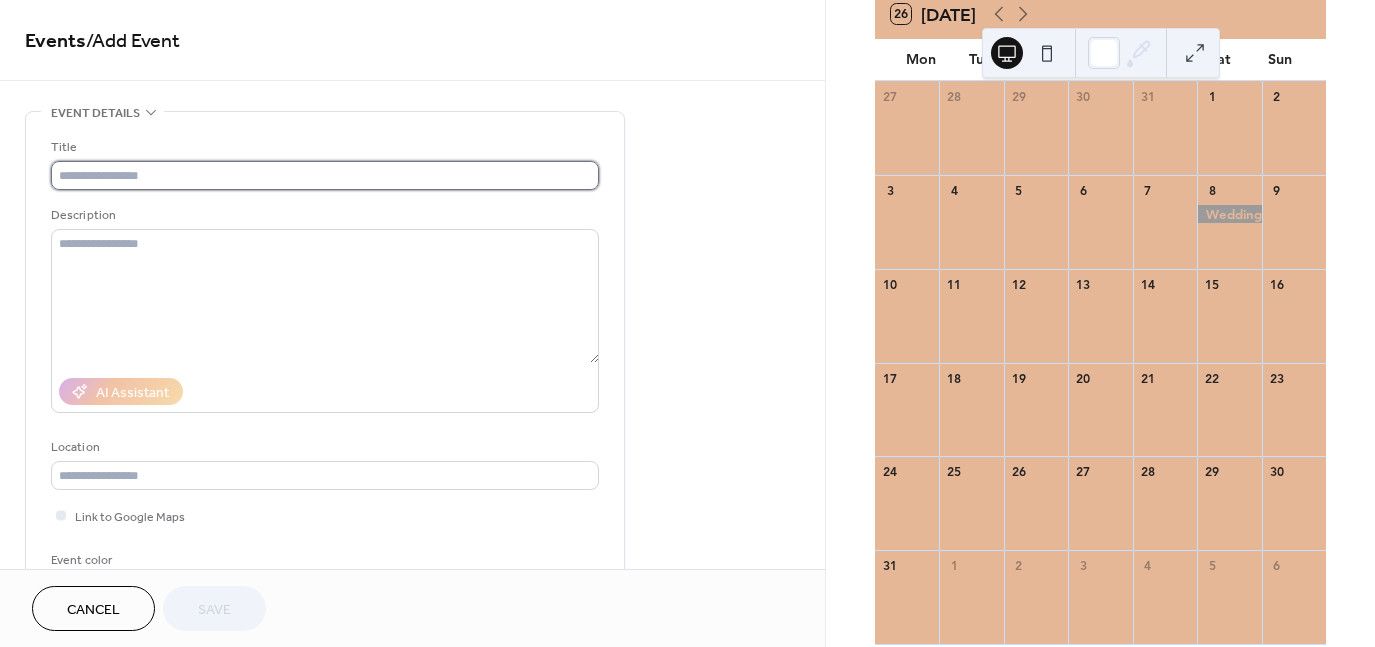 click at bounding box center (325, 175) 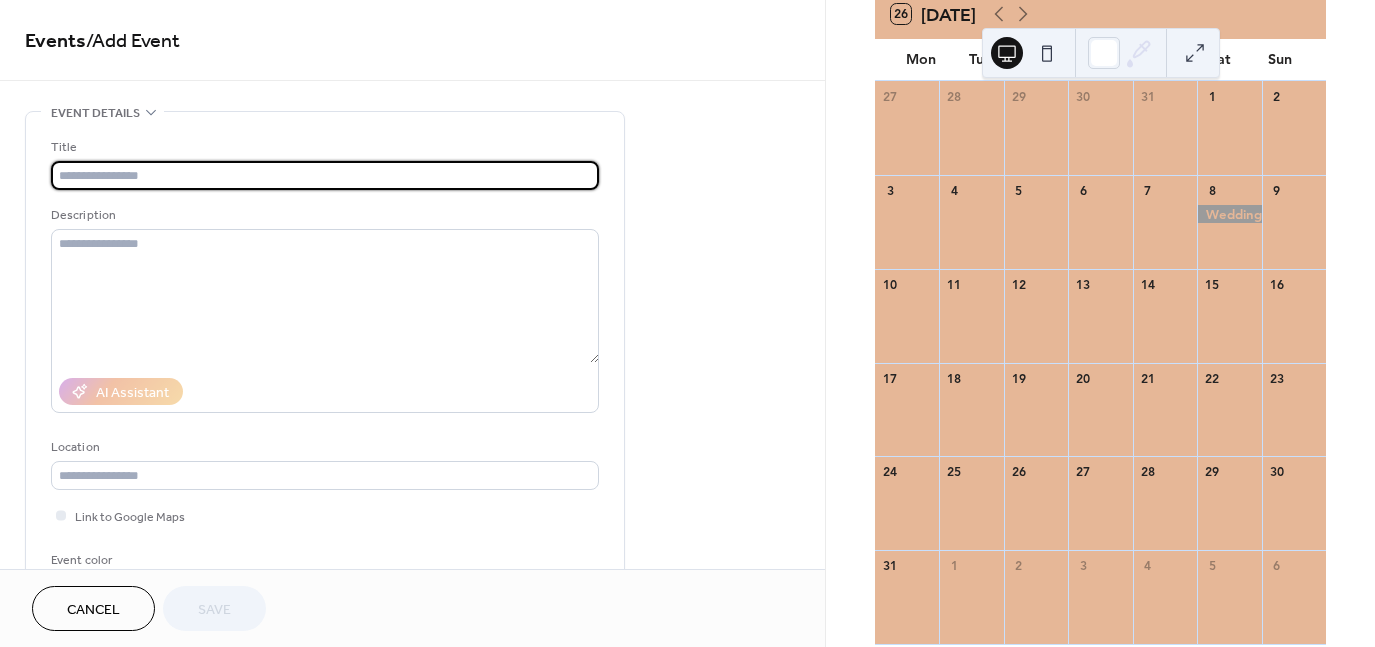 type on "*******" 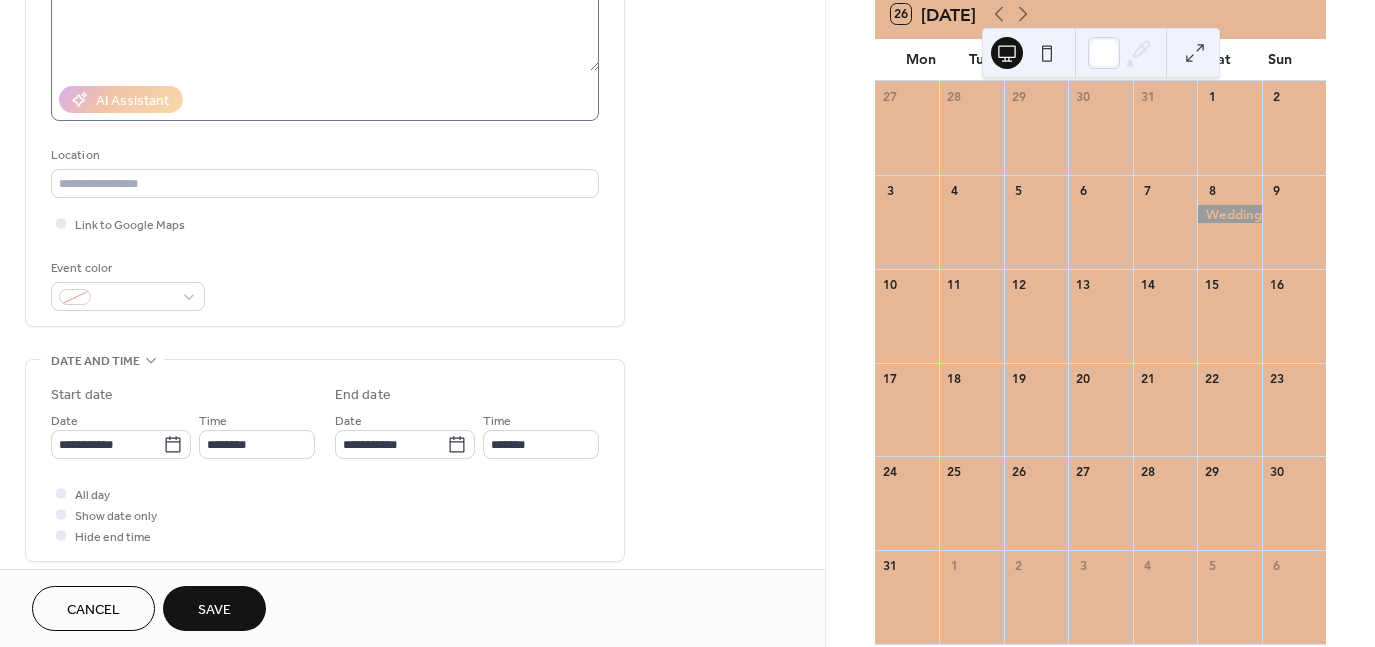 scroll, scrollTop: 292, scrollLeft: 0, axis: vertical 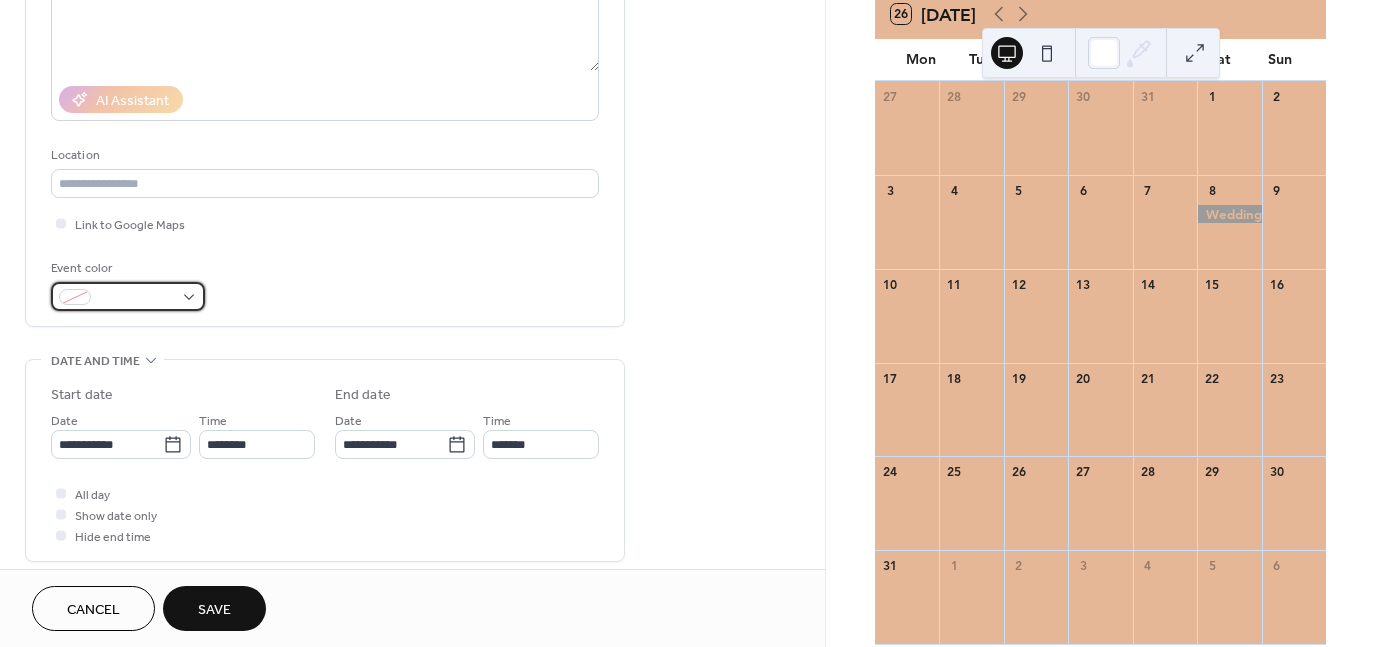 click at bounding box center (128, 296) 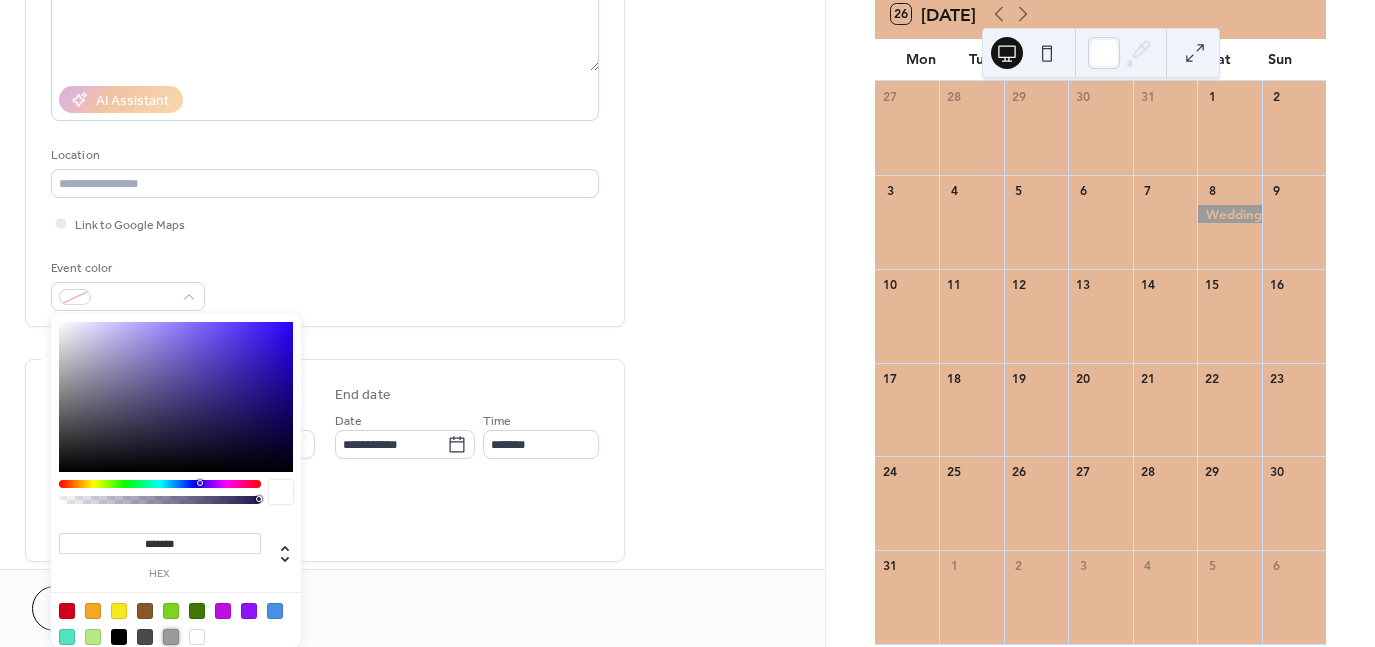 click at bounding box center (171, 637) 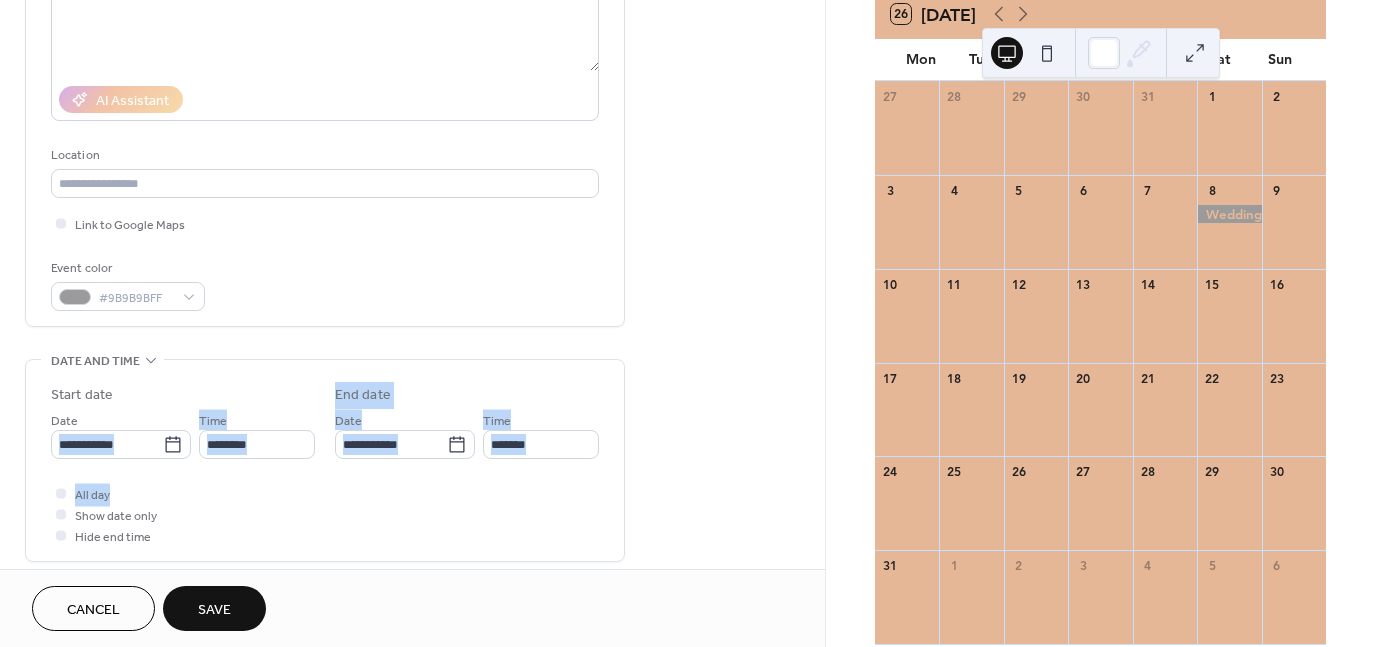 scroll, scrollTop: 0, scrollLeft: 0, axis: both 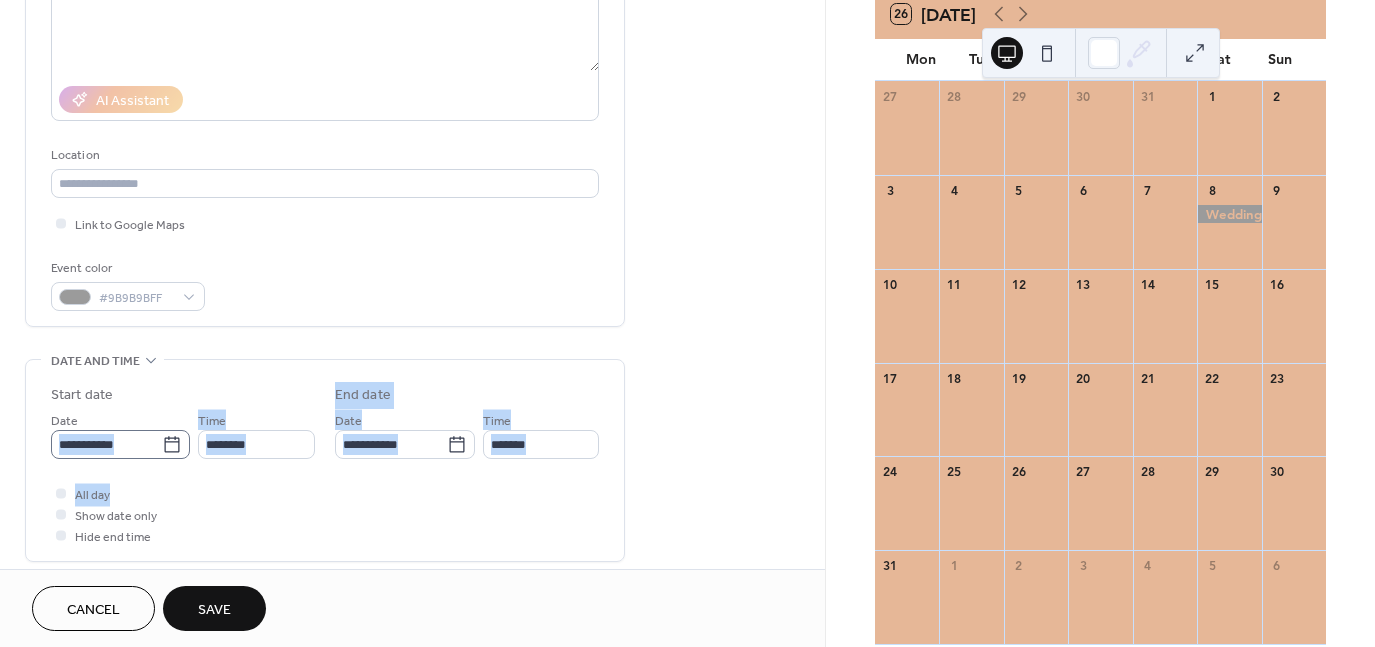 drag, startPoint x: 359, startPoint y: 487, endPoint x: 186, endPoint y: 443, distance: 178.5077 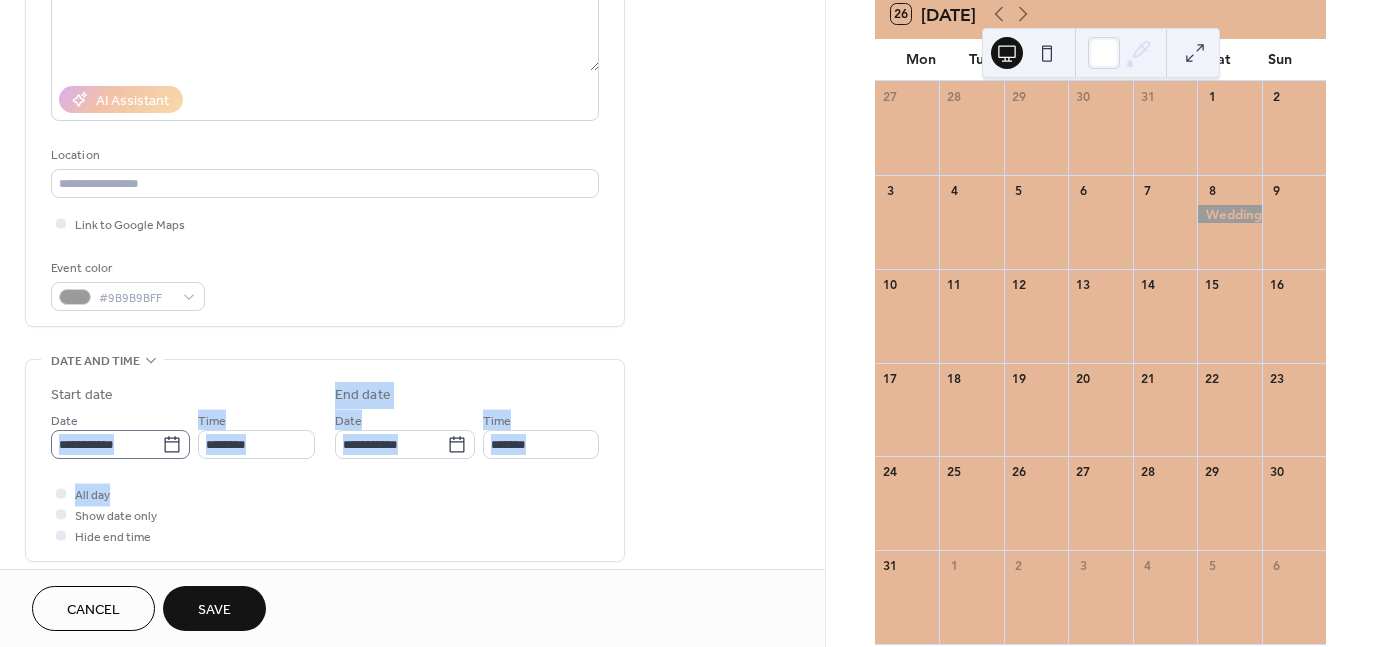 click on "**********" at bounding box center [325, 465] 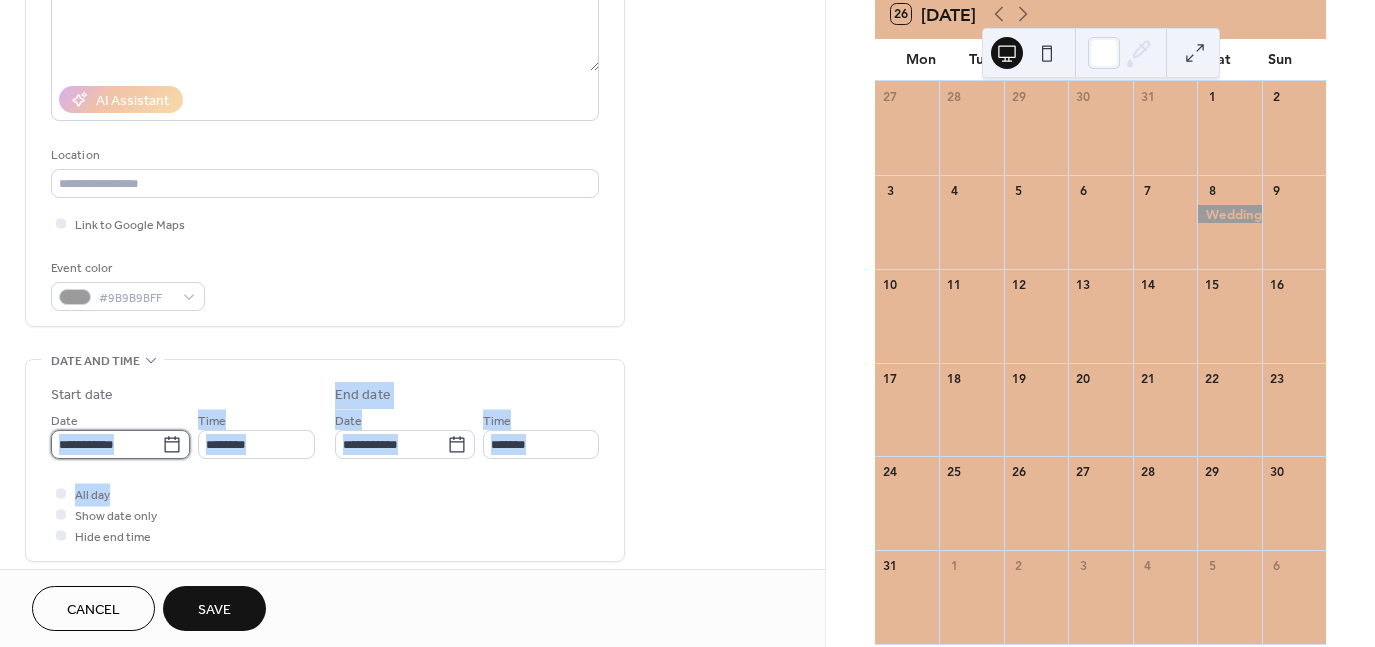 click on "**********" at bounding box center [106, 444] 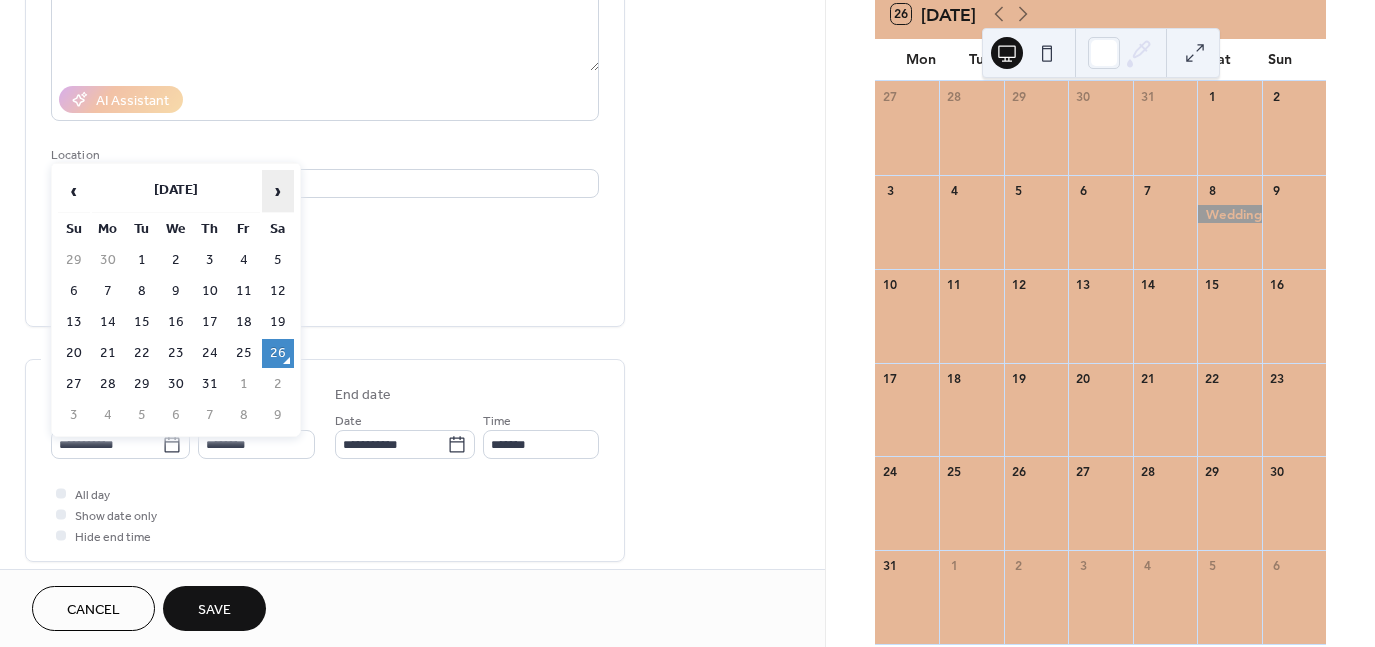 click on "›" at bounding box center (278, 191) 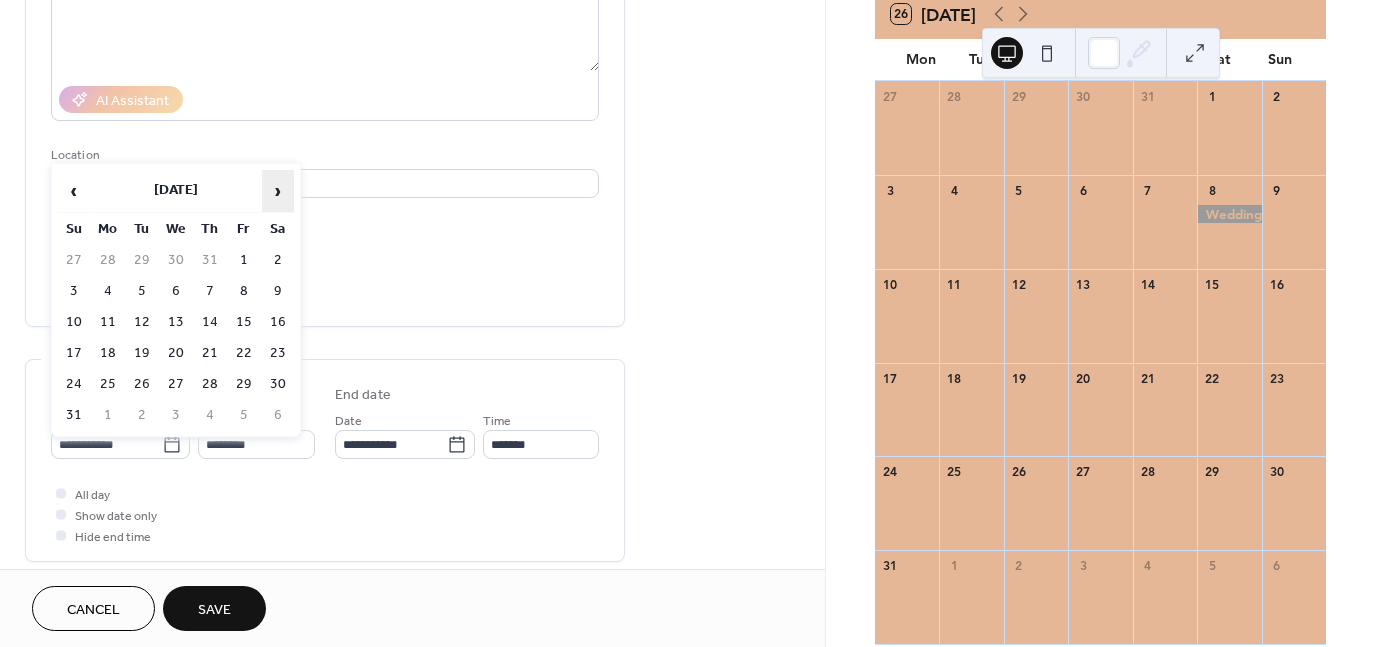 click on "›" at bounding box center (278, 191) 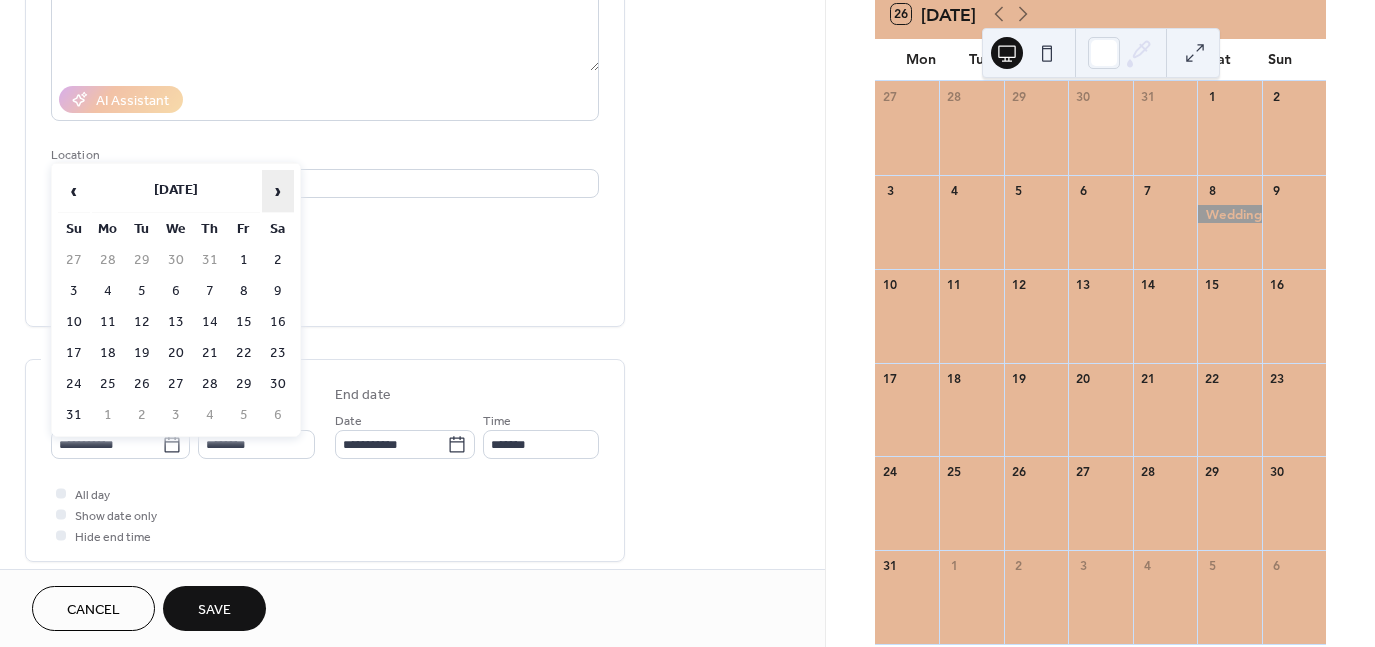 click on "›" at bounding box center (278, 191) 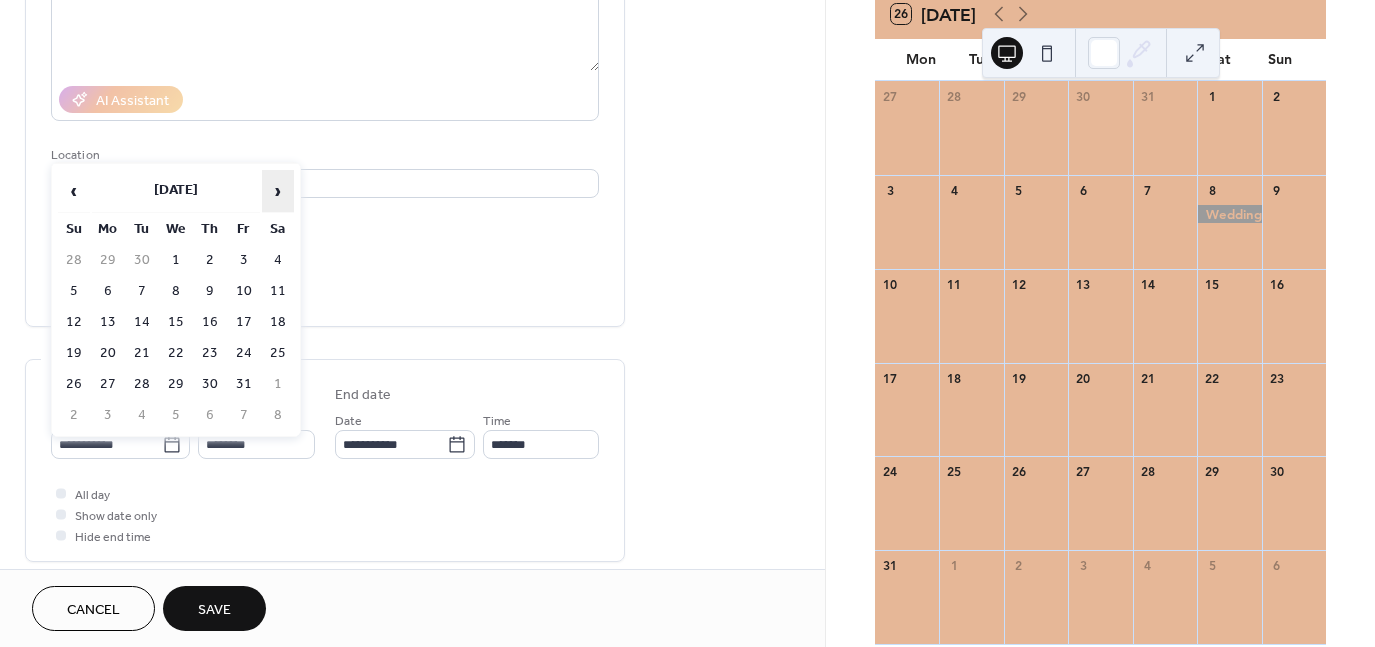 click on "›" at bounding box center [278, 191] 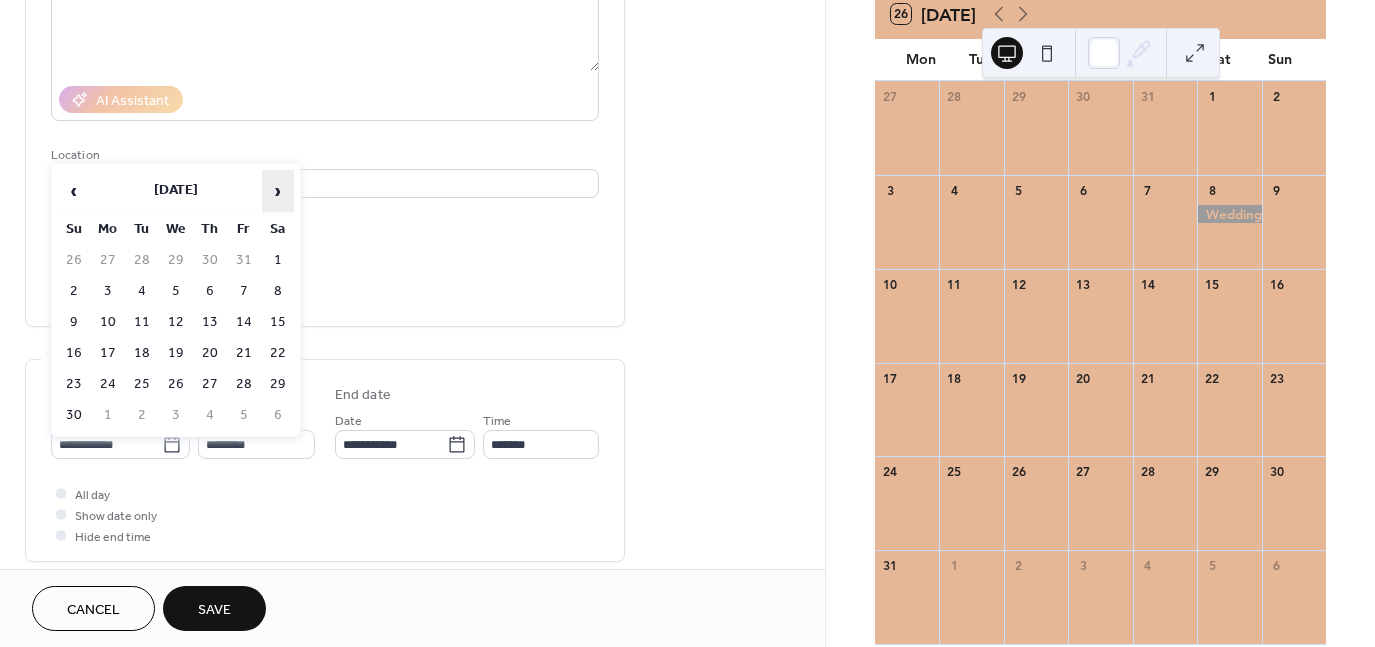 click on "›" at bounding box center (278, 191) 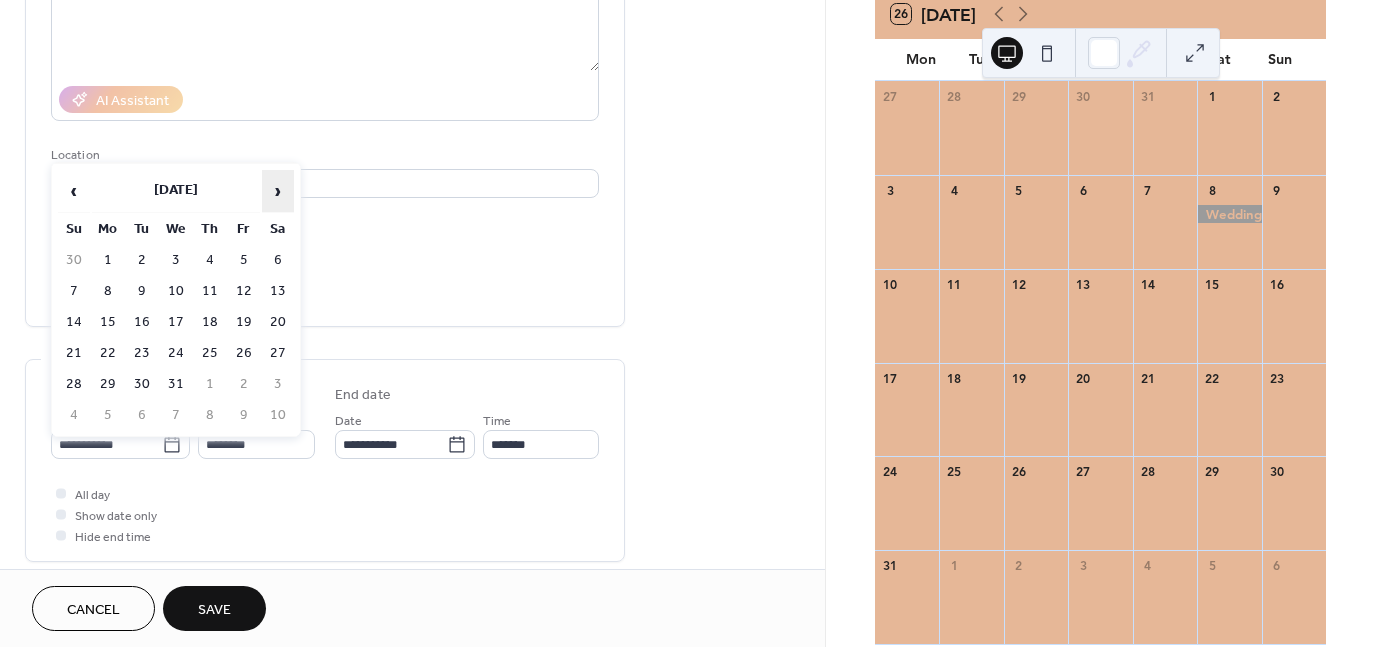 click on "›" at bounding box center (278, 191) 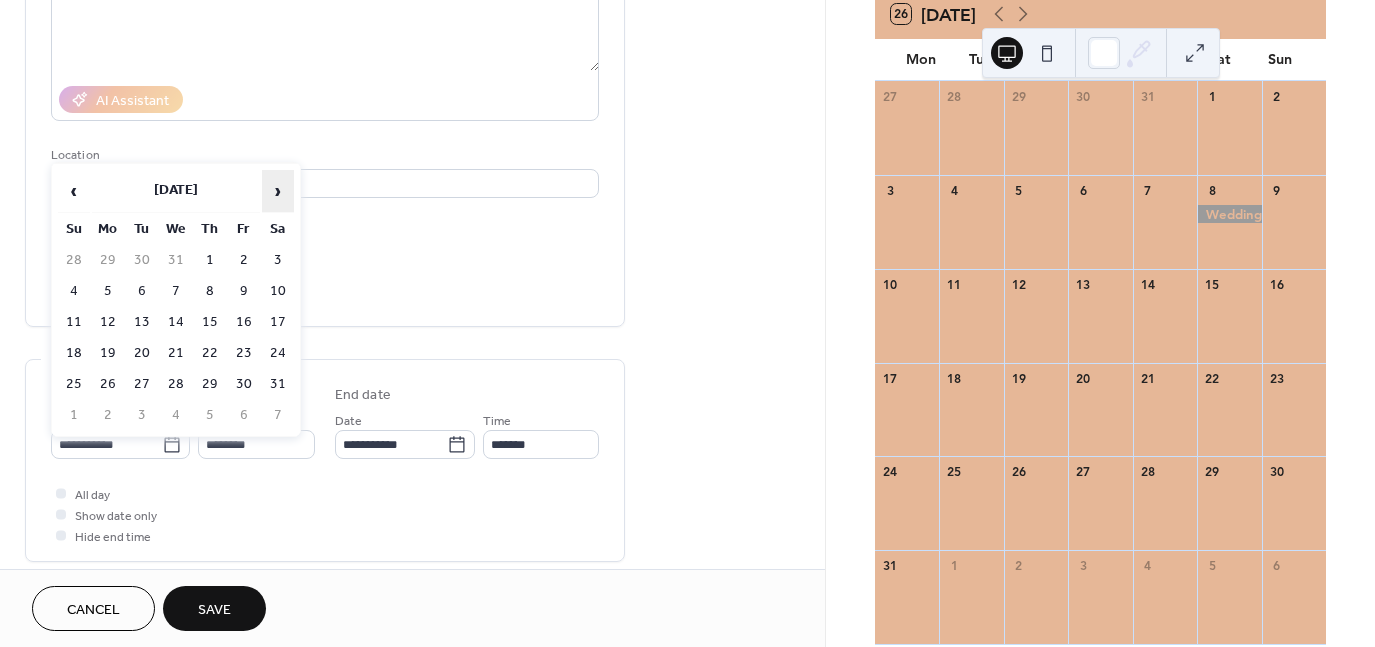click on "›" at bounding box center (278, 191) 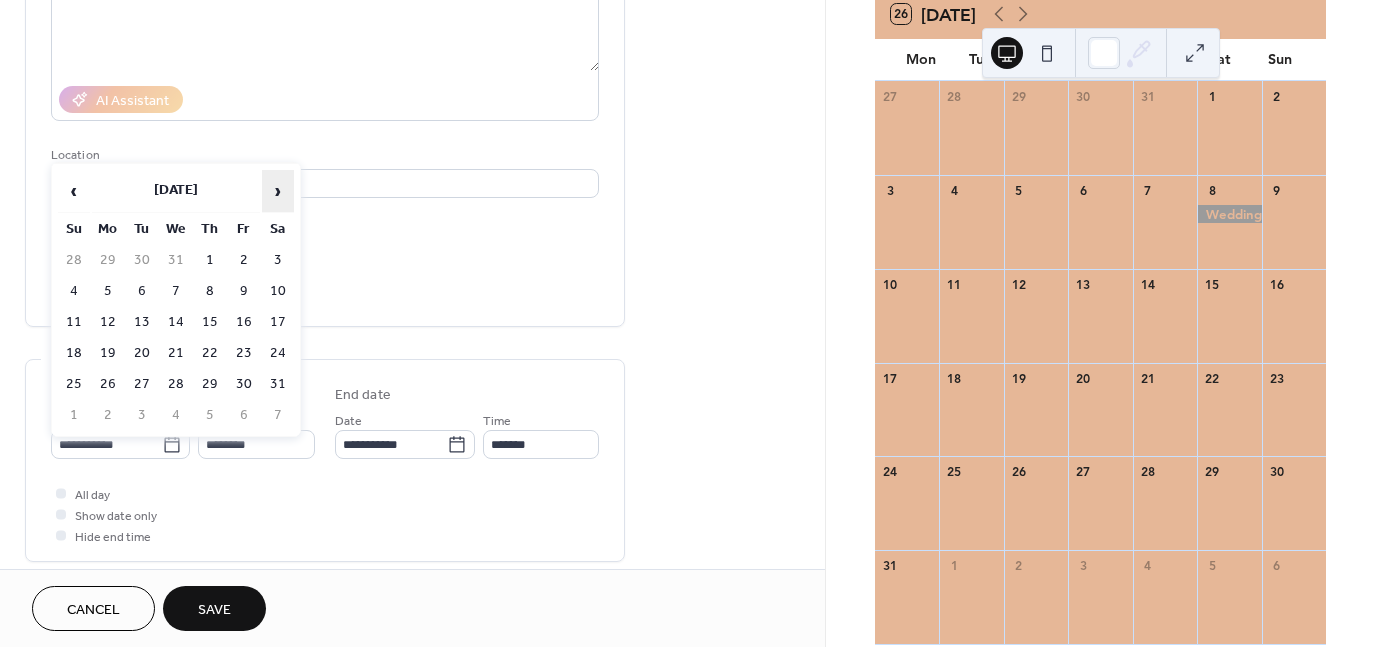click on "›" at bounding box center [278, 191] 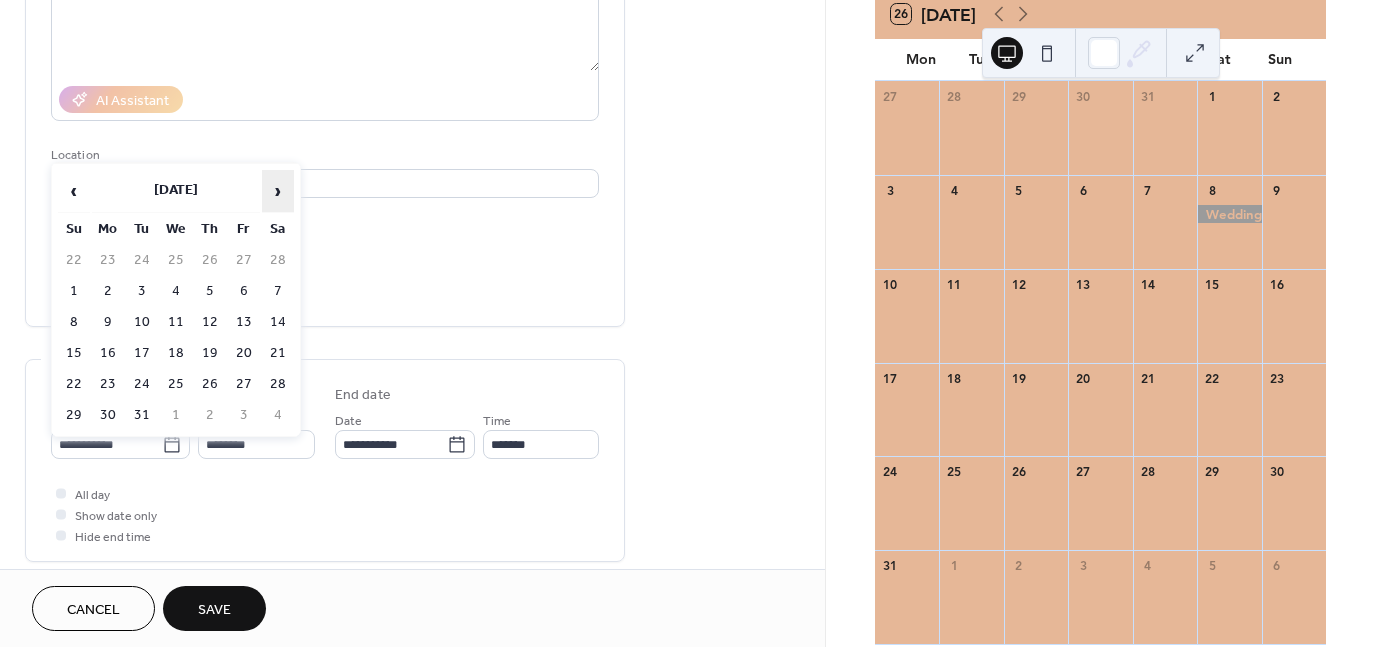 click on "›" at bounding box center [278, 191] 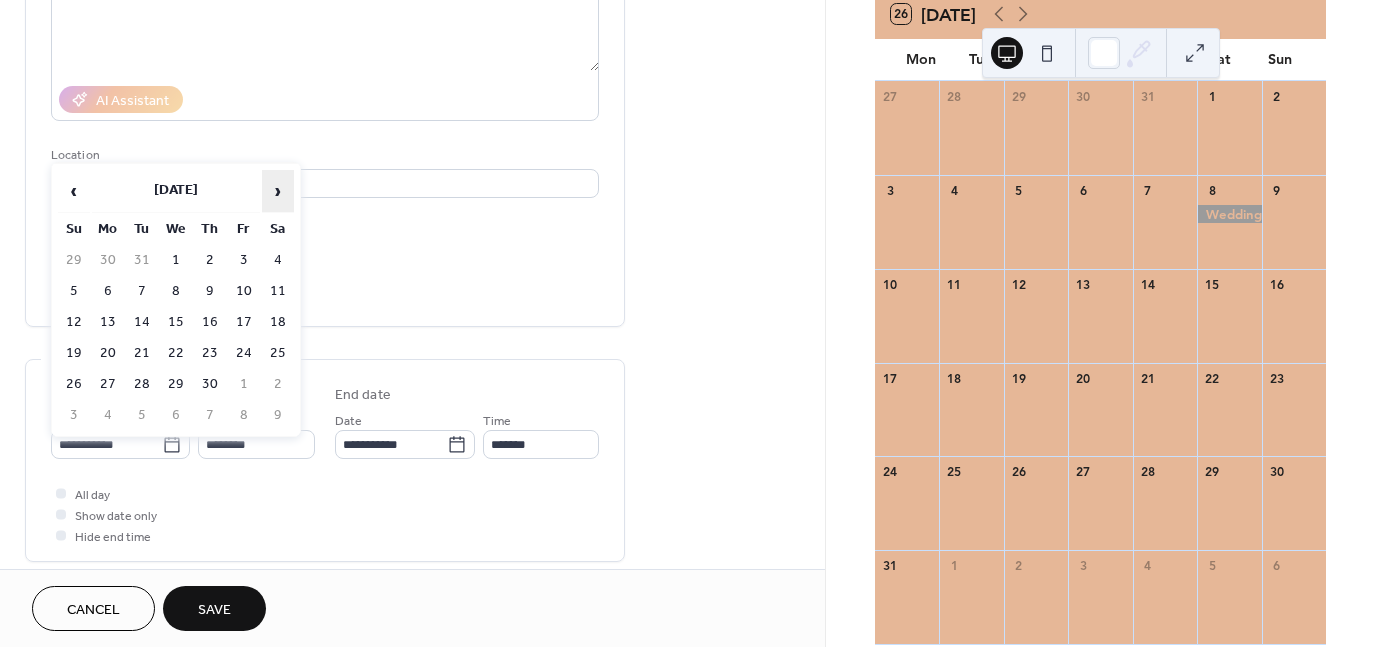 click on "›" at bounding box center (278, 191) 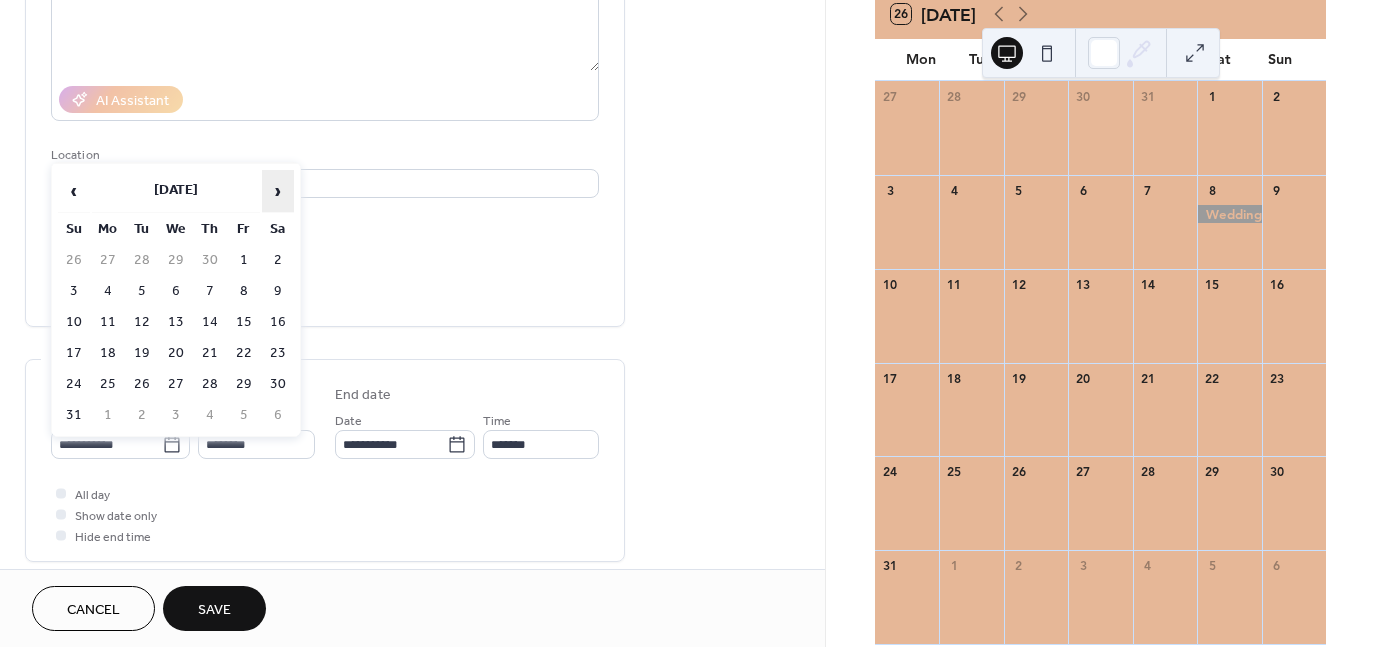click on "›" at bounding box center [278, 191] 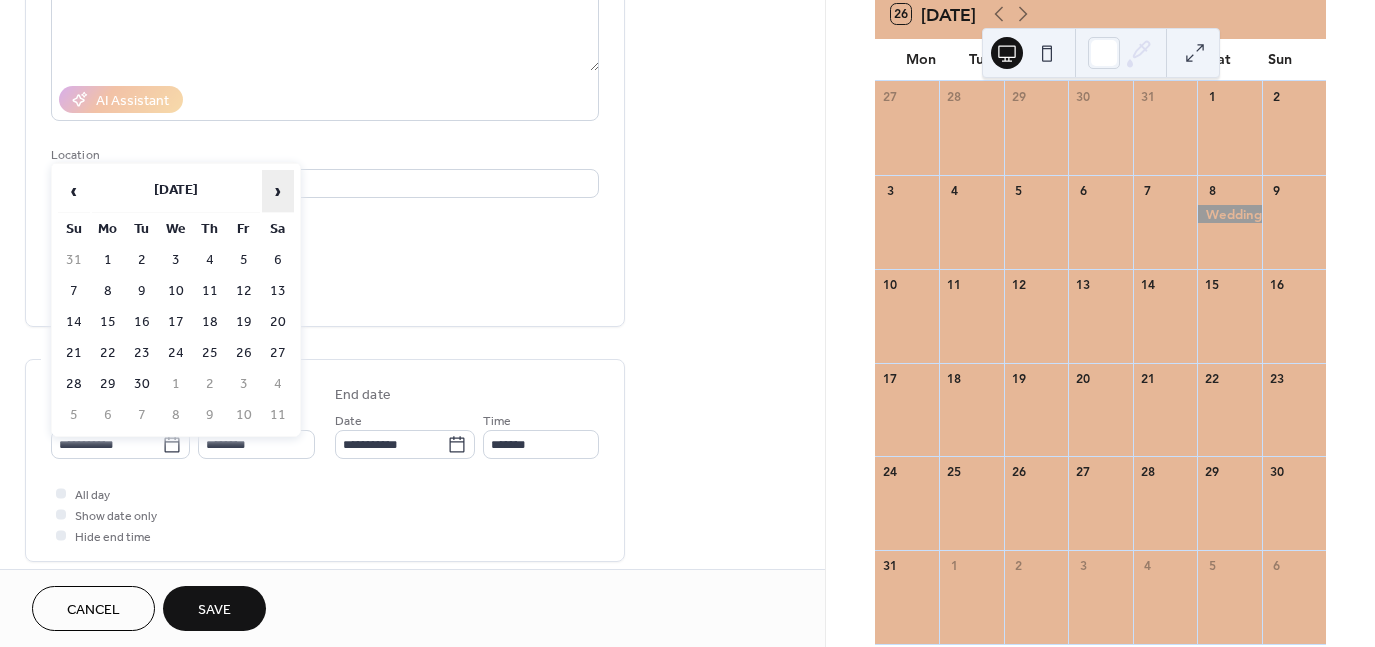 click on "›" at bounding box center [278, 191] 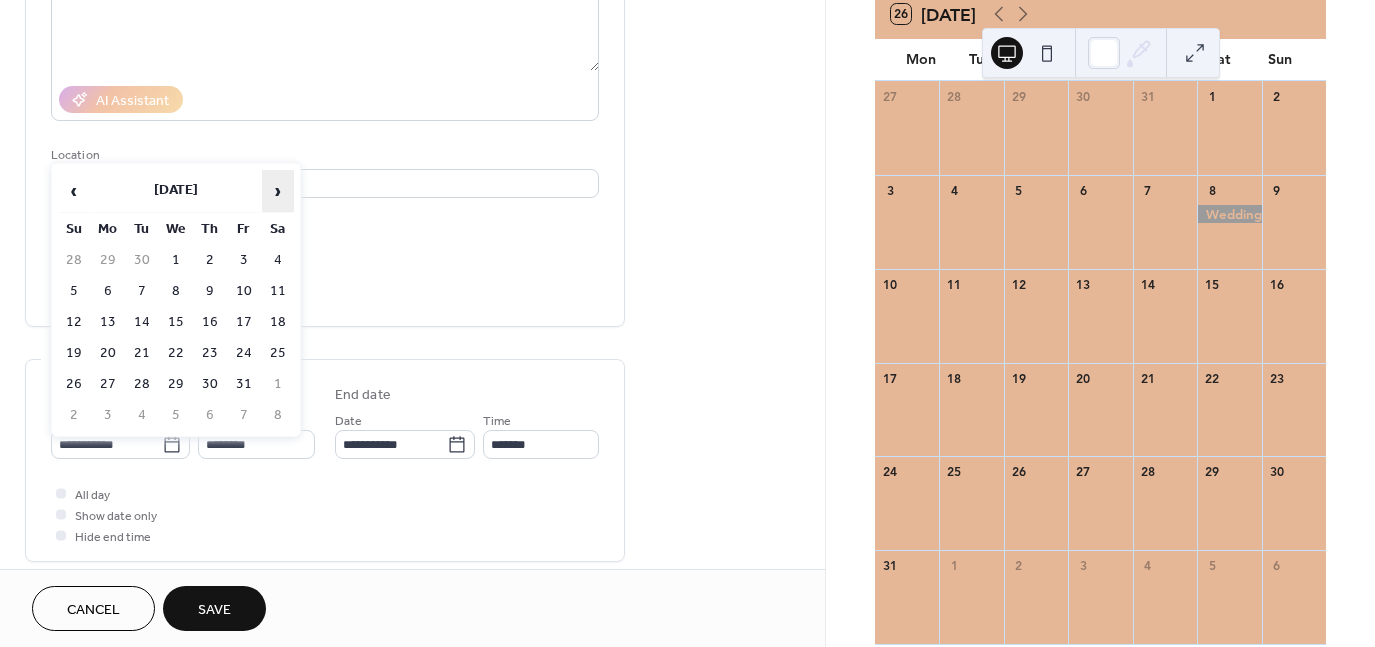 click on "›" at bounding box center [278, 191] 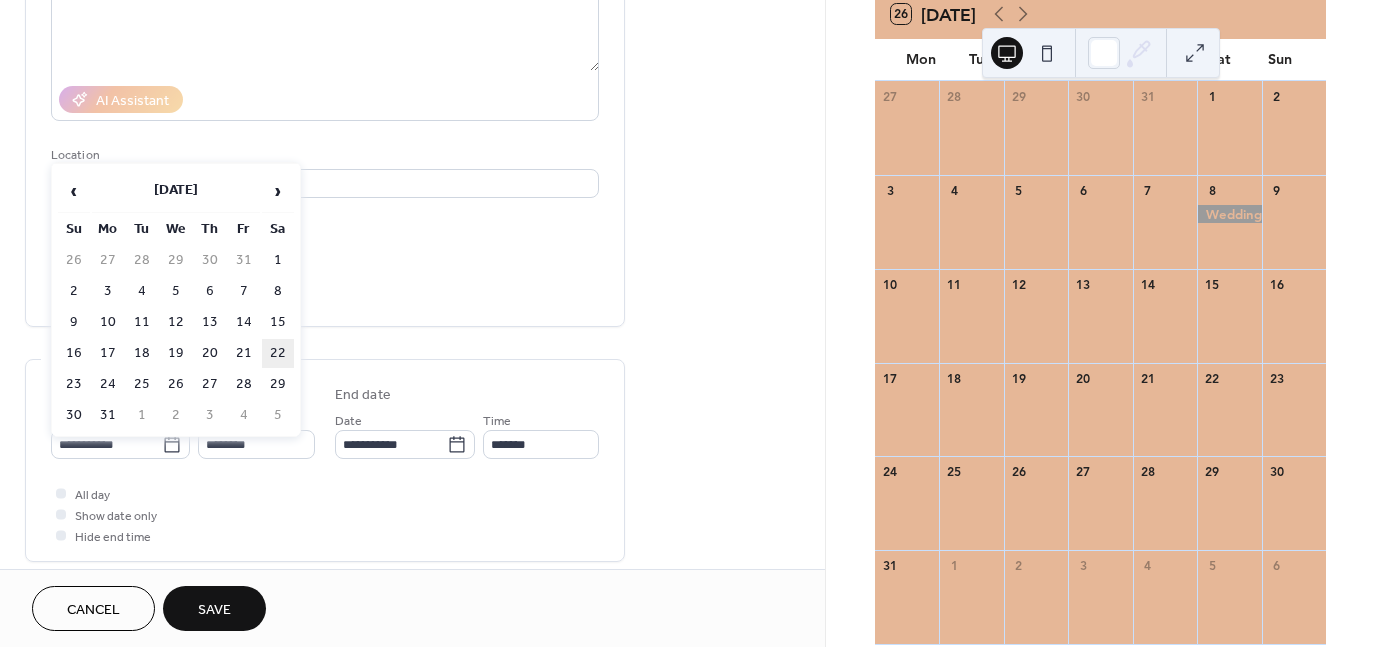 click on "22" at bounding box center [278, 353] 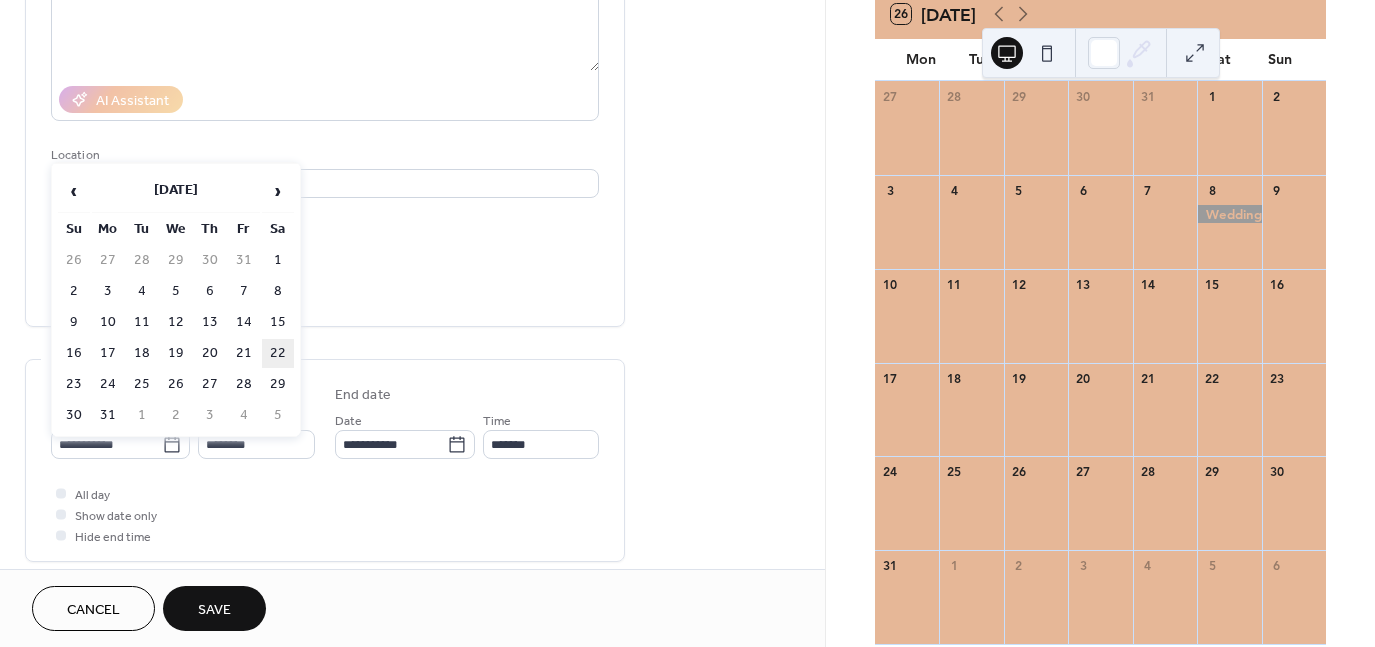 type on "**********" 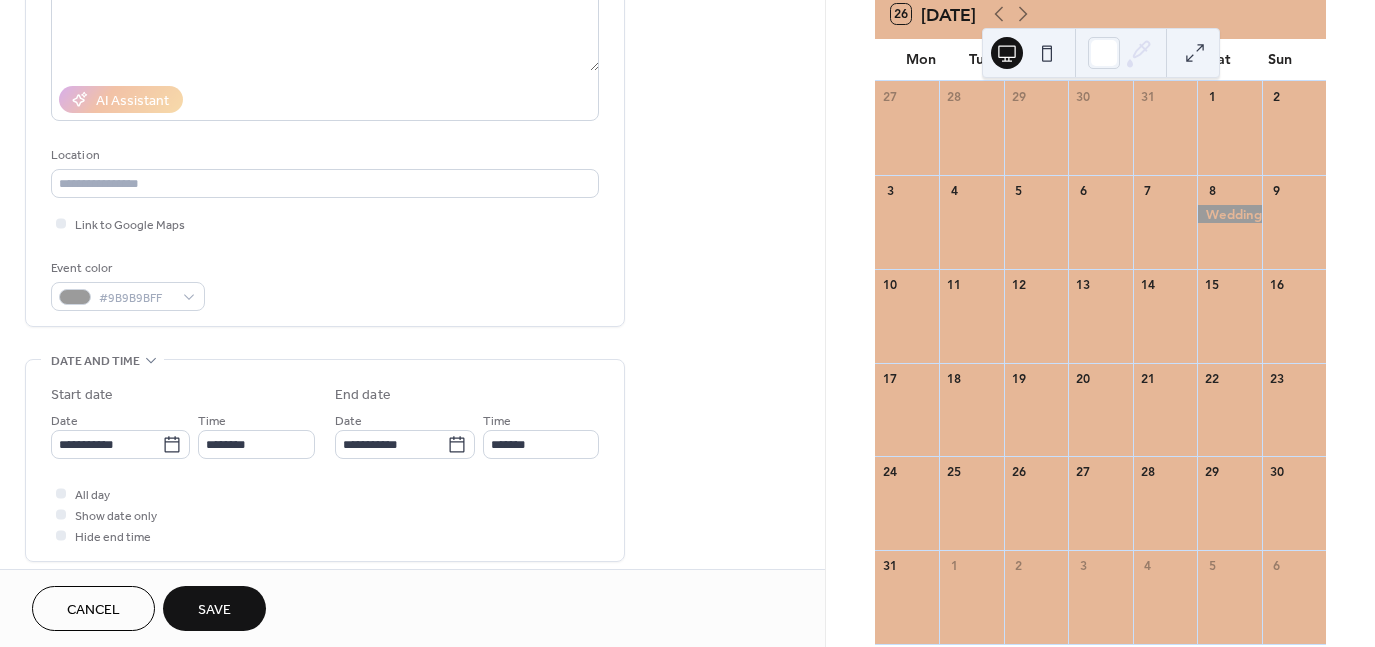 scroll, scrollTop: 656, scrollLeft: 0, axis: vertical 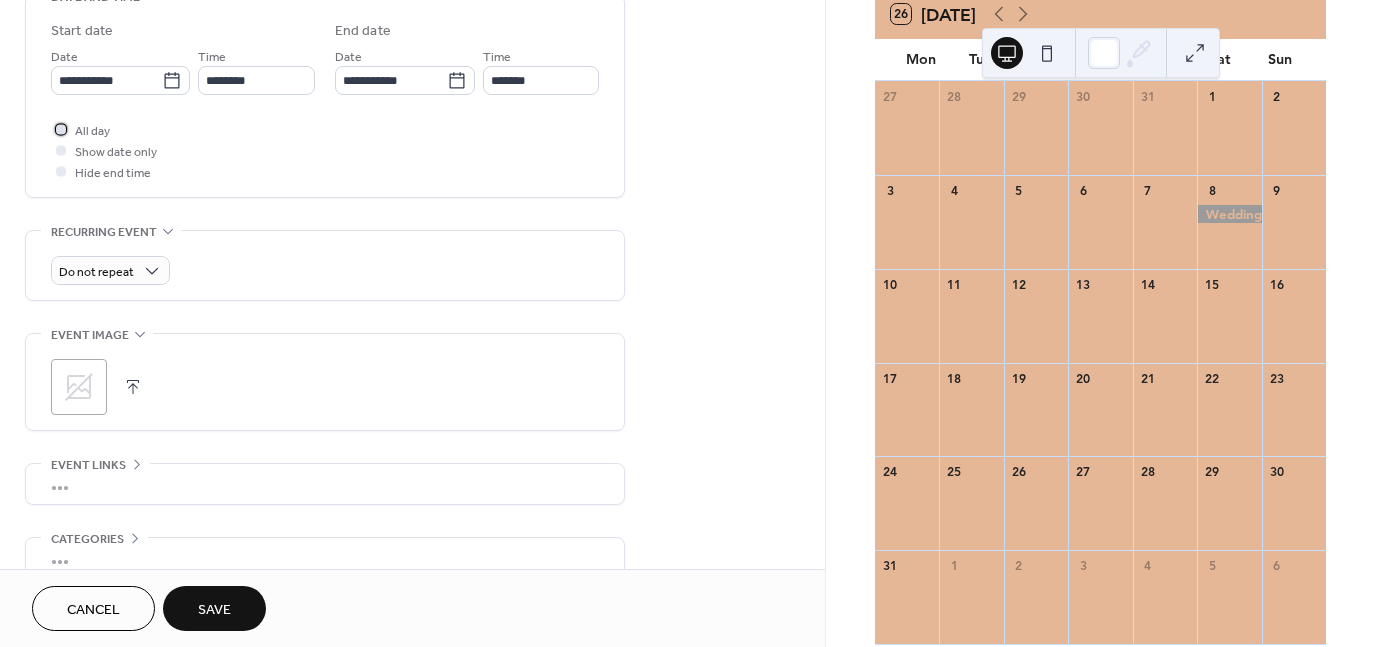 click at bounding box center [61, 129] 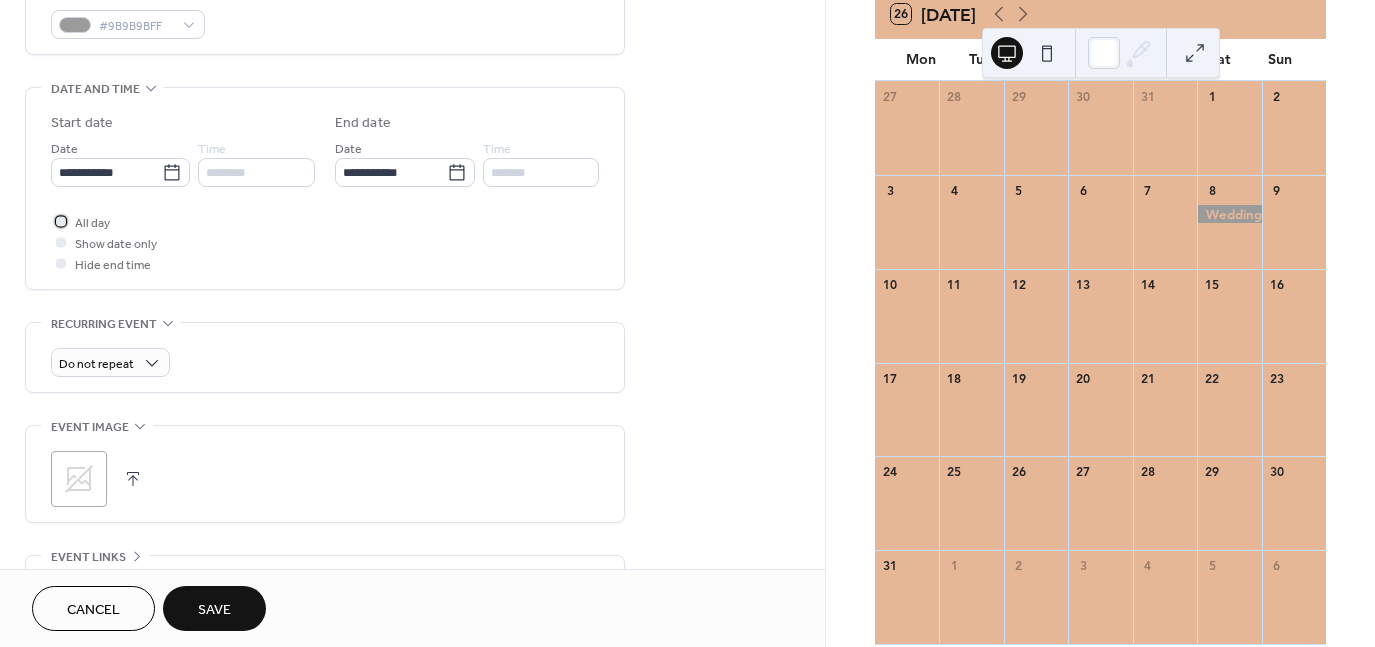 scroll, scrollTop: 396, scrollLeft: 0, axis: vertical 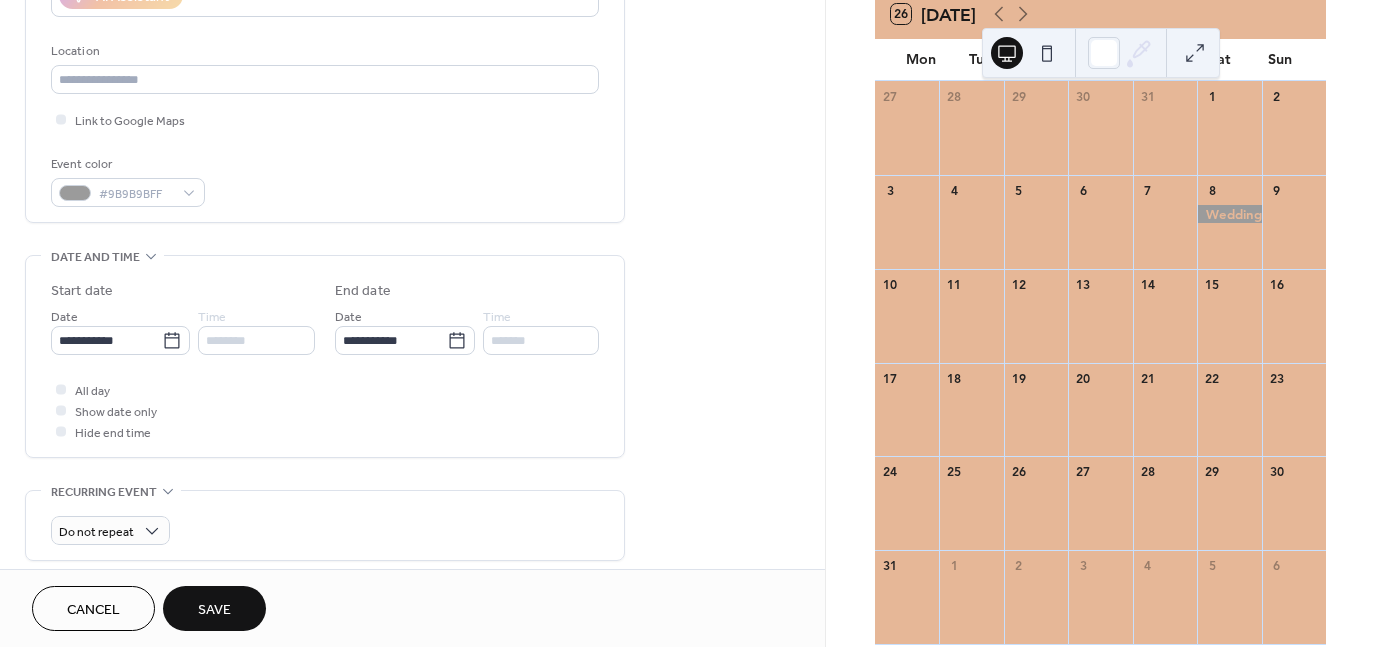 click on "Save" at bounding box center [214, 608] 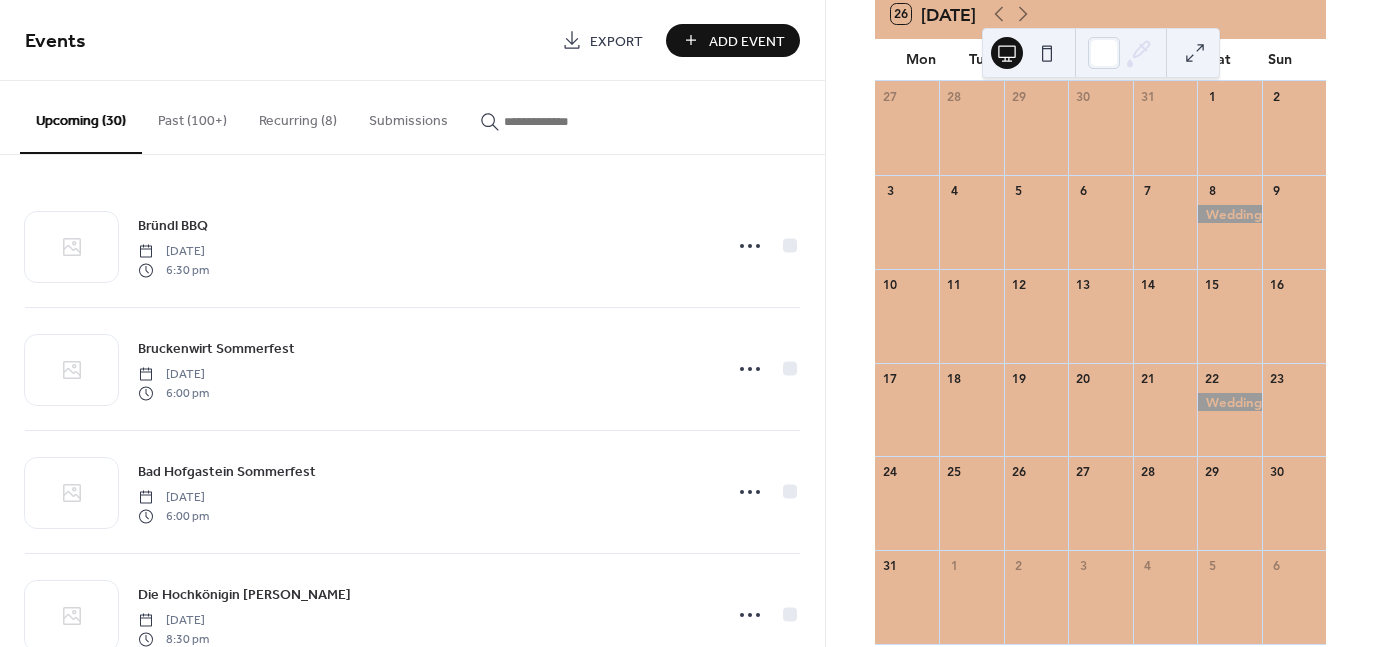 click on "Add Event" at bounding box center [747, 41] 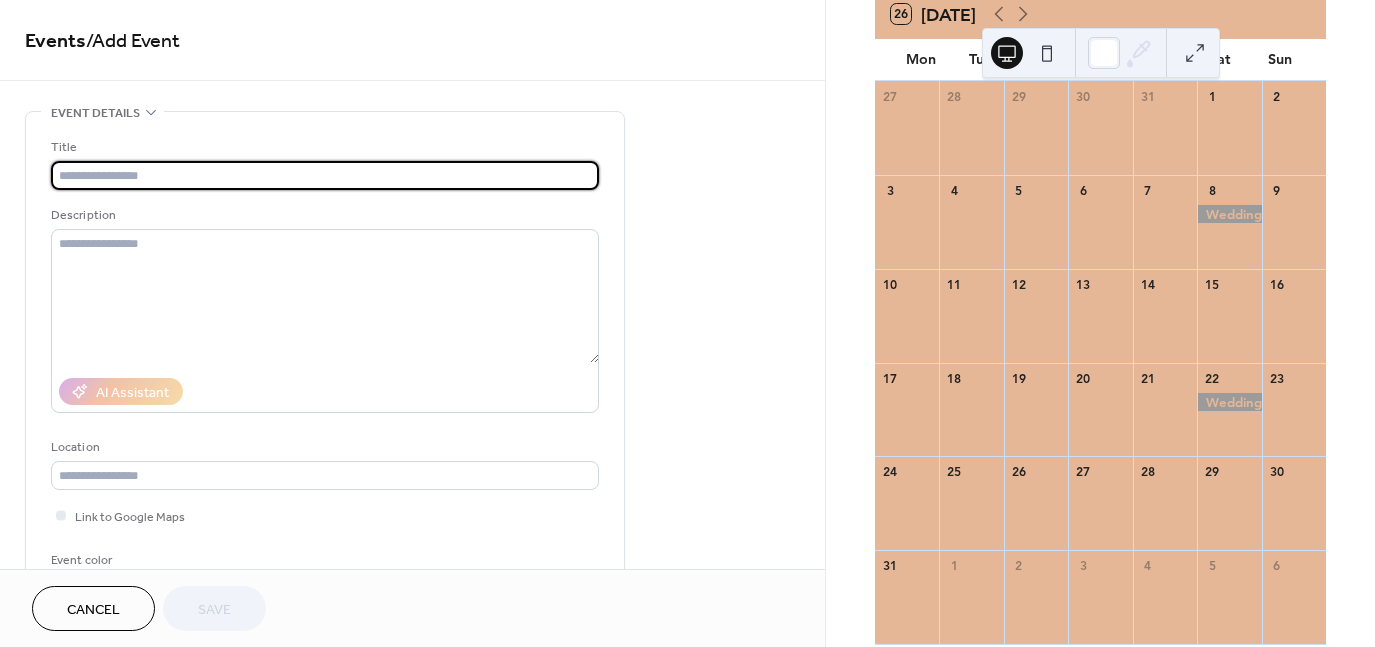 click at bounding box center [325, 175] 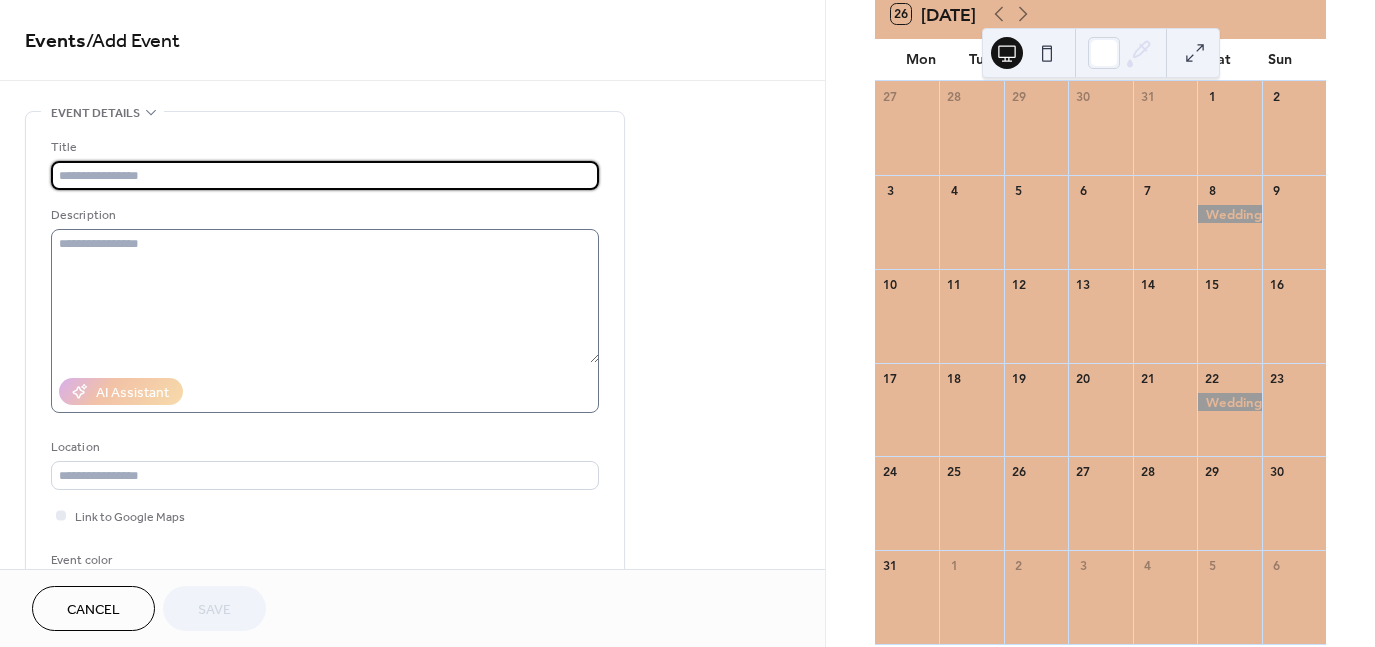 type on "*******" 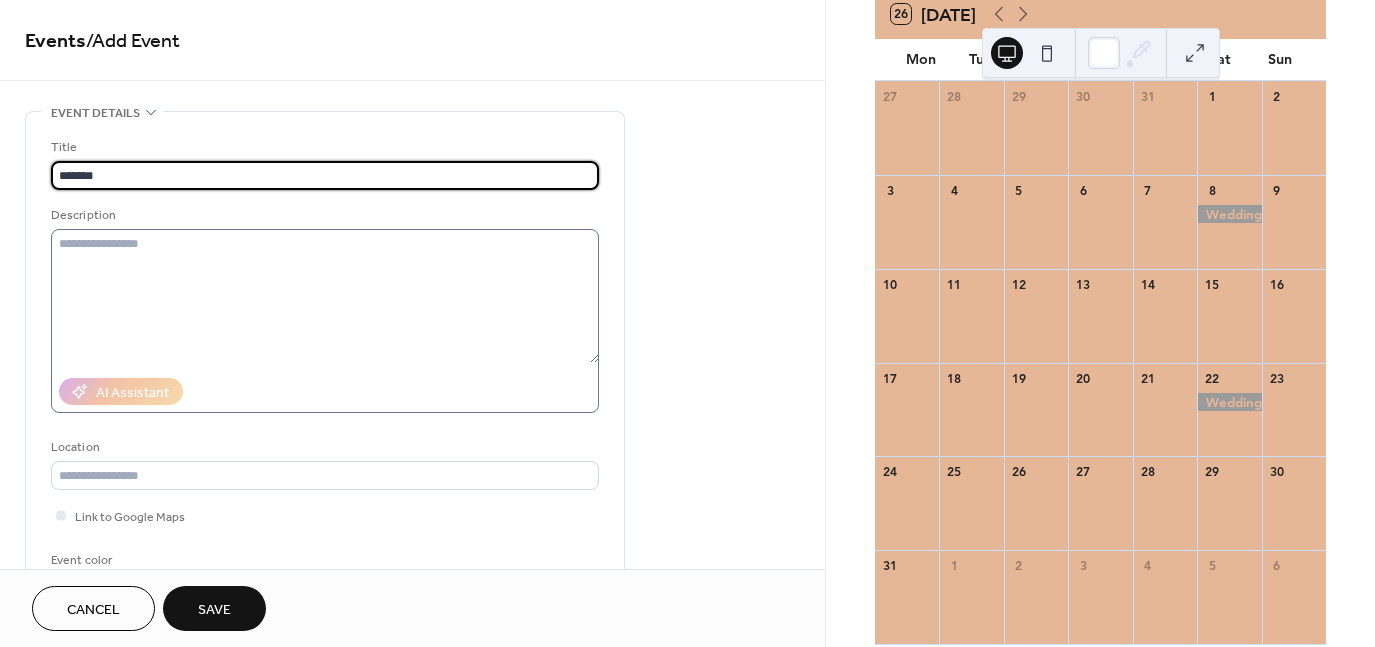 scroll, scrollTop: 332, scrollLeft: 0, axis: vertical 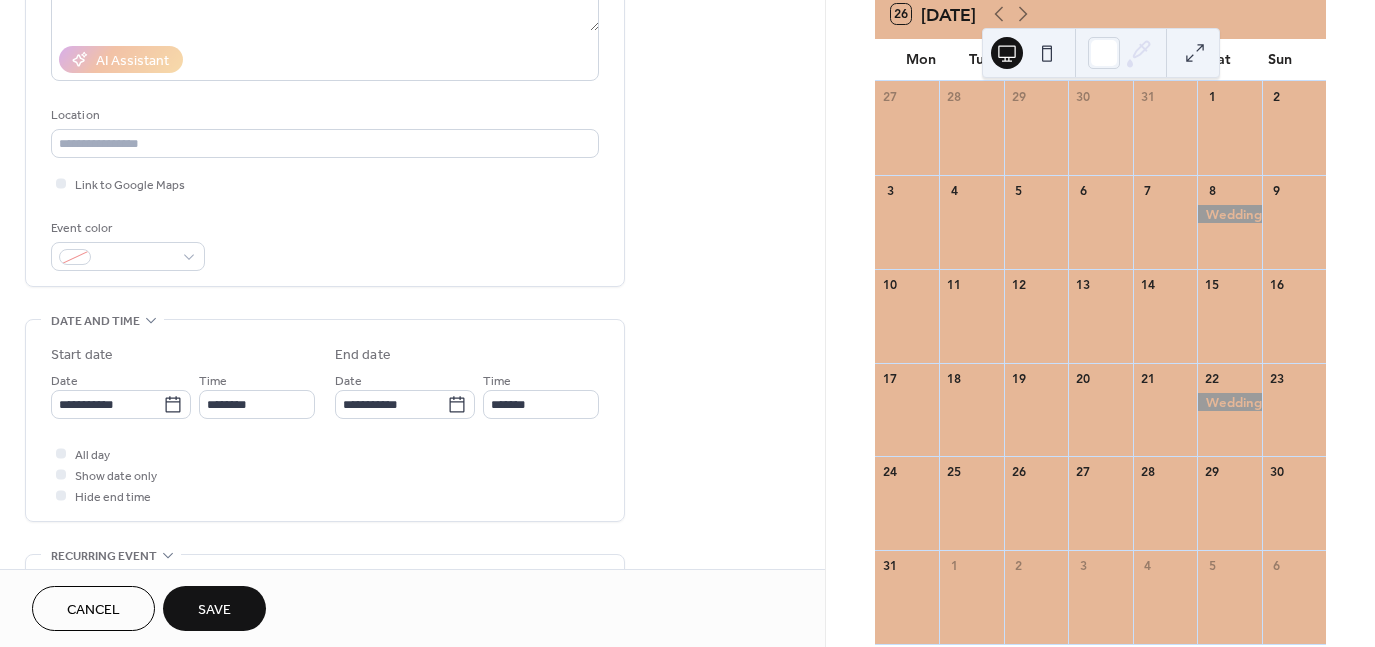click 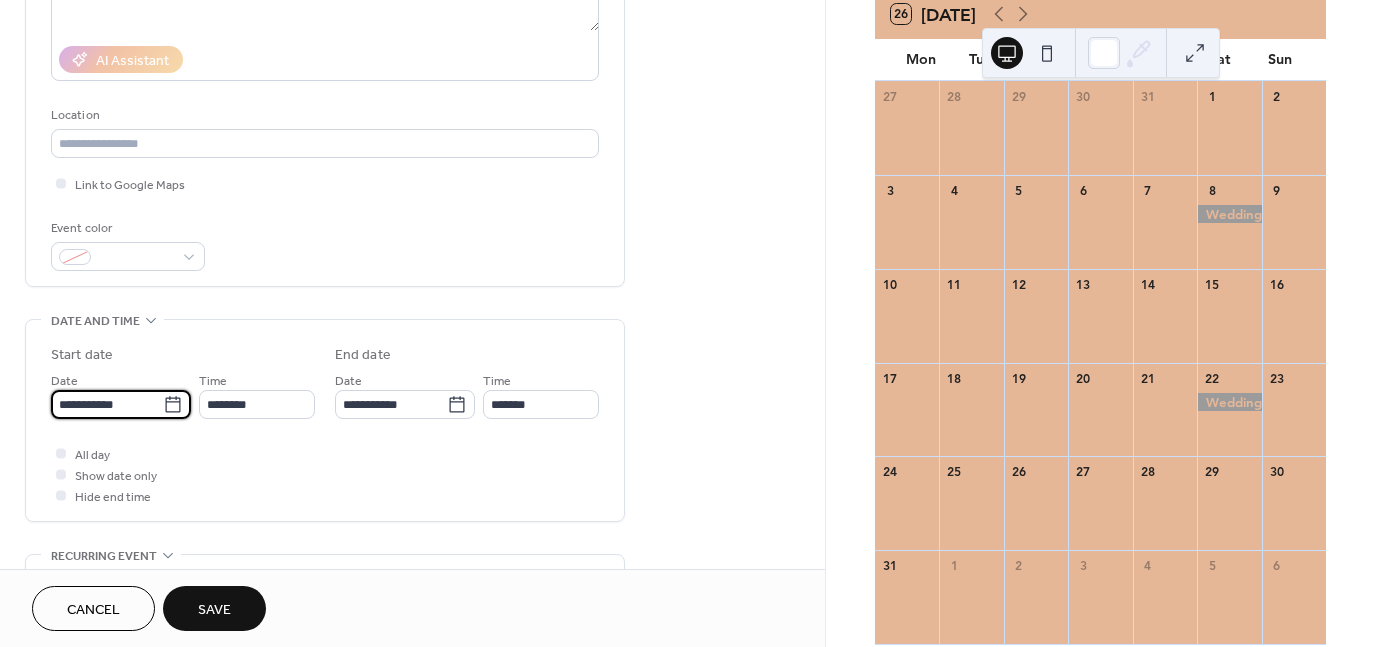 click on "**********" at bounding box center (107, 404) 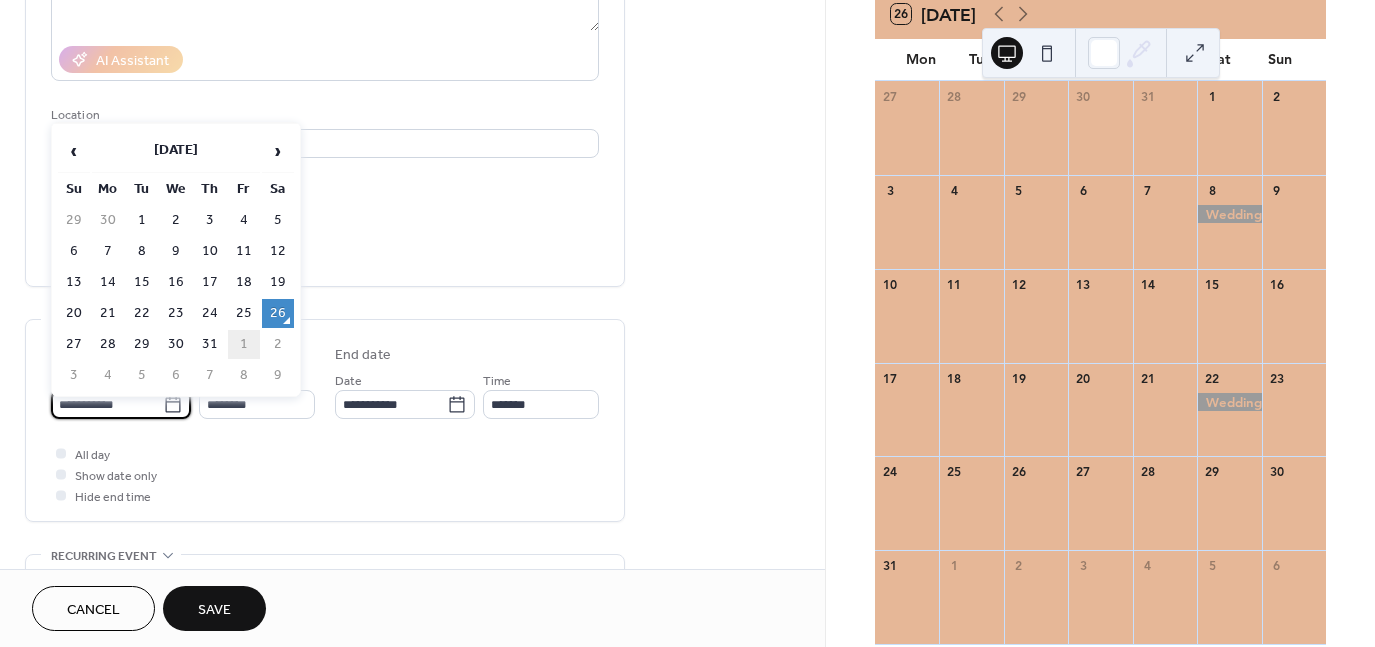 click on "›" at bounding box center [278, 151] 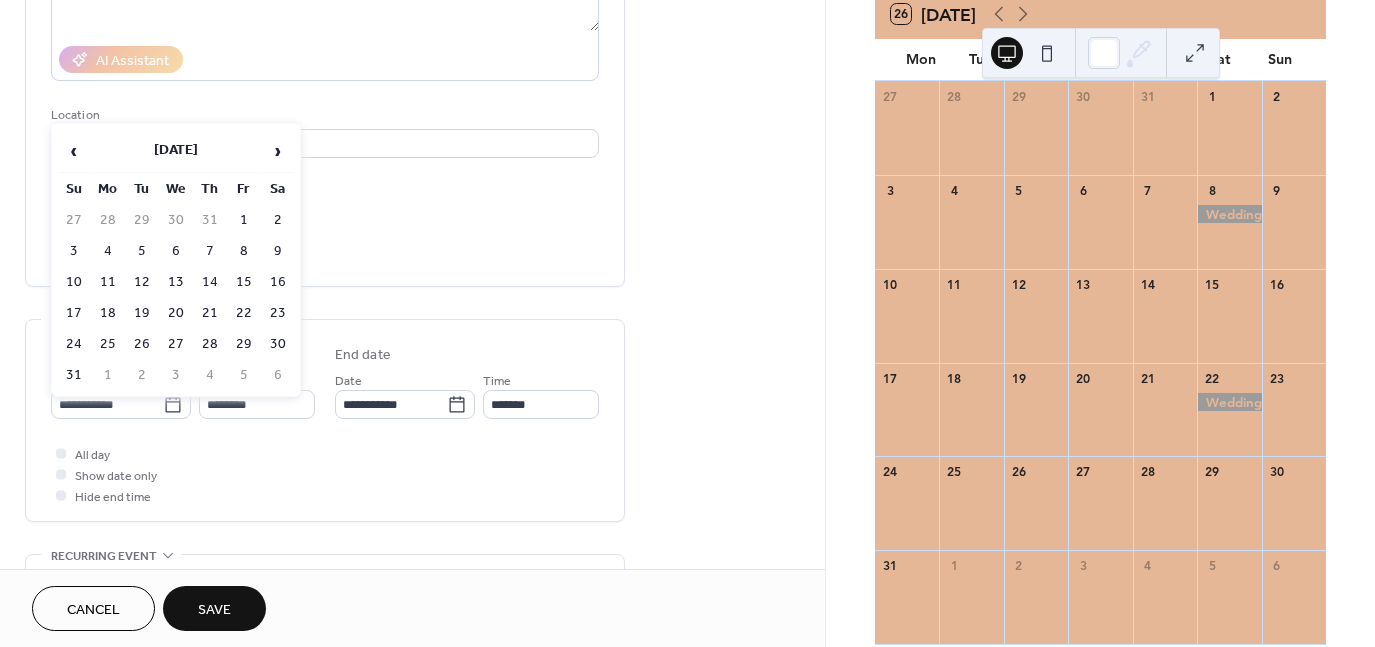 click on "›" at bounding box center [278, 151] 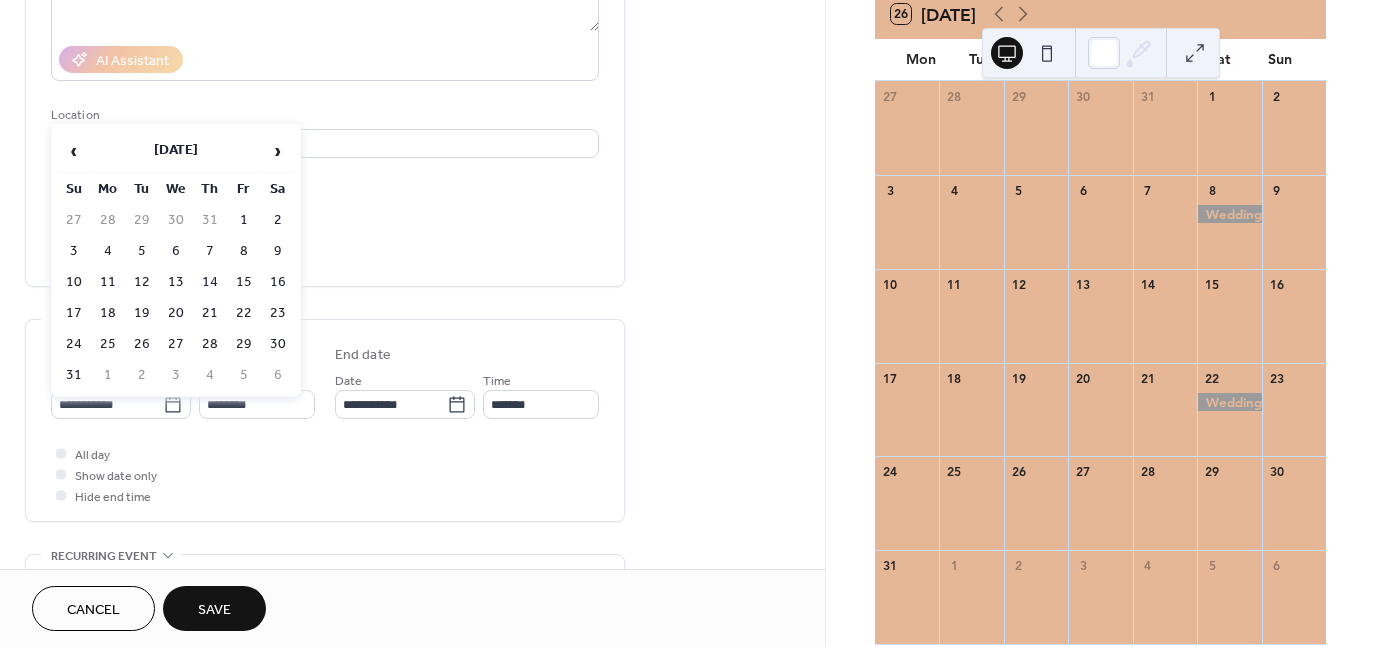 click on "›" at bounding box center [278, 151] 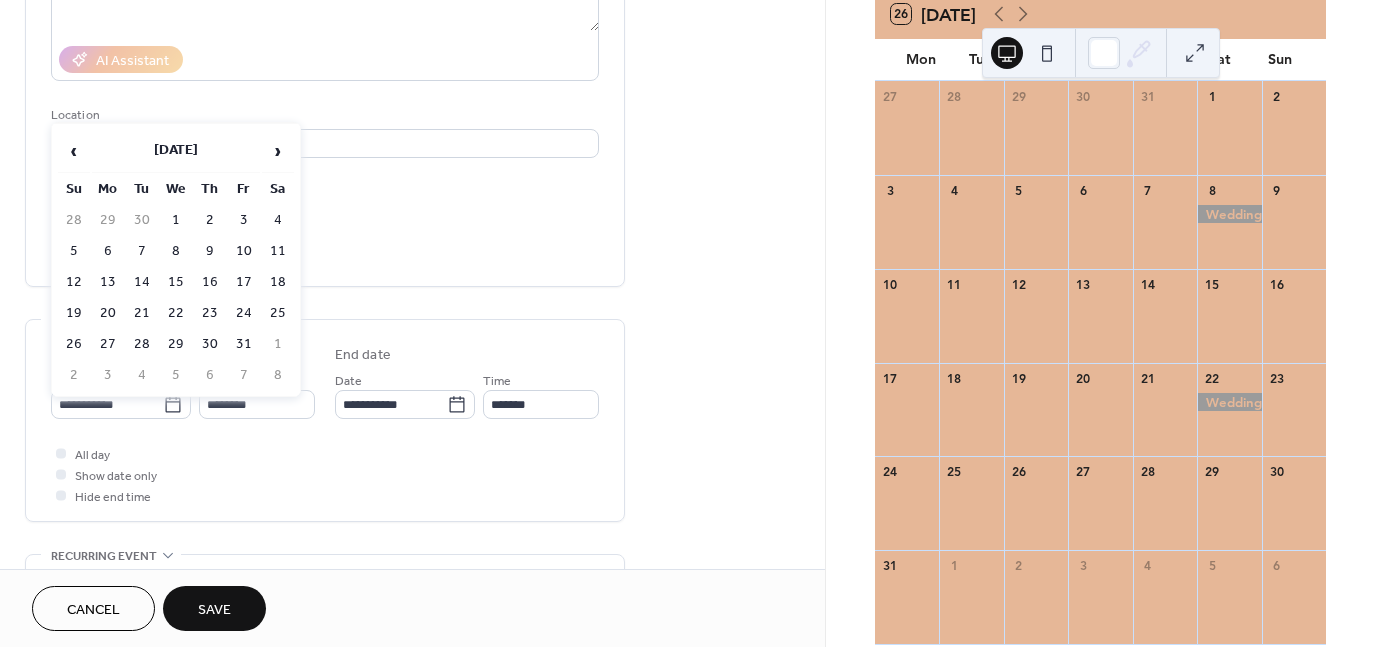 click on "›" at bounding box center (278, 151) 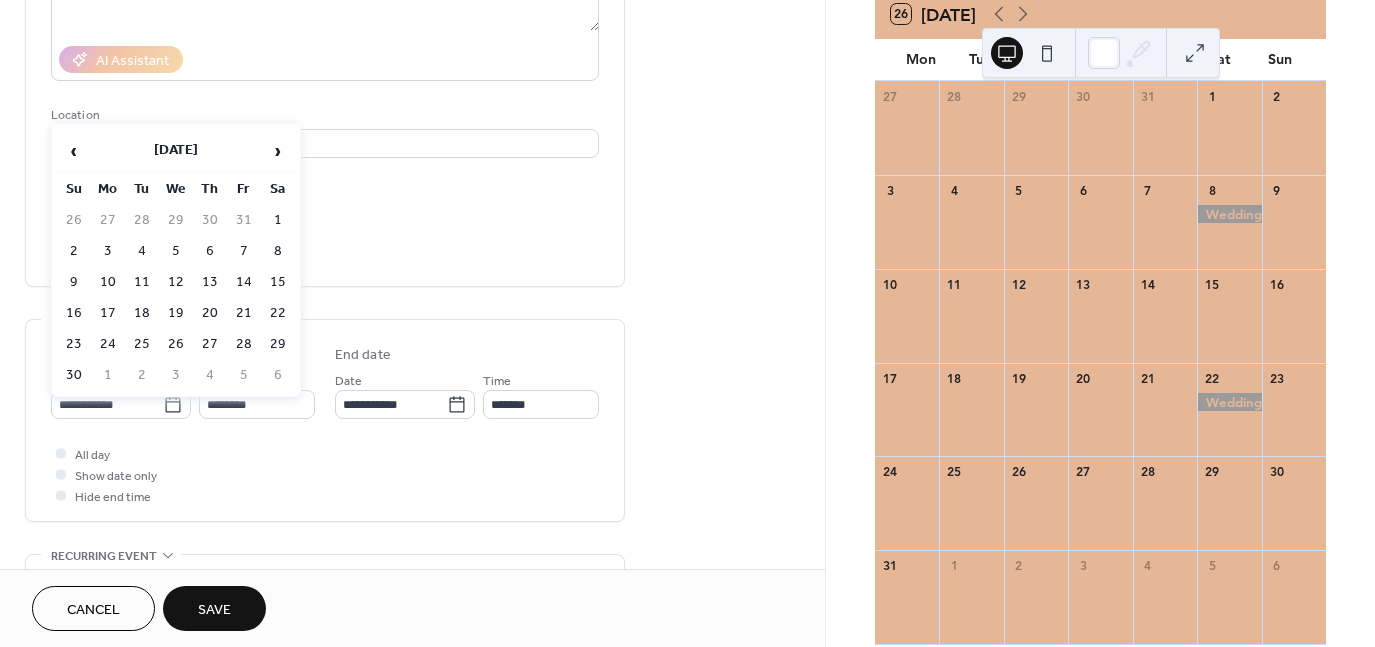 click on "›" at bounding box center [278, 151] 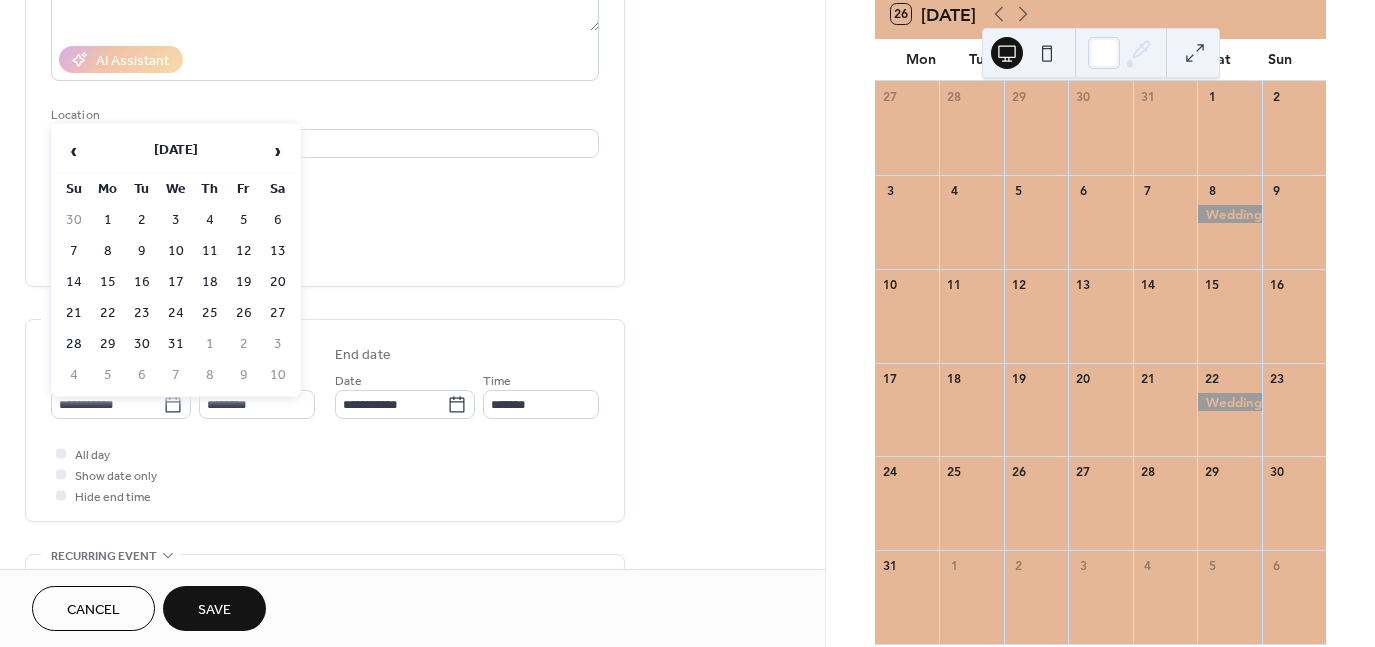click on "›" at bounding box center [278, 151] 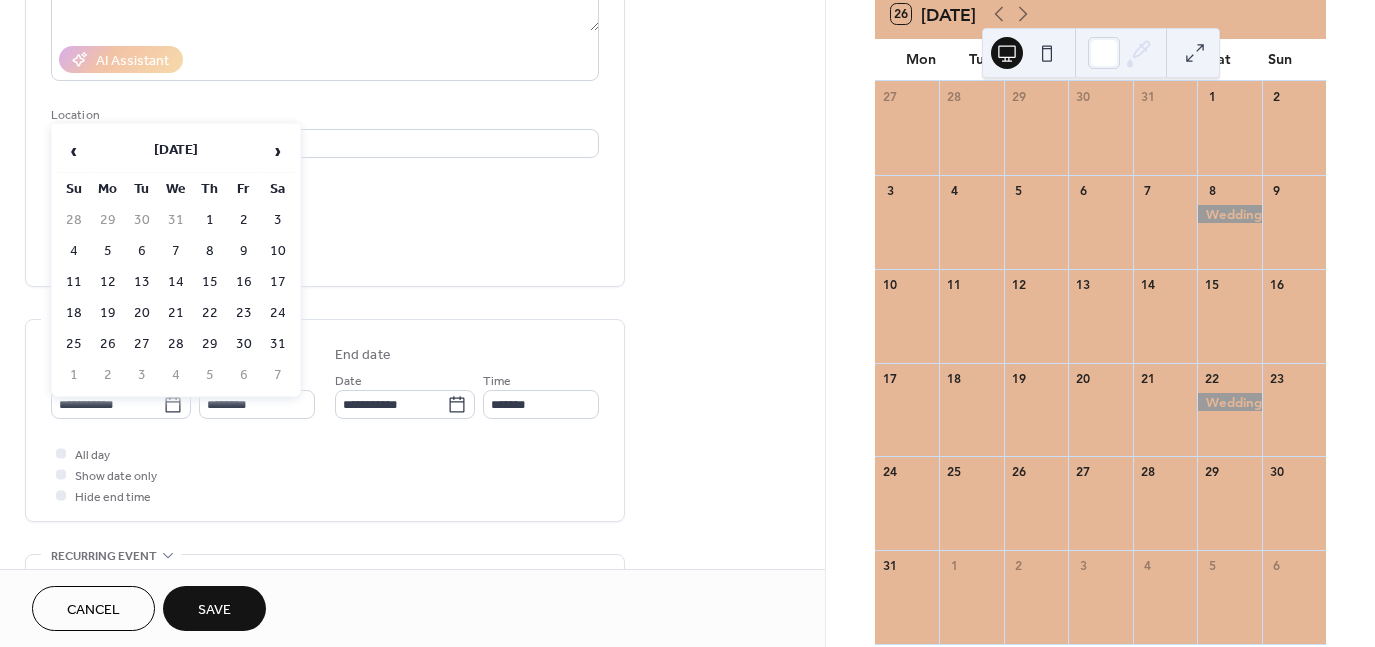 click on "›" at bounding box center [278, 151] 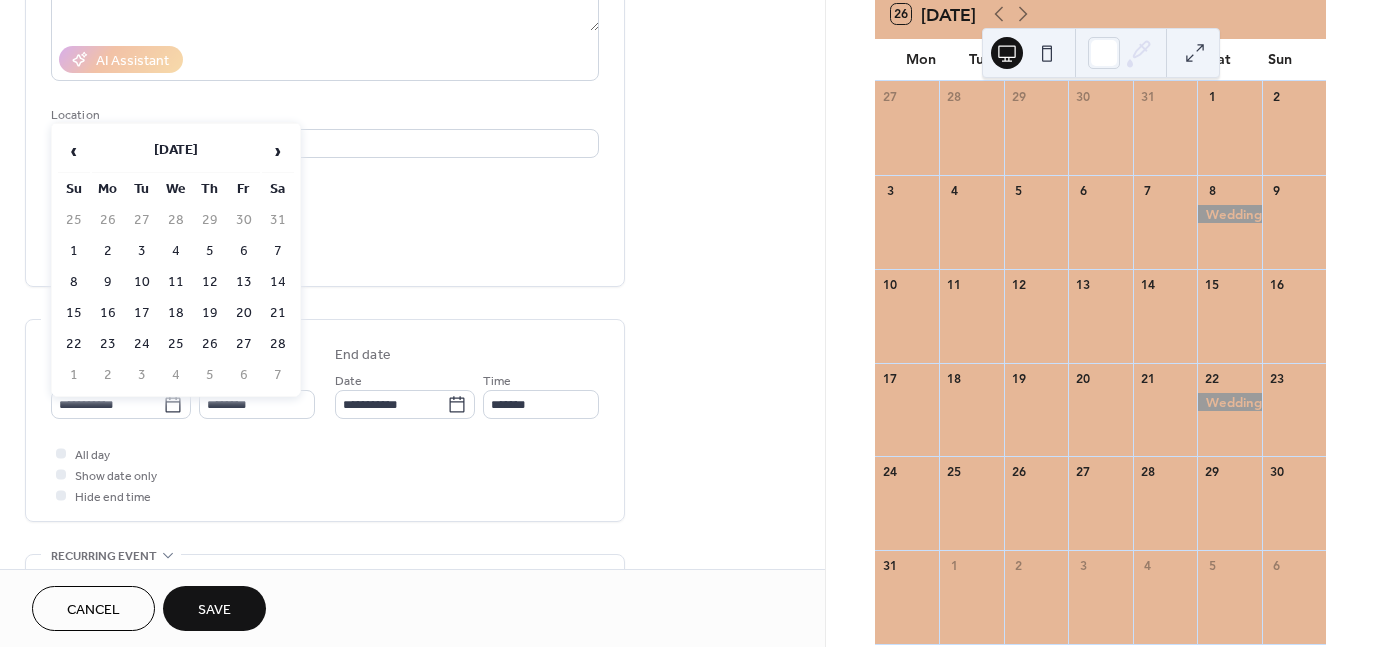 click on "›" at bounding box center (278, 151) 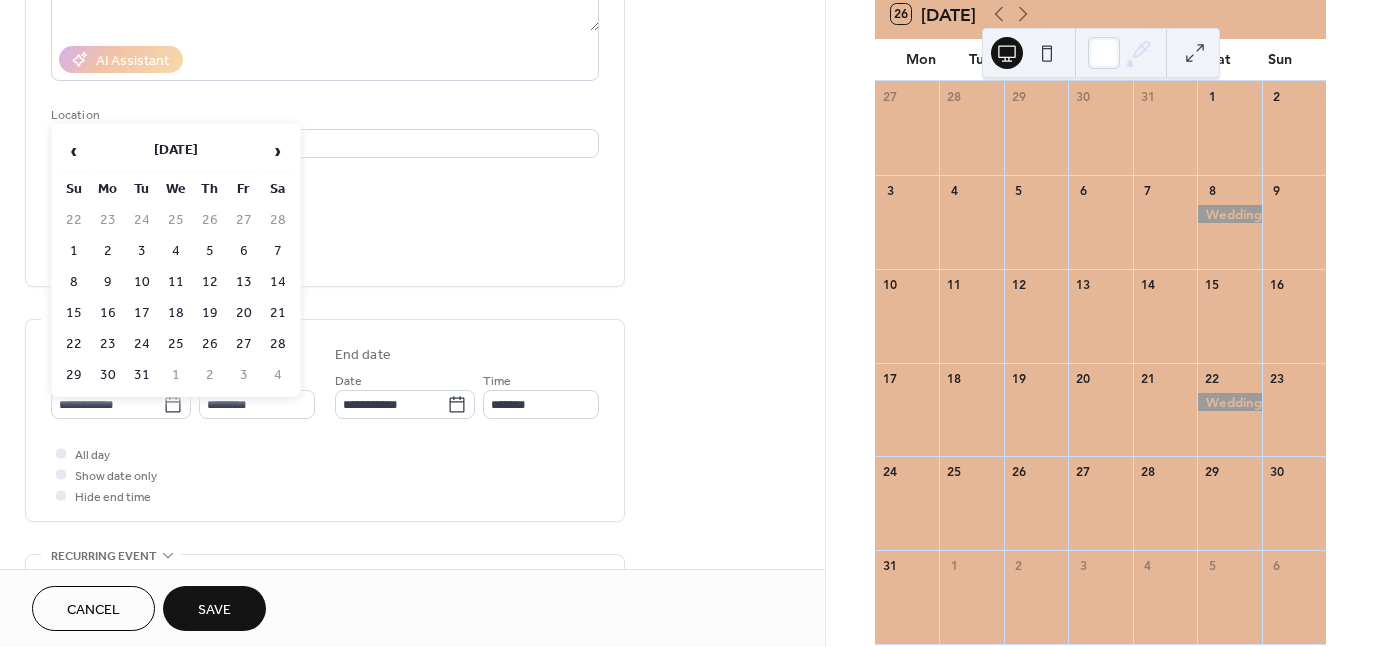 click on "›" at bounding box center [278, 151] 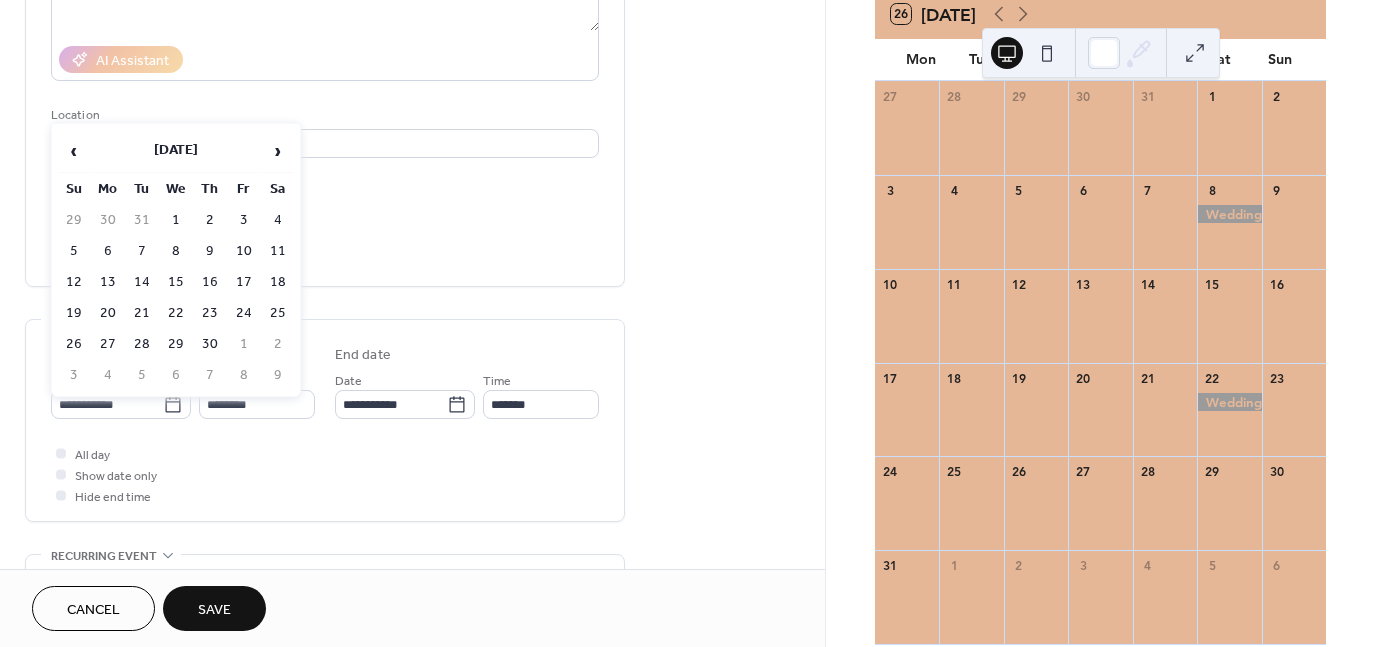 click on "›" at bounding box center [278, 151] 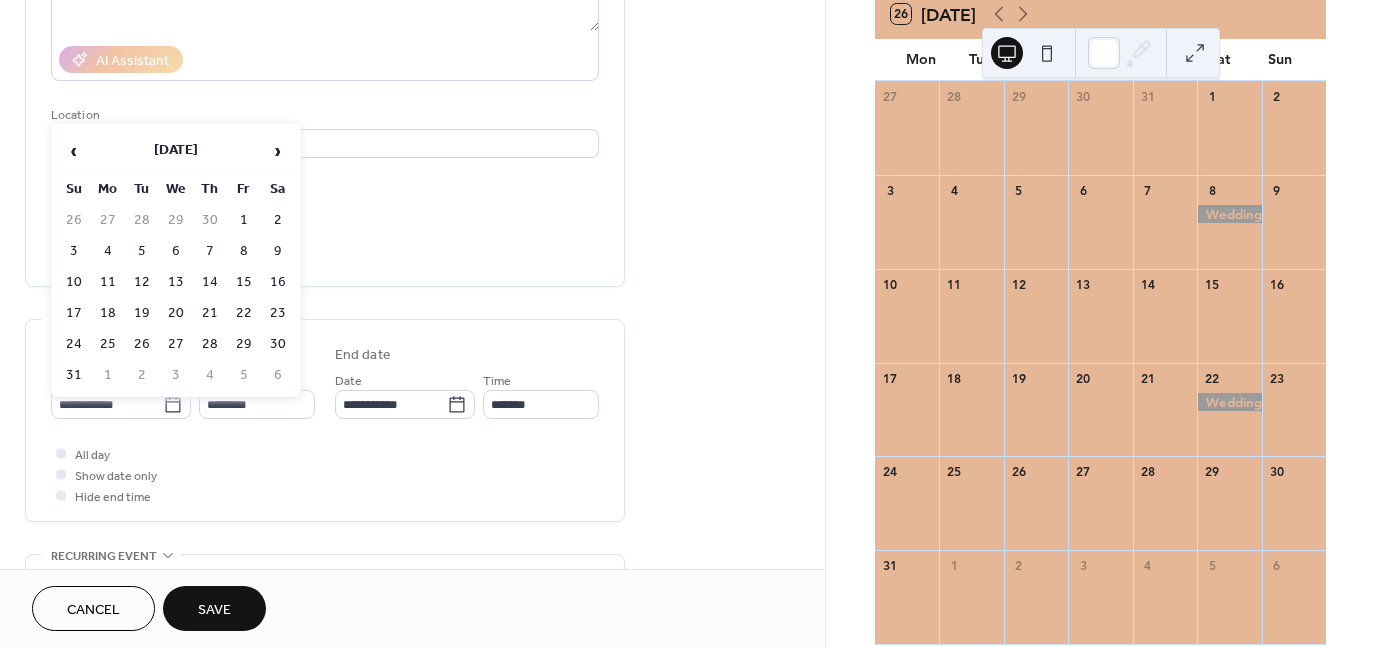 click on "›" at bounding box center [278, 151] 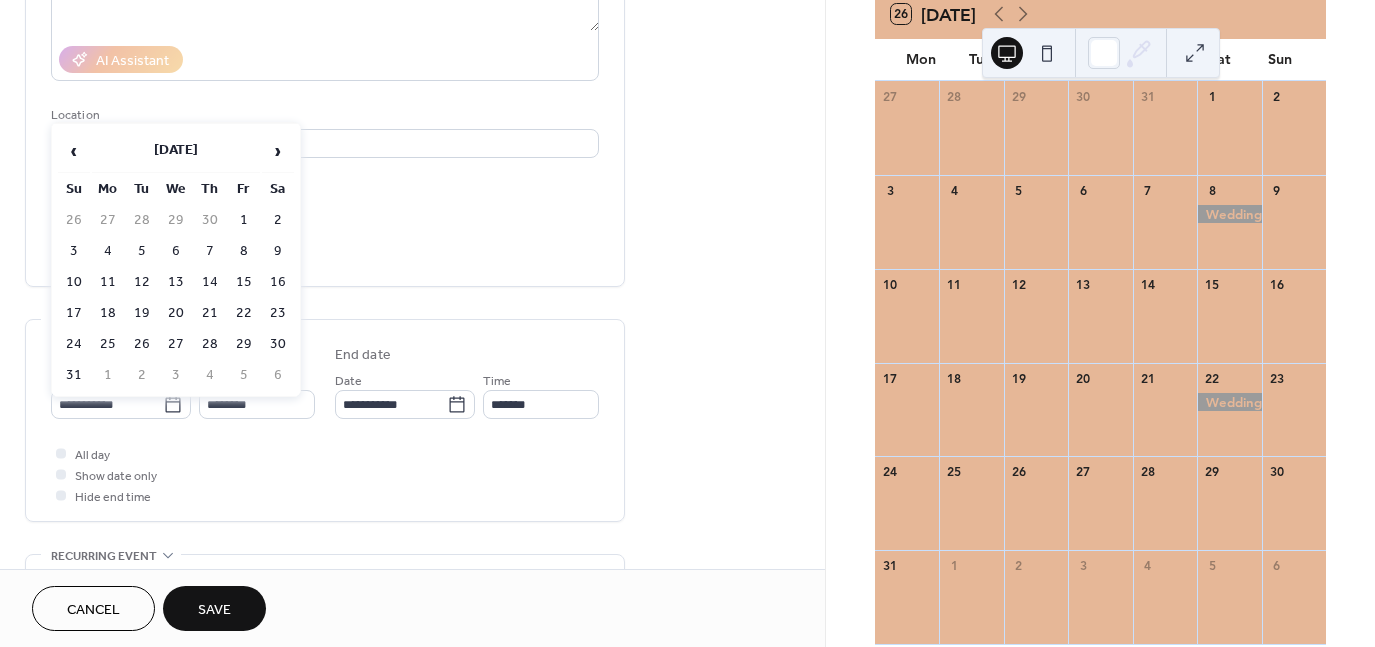click on "›" at bounding box center [278, 151] 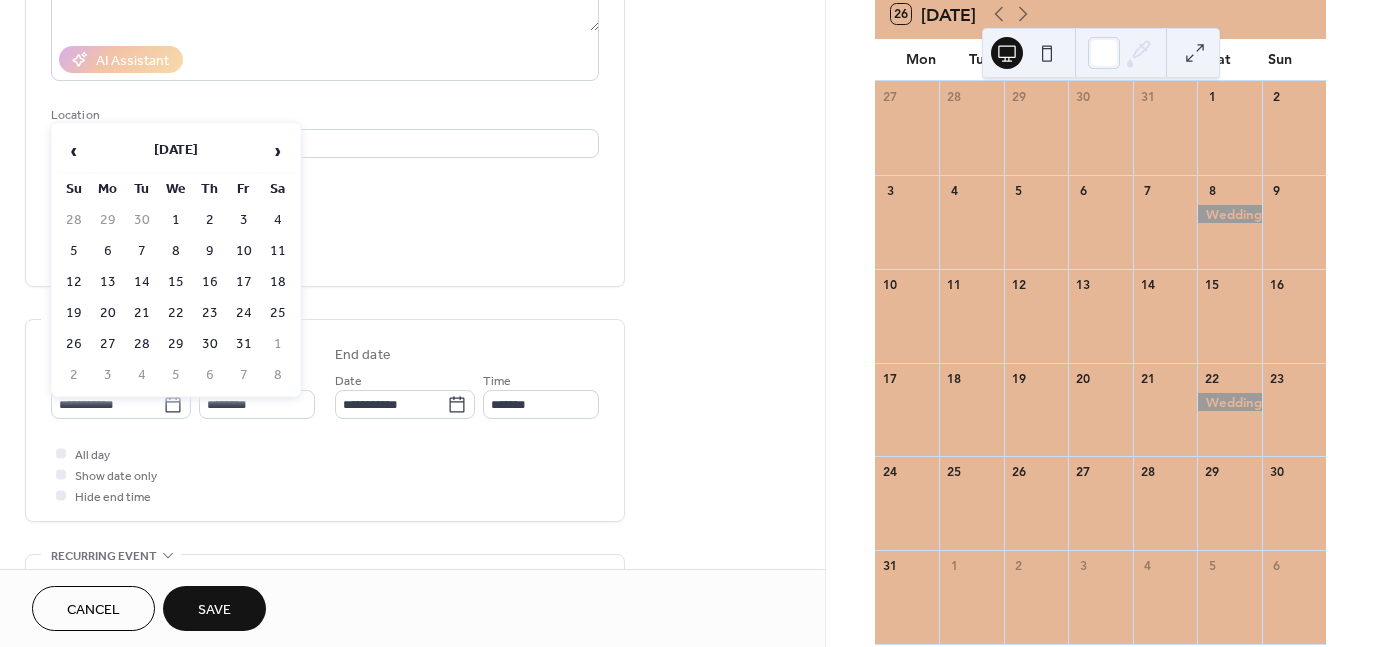 click on "›" at bounding box center (278, 151) 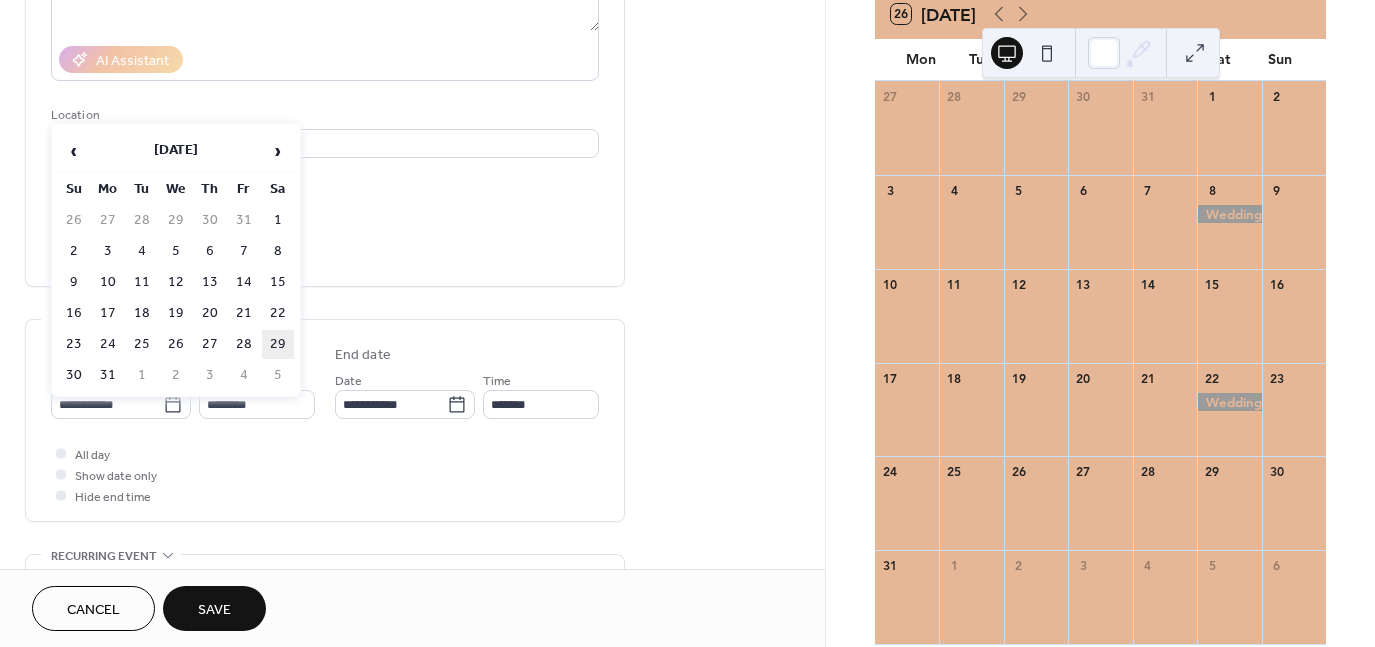 click on "29" at bounding box center (278, 344) 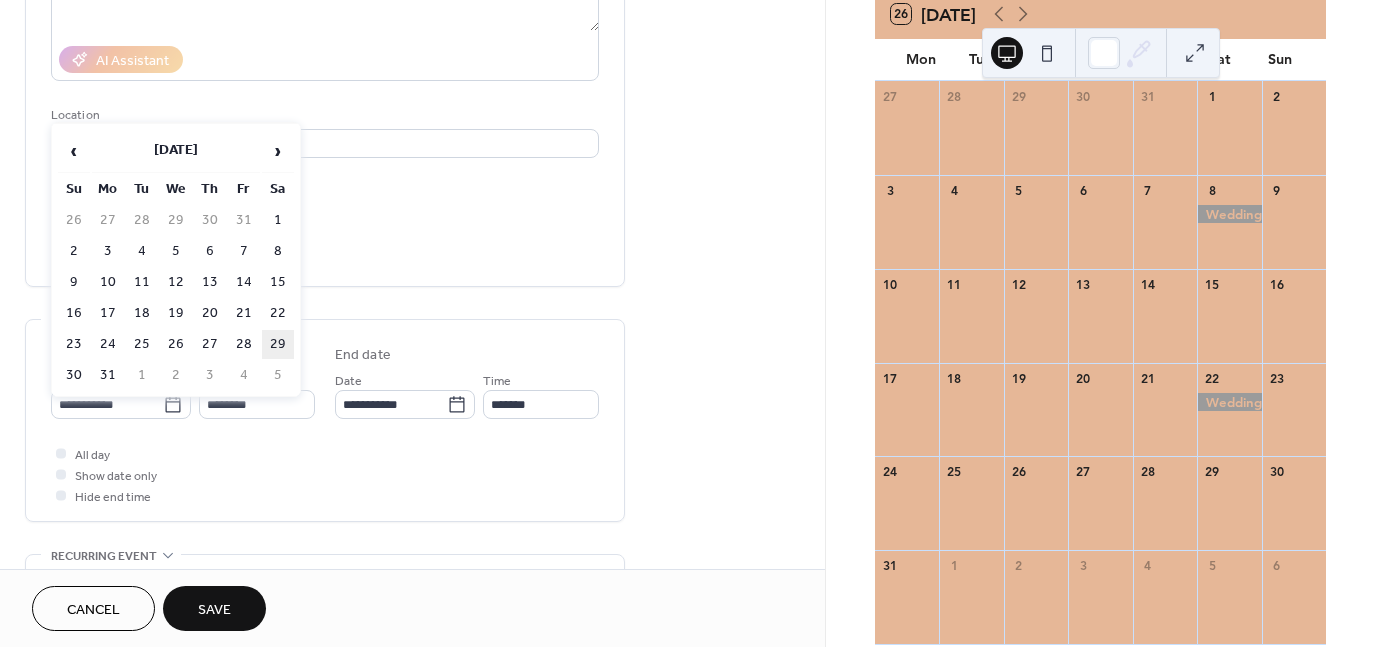 type on "**********" 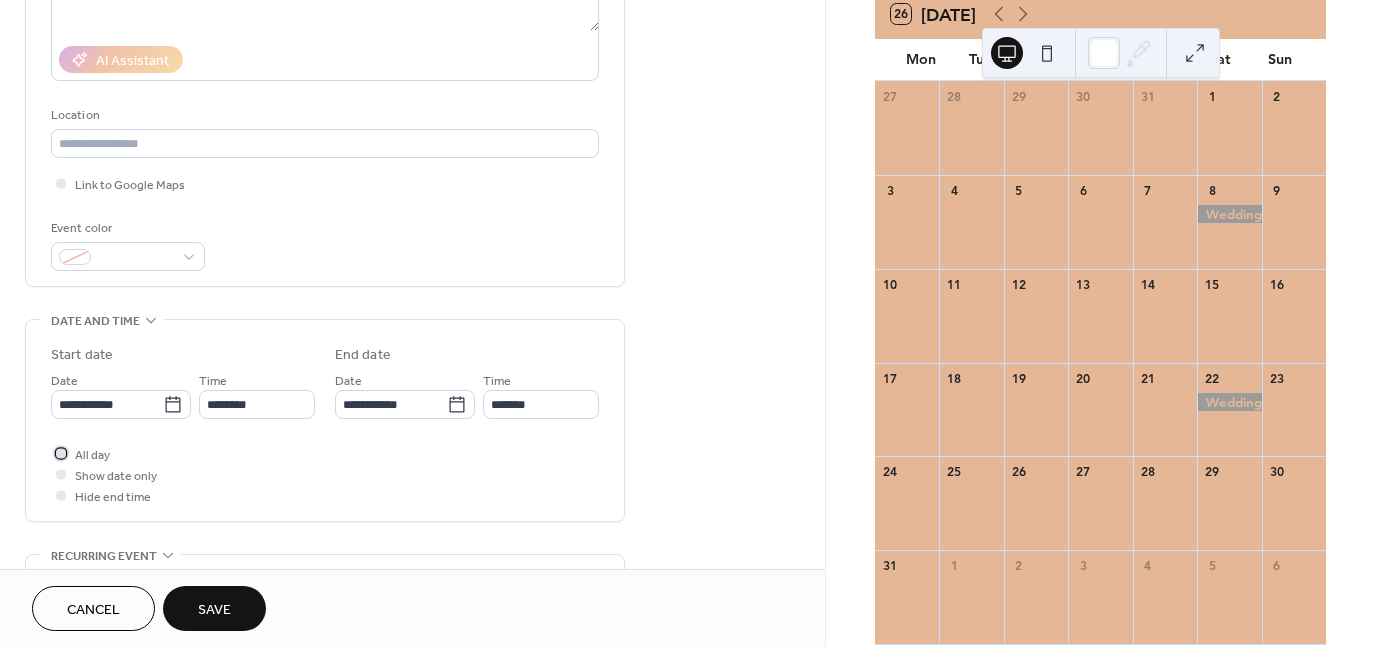 click at bounding box center (61, 453) 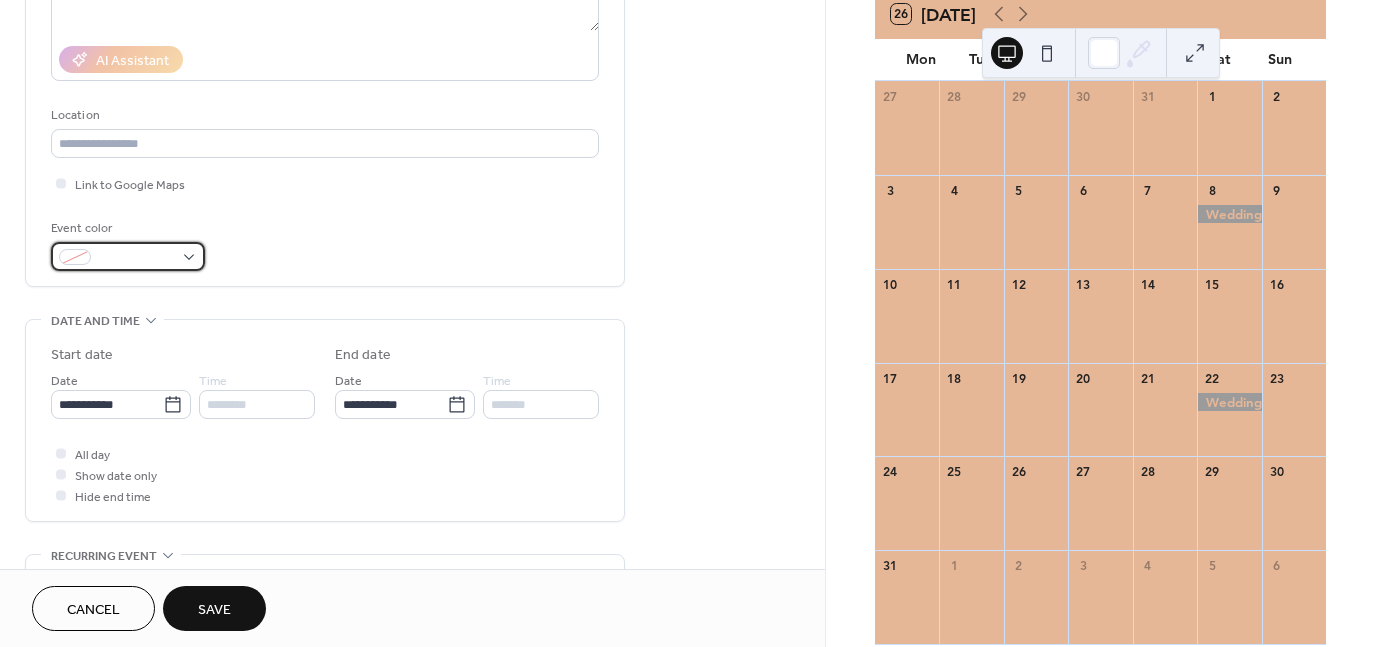 click at bounding box center [128, 256] 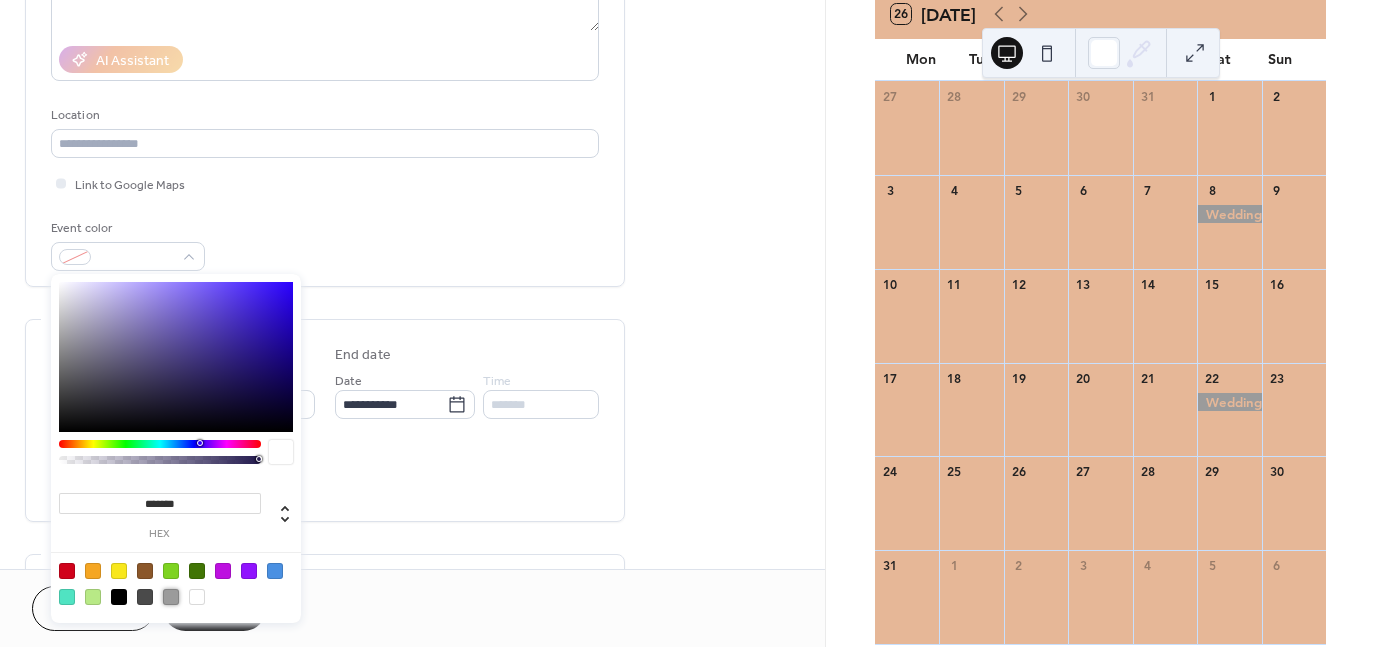 click at bounding box center [171, 597] 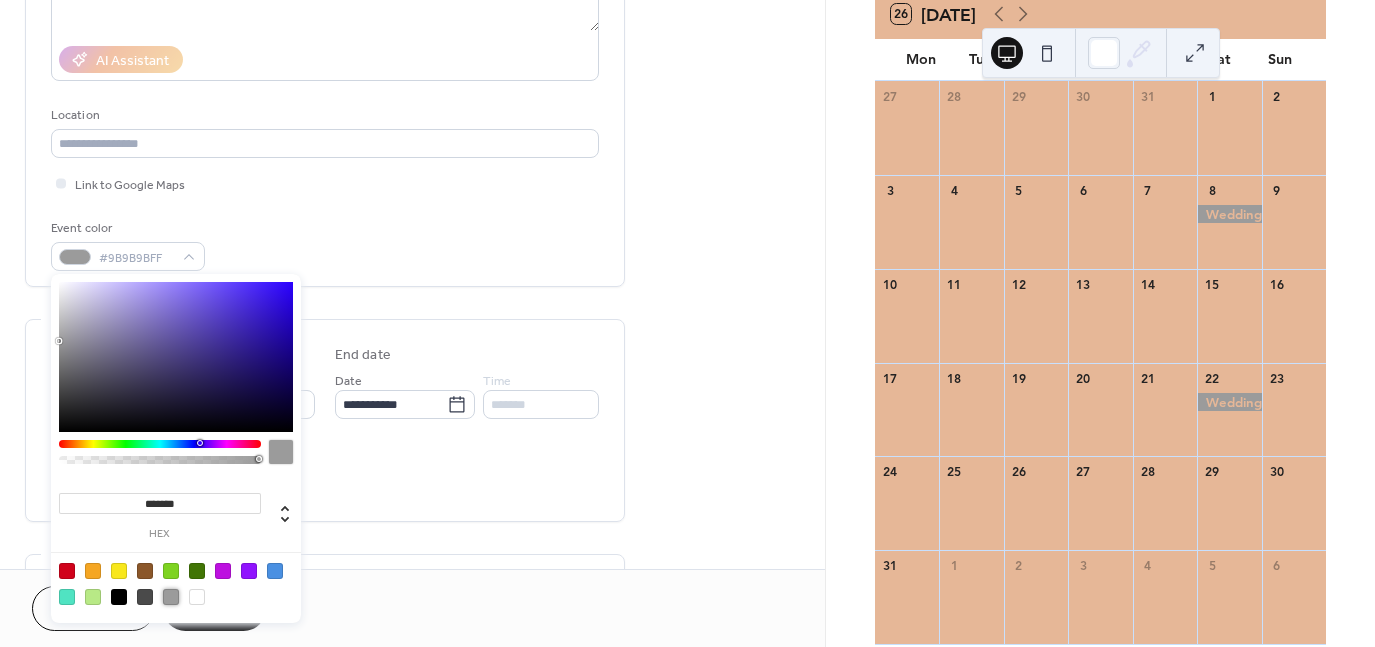 click on "**********" at bounding box center [325, 420] 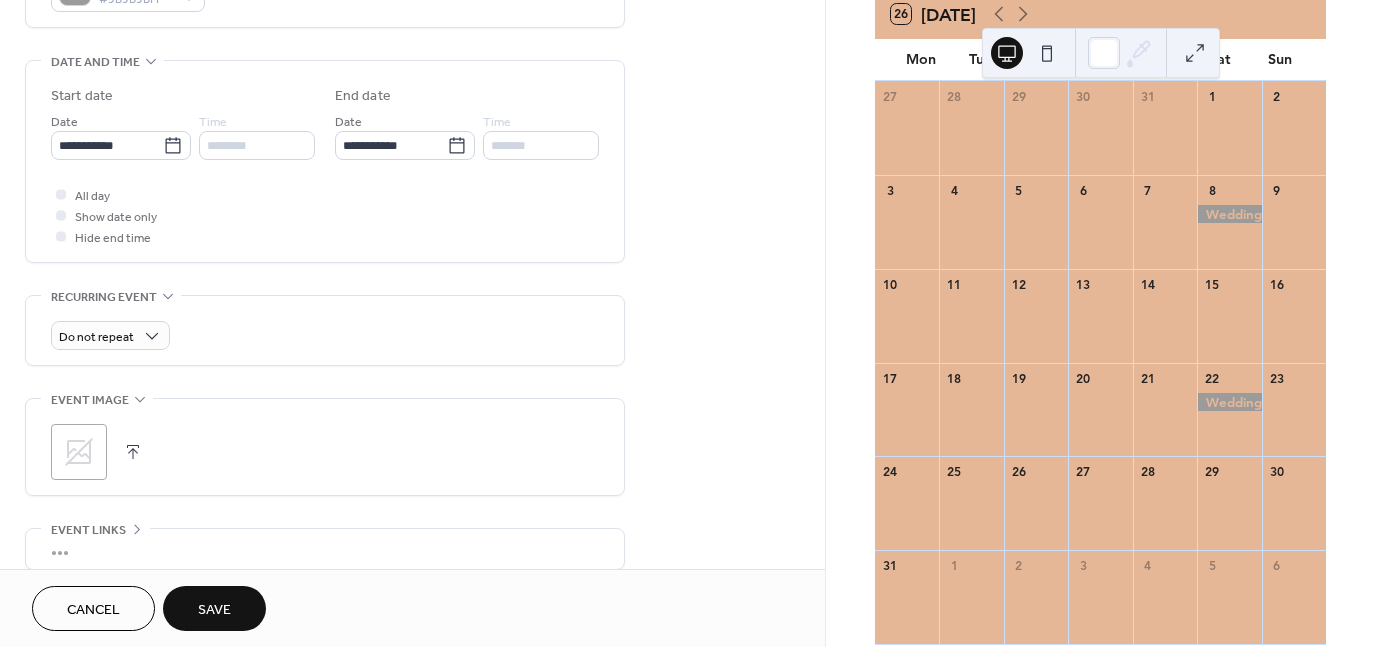 scroll, scrollTop: 590, scrollLeft: 0, axis: vertical 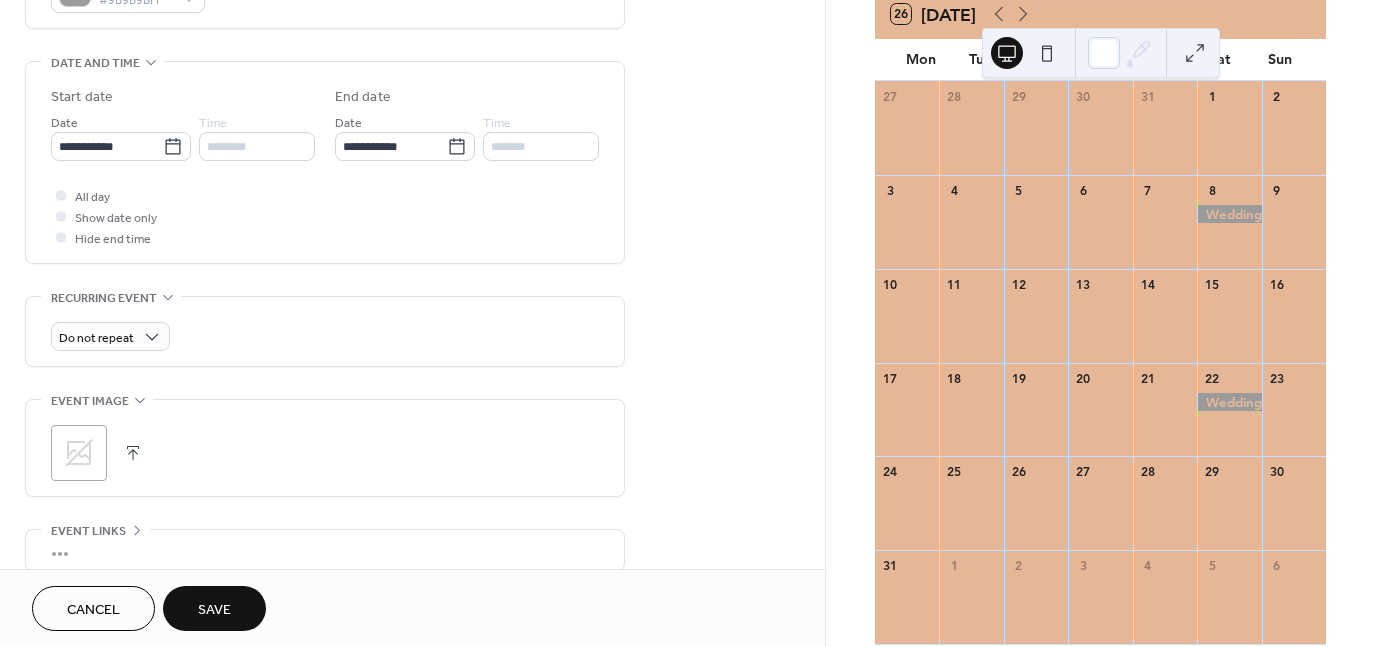 click on "Save" at bounding box center [214, 610] 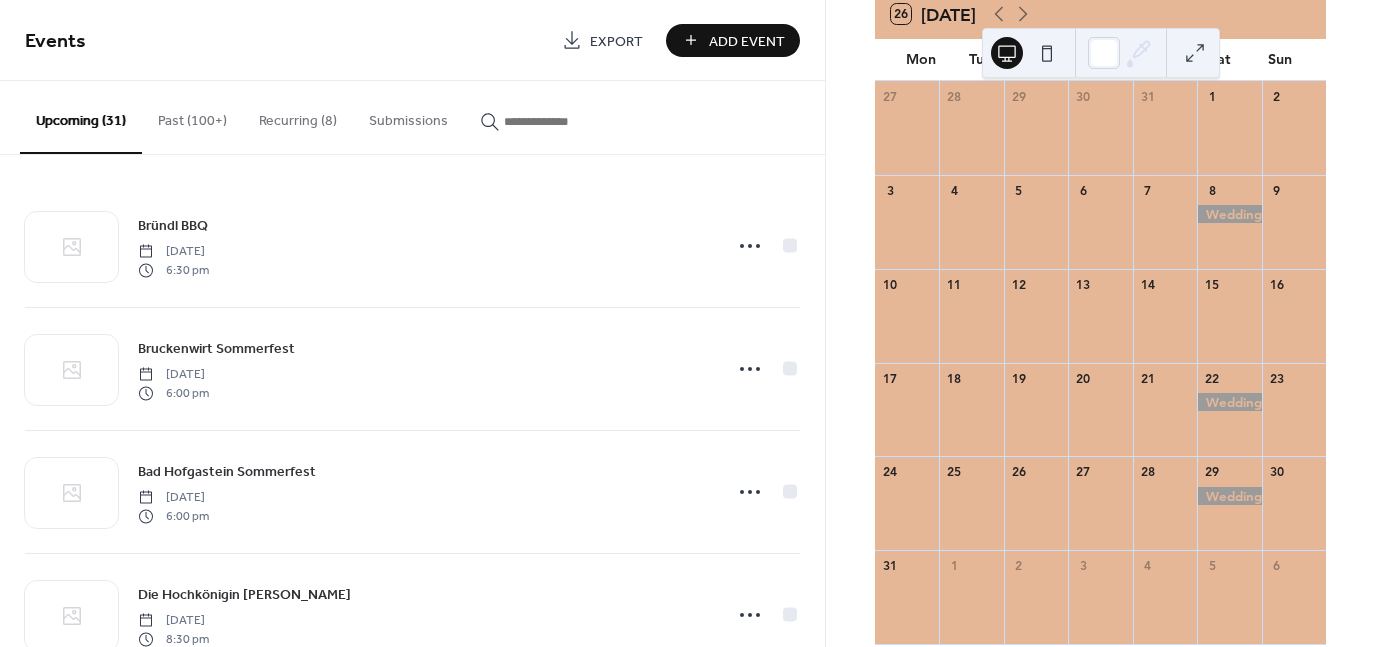 click on "Add Event" at bounding box center [747, 41] 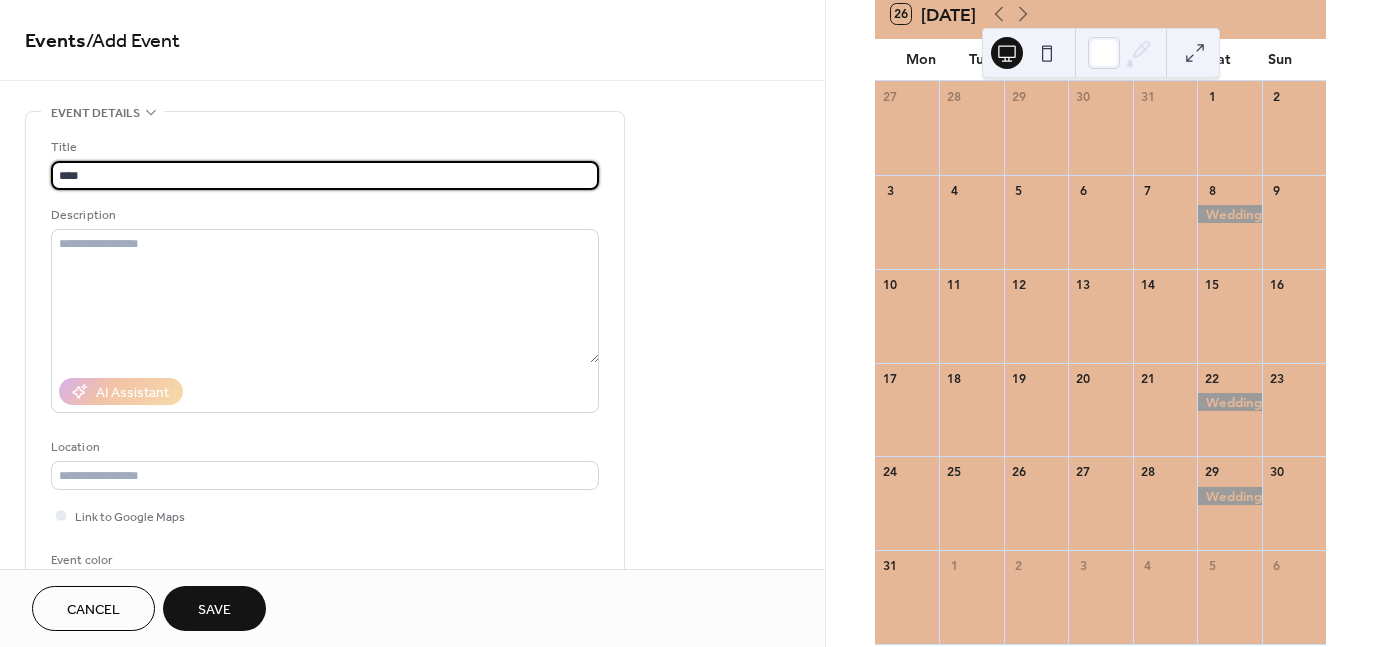 type on "**********" 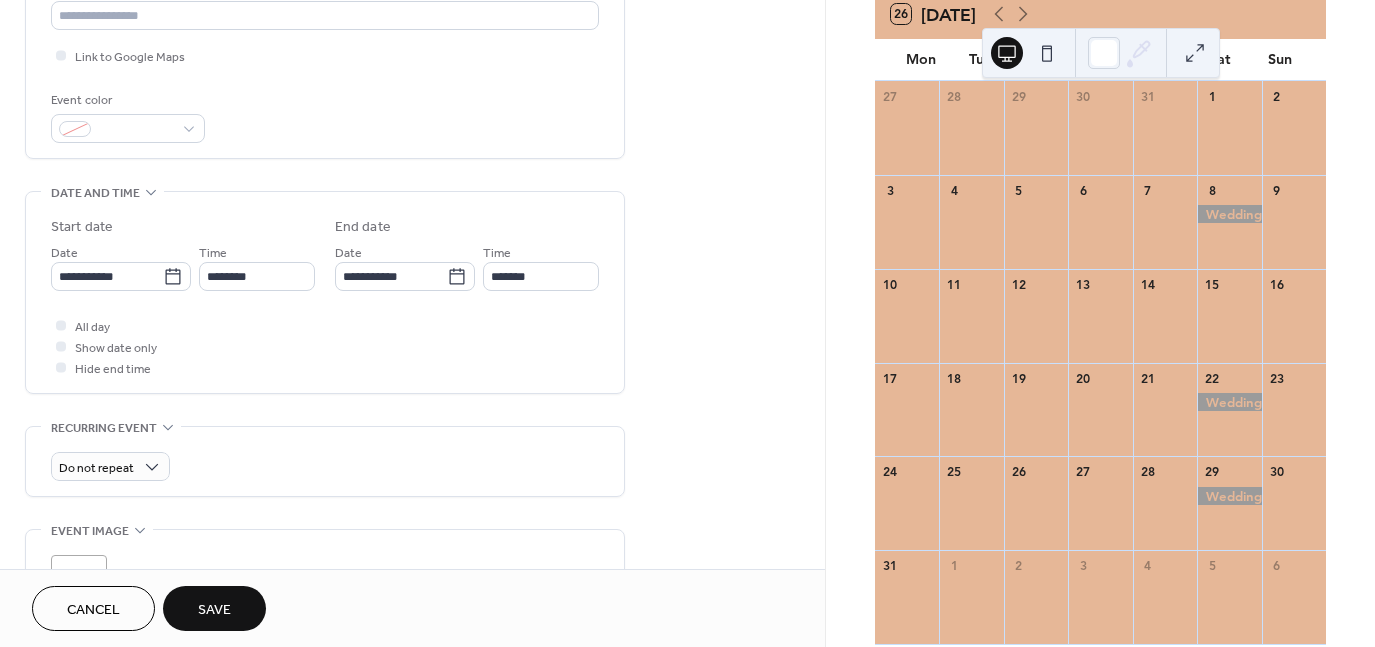 scroll, scrollTop: 486, scrollLeft: 0, axis: vertical 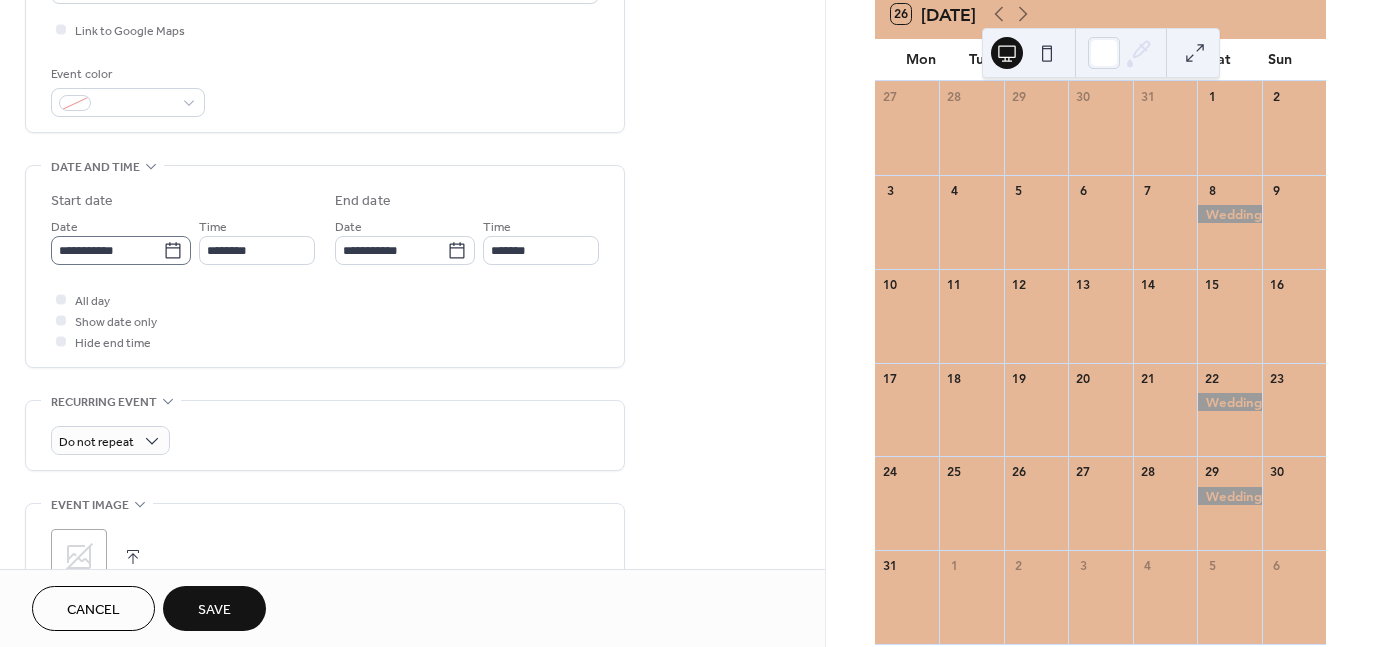click 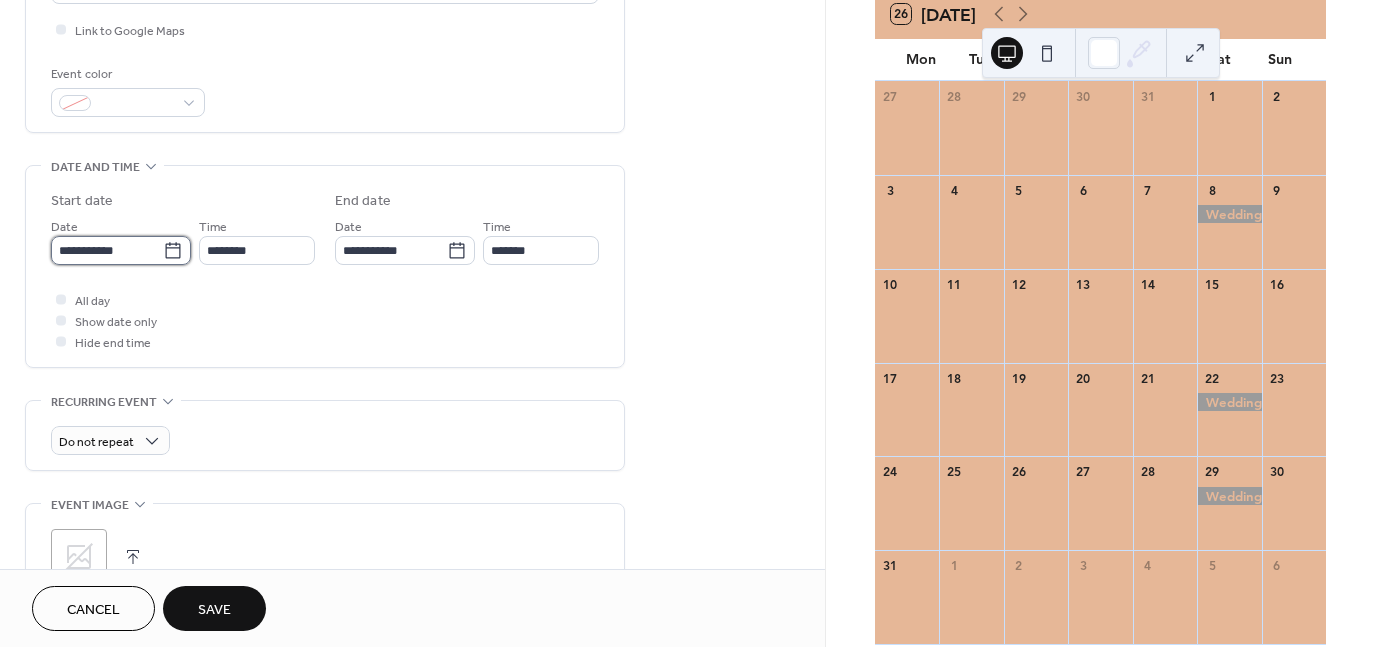 click on "**********" at bounding box center (107, 250) 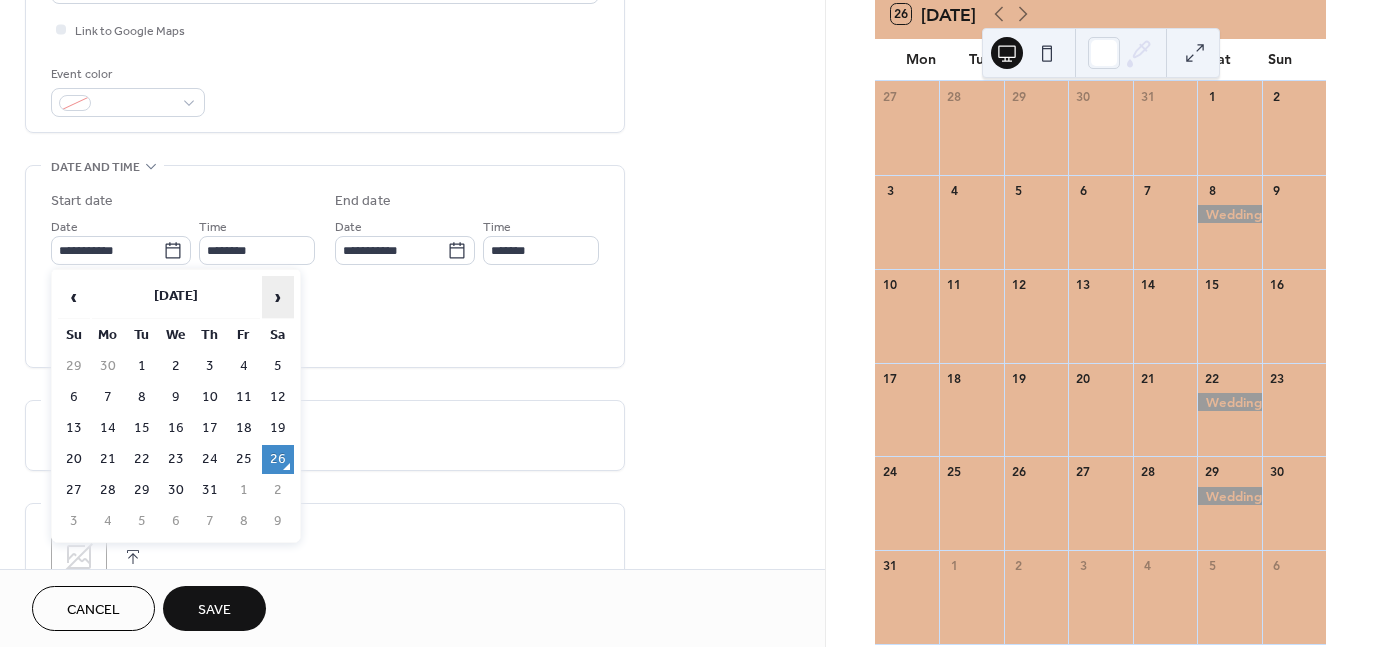 click on "›" at bounding box center (278, 297) 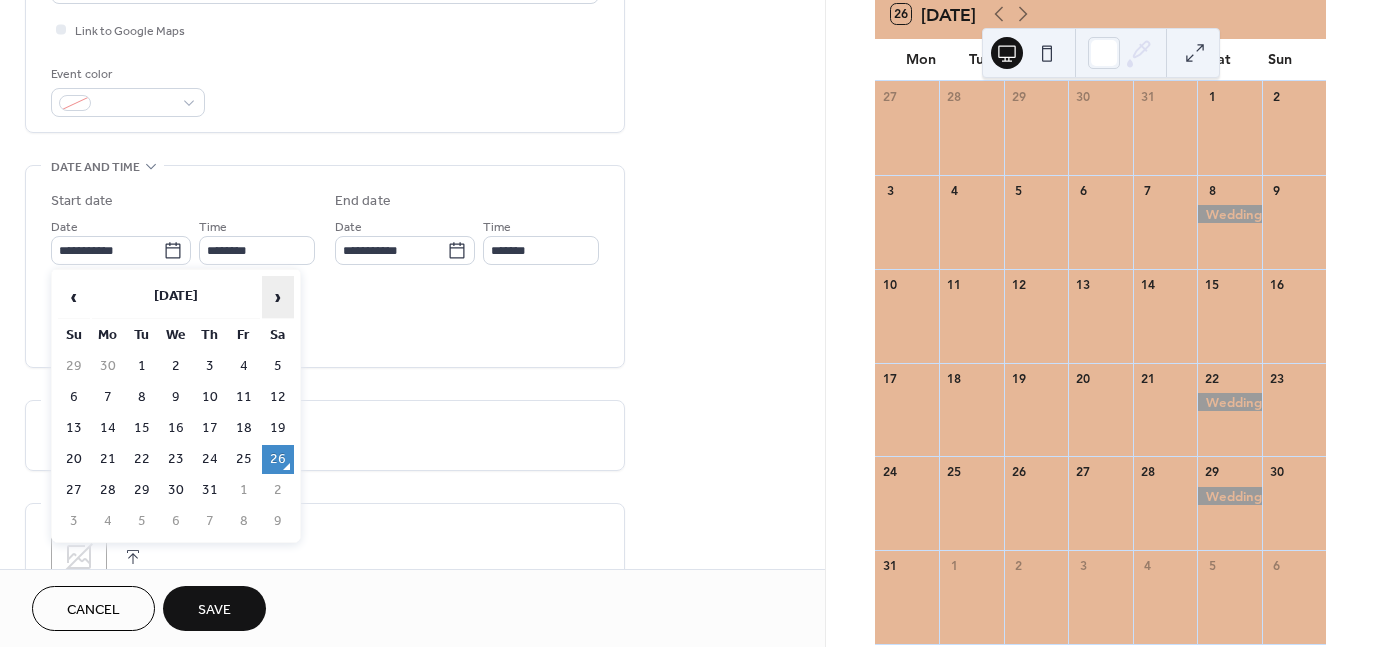 click on "›" at bounding box center (278, 297) 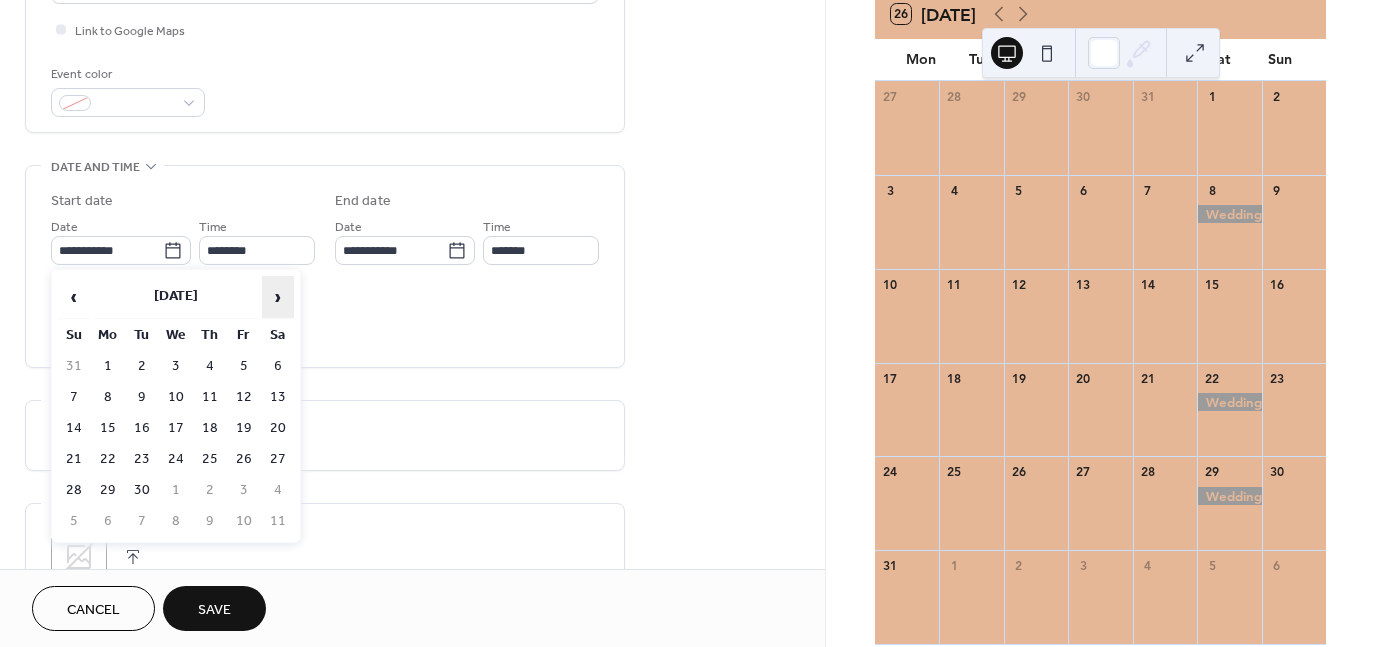 click on "›" at bounding box center [278, 297] 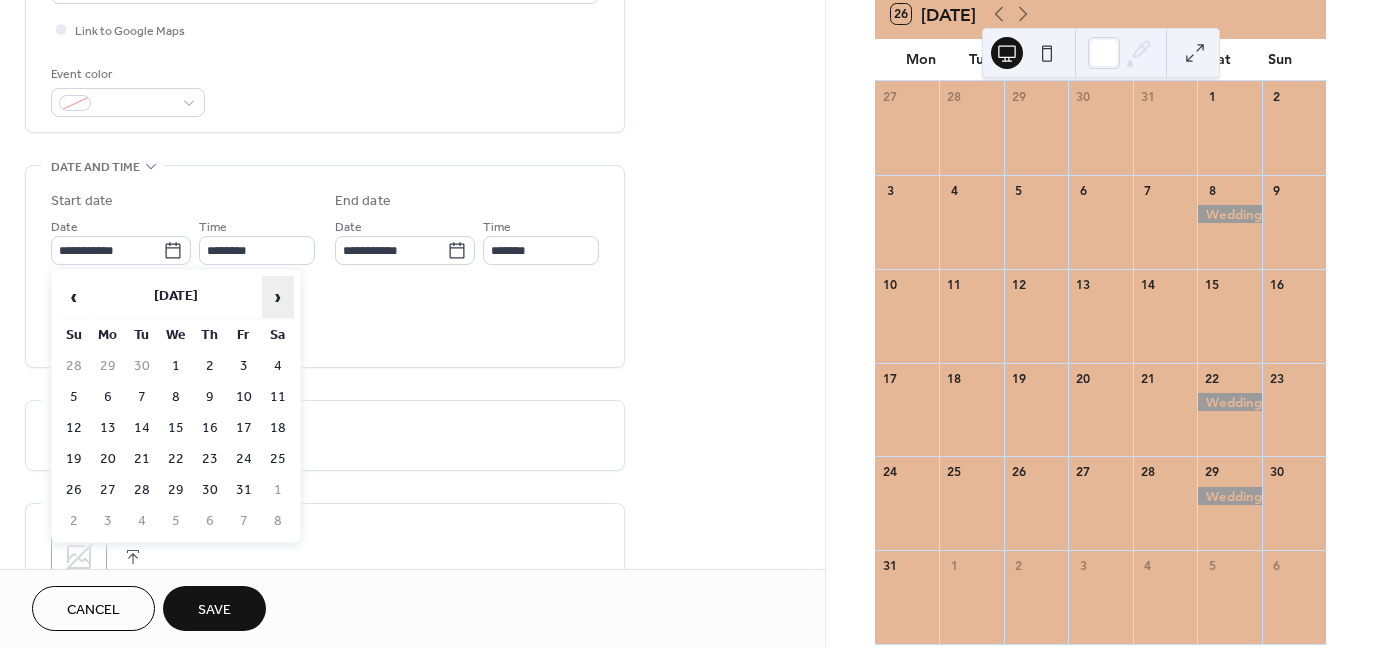 click on "›" at bounding box center (278, 297) 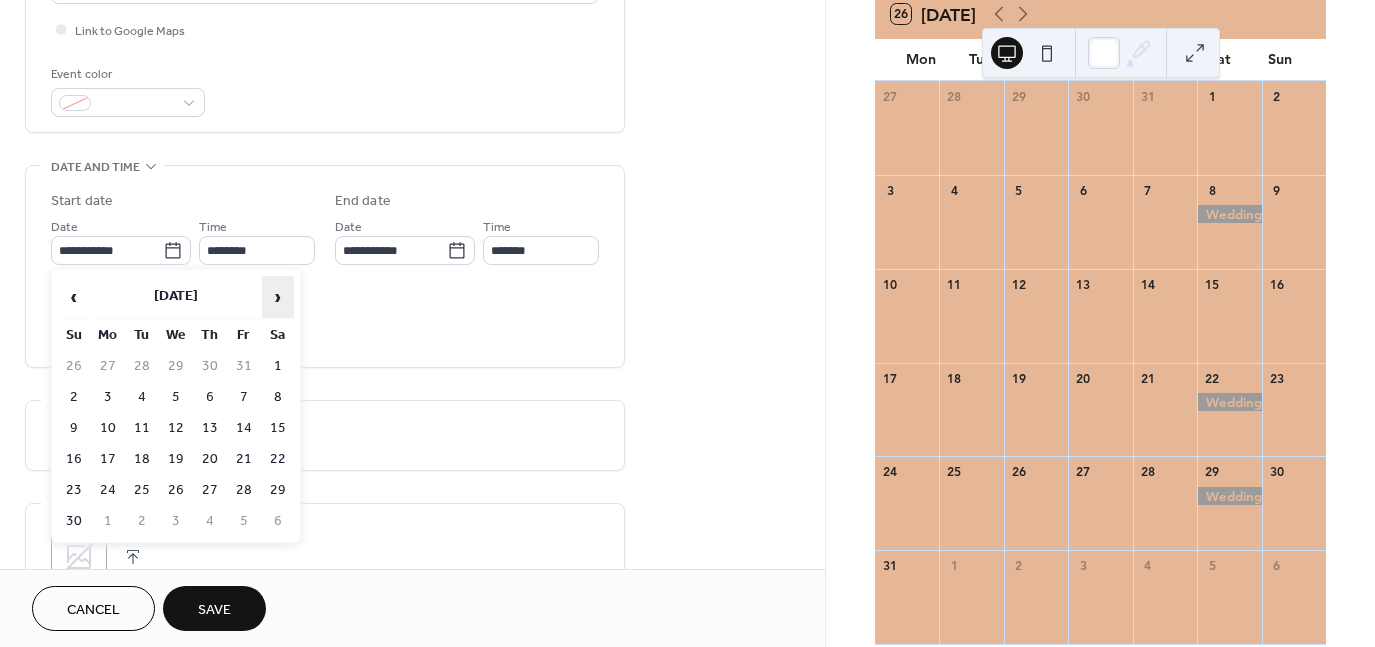 click on "›" at bounding box center (278, 297) 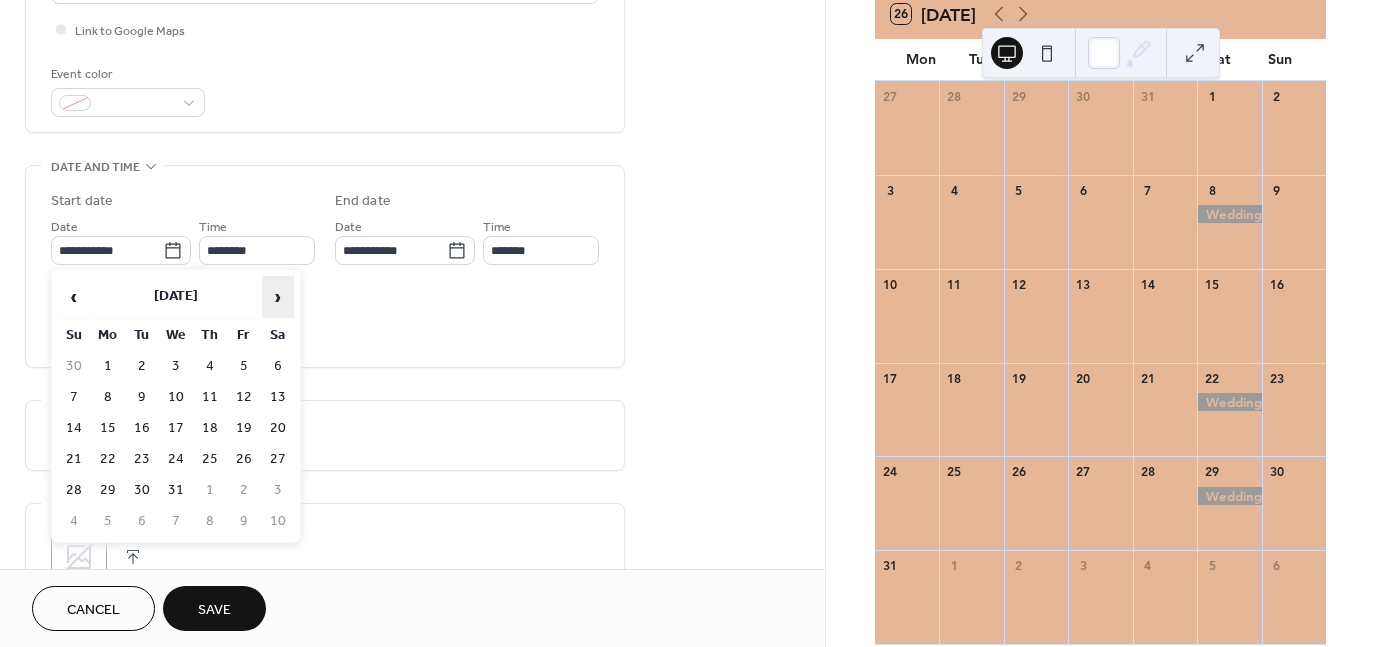 click on "›" at bounding box center [278, 297] 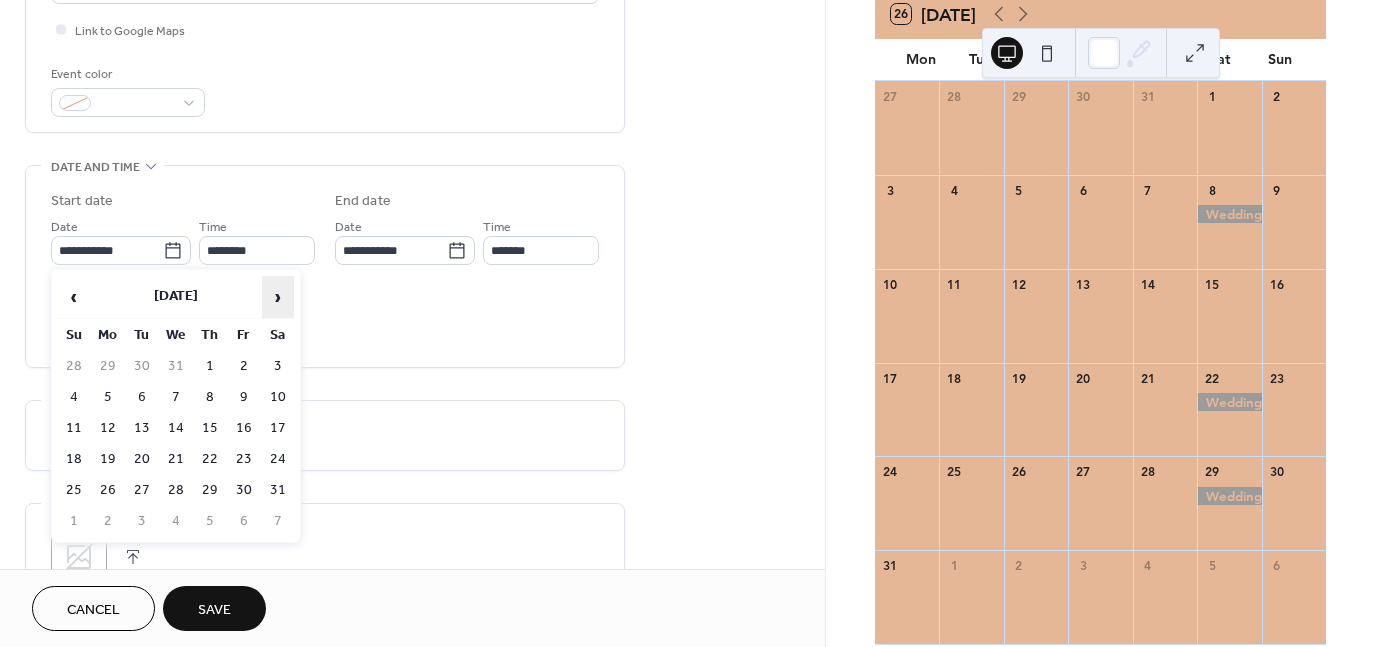 click on "›" at bounding box center [278, 297] 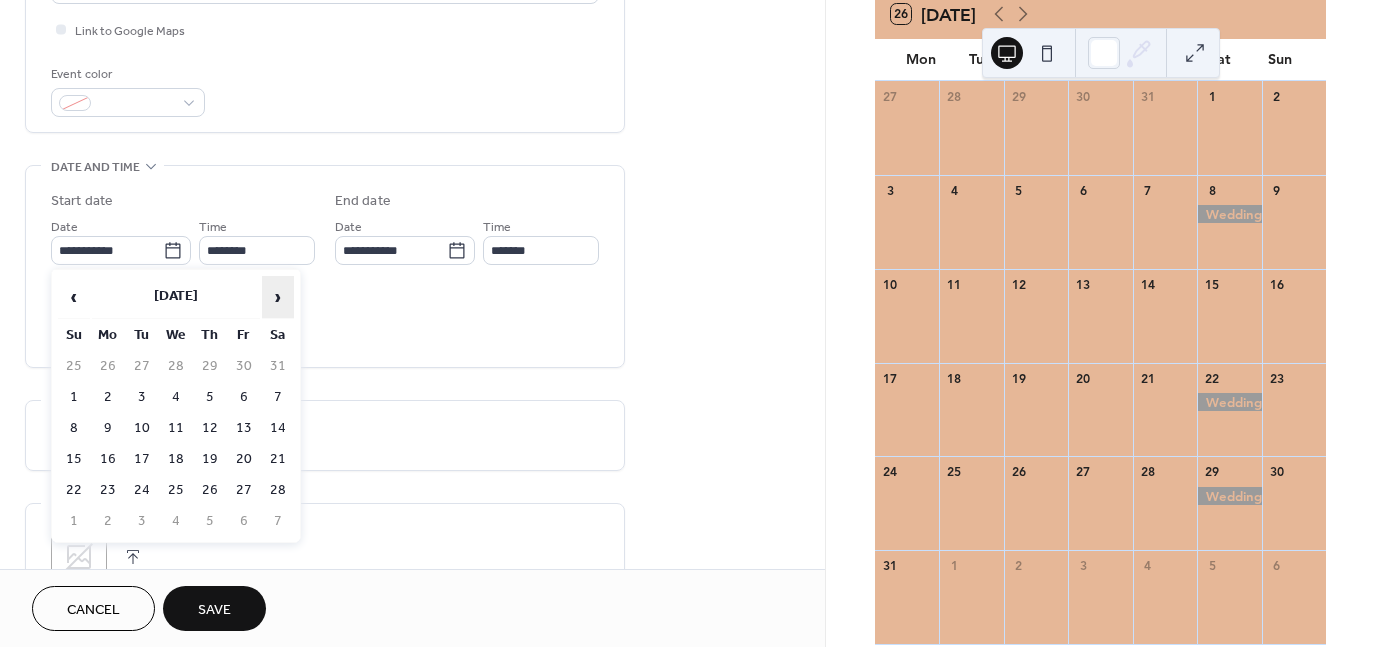 click on "›" at bounding box center [278, 297] 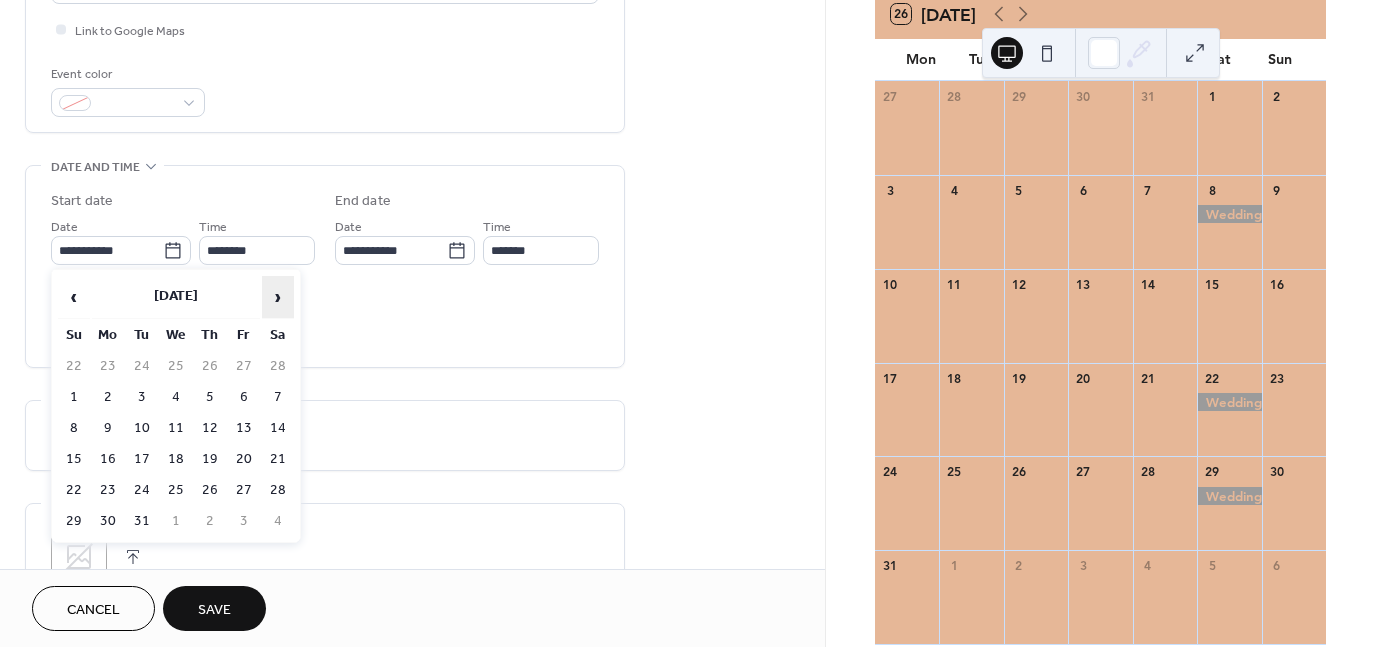 click on "›" at bounding box center [278, 297] 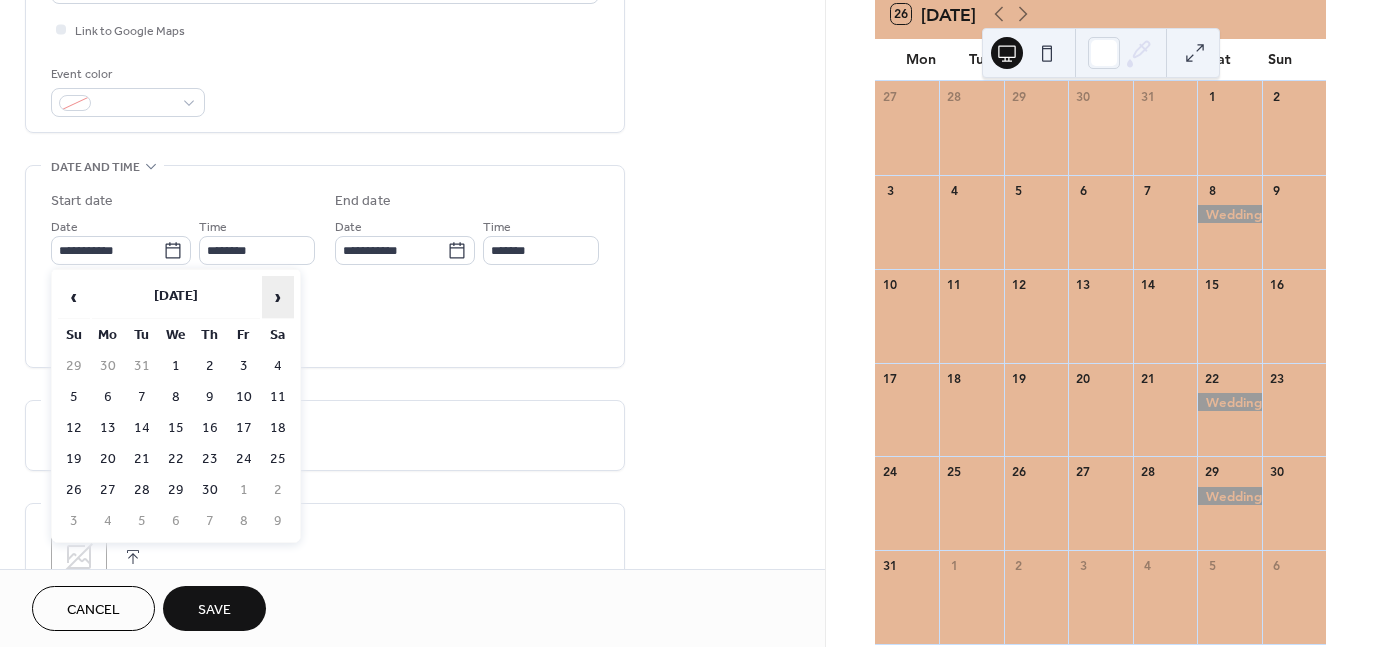click on "›" at bounding box center (278, 297) 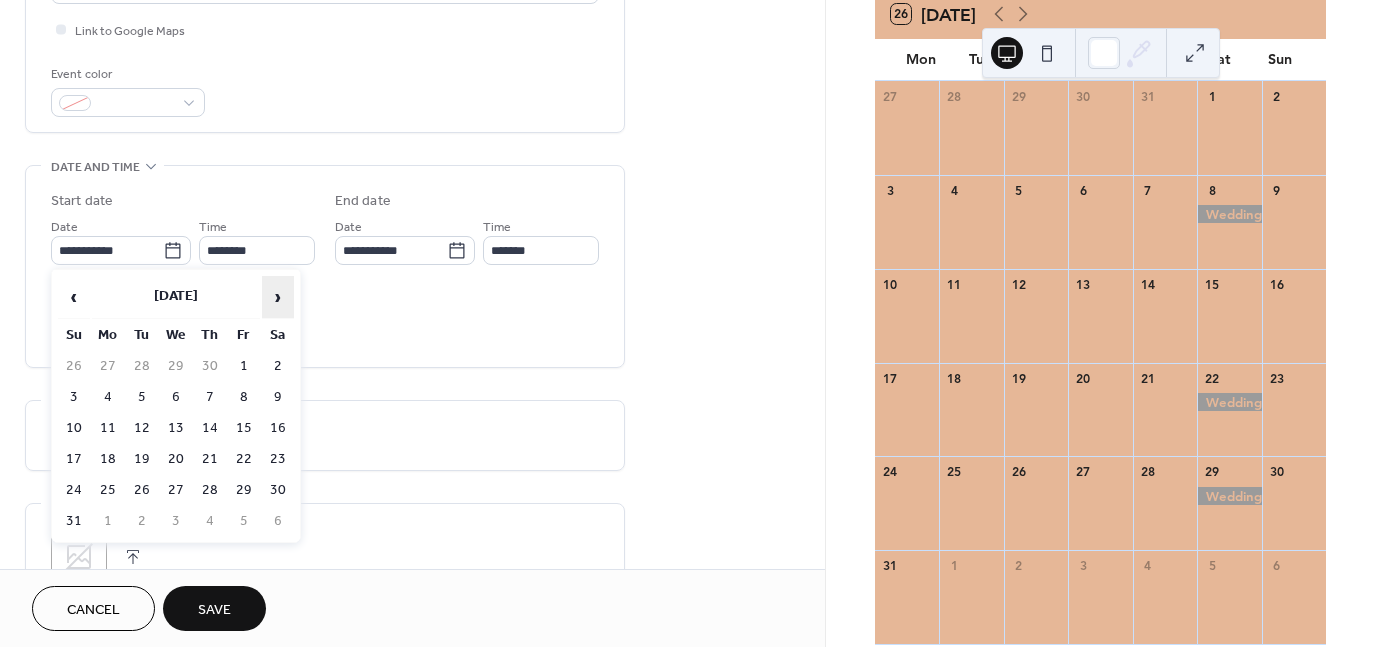 click on "›" at bounding box center [278, 297] 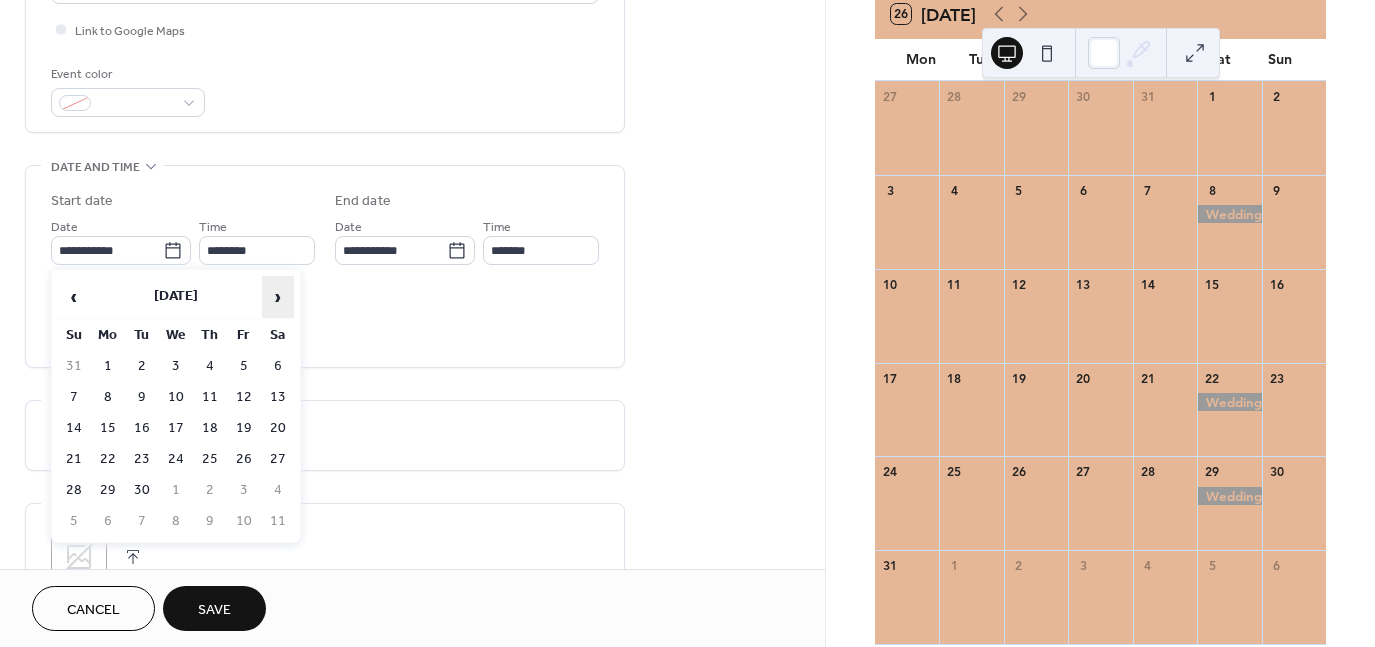 click on "›" at bounding box center [278, 297] 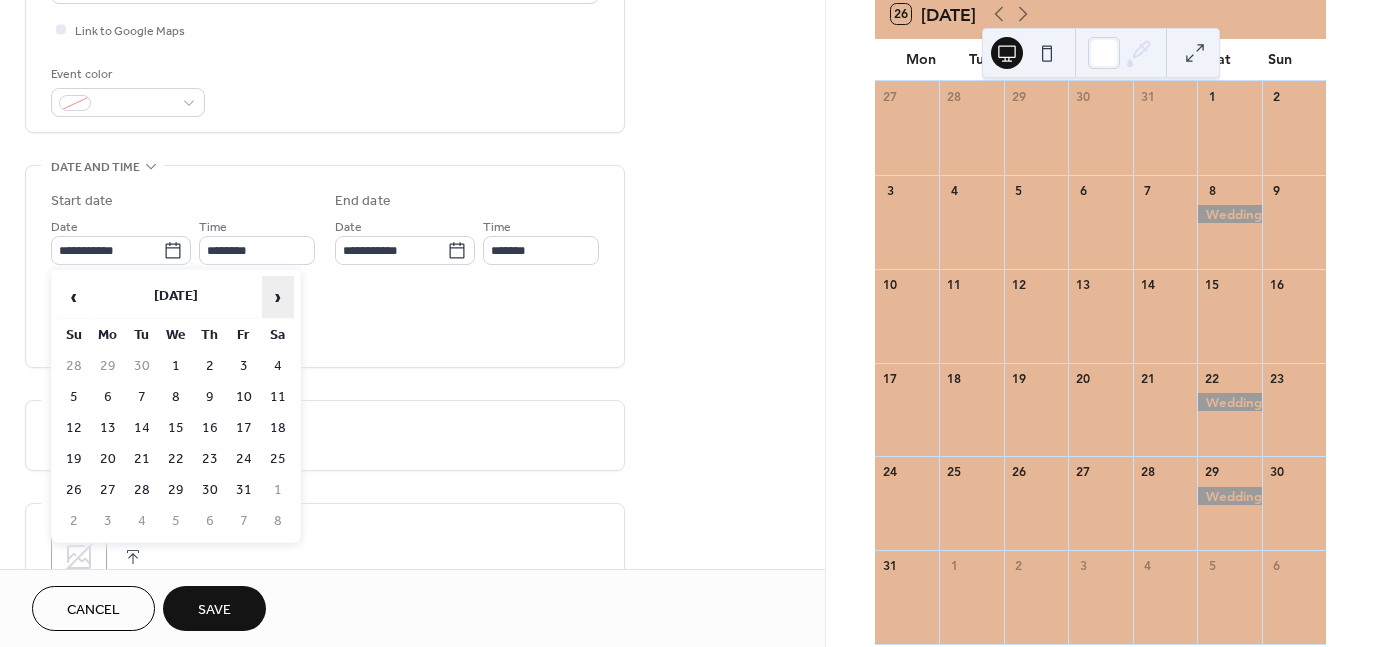 click on "›" at bounding box center [278, 297] 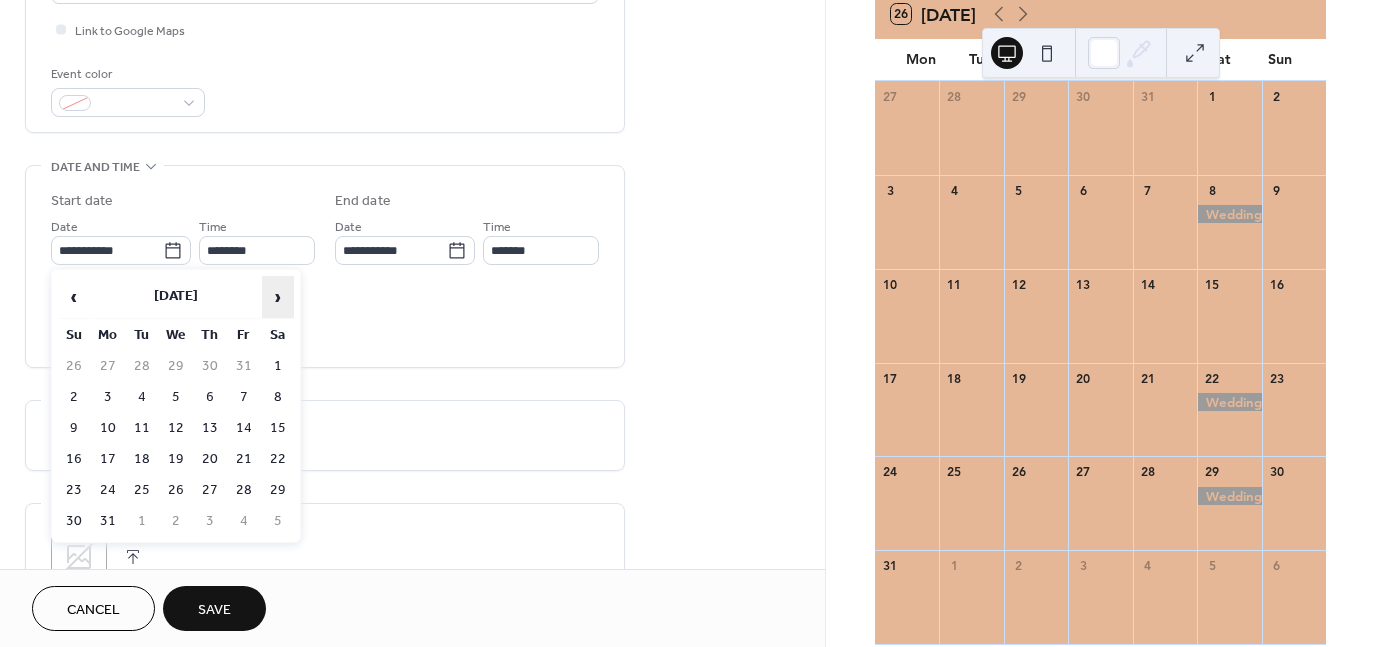 click on "›" at bounding box center [278, 297] 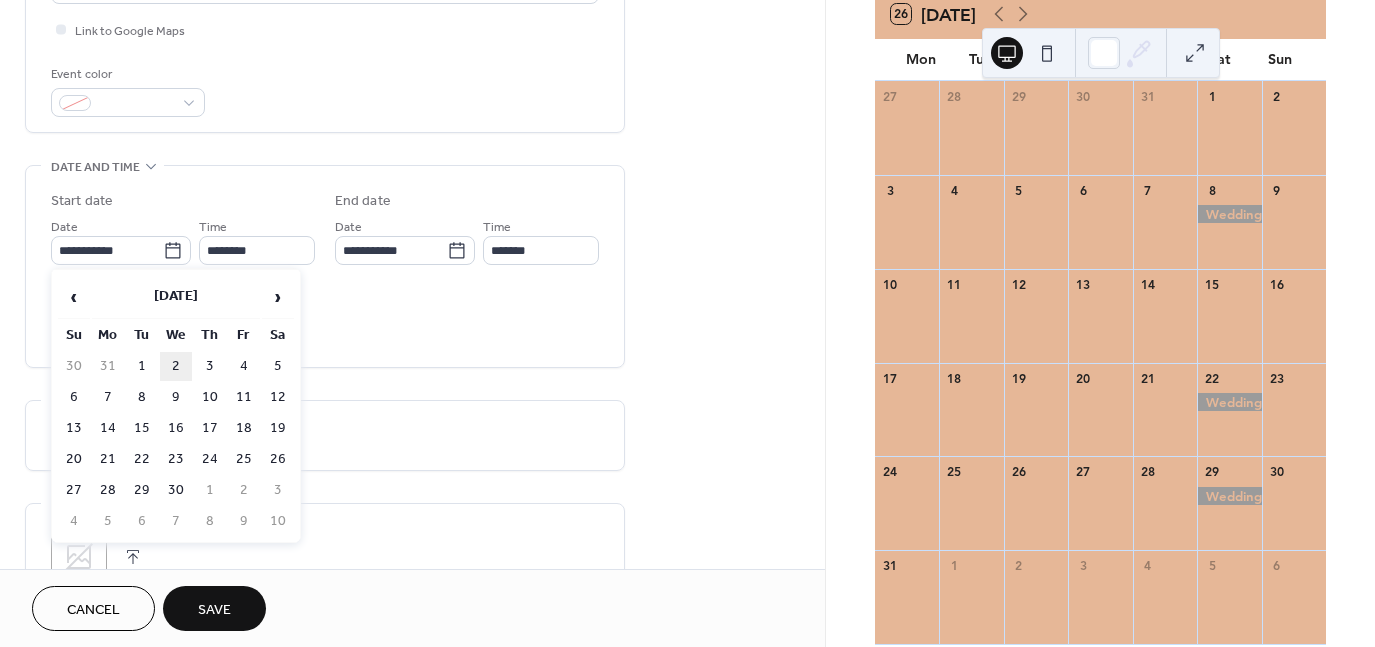 click on "2" at bounding box center (176, 366) 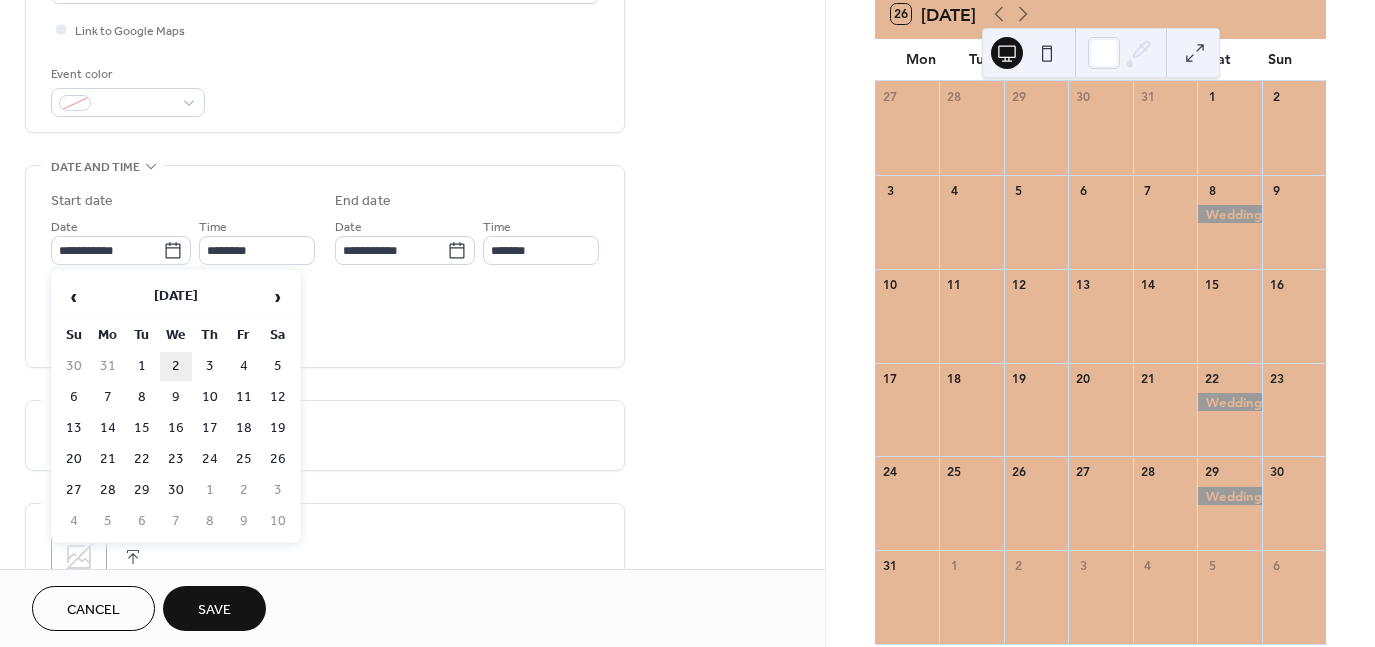 type on "**********" 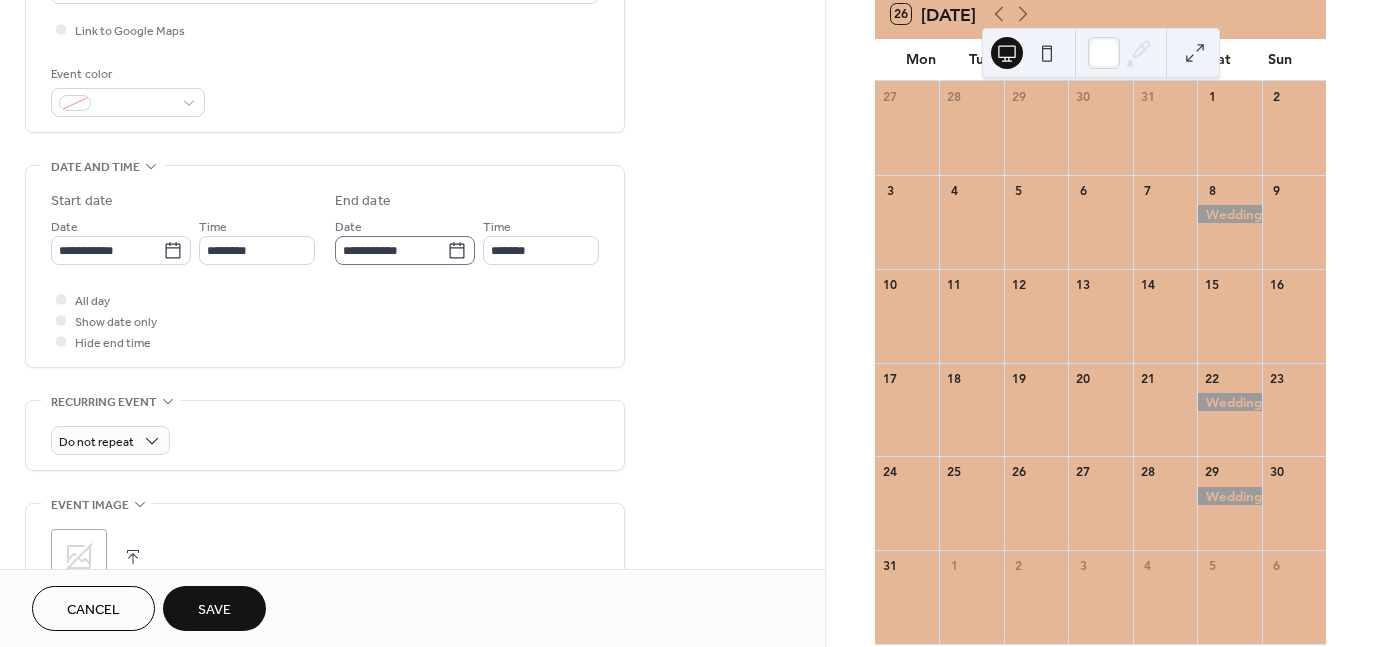 click 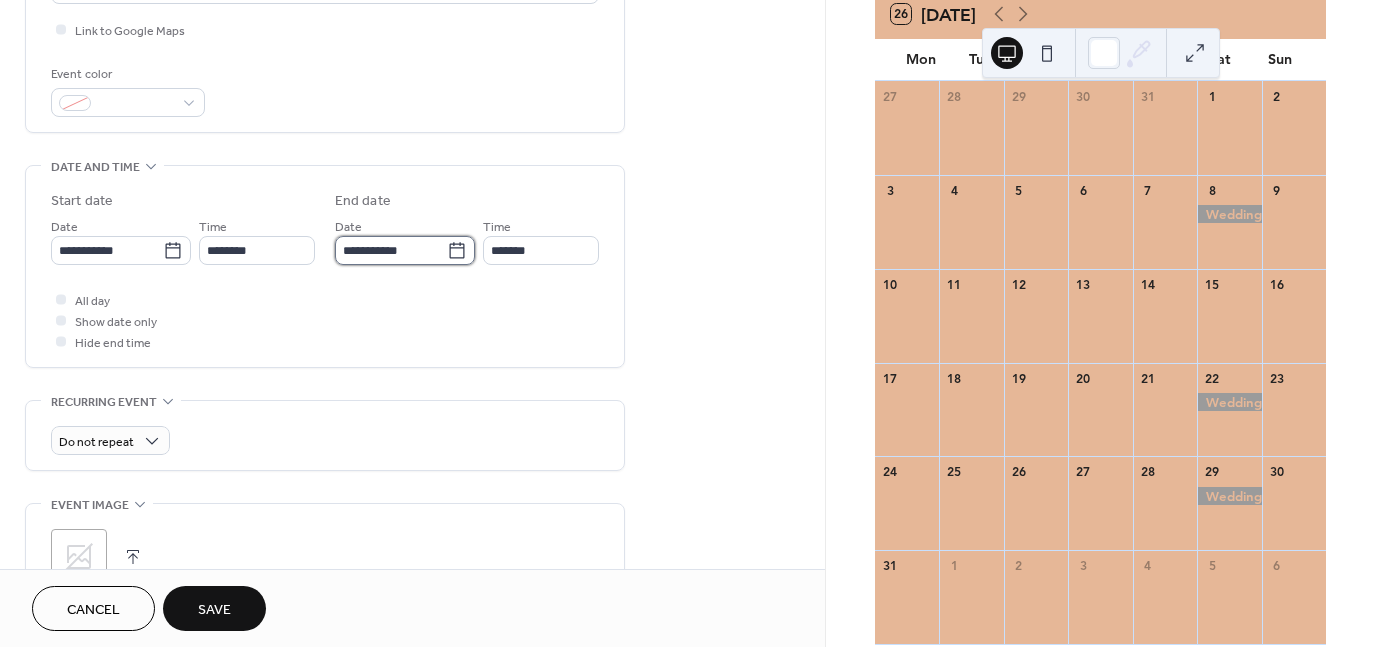 click on "**********" at bounding box center (391, 250) 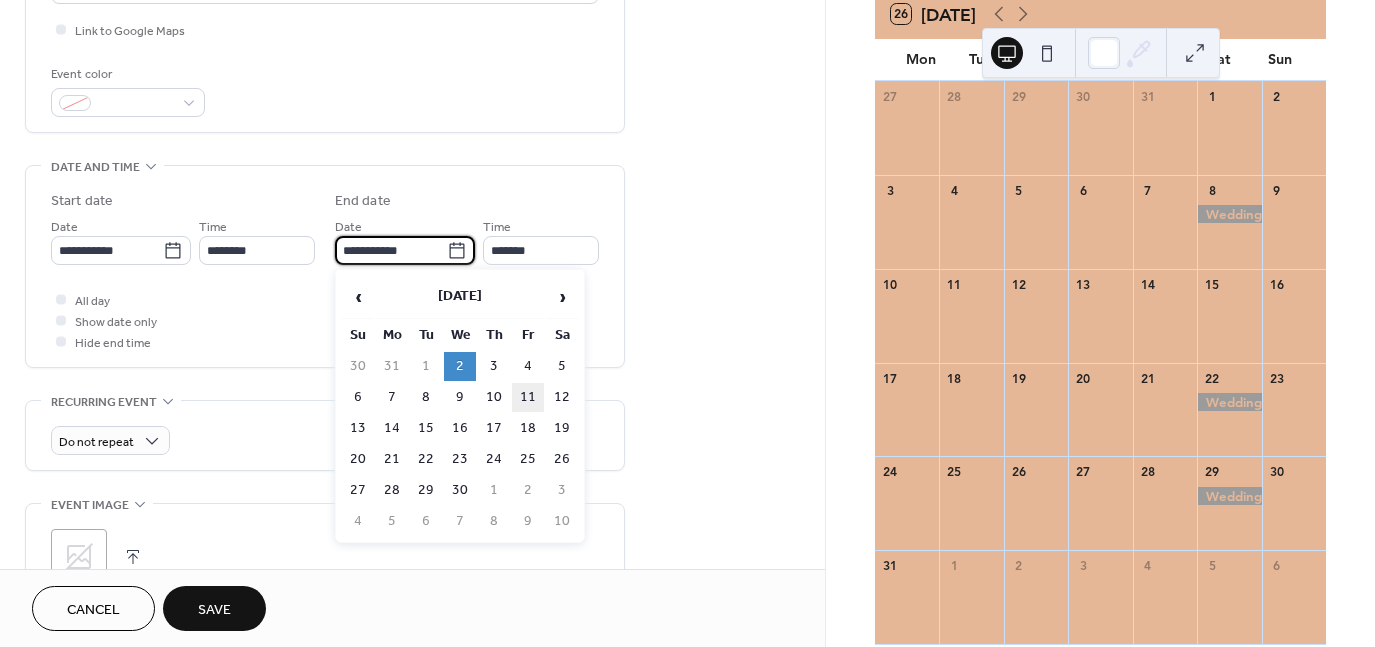 click on "11" at bounding box center (528, 397) 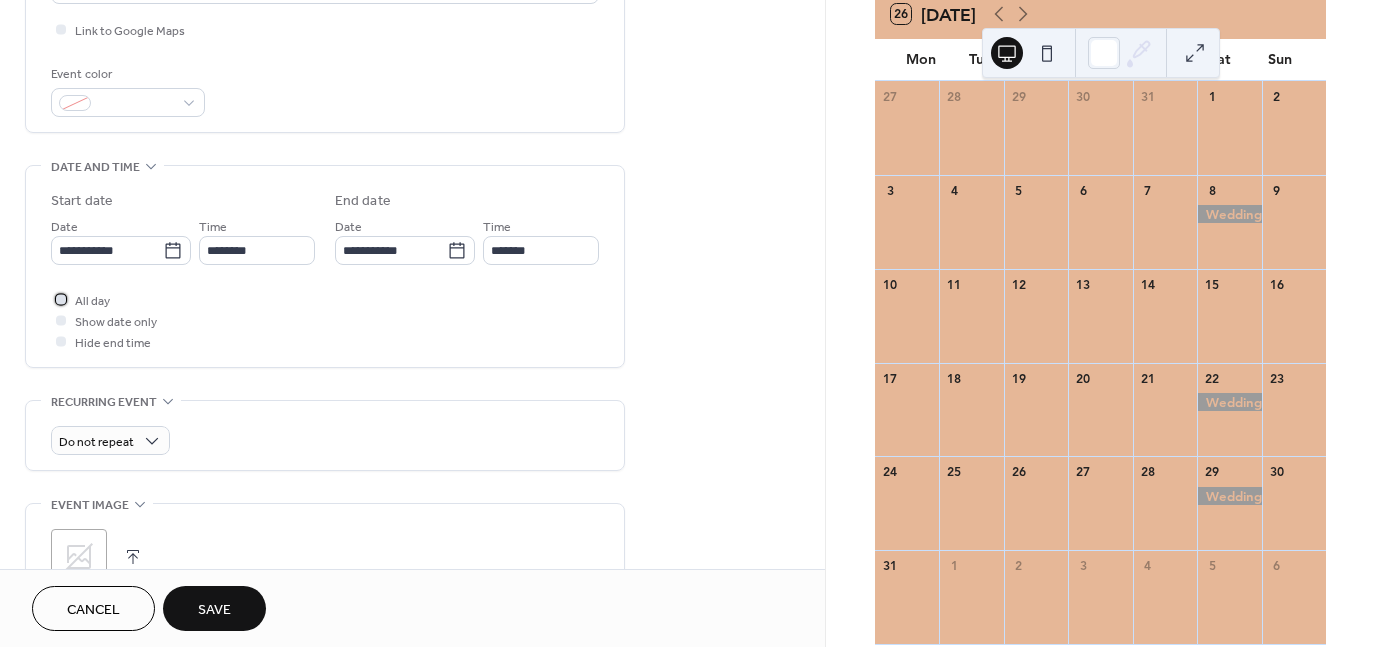click on "All day" at bounding box center (92, 301) 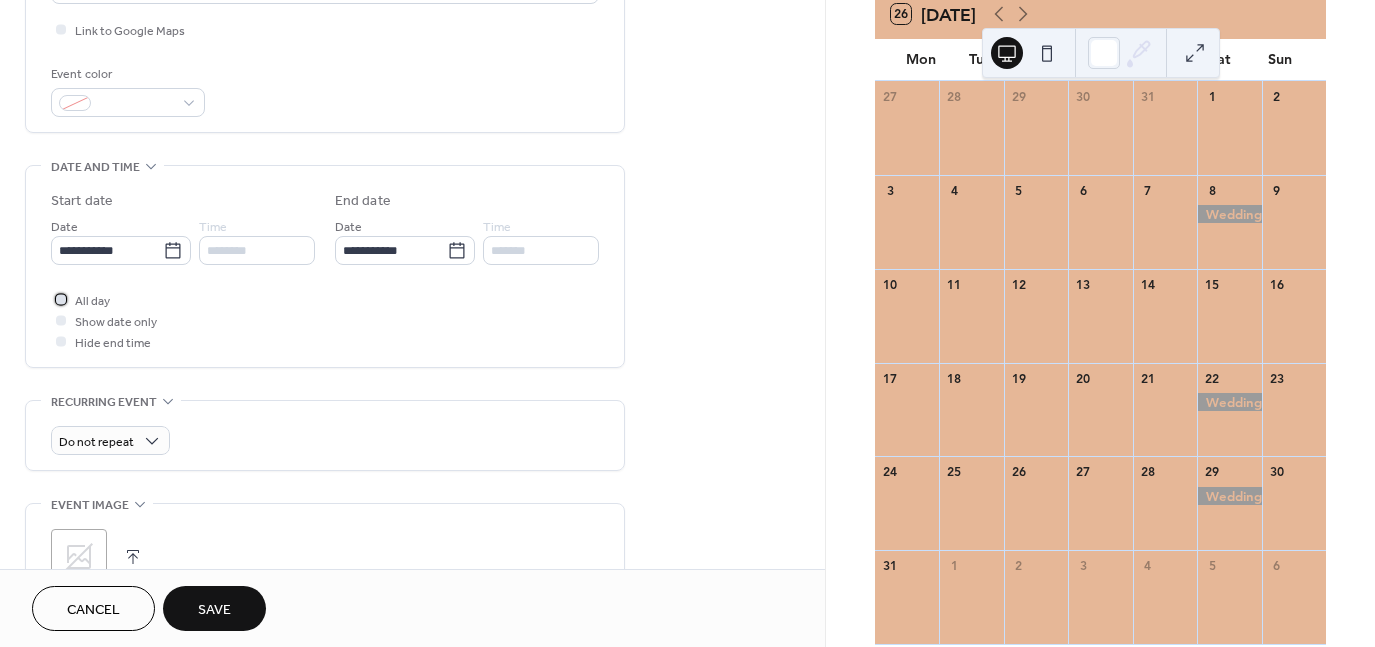 click on "All day" at bounding box center [92, 301] 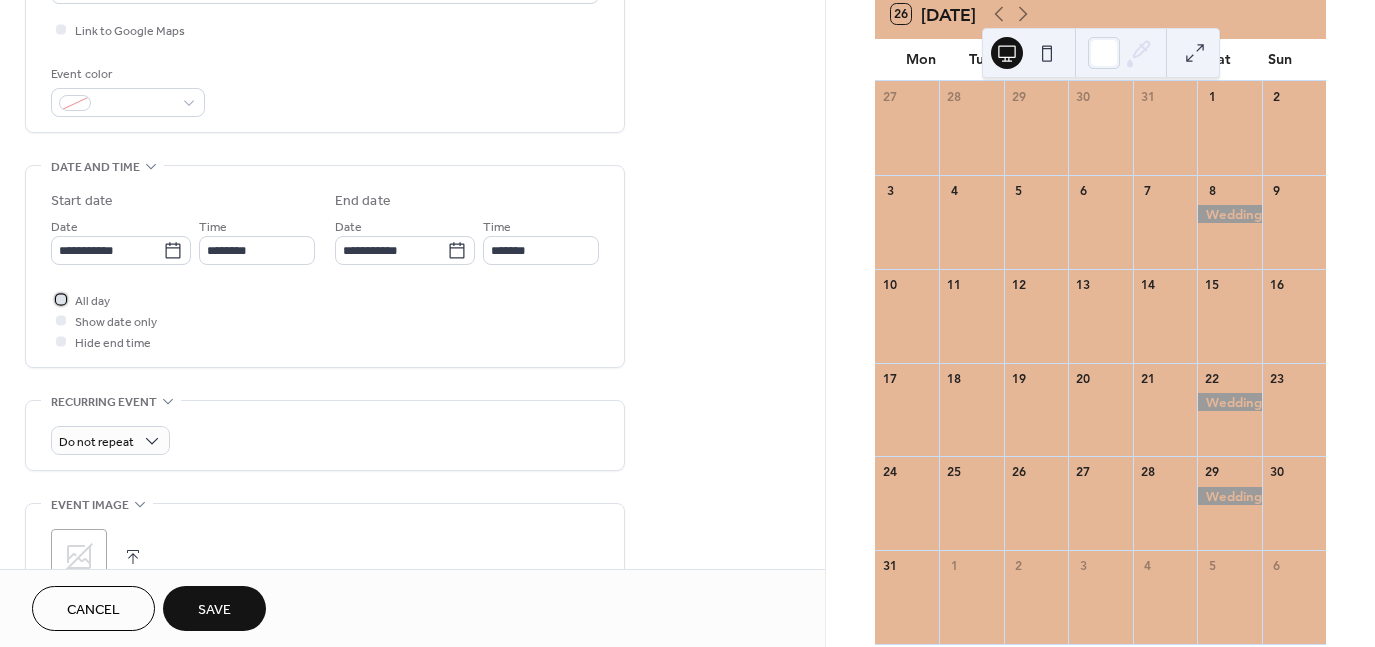click on "All day" at bounding box center (92, 301) 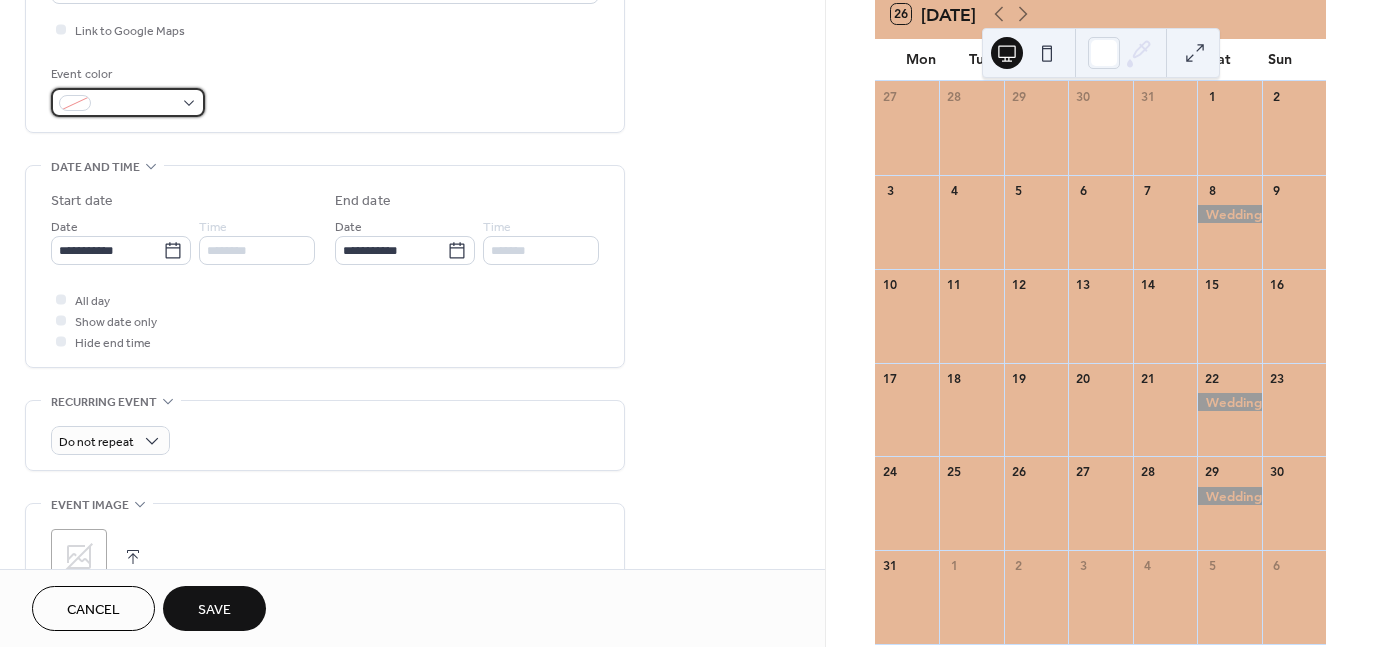 click at bounding box center (128, 102) 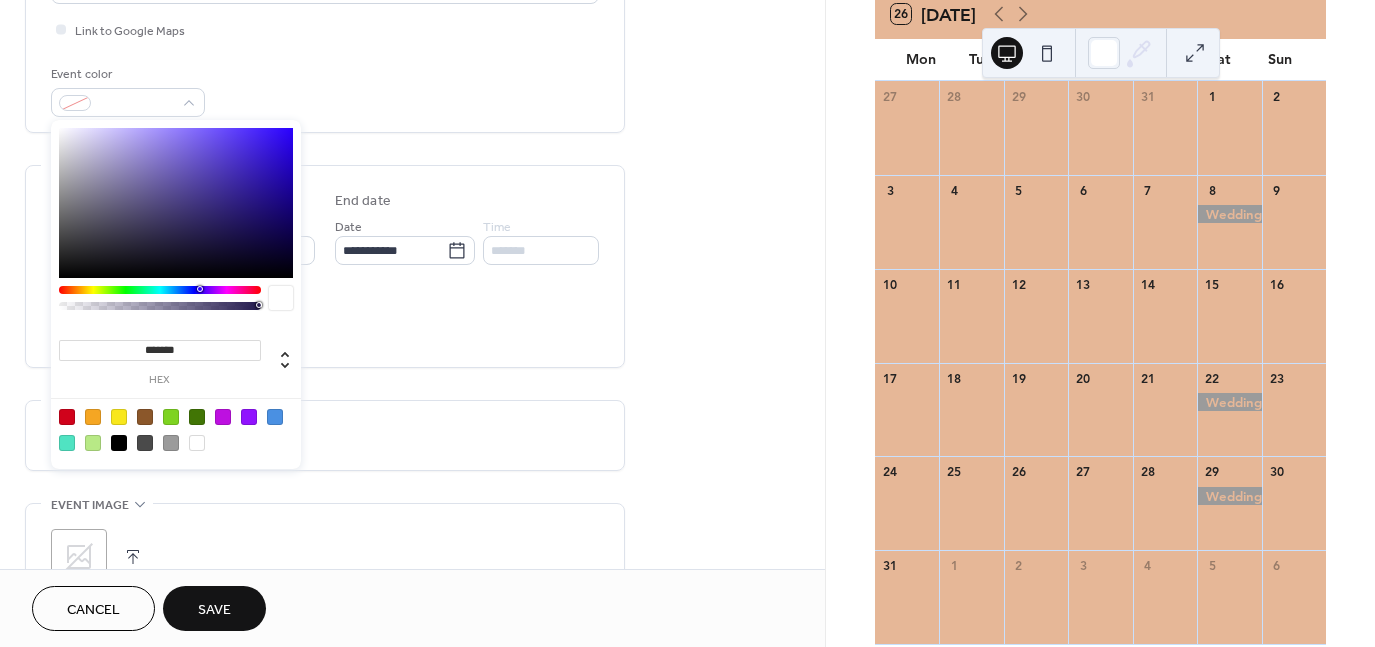 click at bounding box center (171, 443) 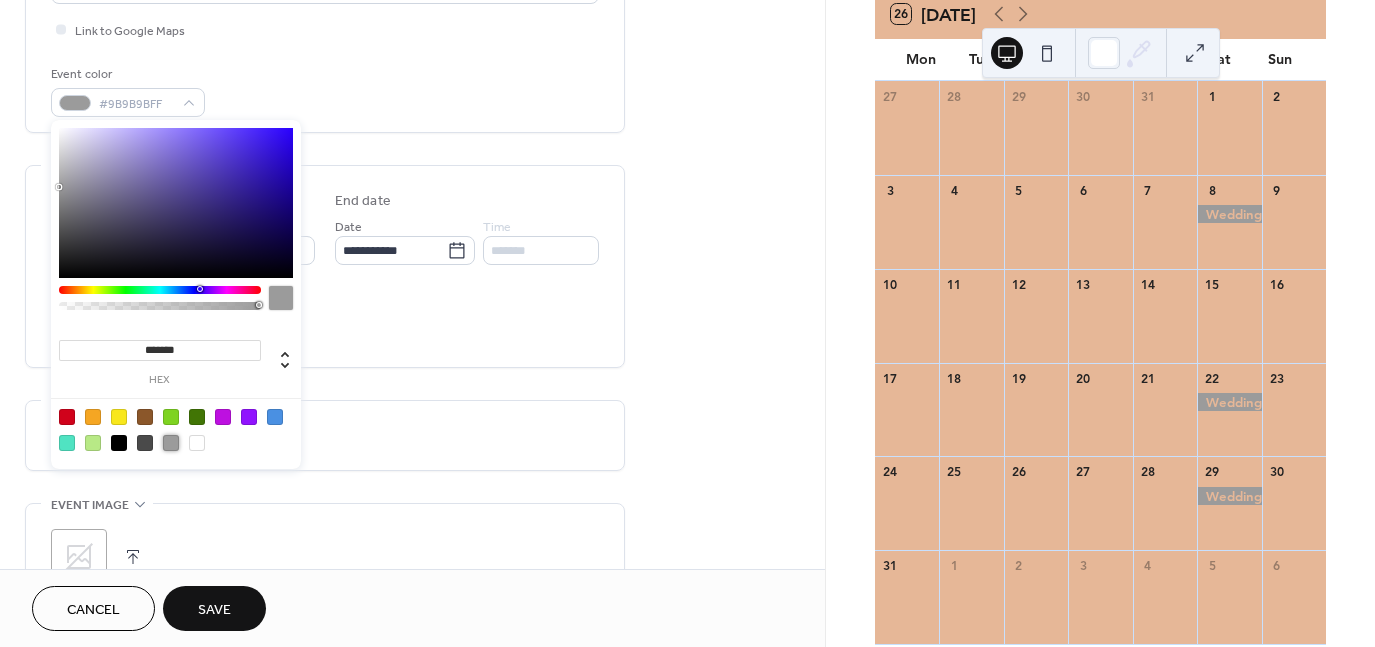 click on "All day Show date only Hide end time" at bounding box center [325, 320] 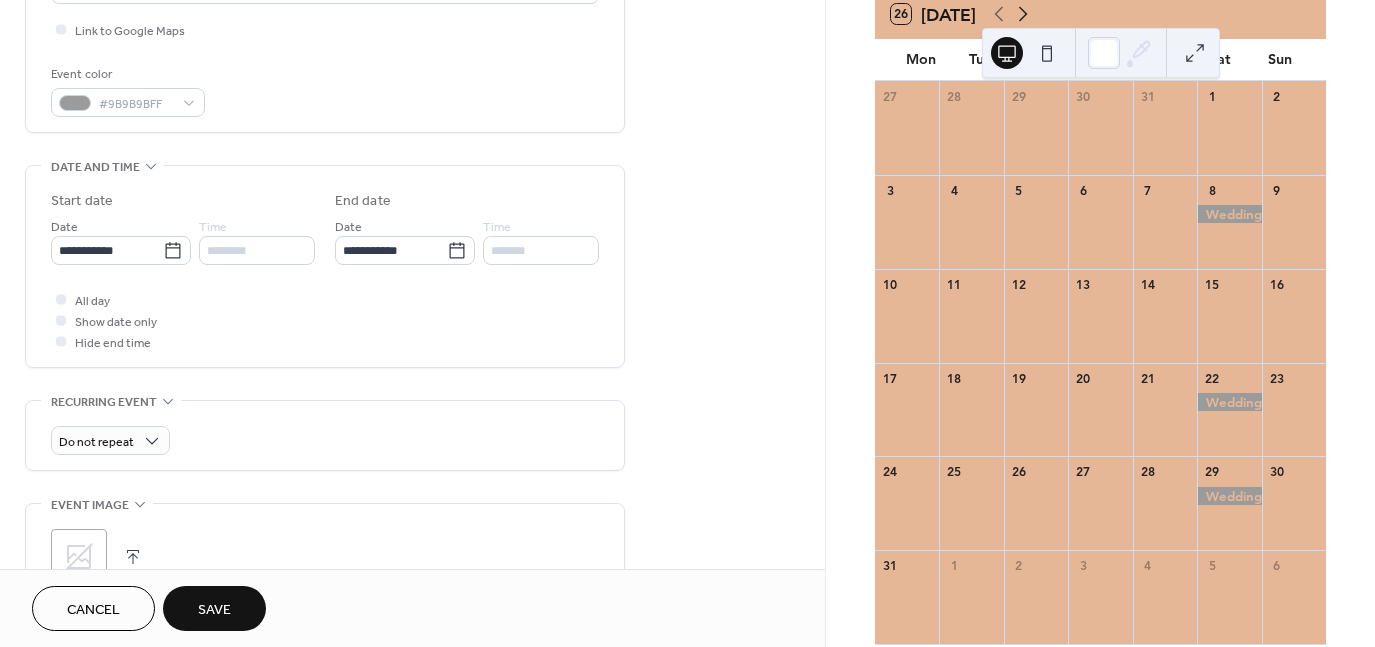 click 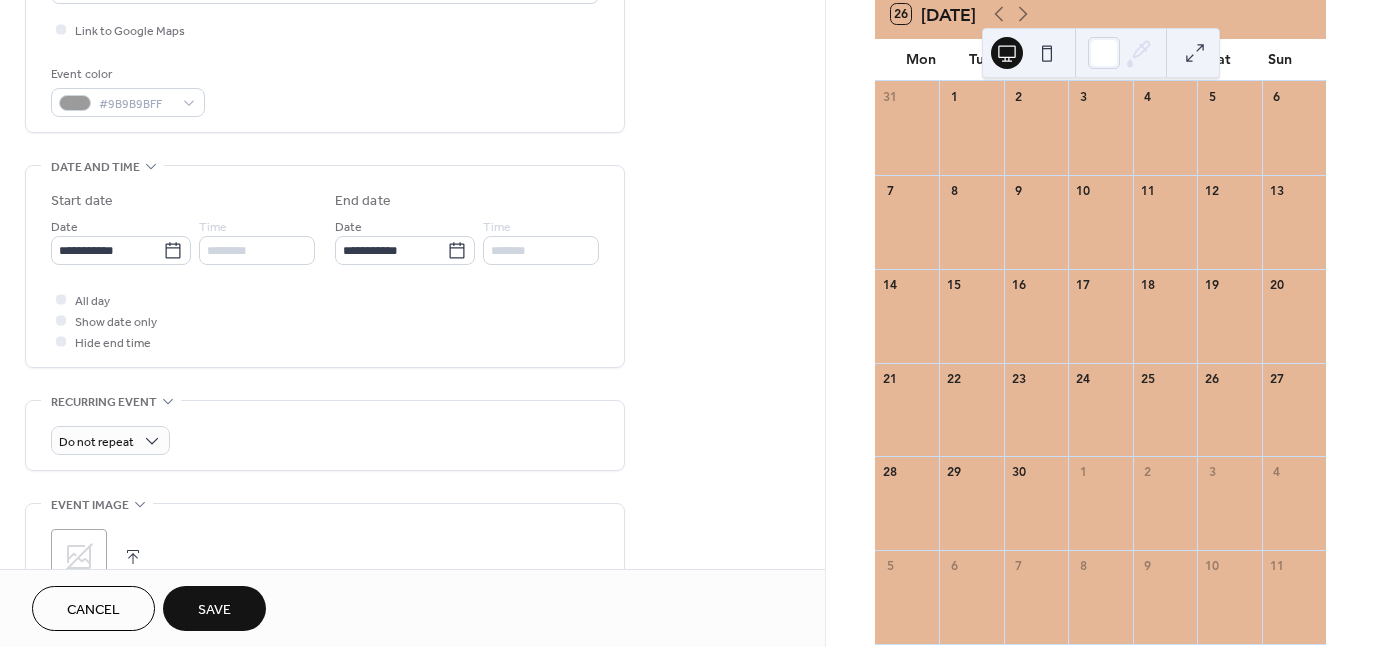 click on "Save" at bounding box center [214, 610] 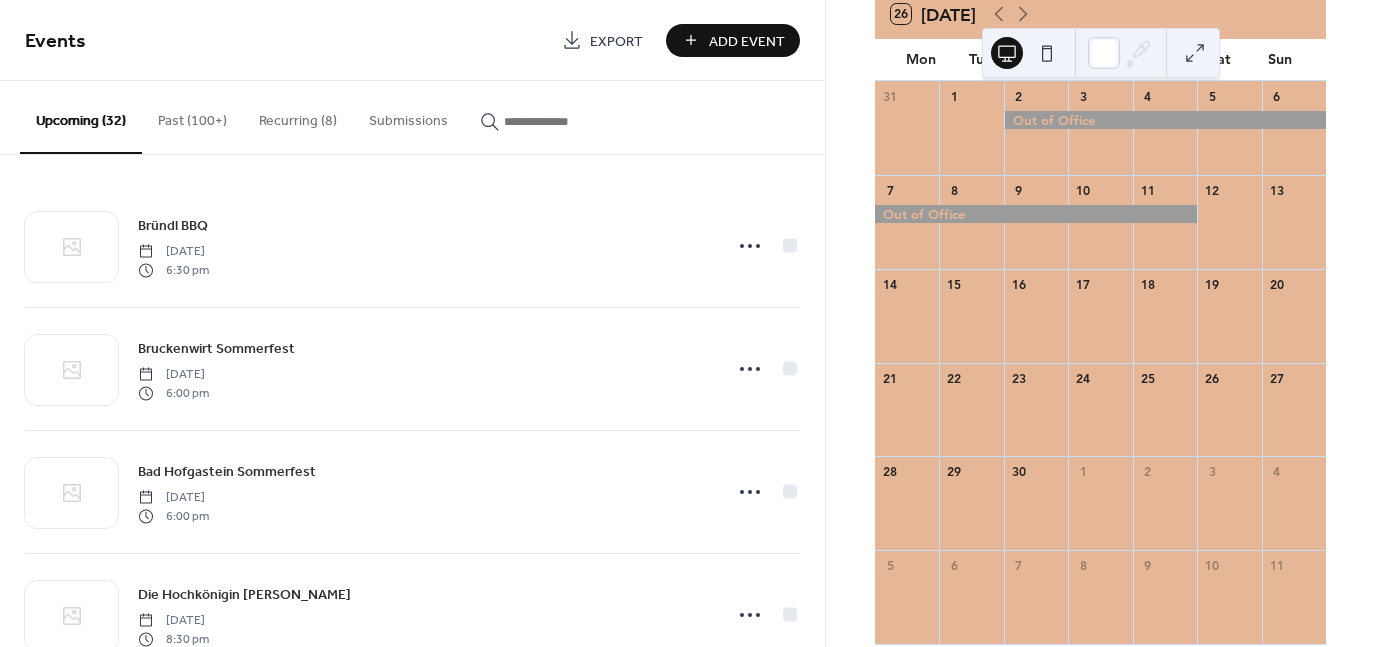 click on "Add Event" at bounding box center [747, 41] 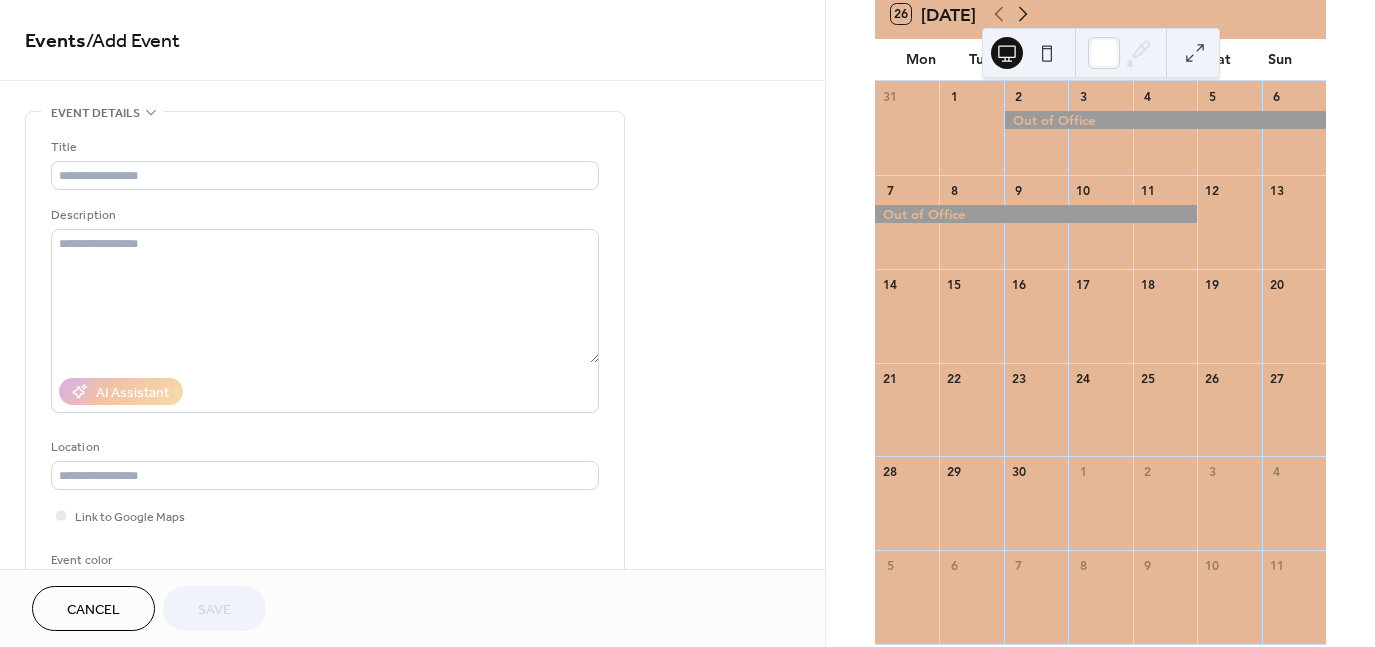 click 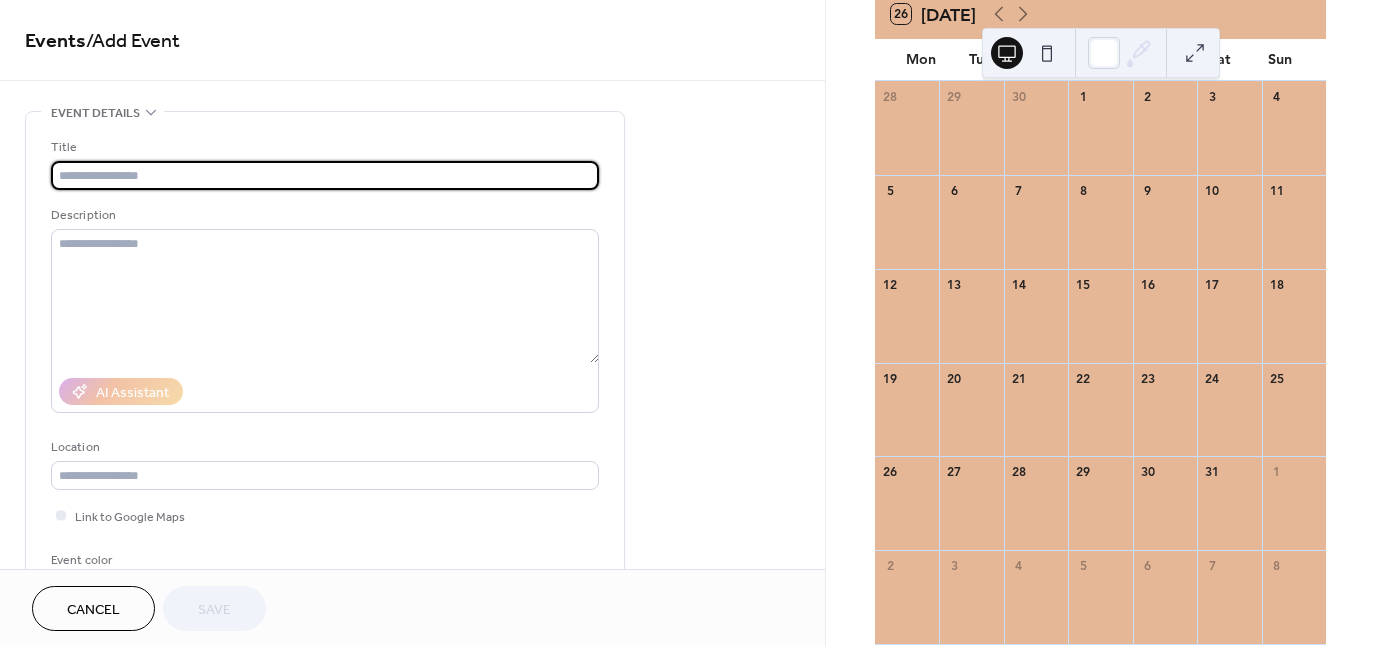 click at bounding box center (325, 175) 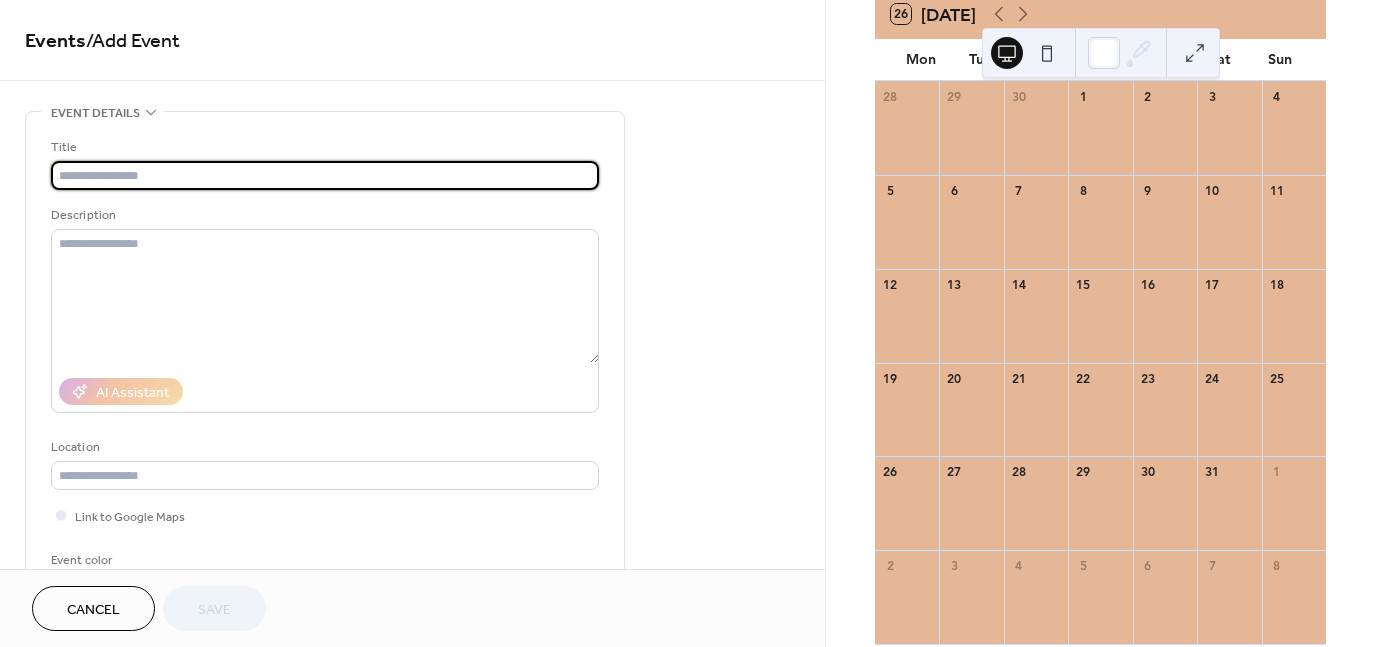 type on "*******" 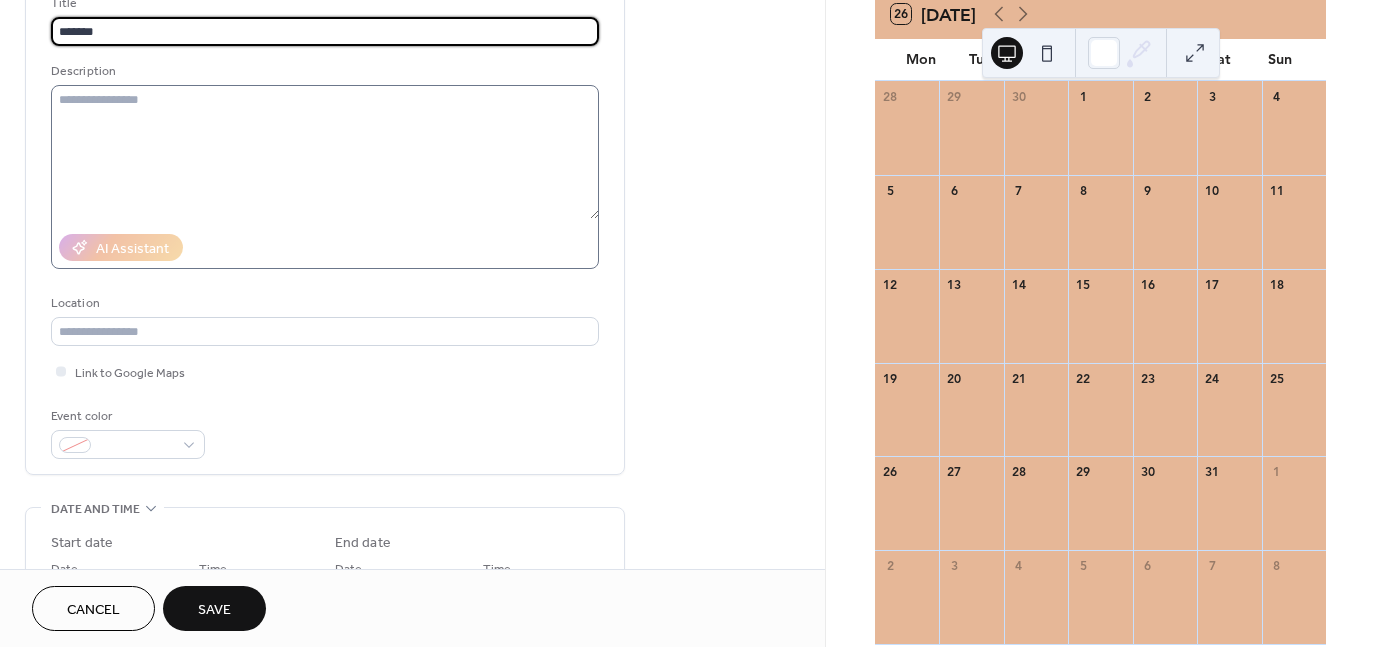 scroll, scrollTop: 240, scrollLeft: 0, axis: vertical 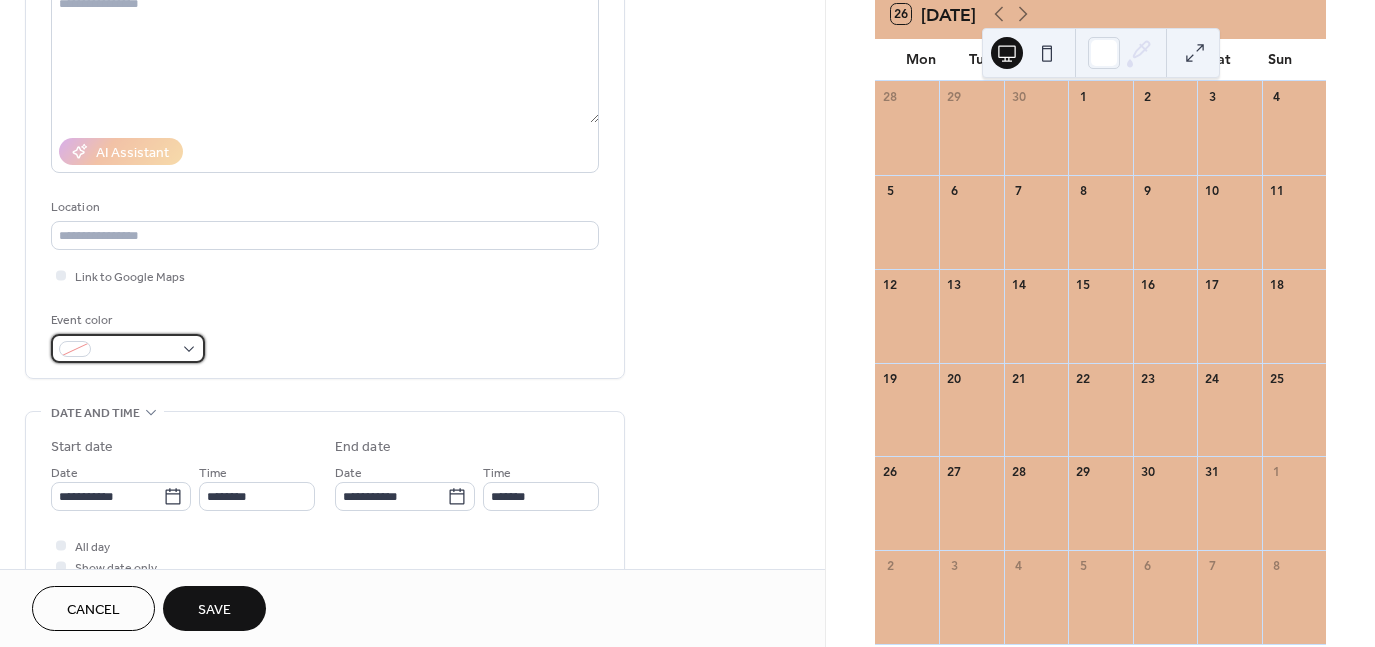 click at bounding box center [128, 348] 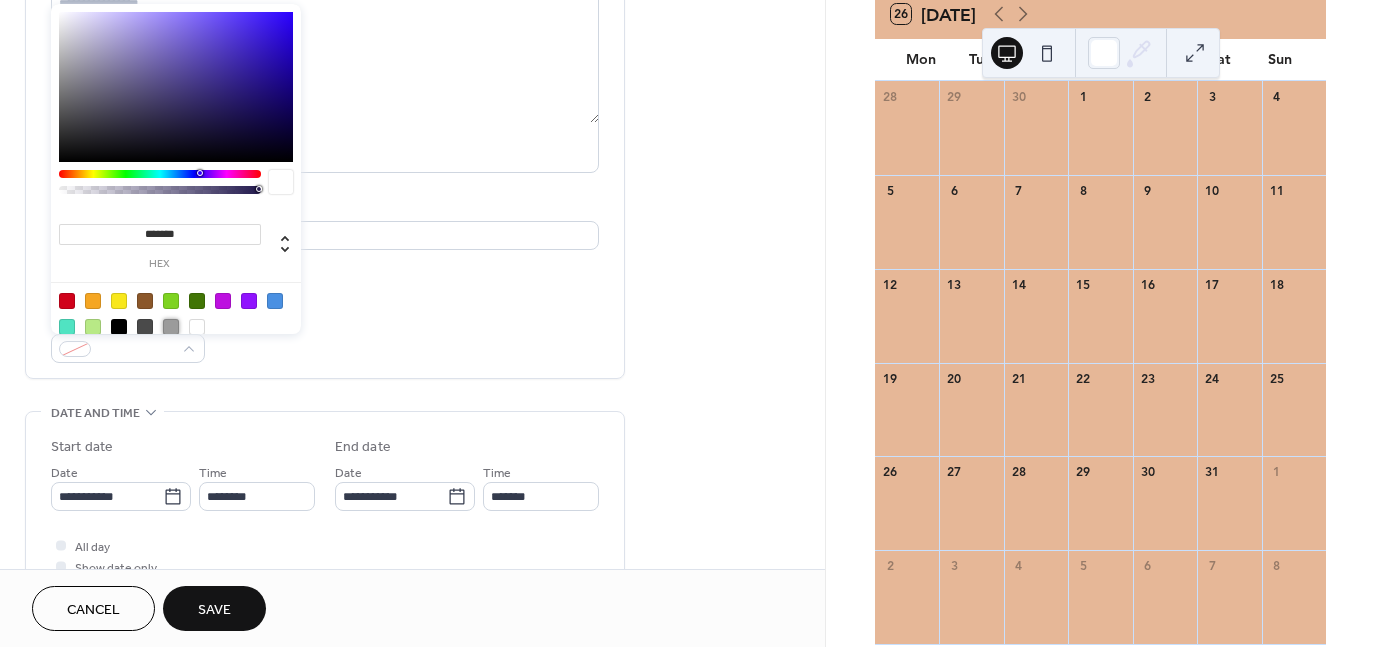 click at bounding box center [171, 327] 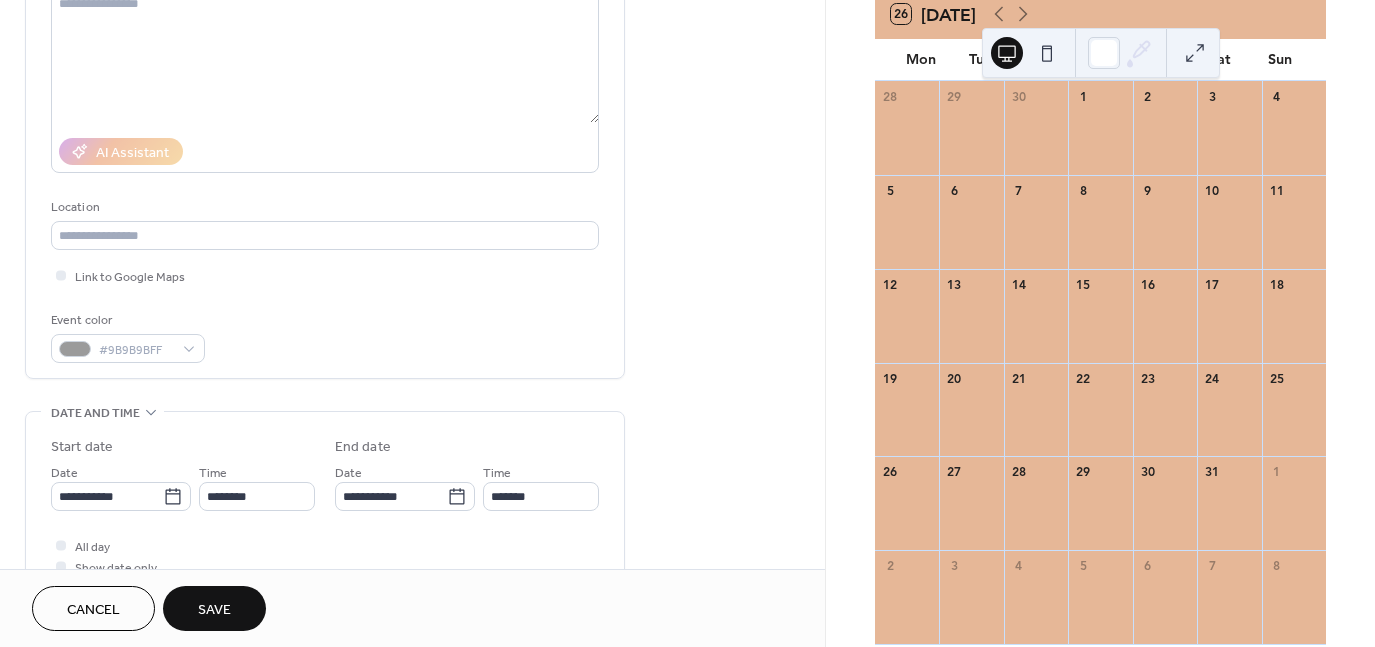 click on "Event color #9B9B9BFF" at bounding box center (325, 336) 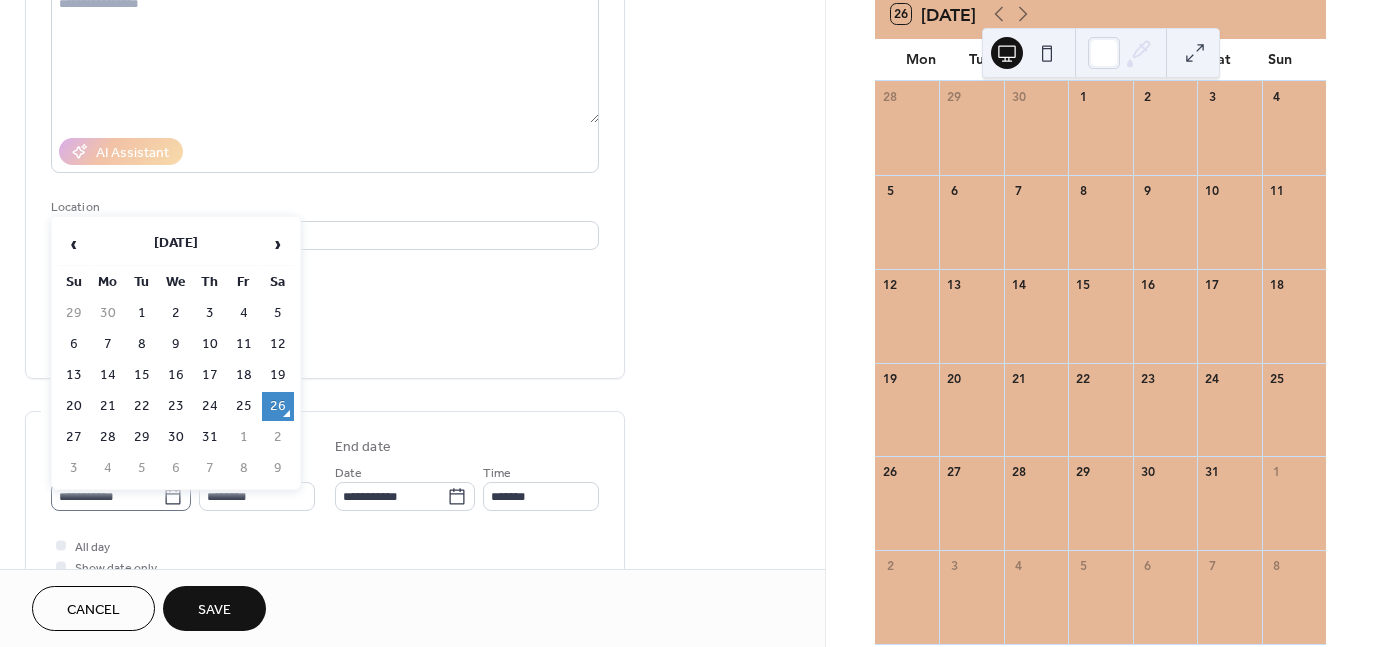 click 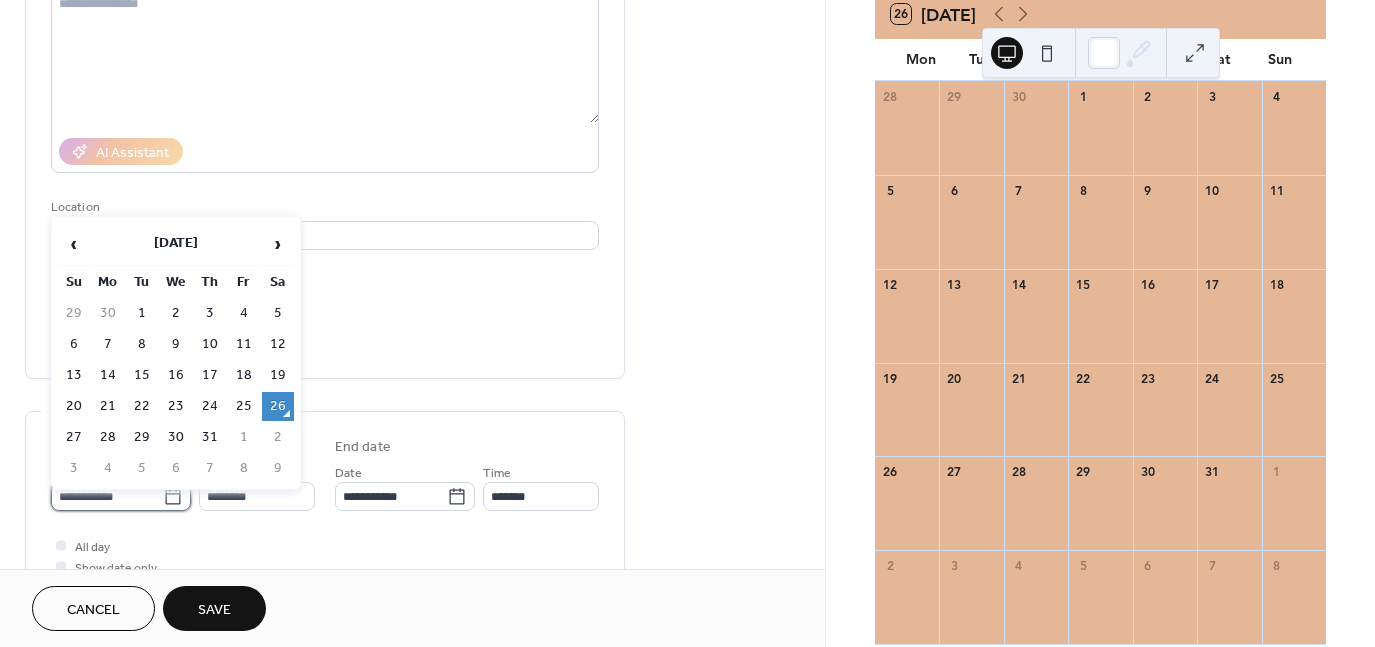 click on "**********" at bounding box center (107, 496) 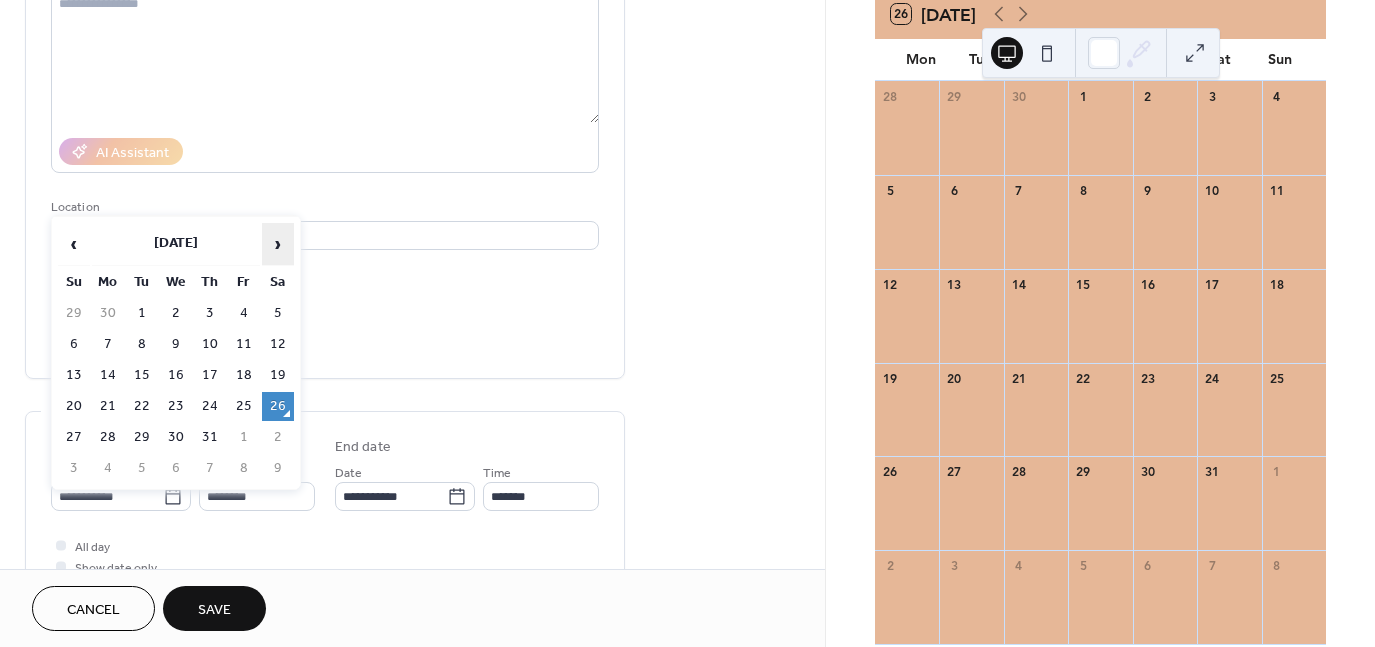 click on "›" at bounding box center (278, 244) 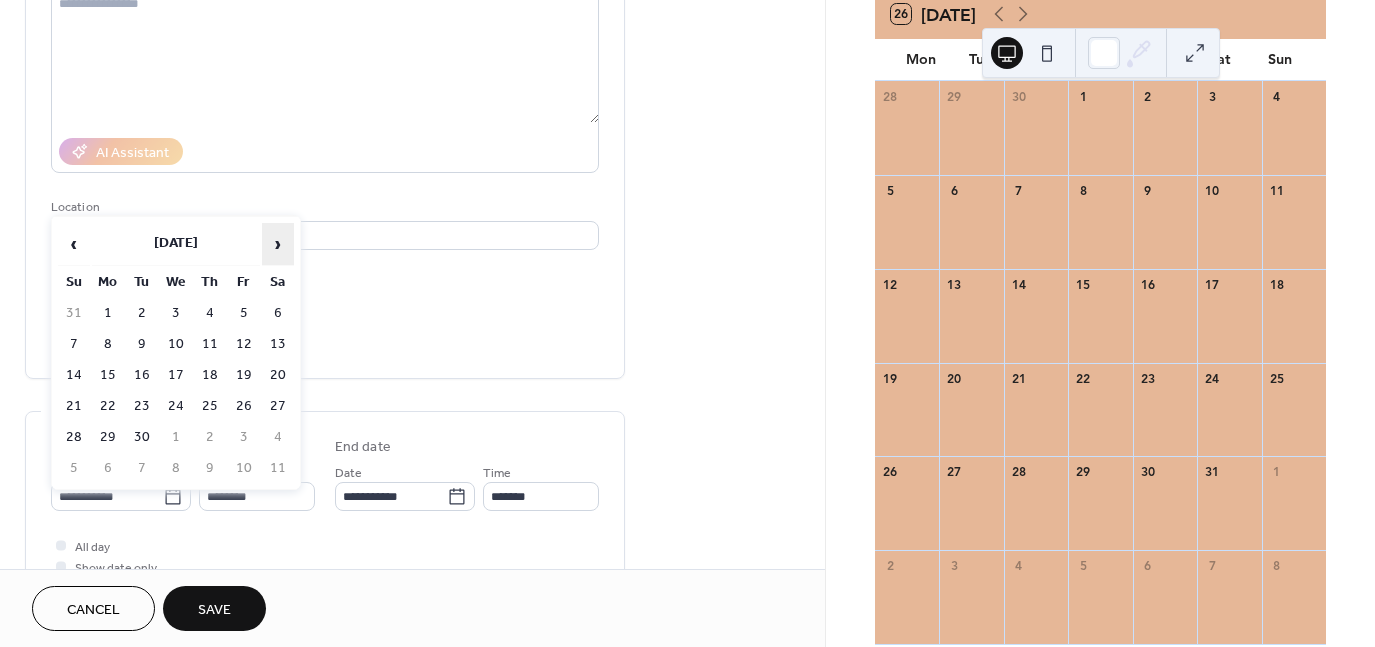 click on "›" at bounding box center [278, 244] 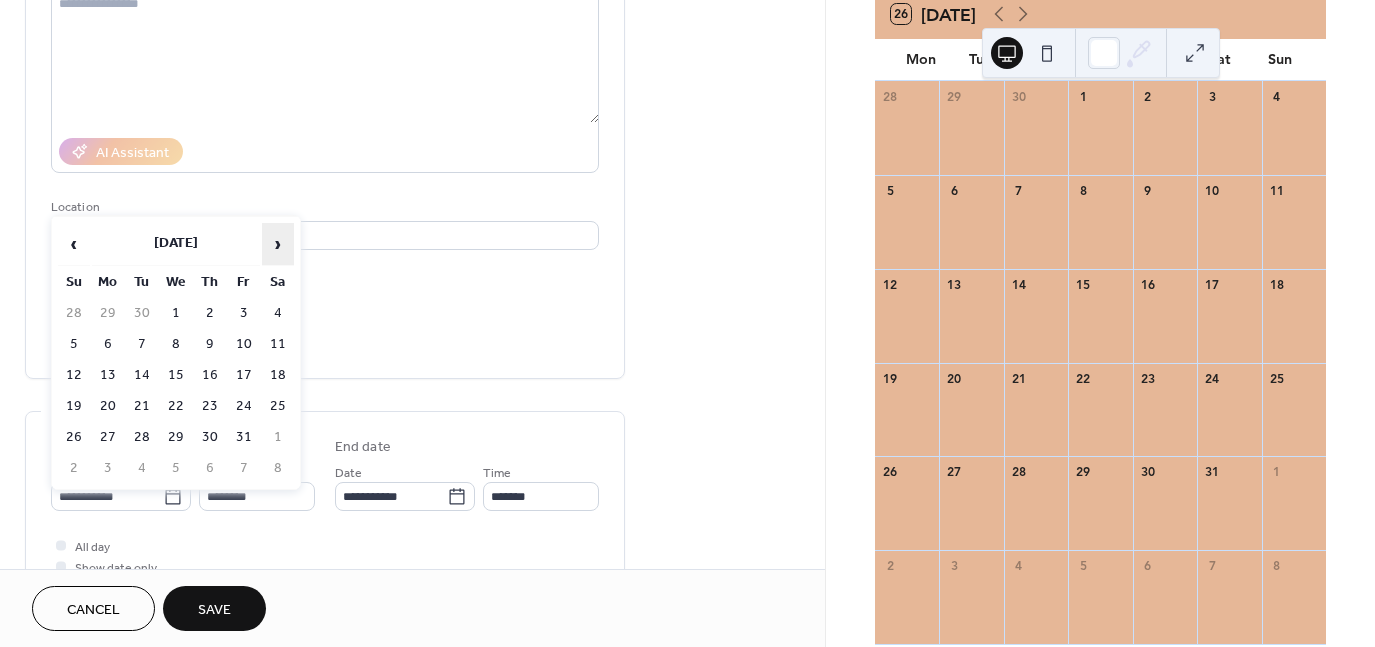 click on "›" at bounding box center [278, 244] 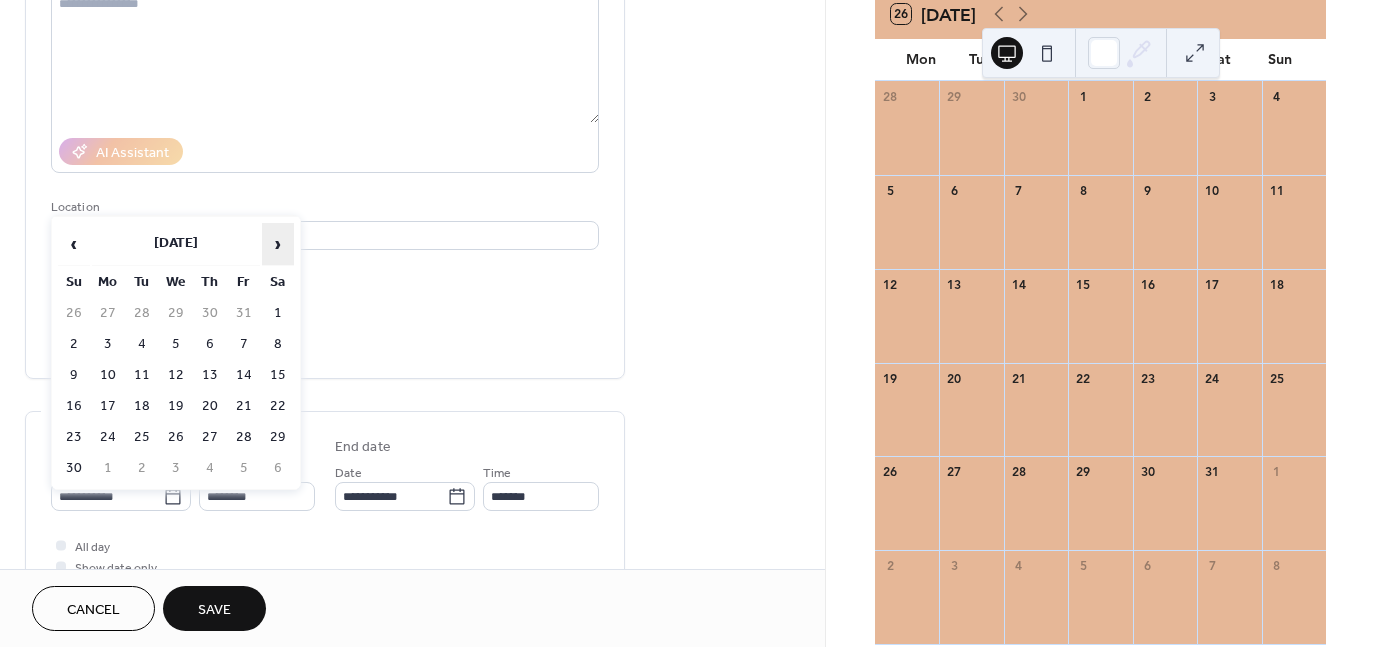click on "›" at bounding box center (278, 244) 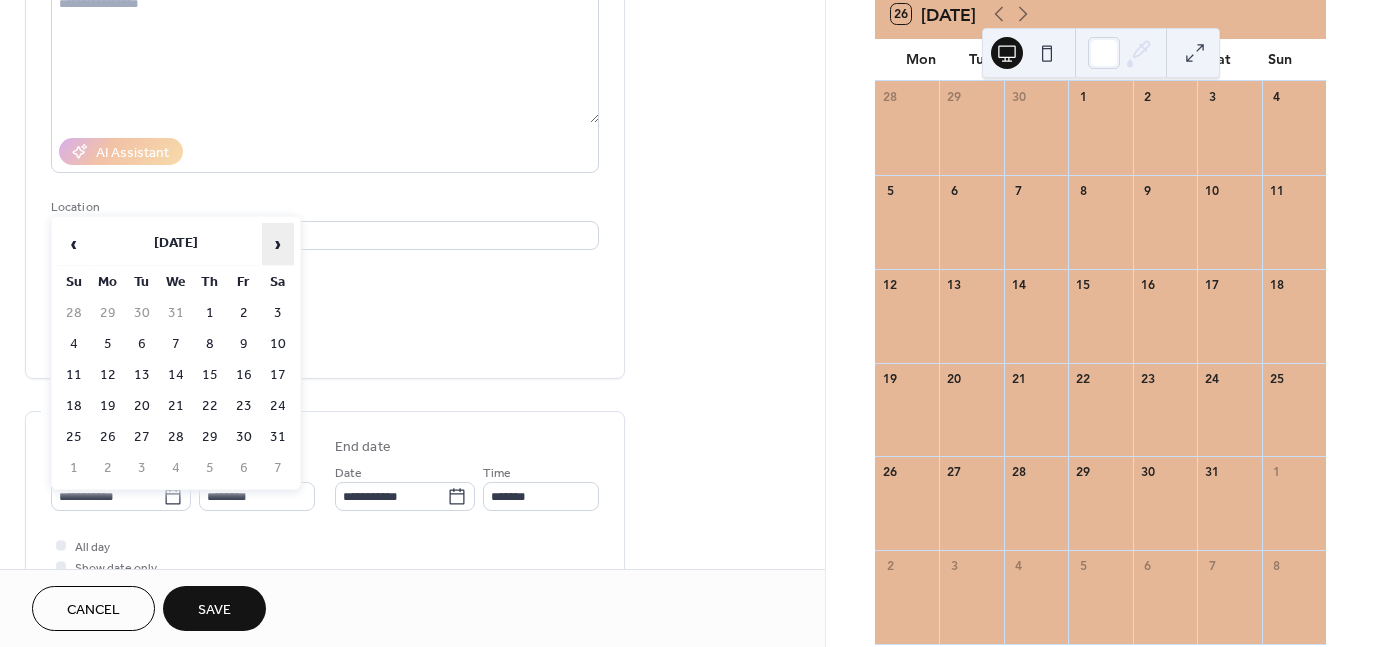 click on "›" at bounding box center (278, 244) 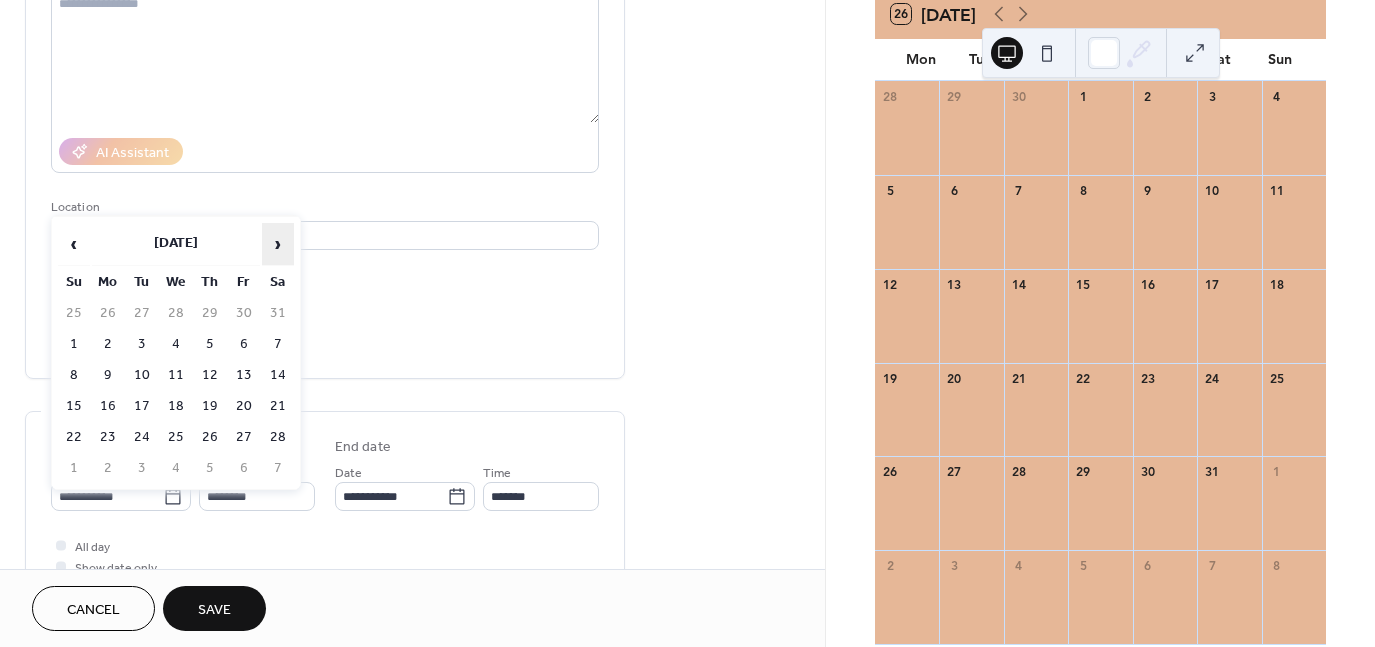 click on "›" at bounding box center (278, 244) 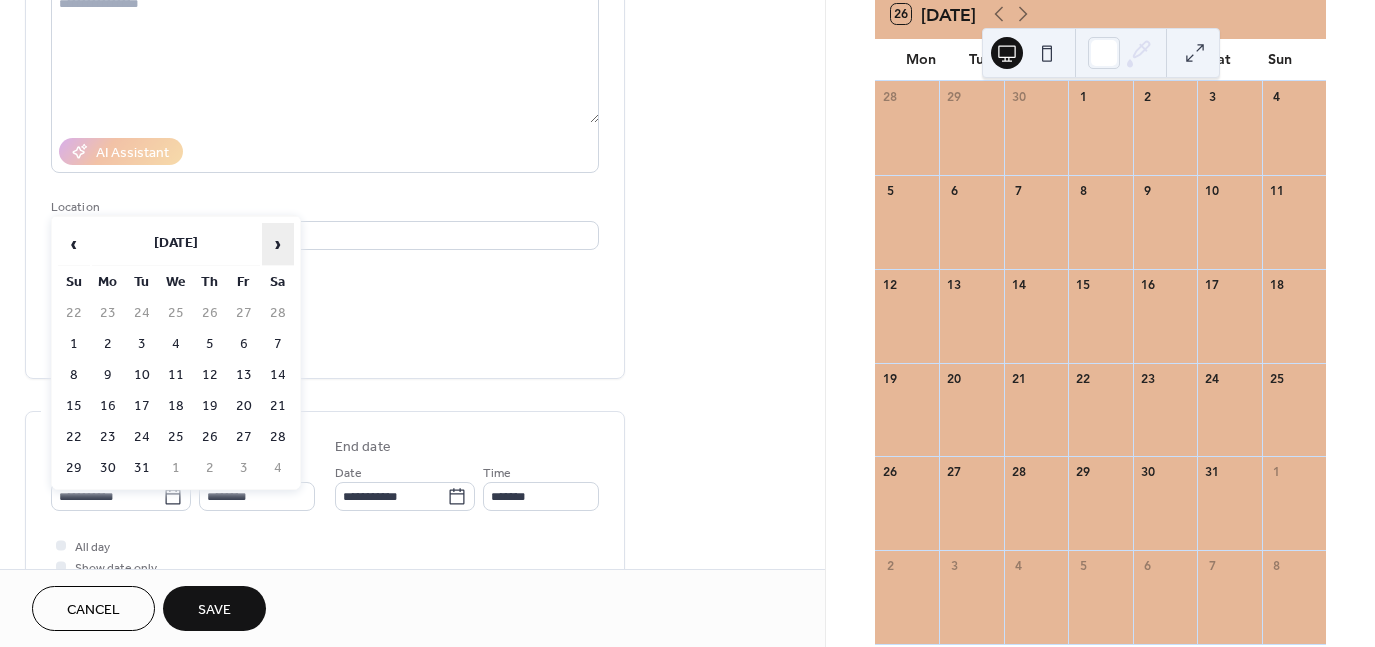 click on "›" at bounding box center (278, 244) 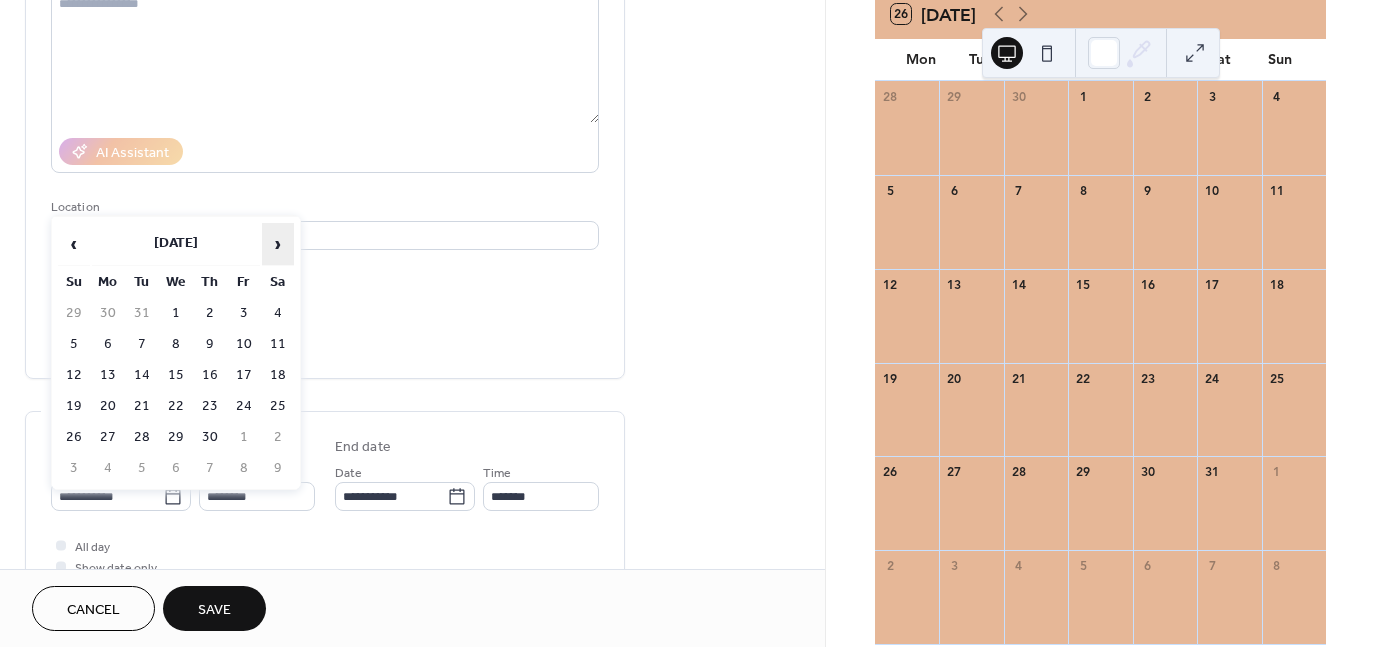 click on "›" at bounding box center (278, 244) 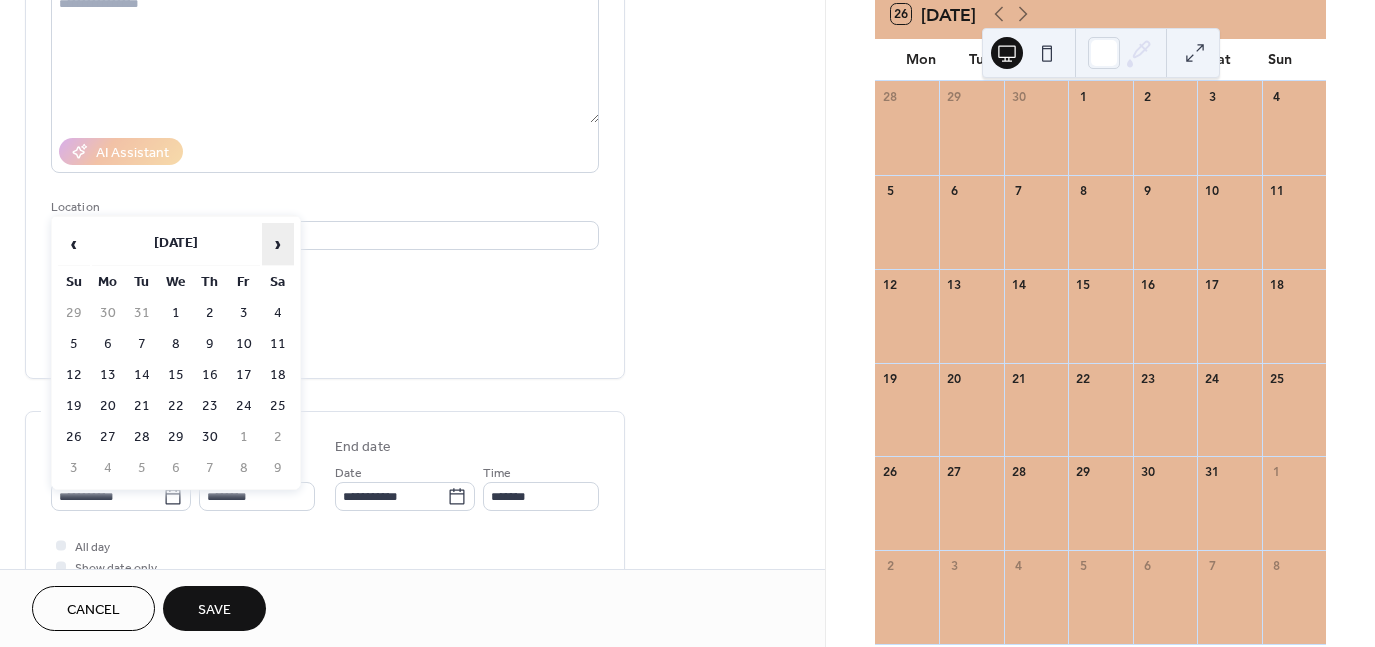 click on "›" at bounding box center [278, 244] 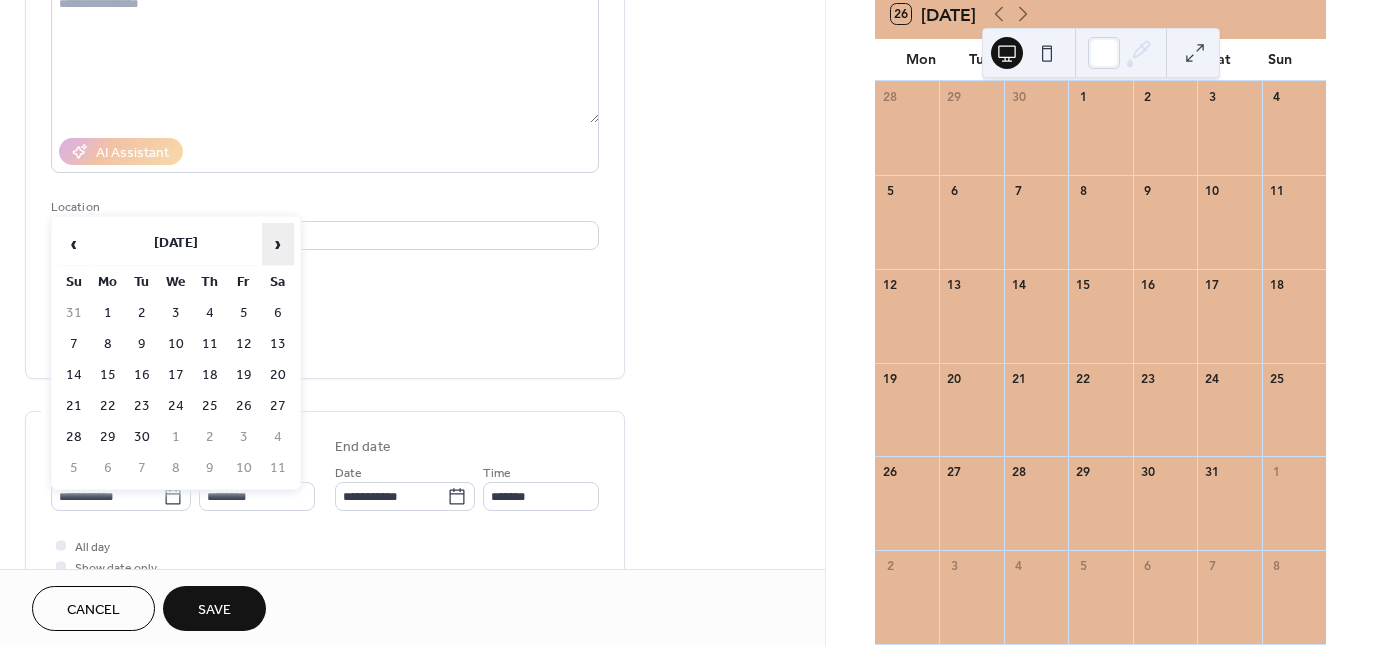 click on "›" at bounding box center [278, 244] 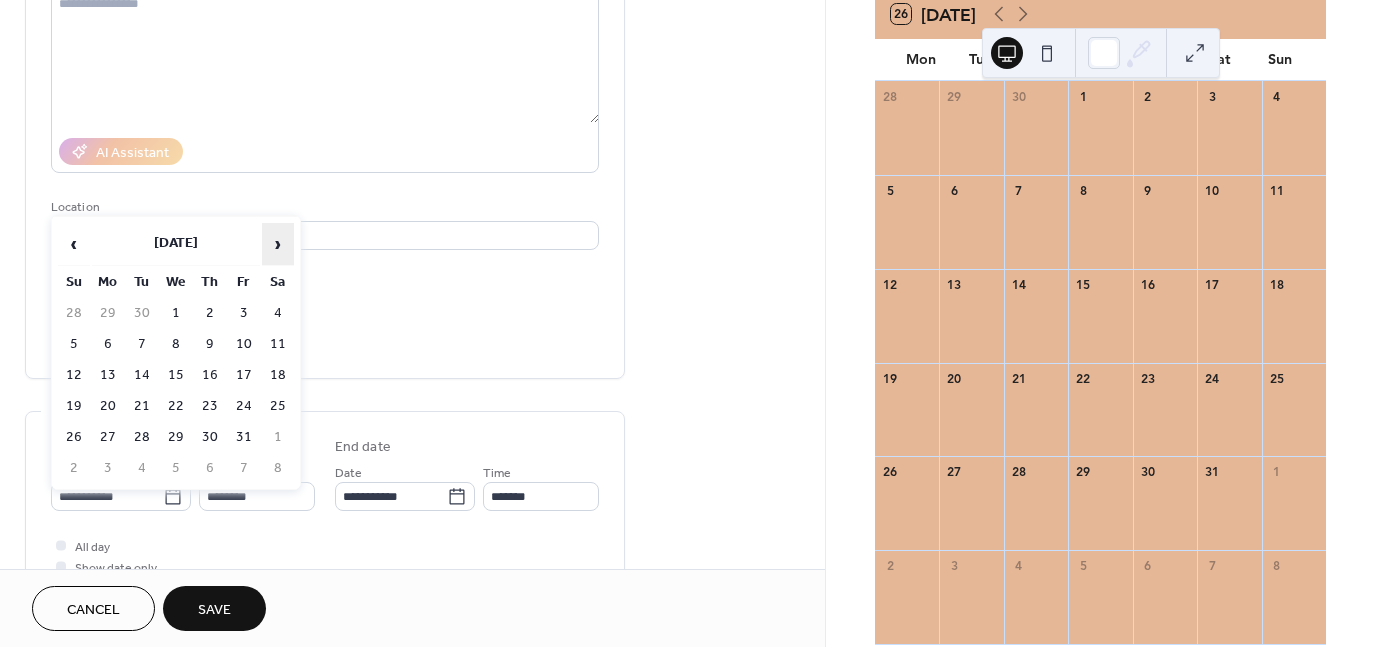 click on "›" at bounding box center (278, 244) 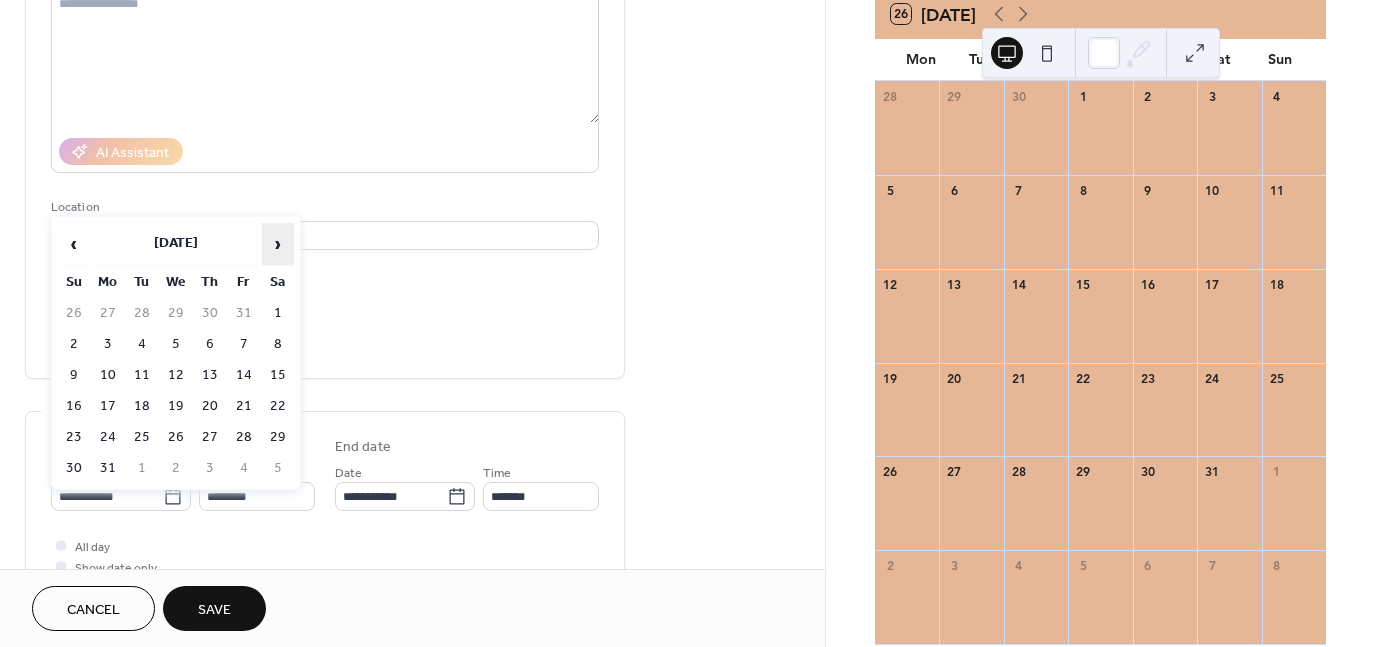 click on "›" at bounding box center [278, 244] 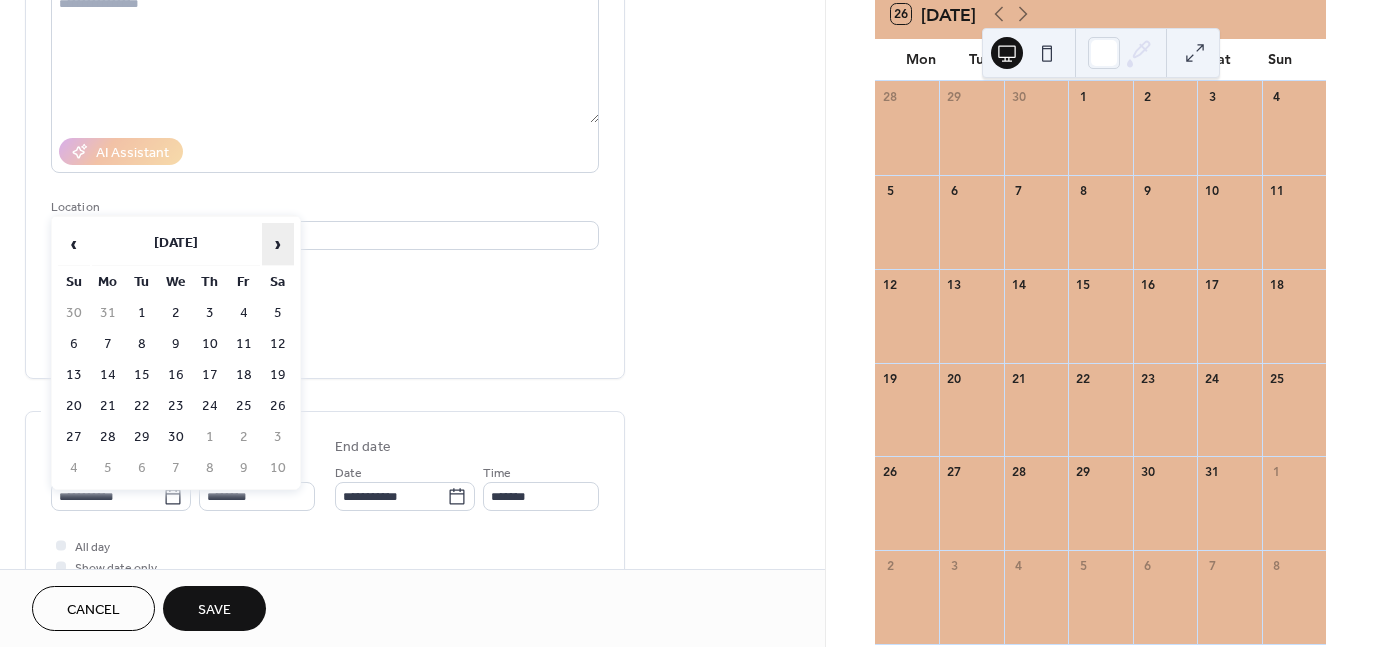 click on "›" at bounding box center [278, 244] 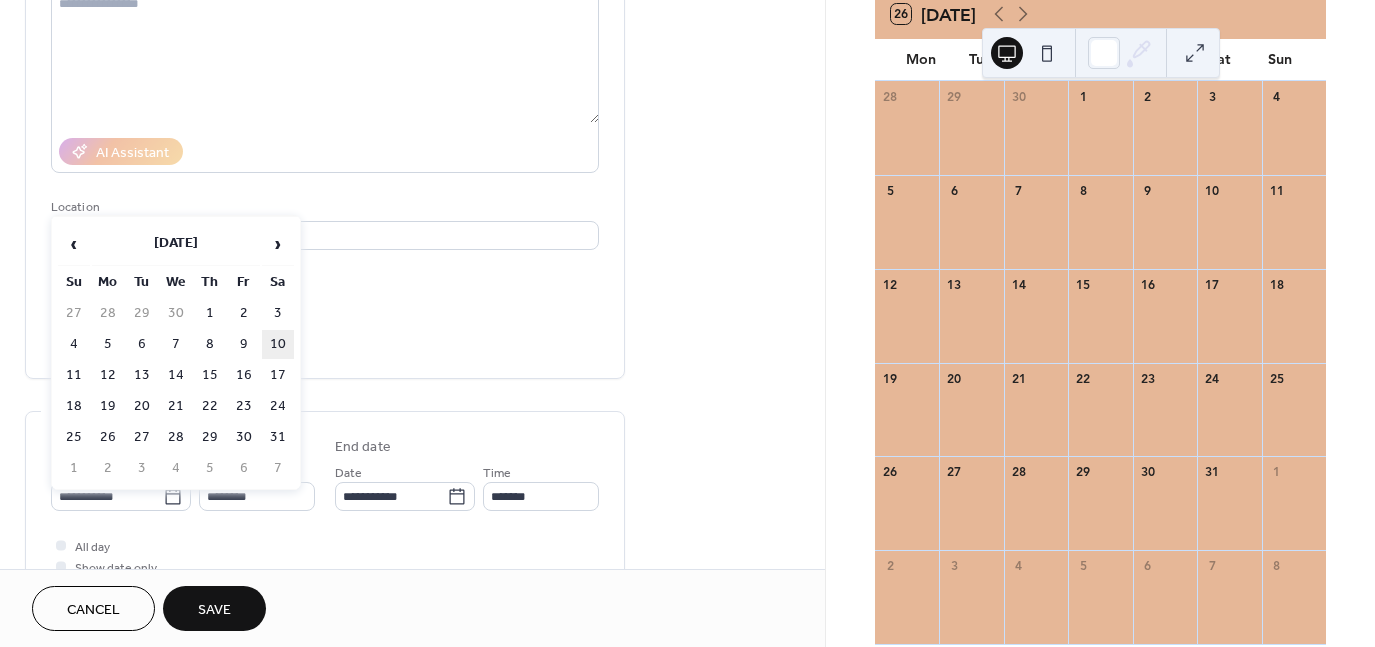 click on "10" at bounding box center [278, 344] 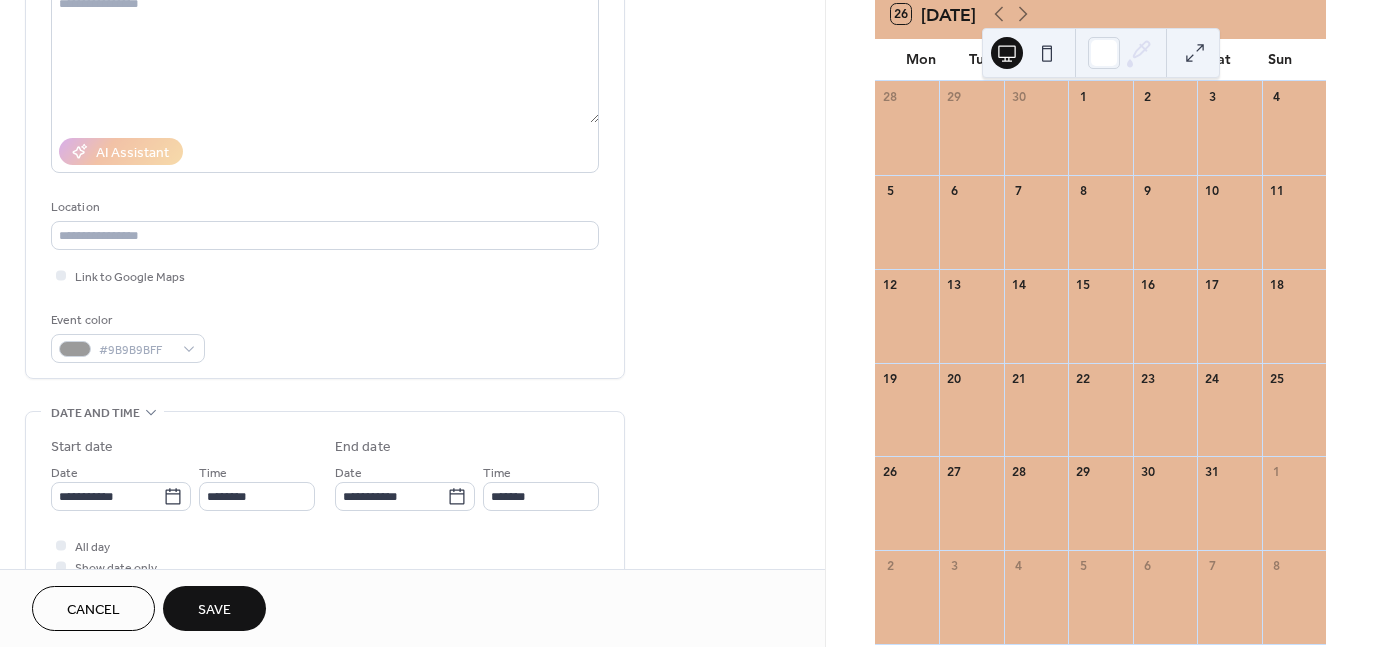 type on "**********" 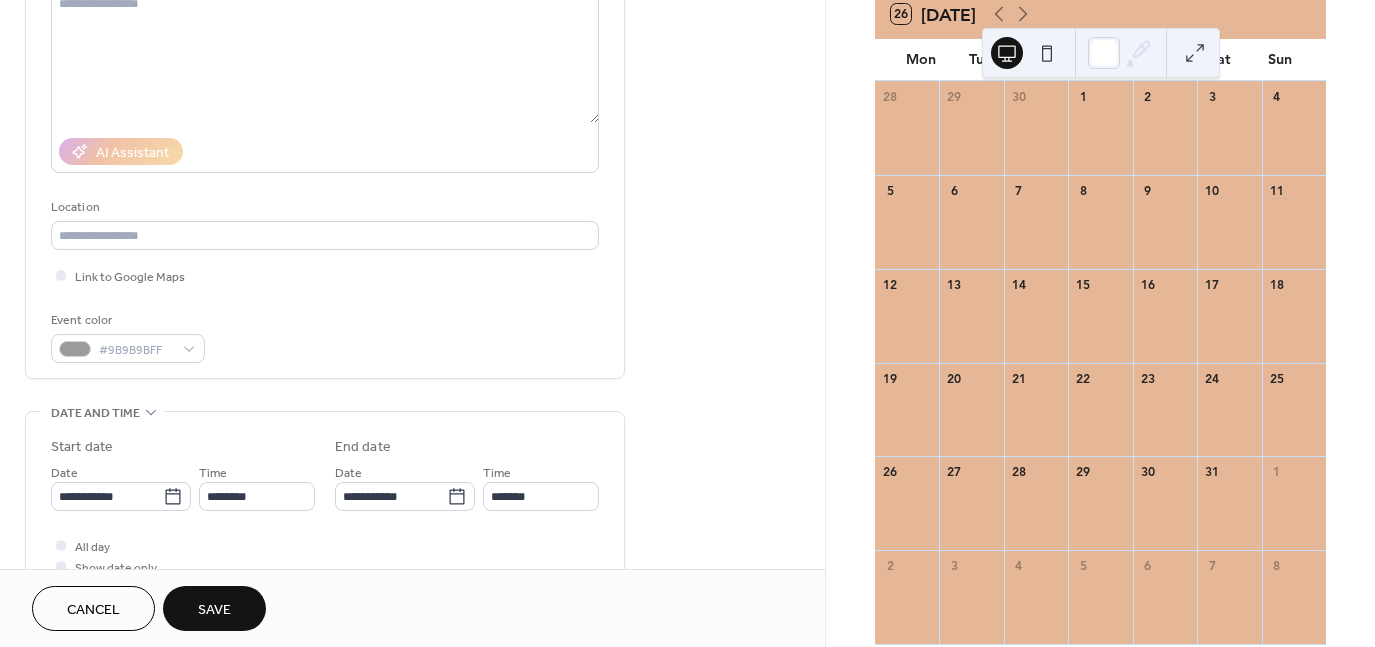 type on "**********" 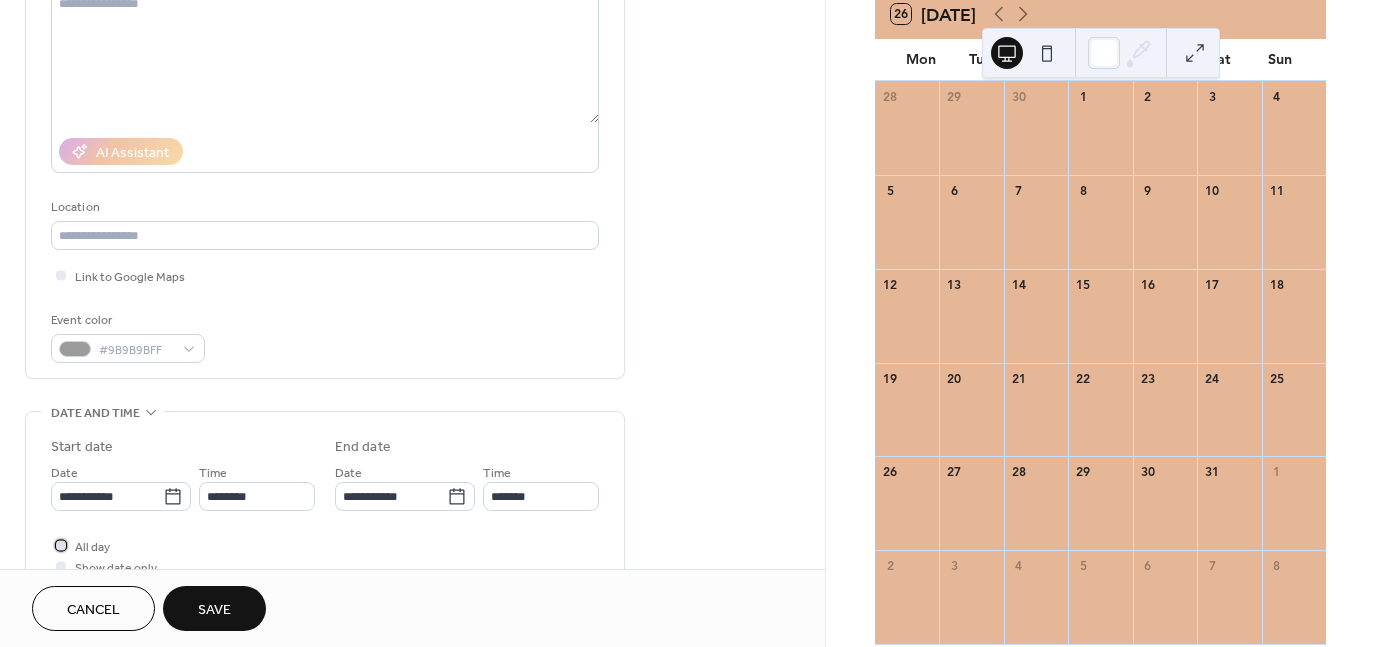 click on "All day" at bounding box center [92, 547] 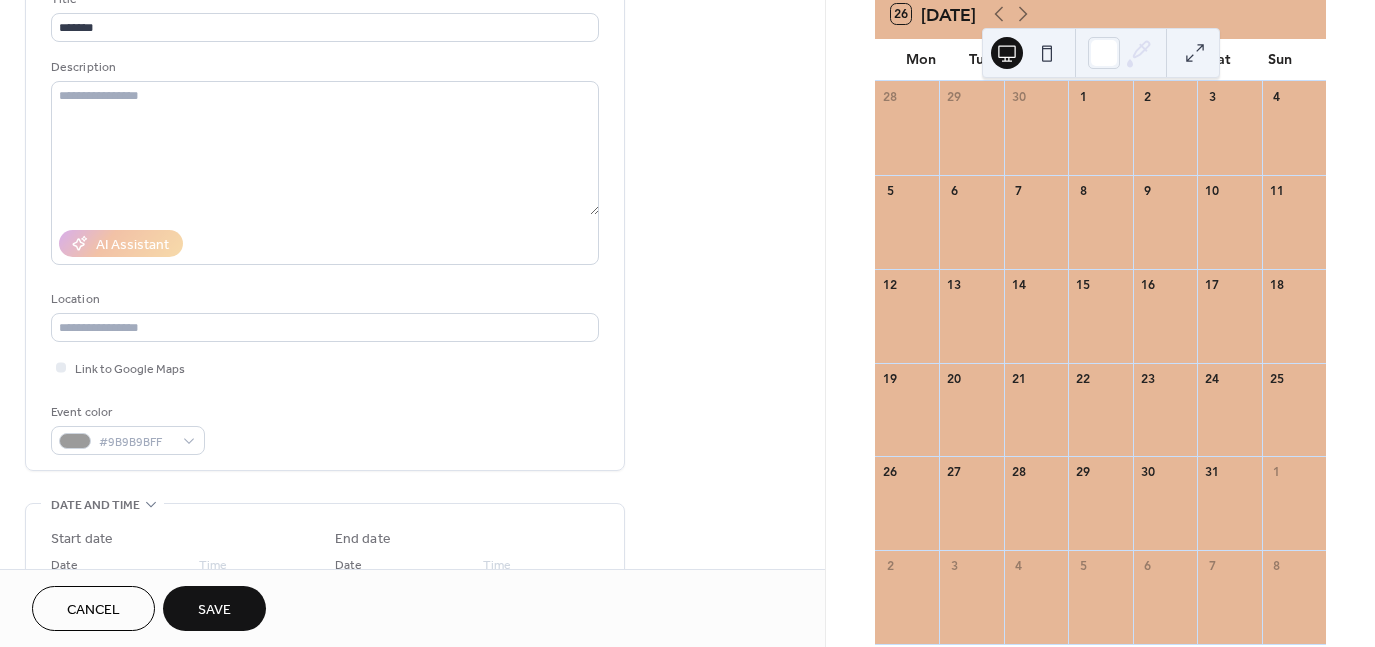 scroll, scrollTop: 148, scrollLeft: 0, axis: vertical 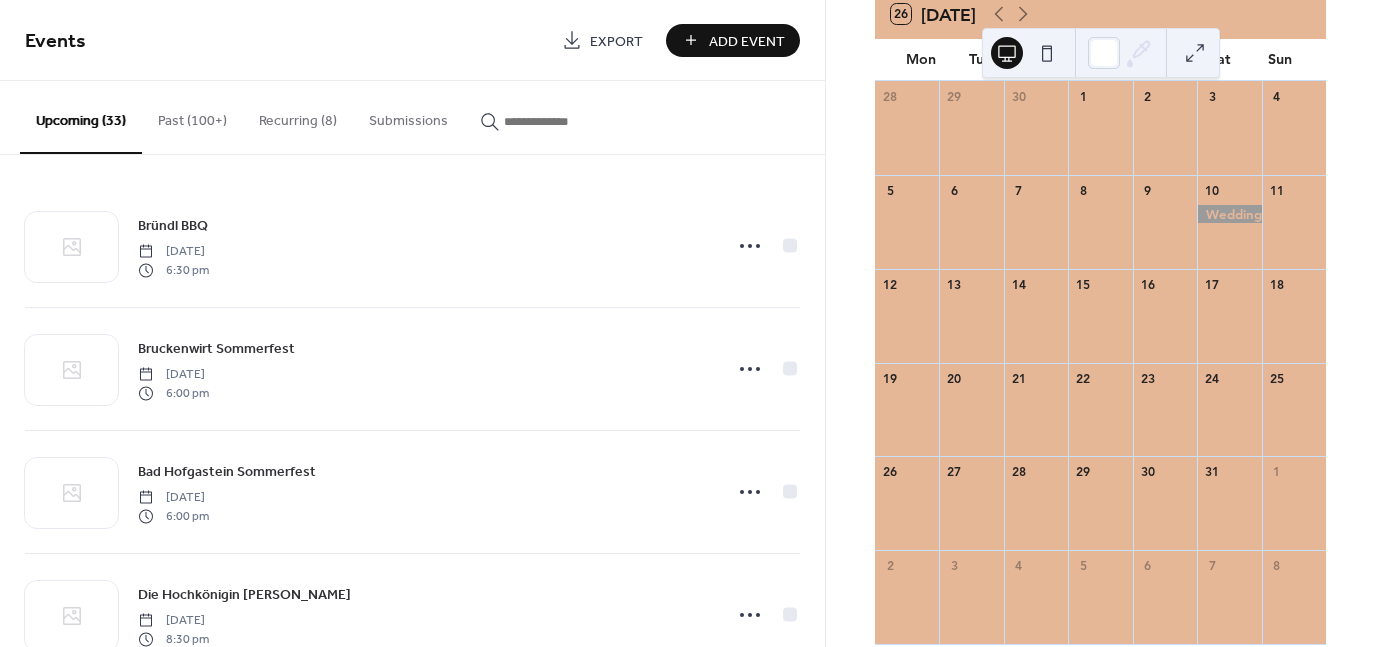 click on "Add Event" at bounding box center [747, 41] 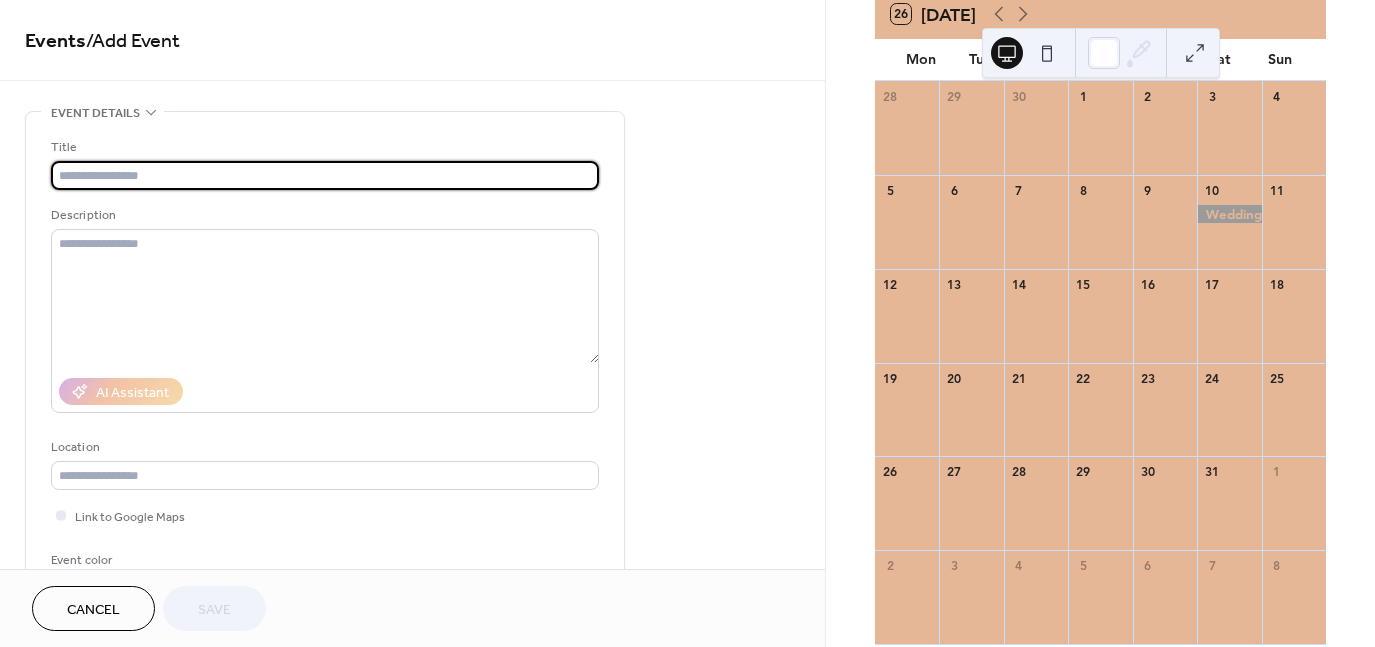 click at bounding box center (325, 175) 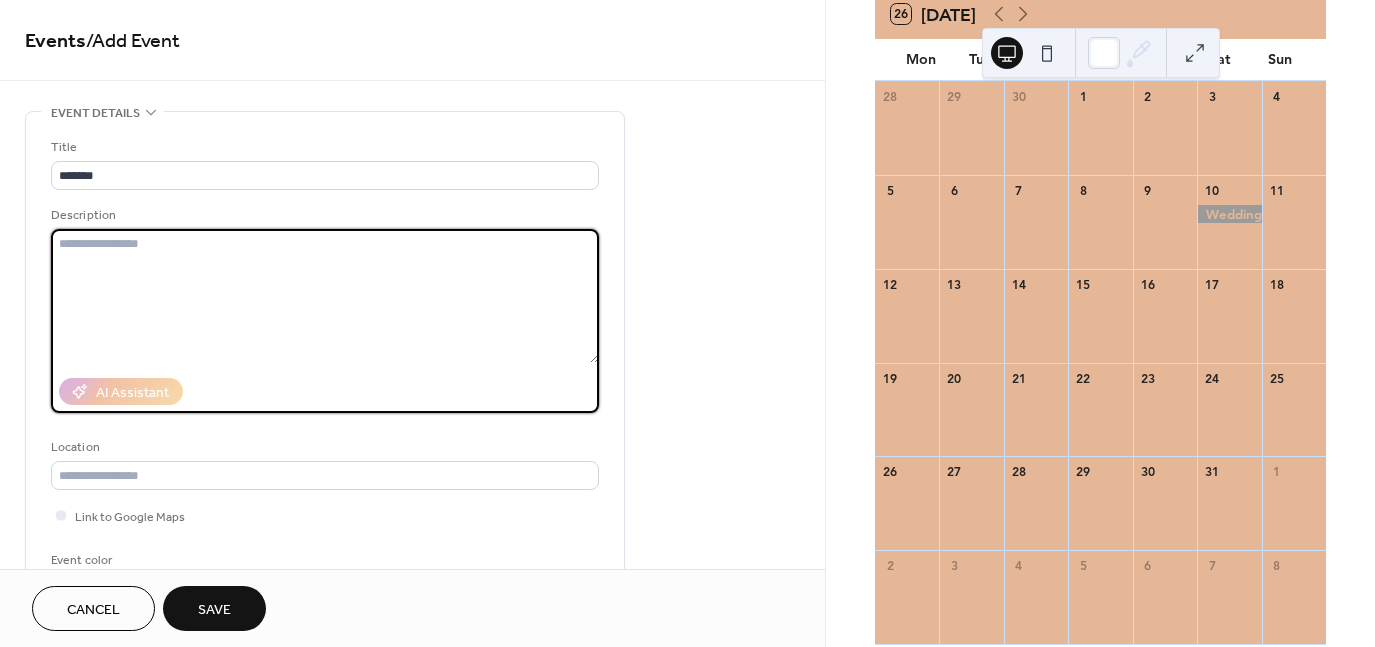 click at bounding box center (325, 296) 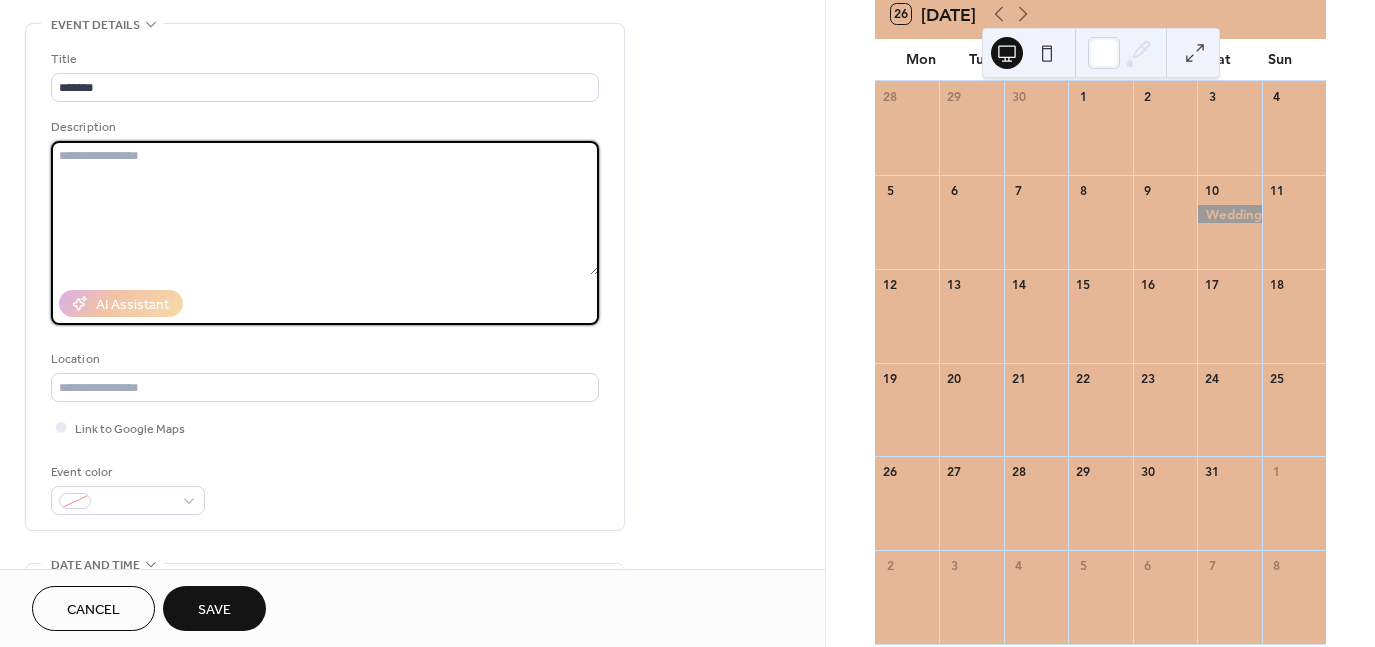 scroll, scrollTop: 240, scrollLeft: 0, axis: vertical 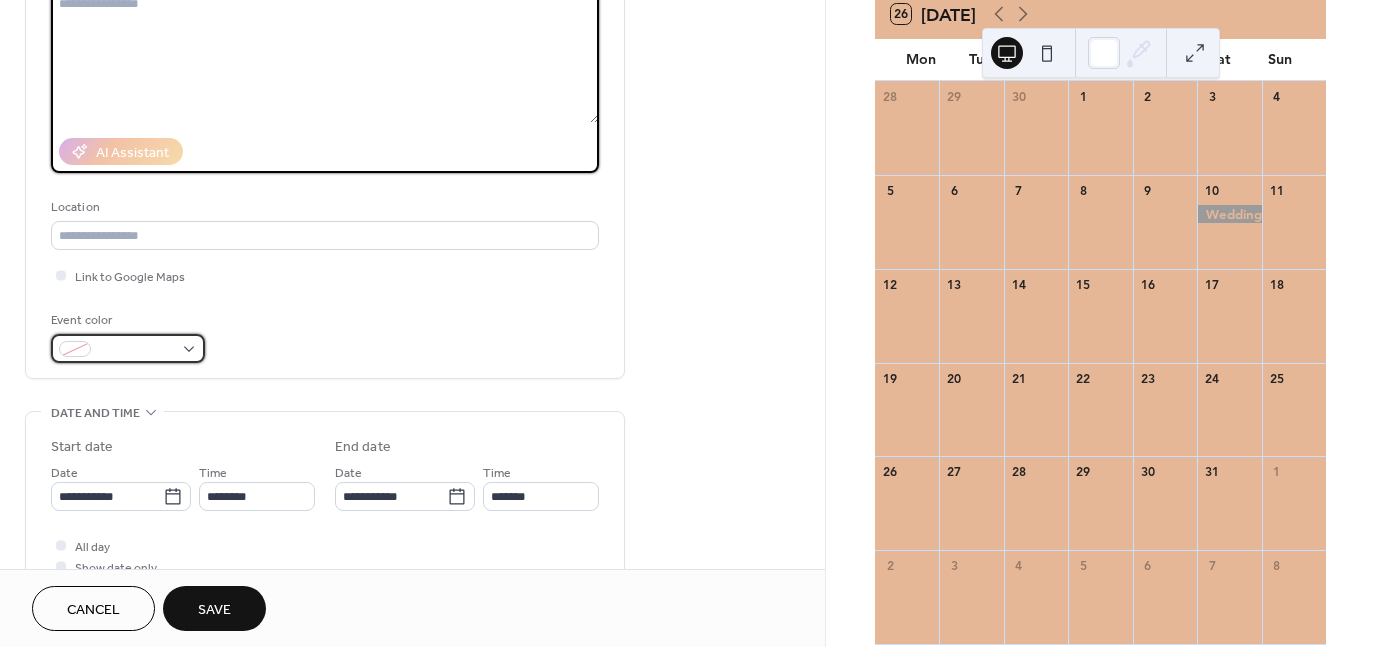 click at bounding box center [128, 348] 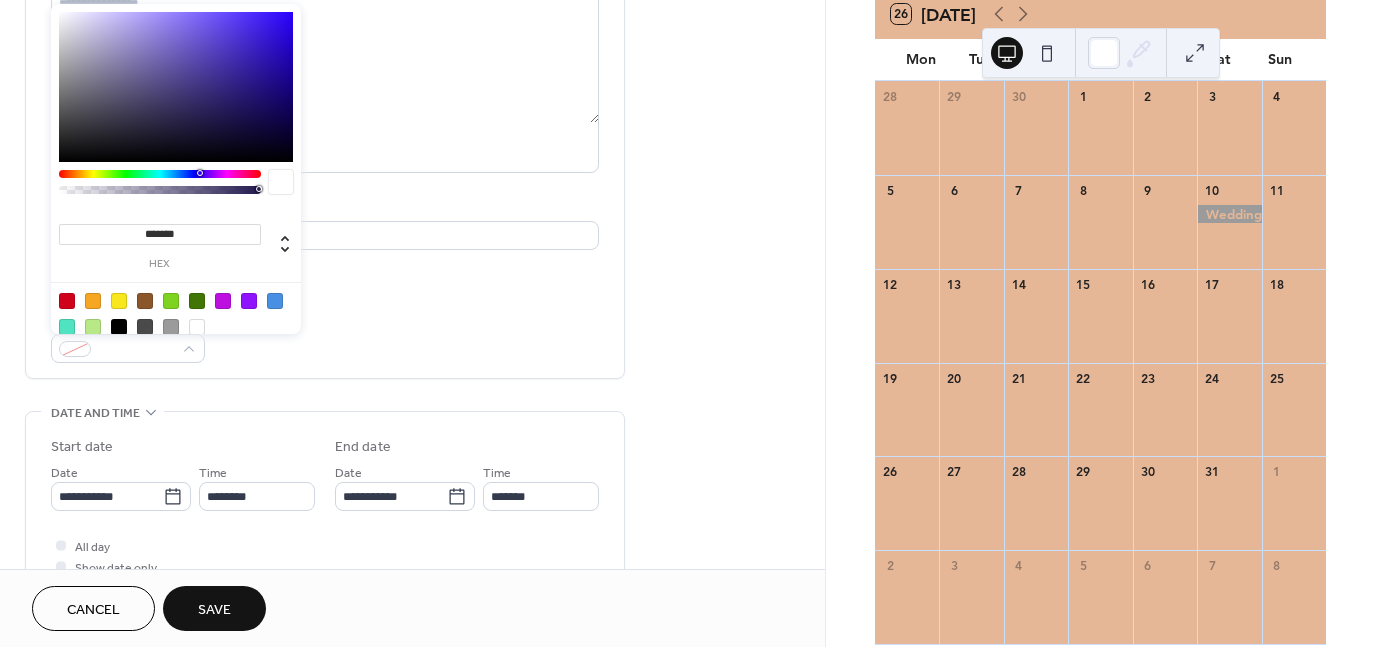click at bounding box center [171, 327] 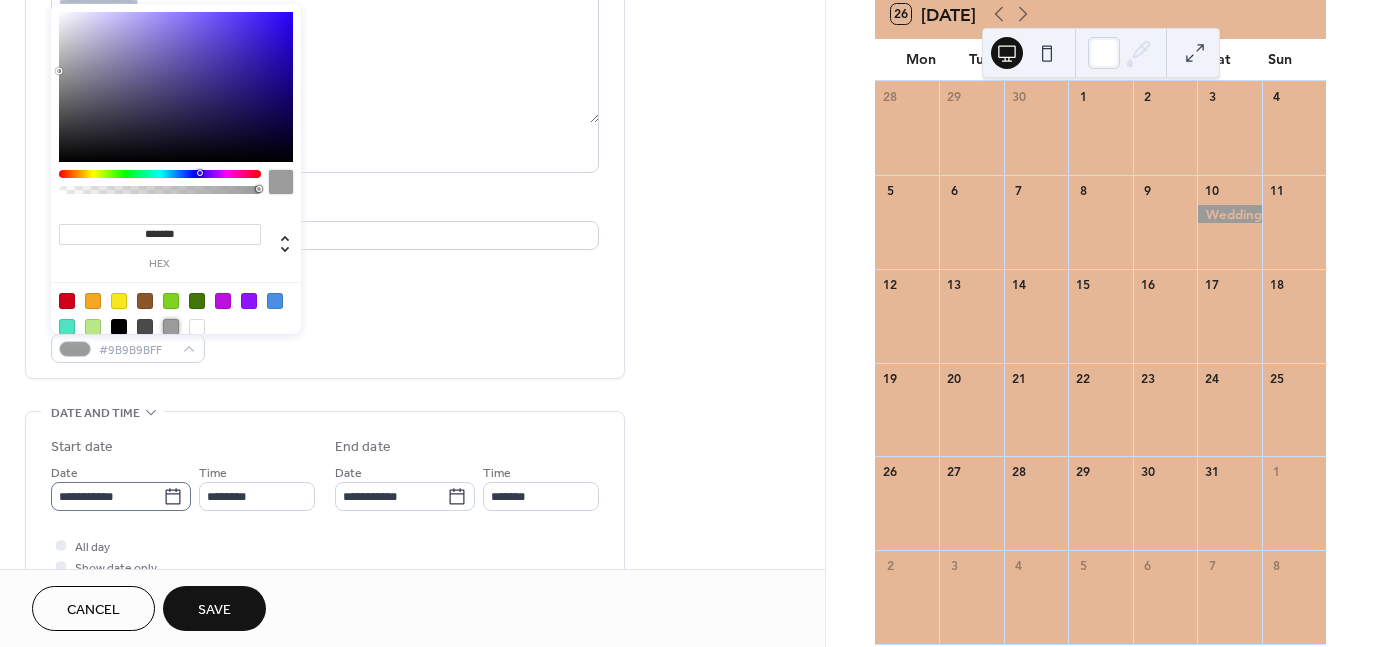 click 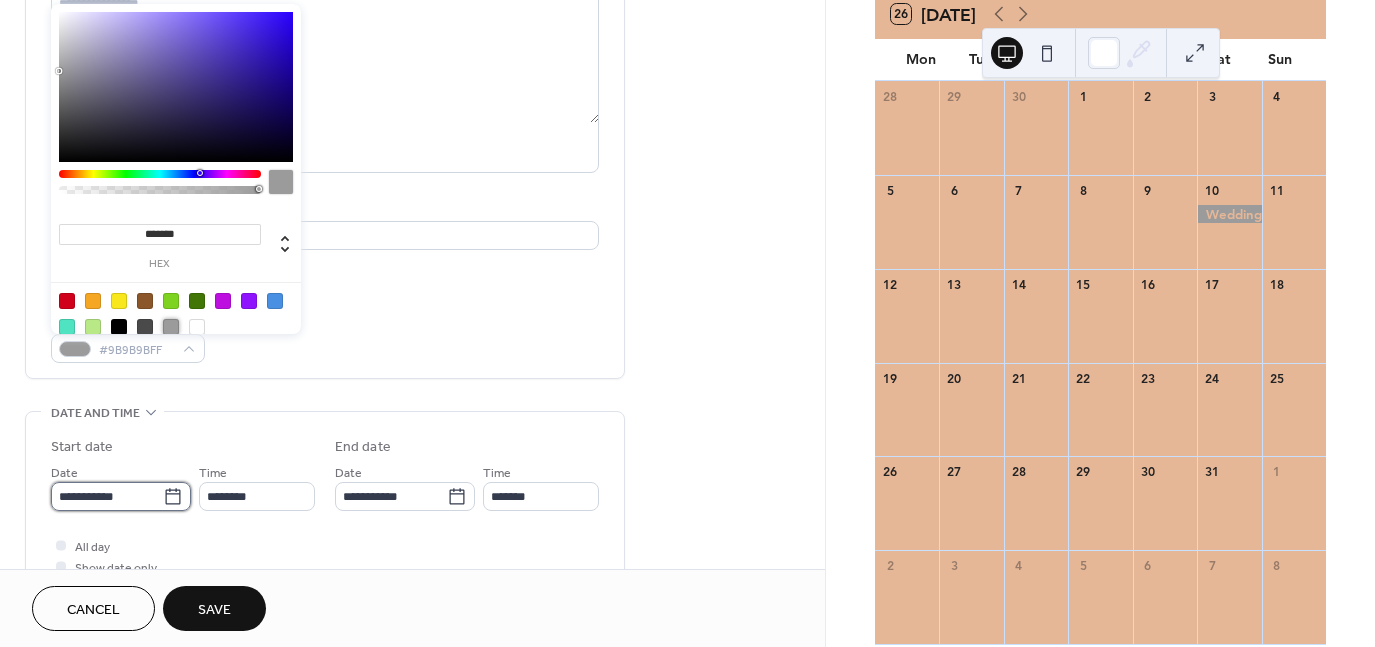 click on "**********" at bounding box center [107, 496] 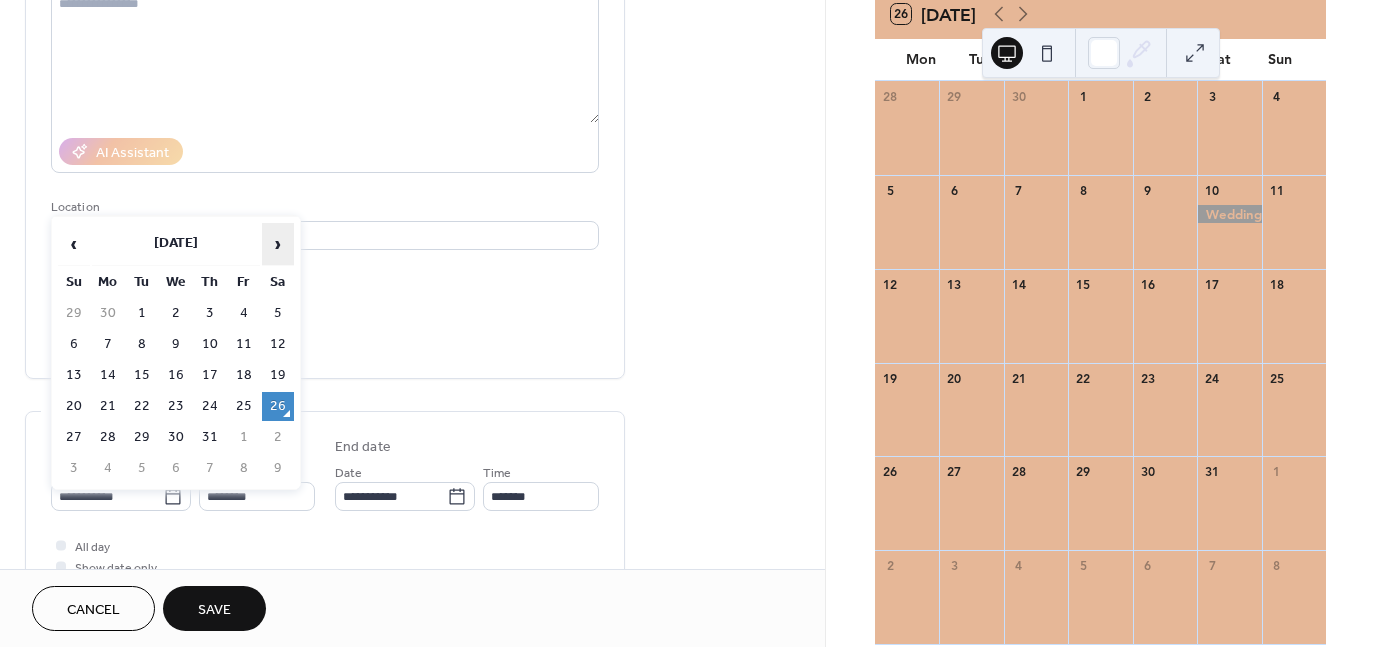 click on "›" at bounding box center [278, 244] 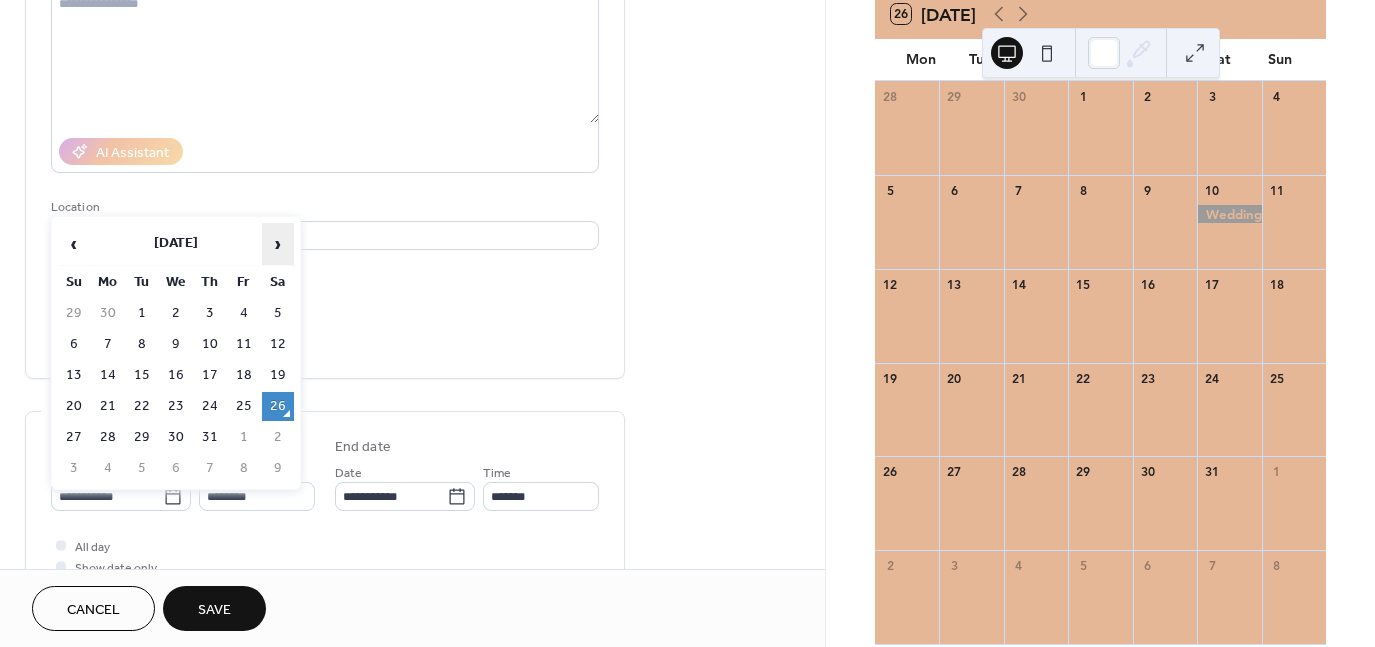 click on "›" at bounding box center [278, 244] 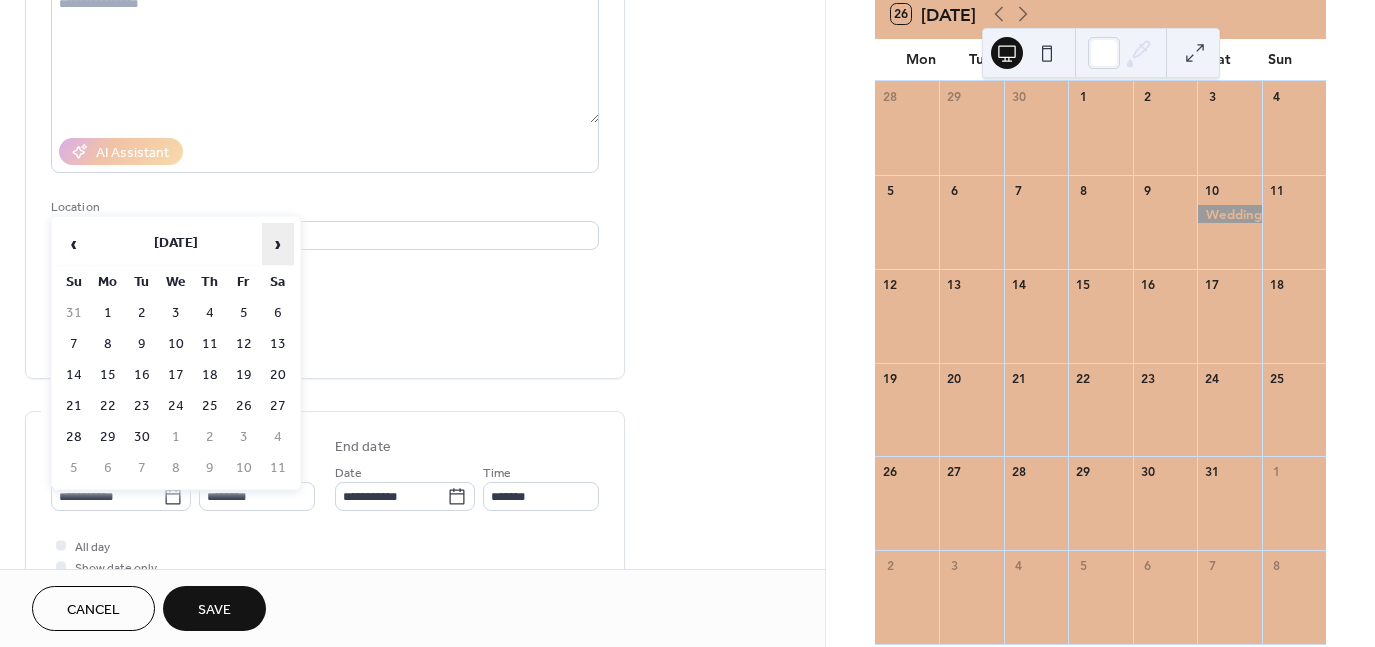click on "›" at bounding box center [278, 244] 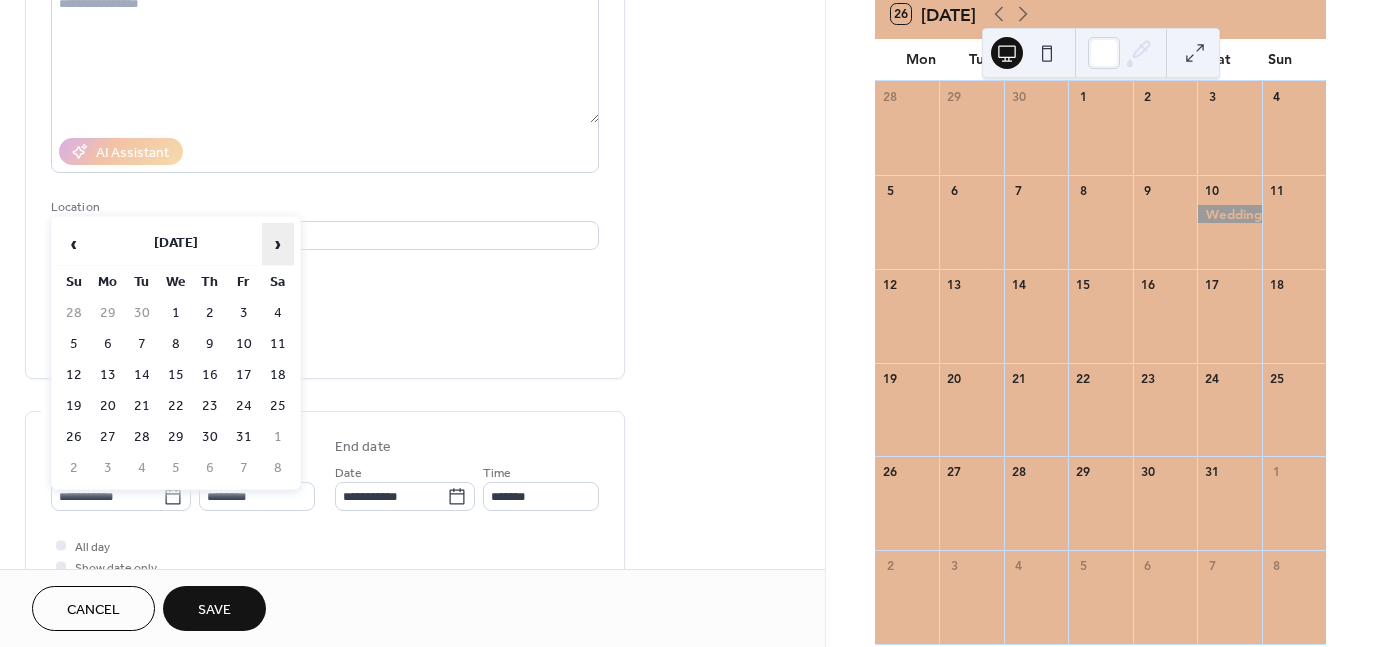 click on "›" at bounding box center (278, 244) 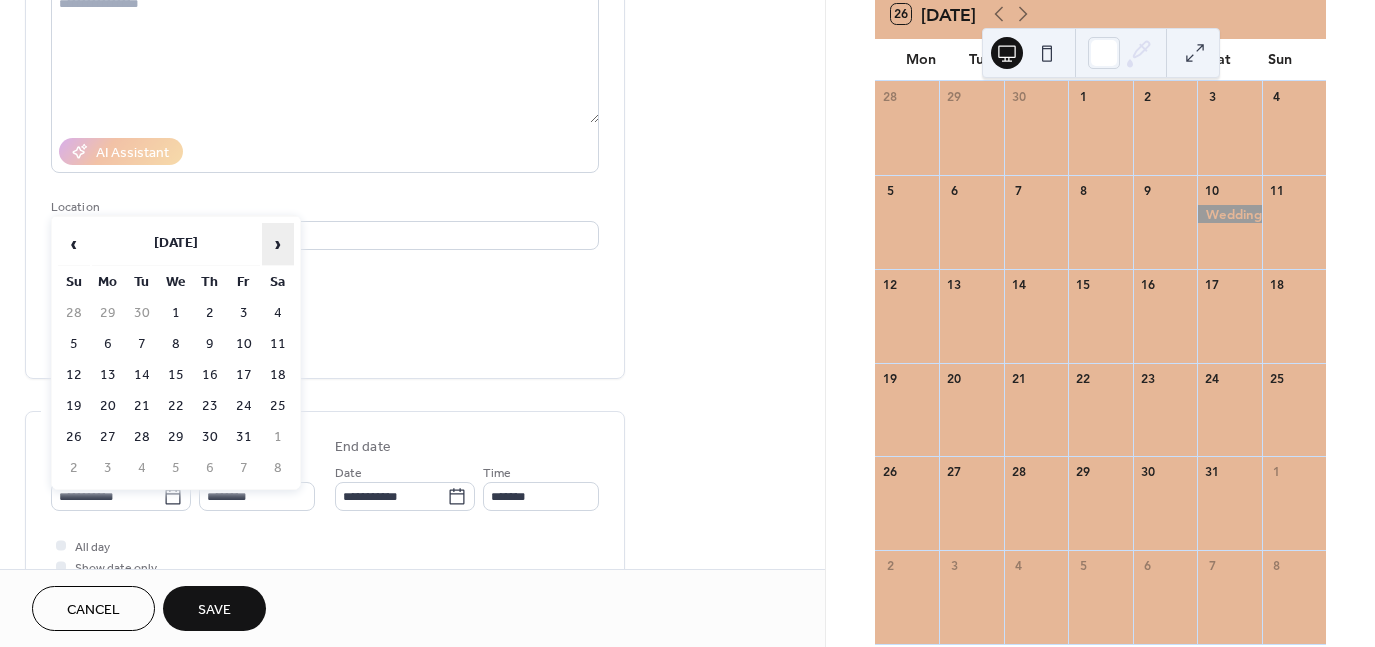 click on "›" at bounding box center [278, 244] 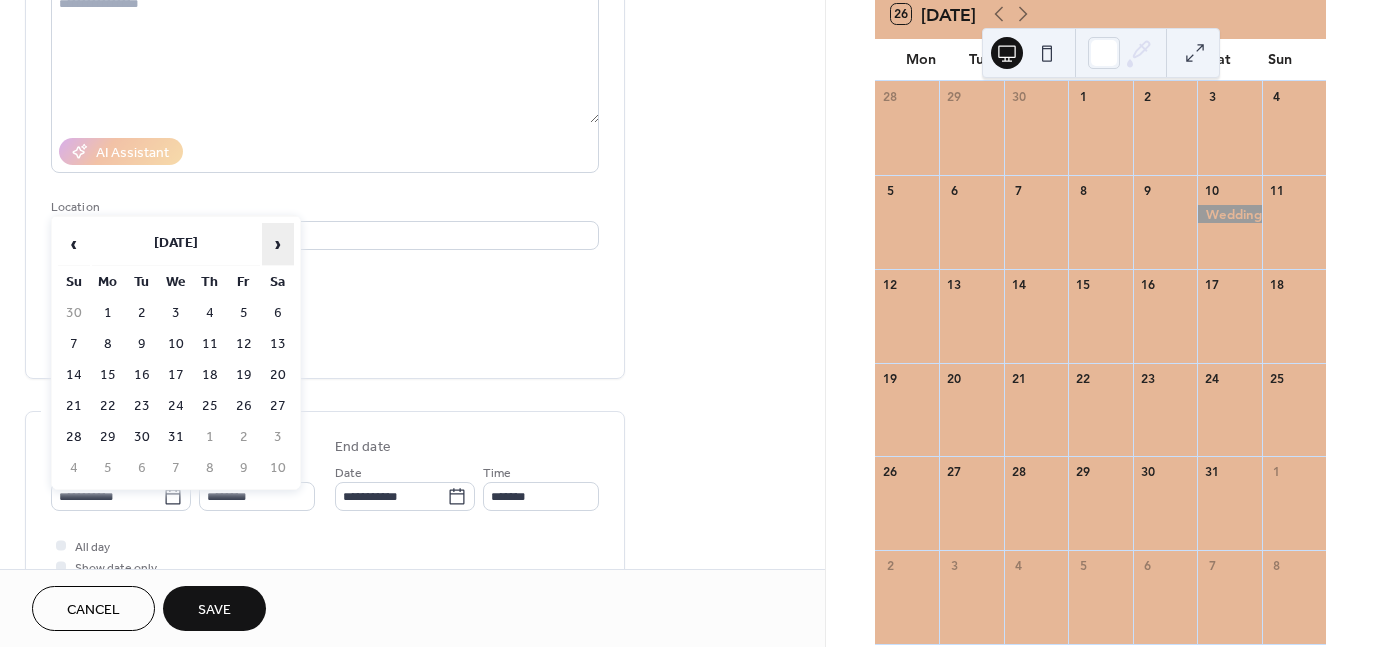 click on "›" at bounding box center (278, 244) 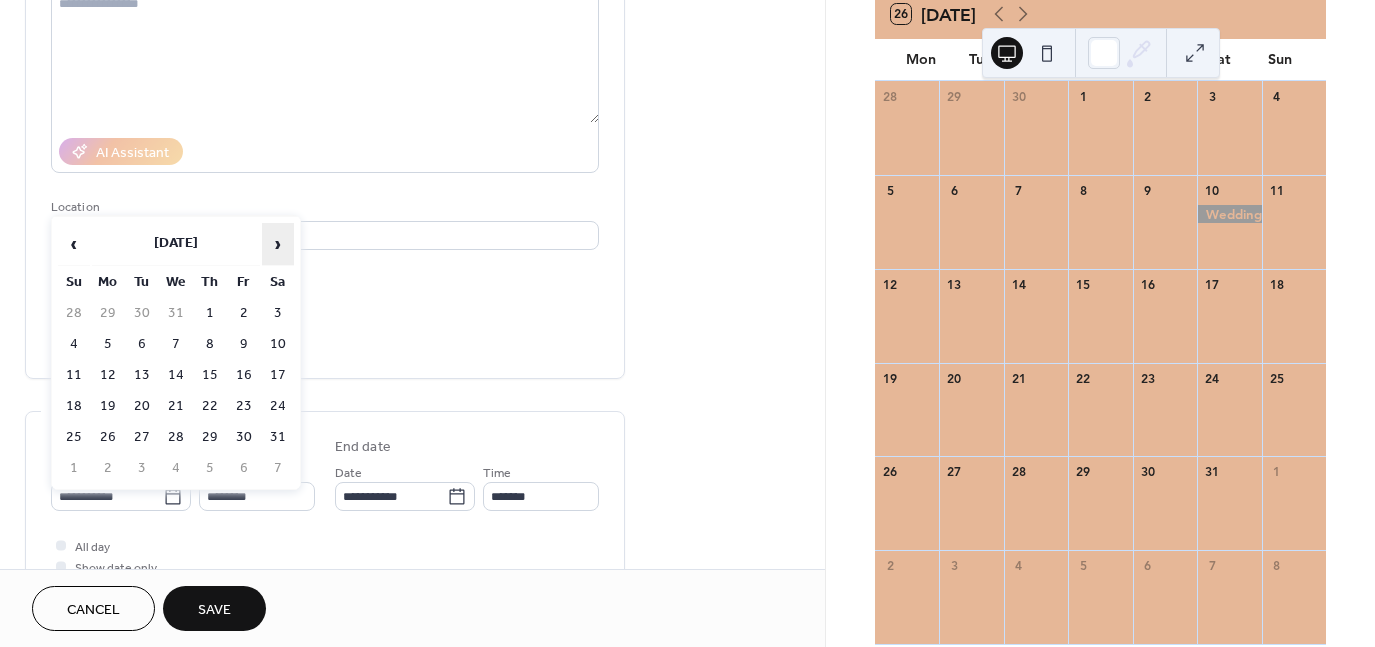 click on "›" at bounding box center [278, 244] 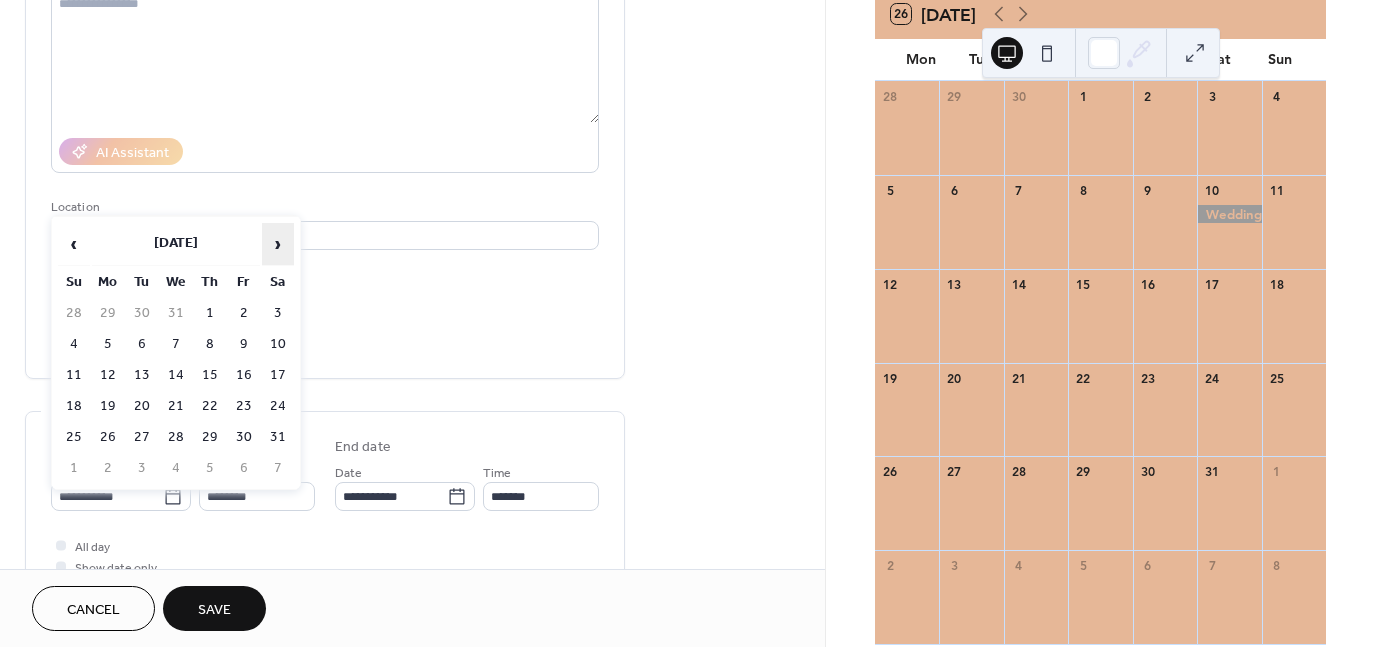 click on "›" at bounding box center (278, 244) 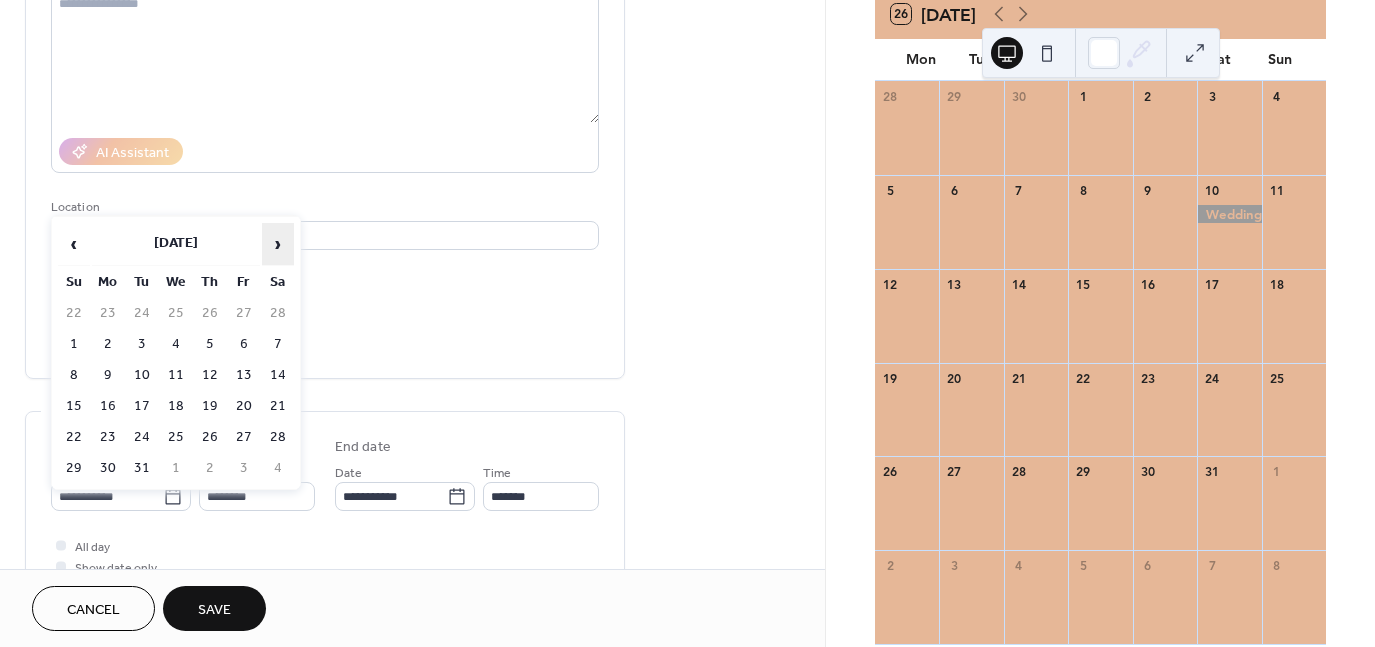 click on "›" at bounding box center [278, 244] 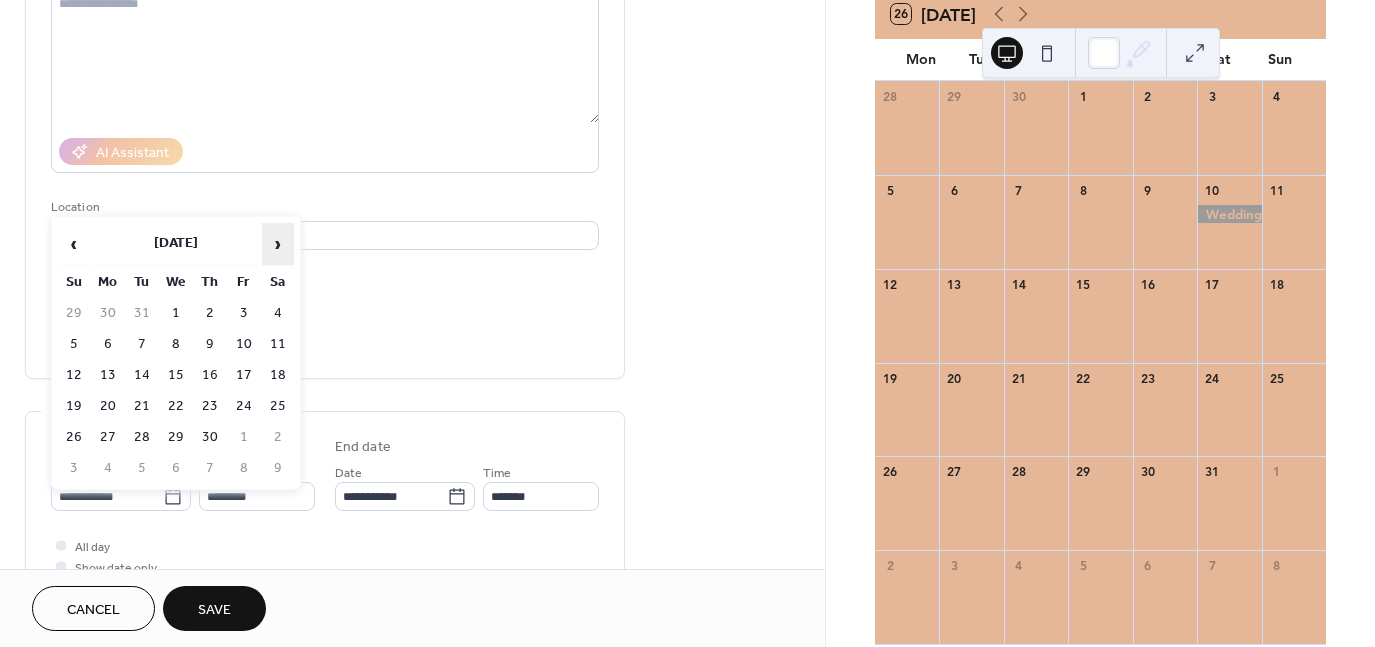 click on "›" at bounding box center (278, 244) 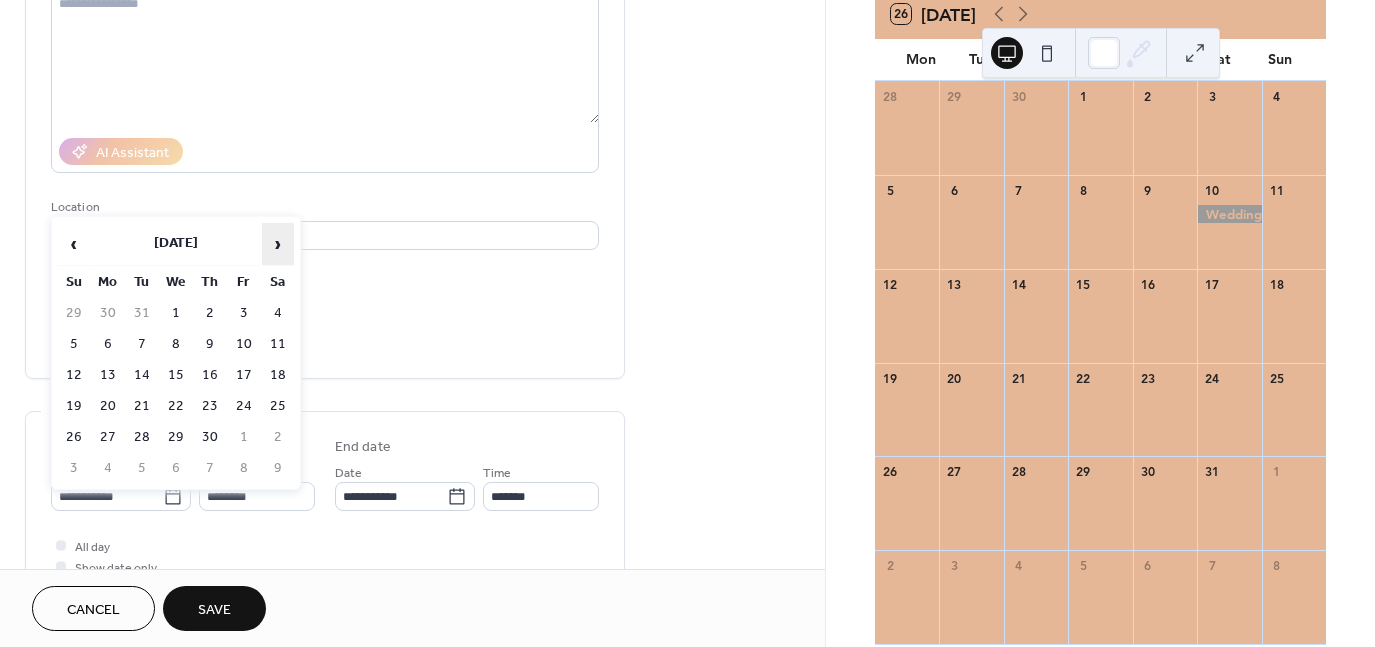 click on "›" at bounding box center [278, 244] 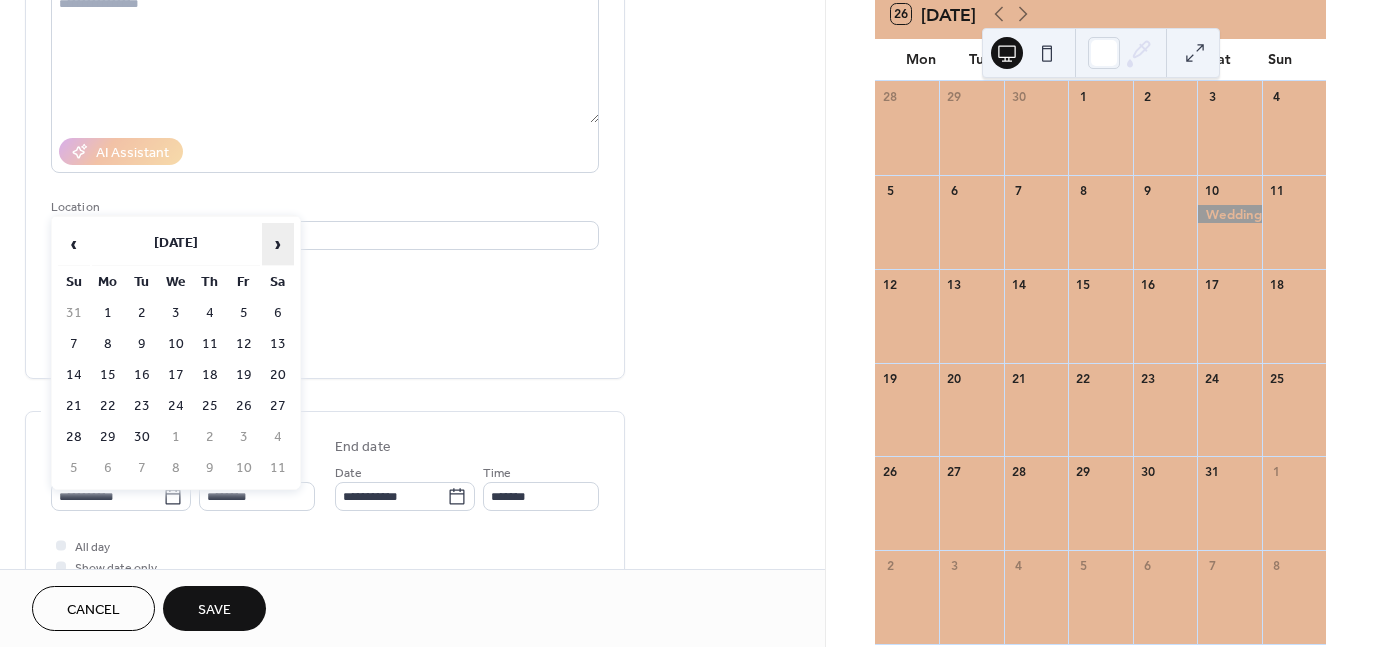 click on "›" at bounding box center (278, 244) 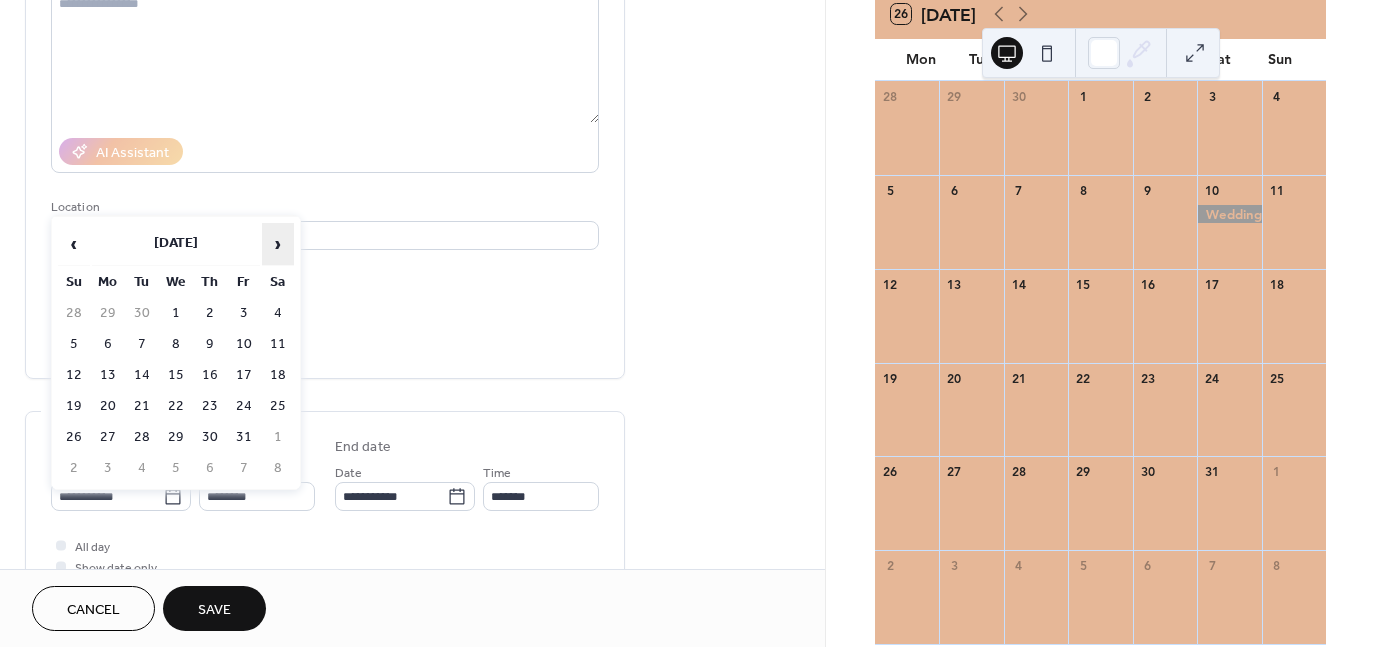 click on "›" at bounding box center [278, 244] 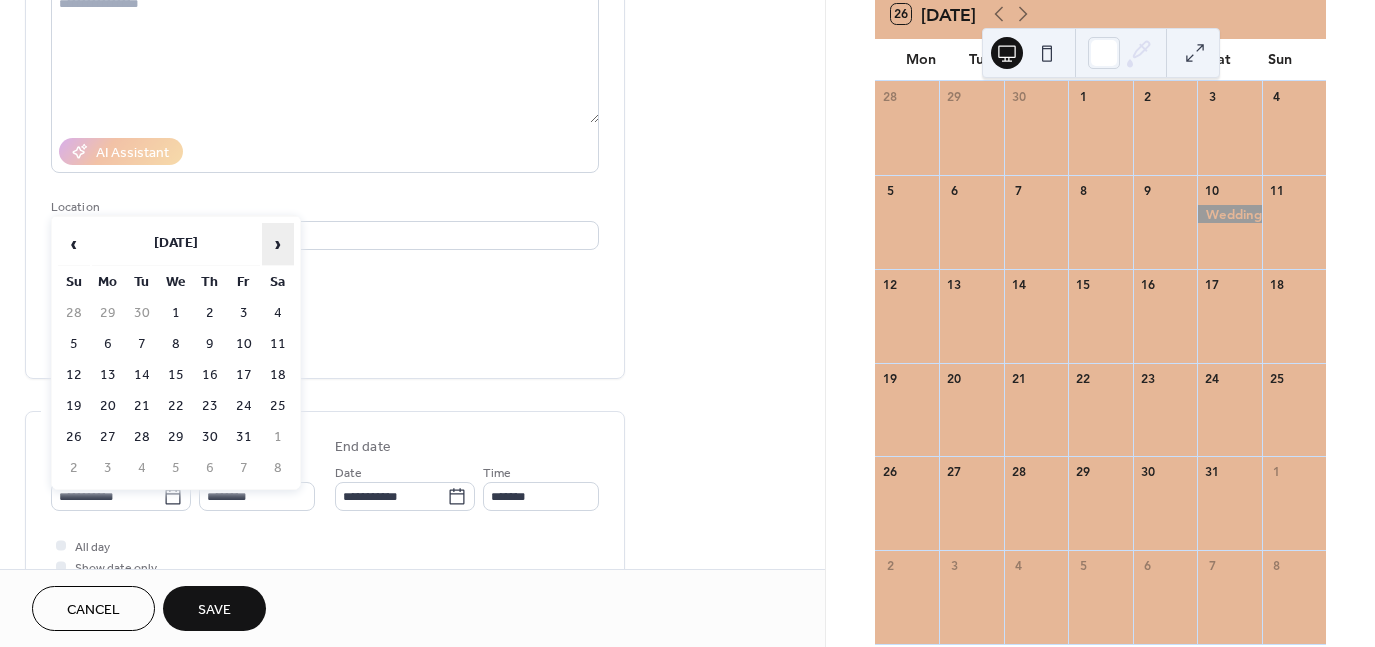 click on "›" at bounding box center (278, 244) 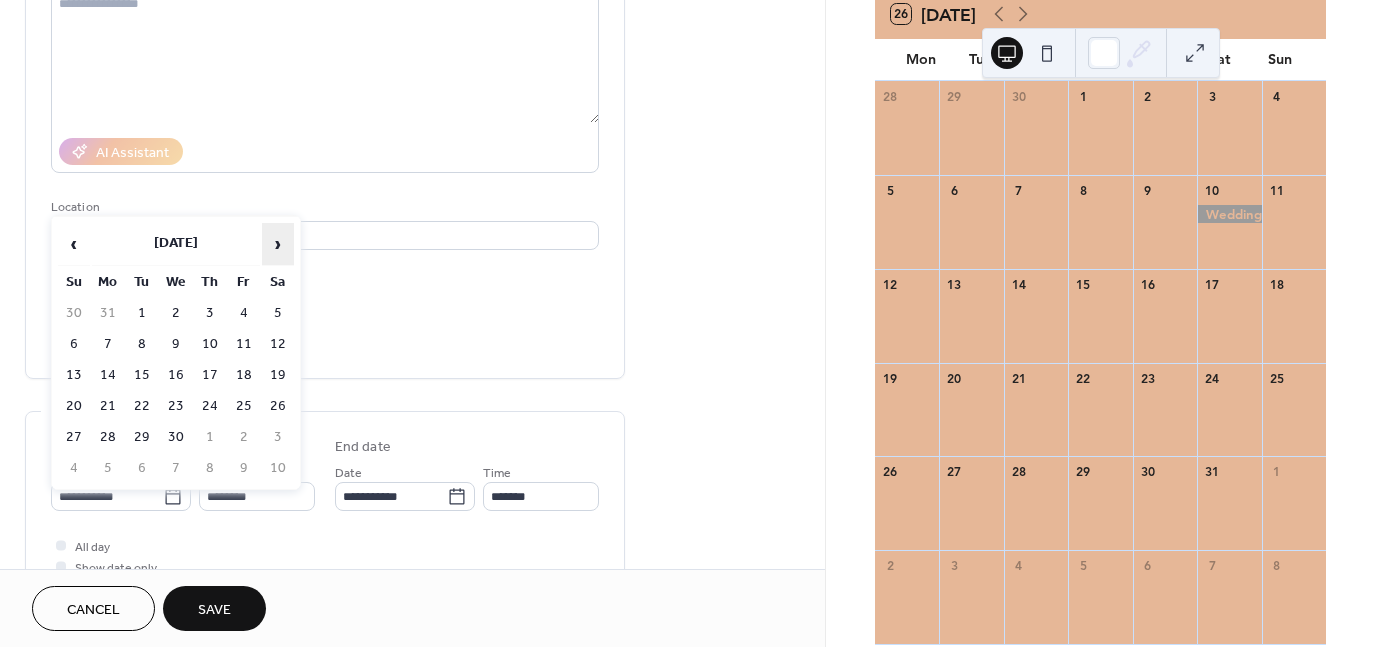 click on "›" at bounding box center (278, 244) 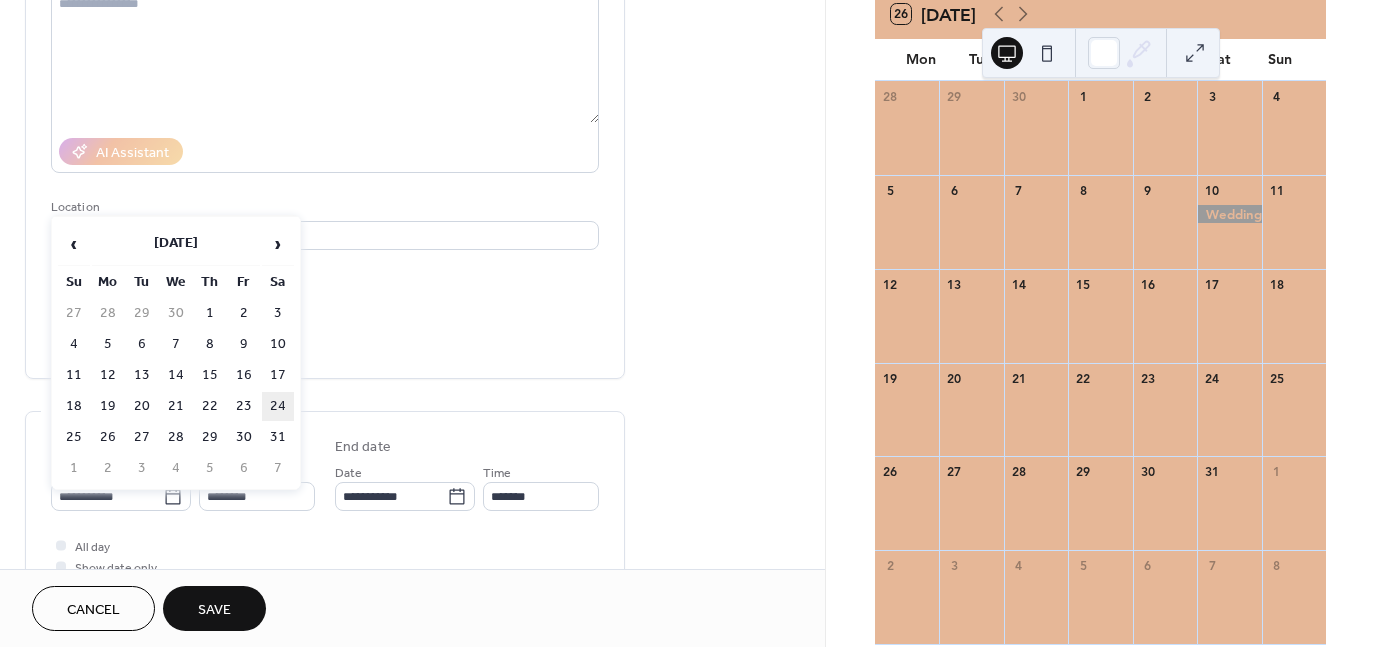click on "24" at bounding box center (278, 406) 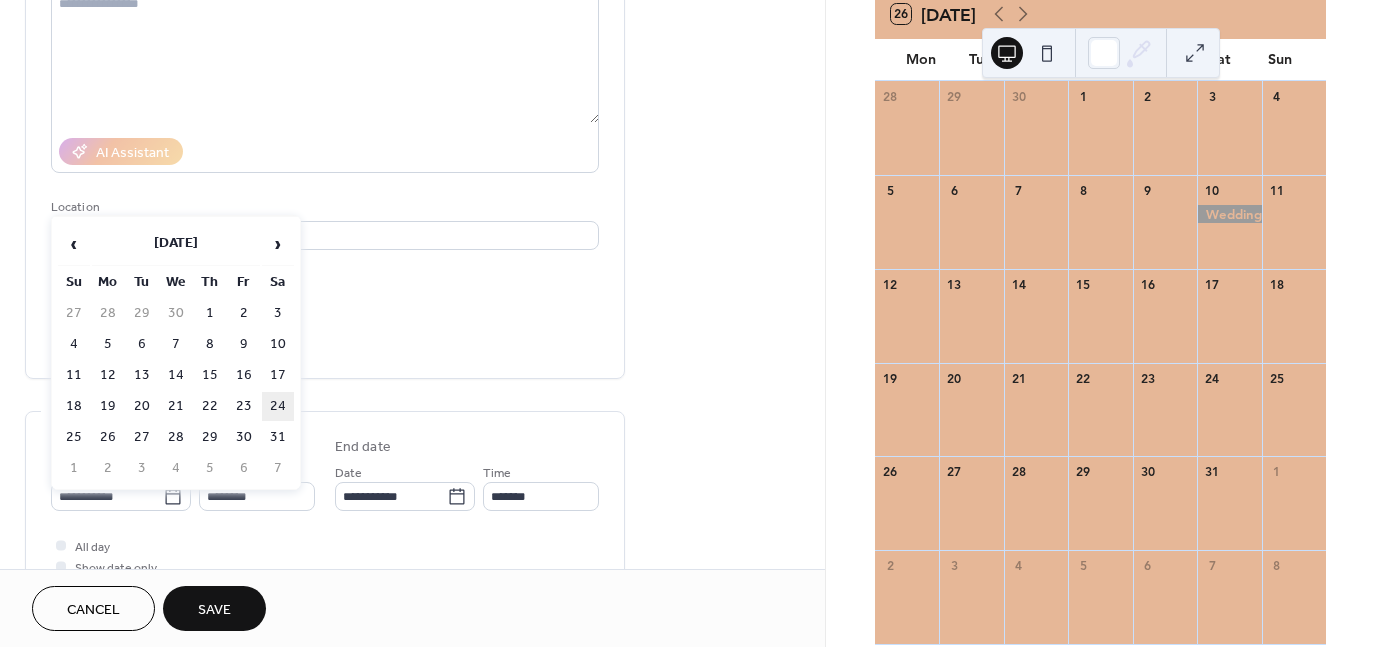 type on "**********" 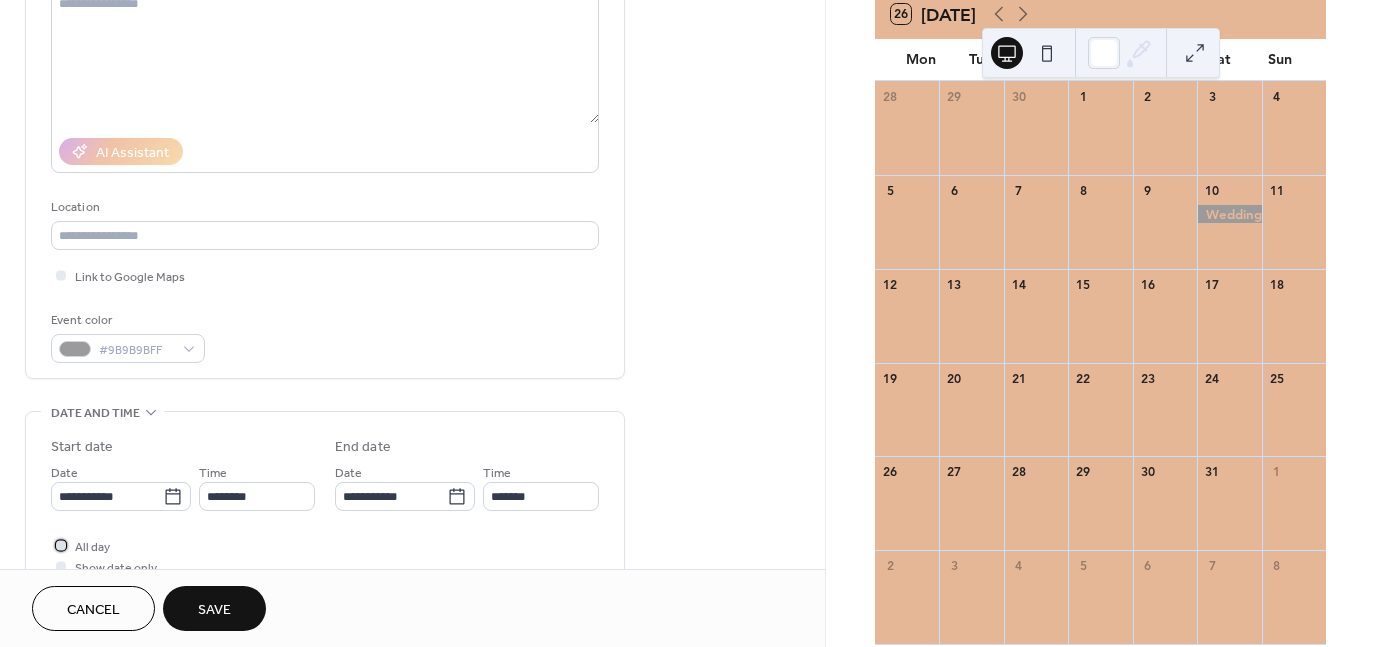 click on "All day" at bounding box center (92, 547) 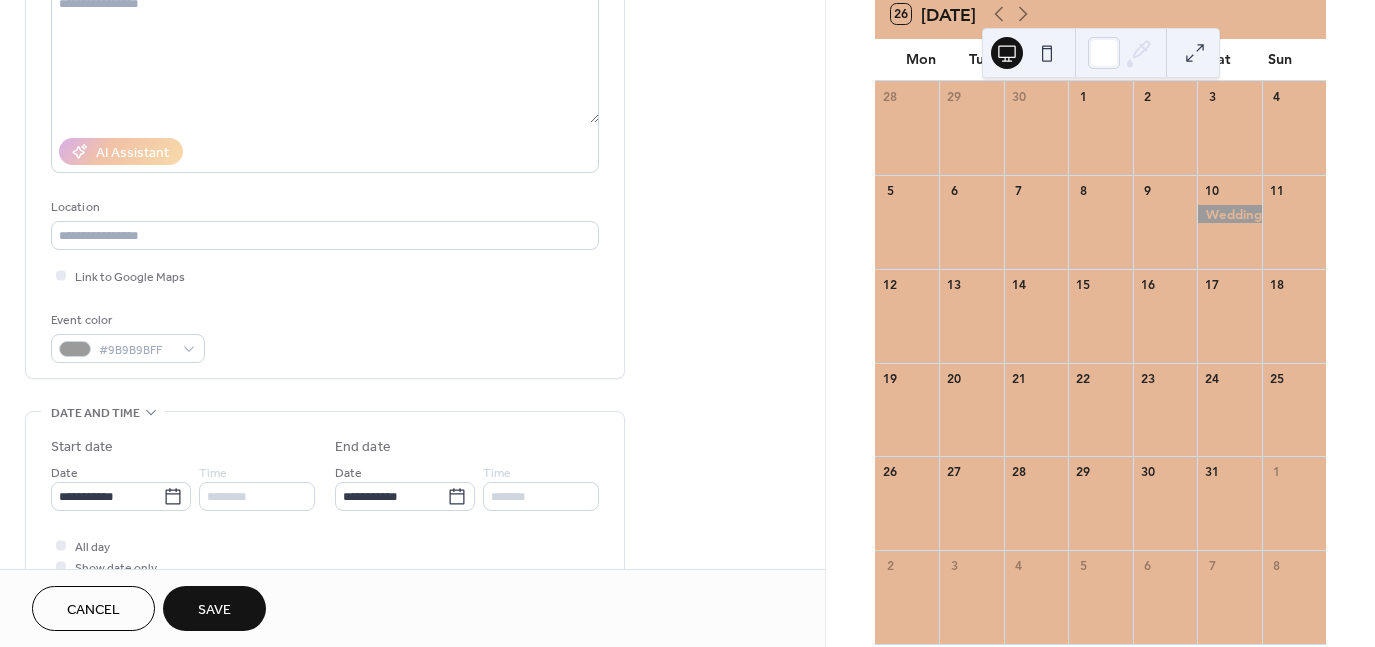 click on "Save" at bounding box center (214, 608) 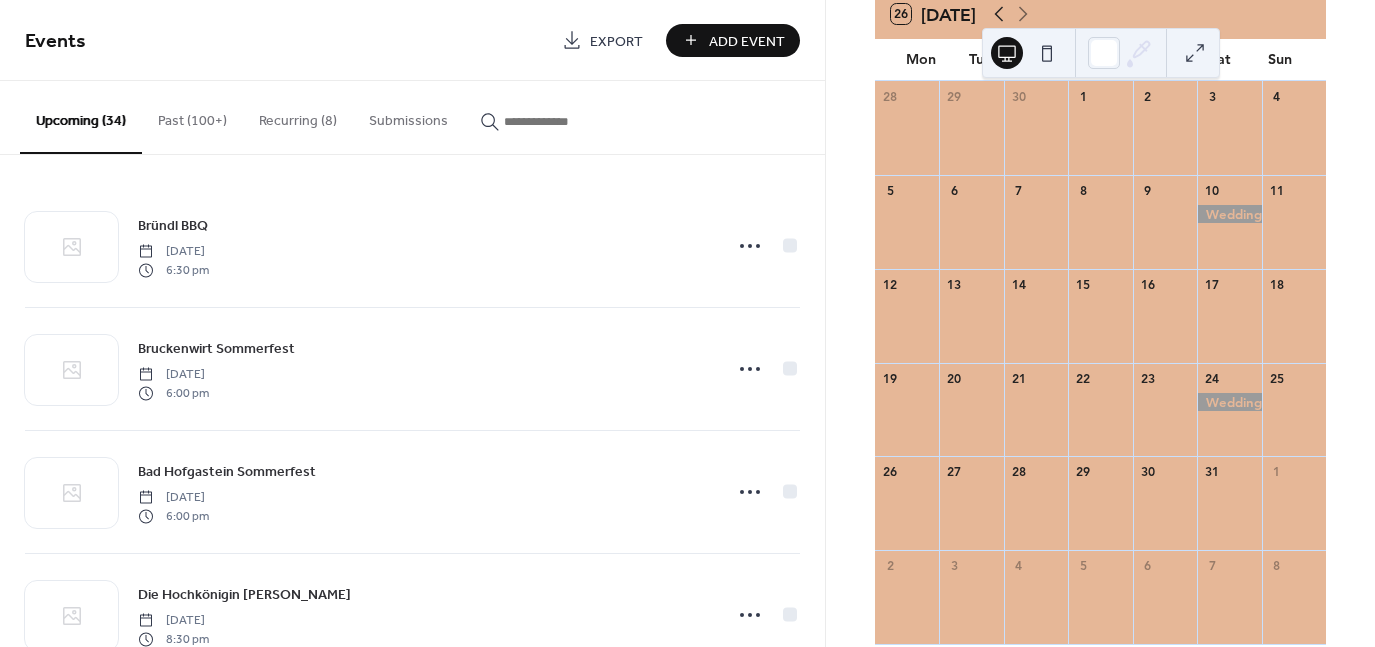 click 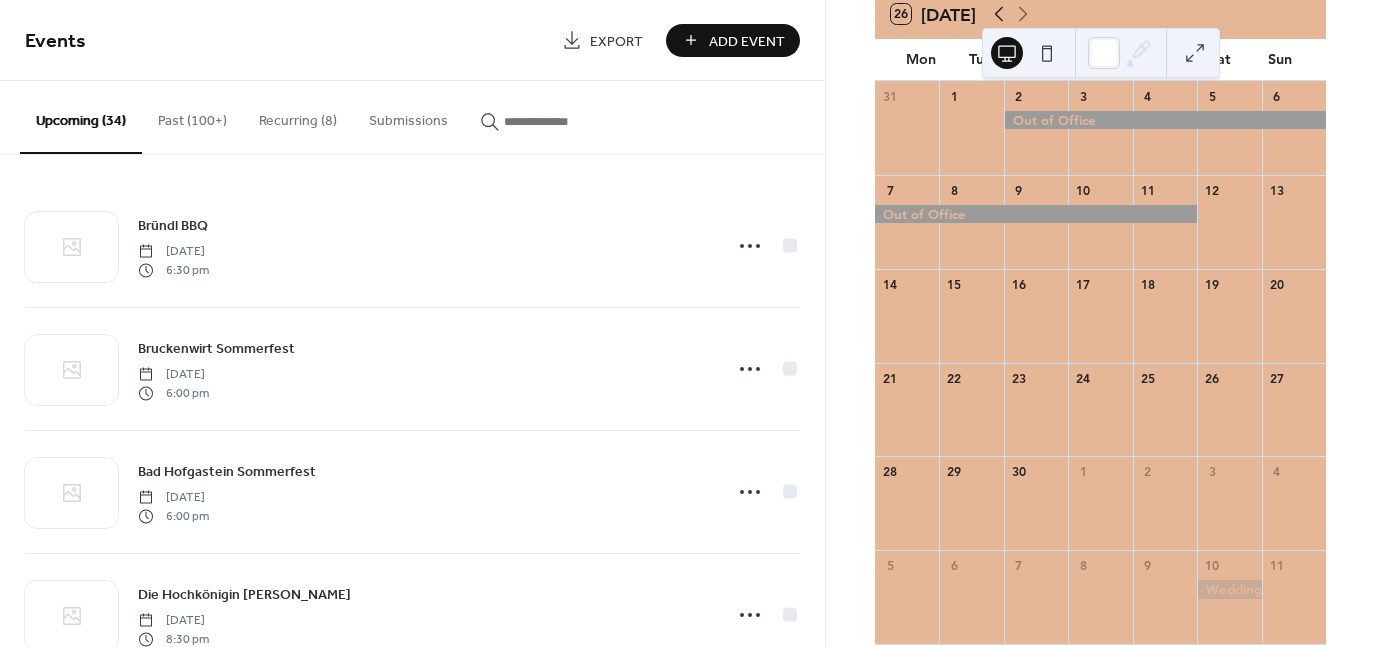 click 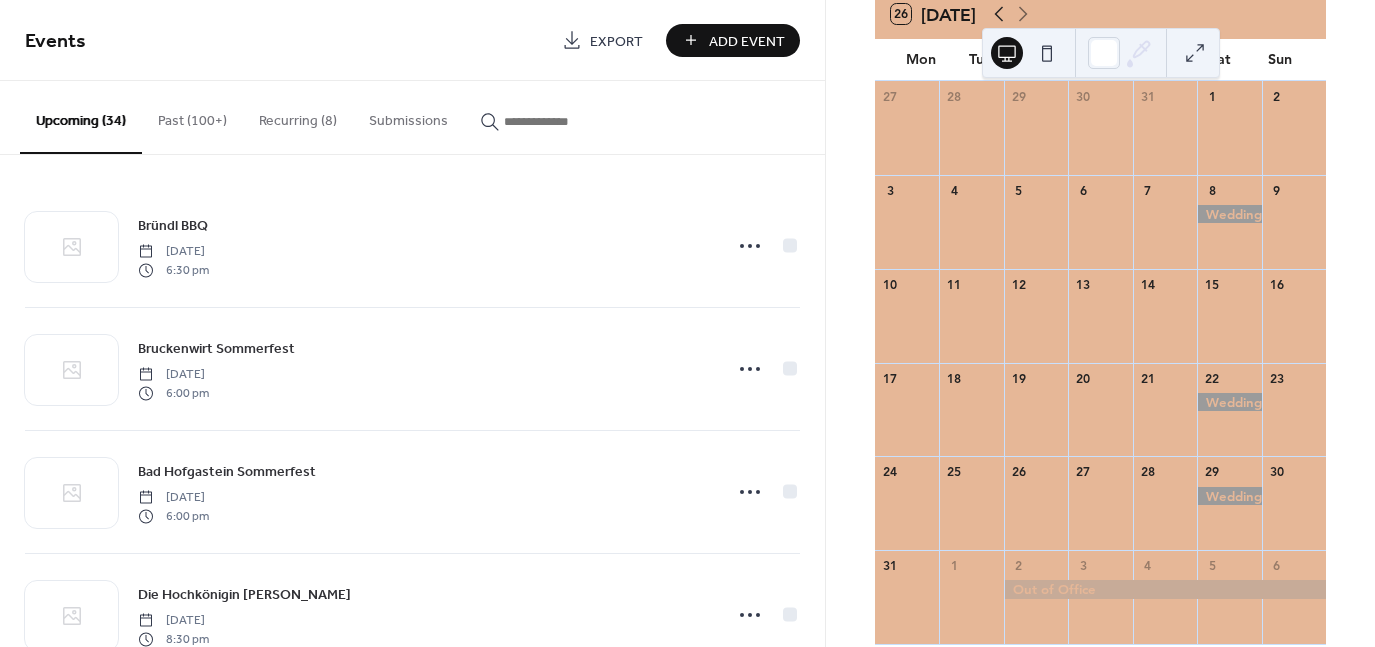 click 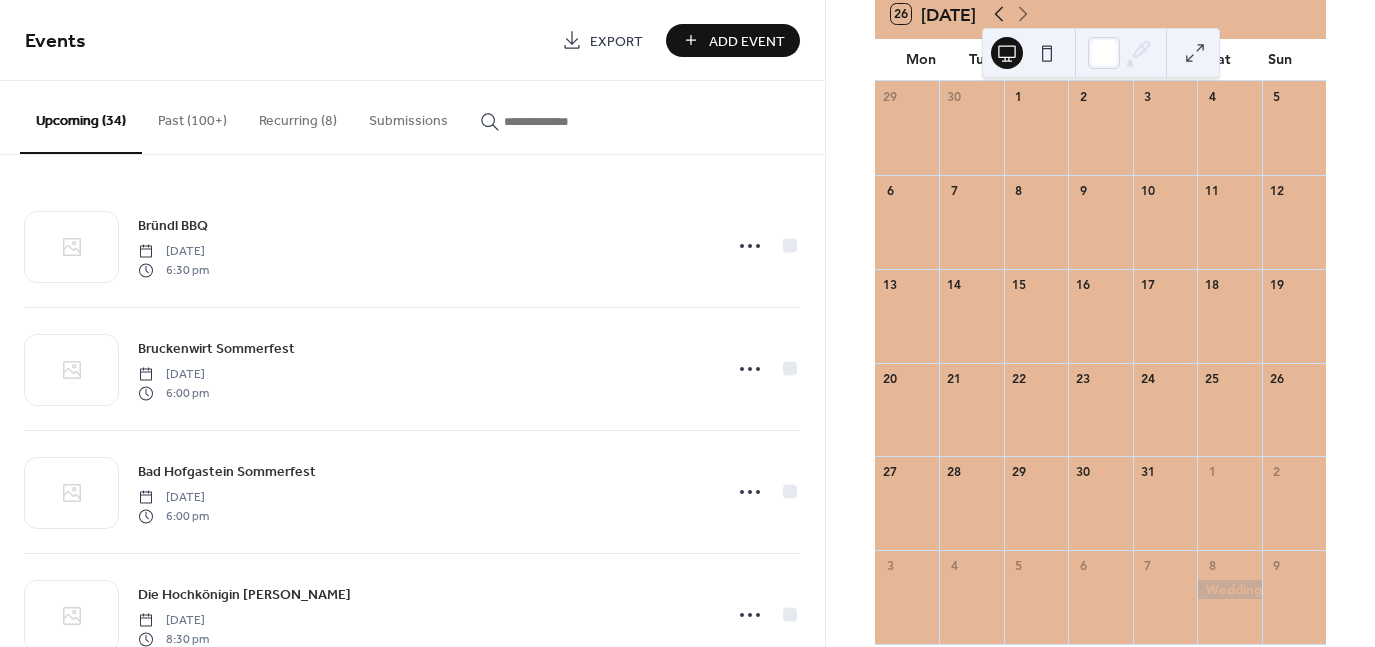 click 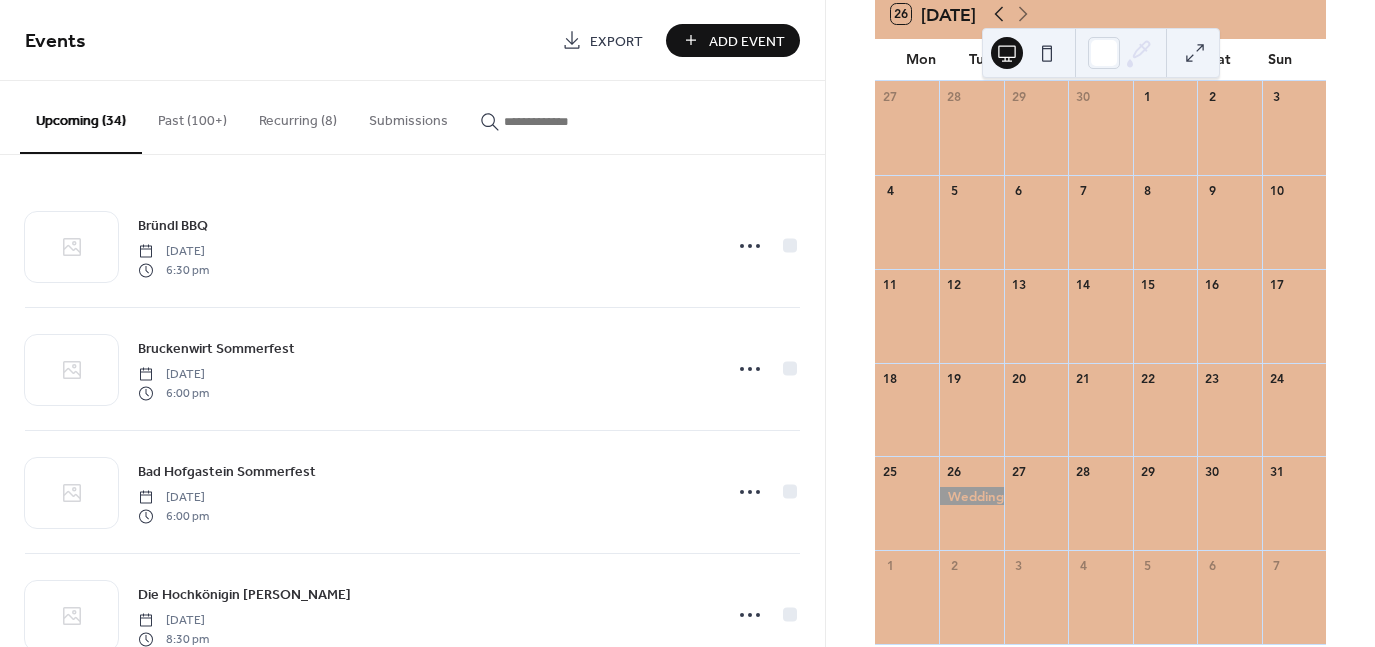 click 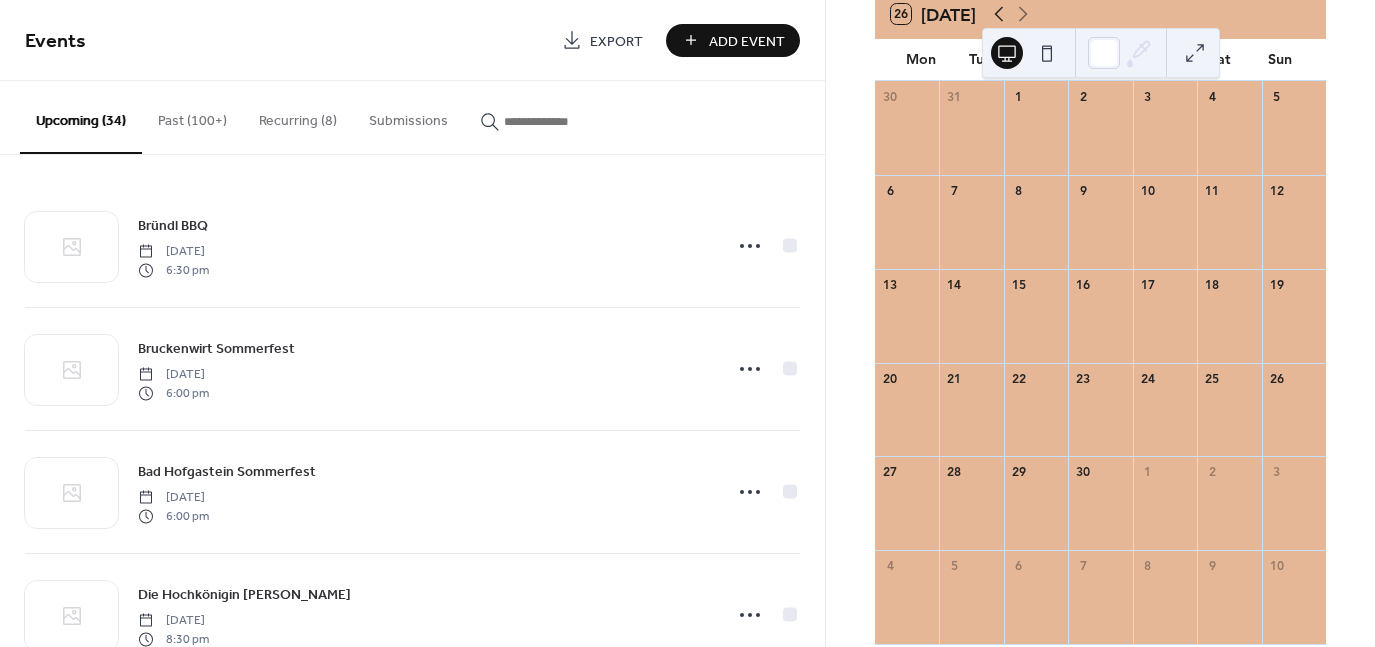 click 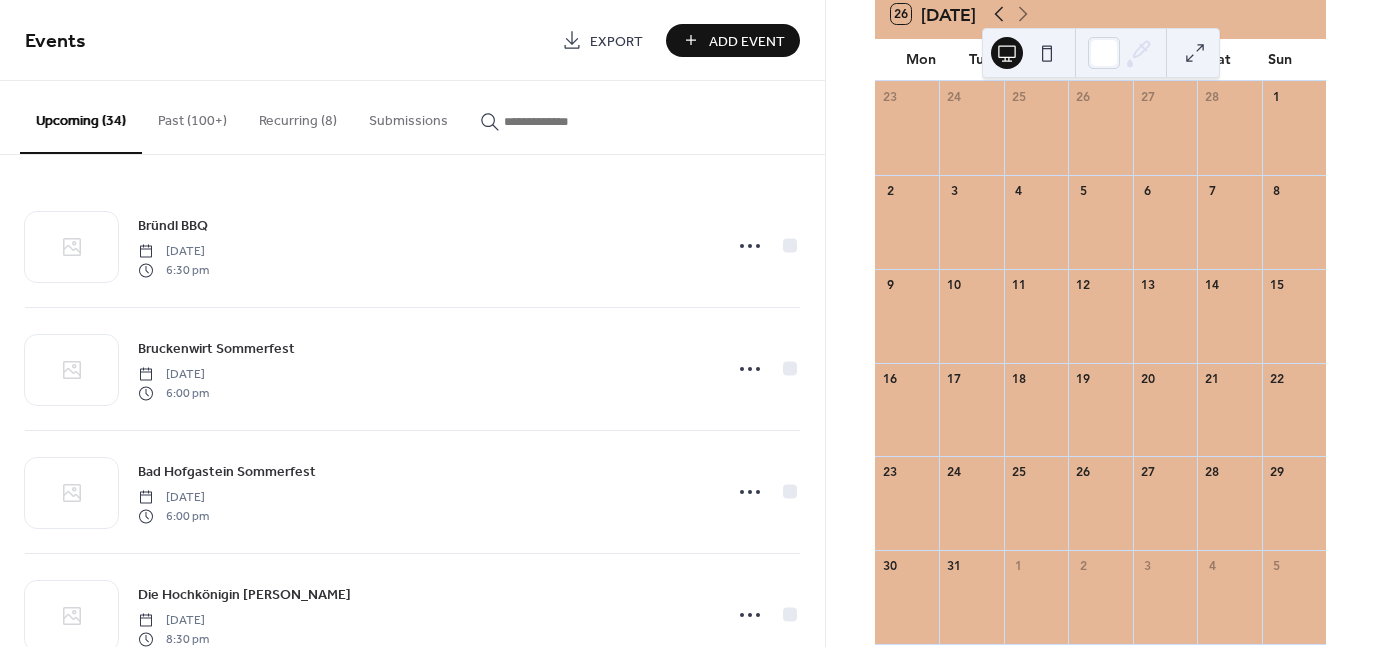 click 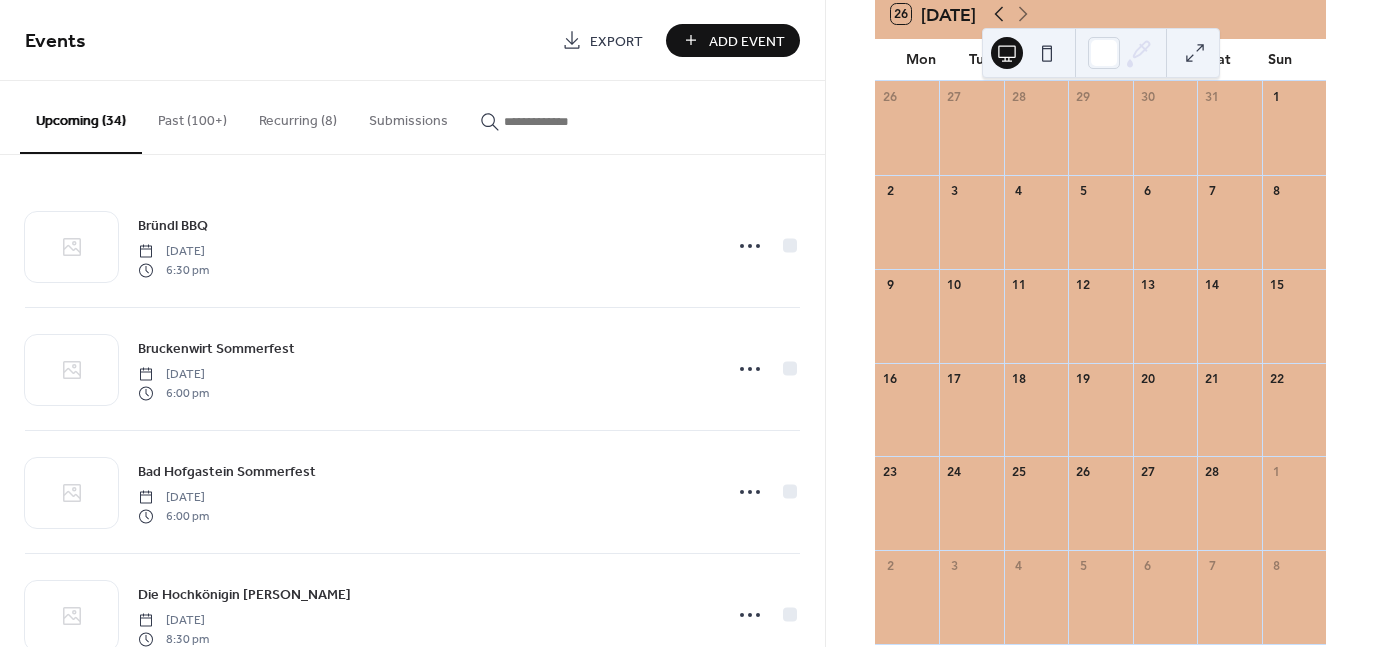 click 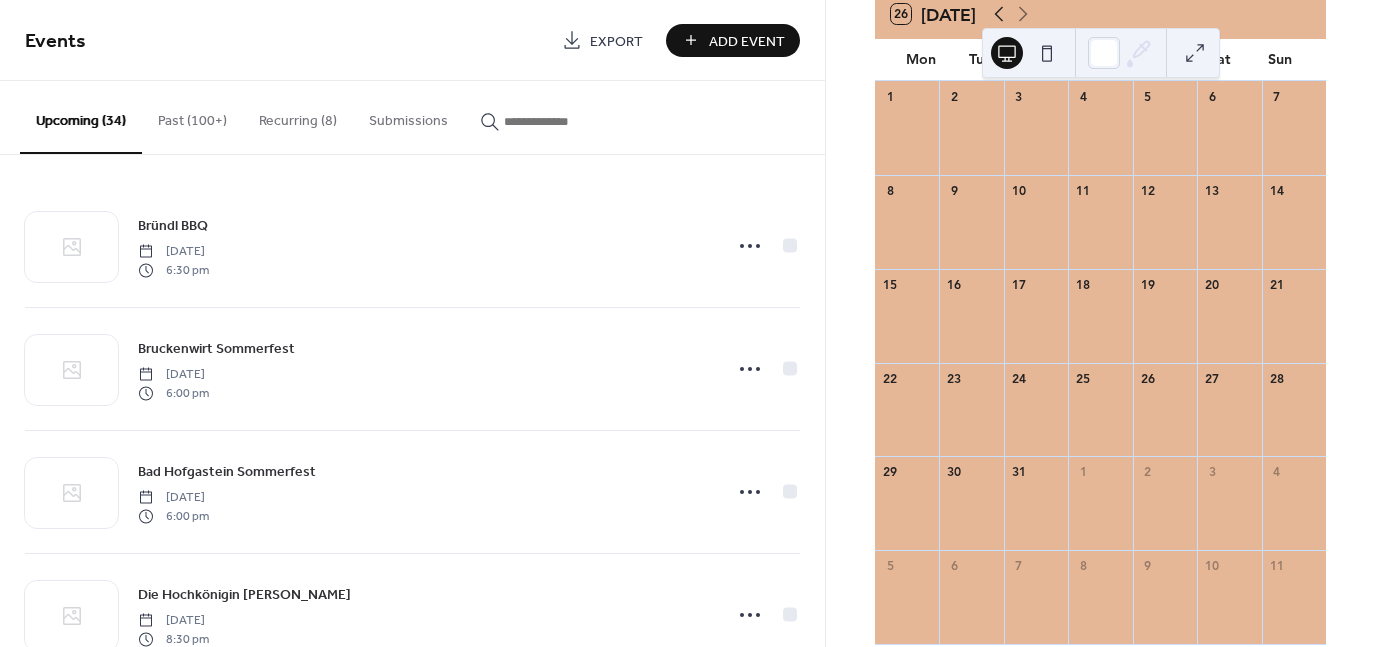click 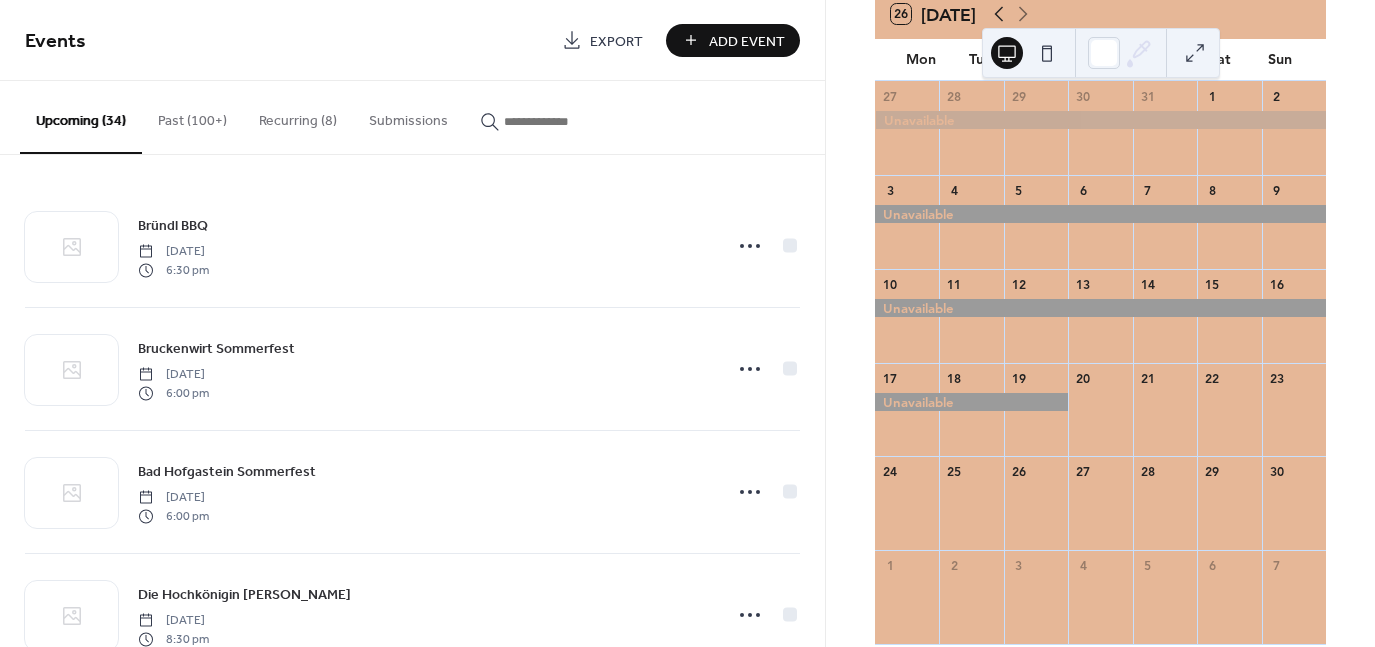 click 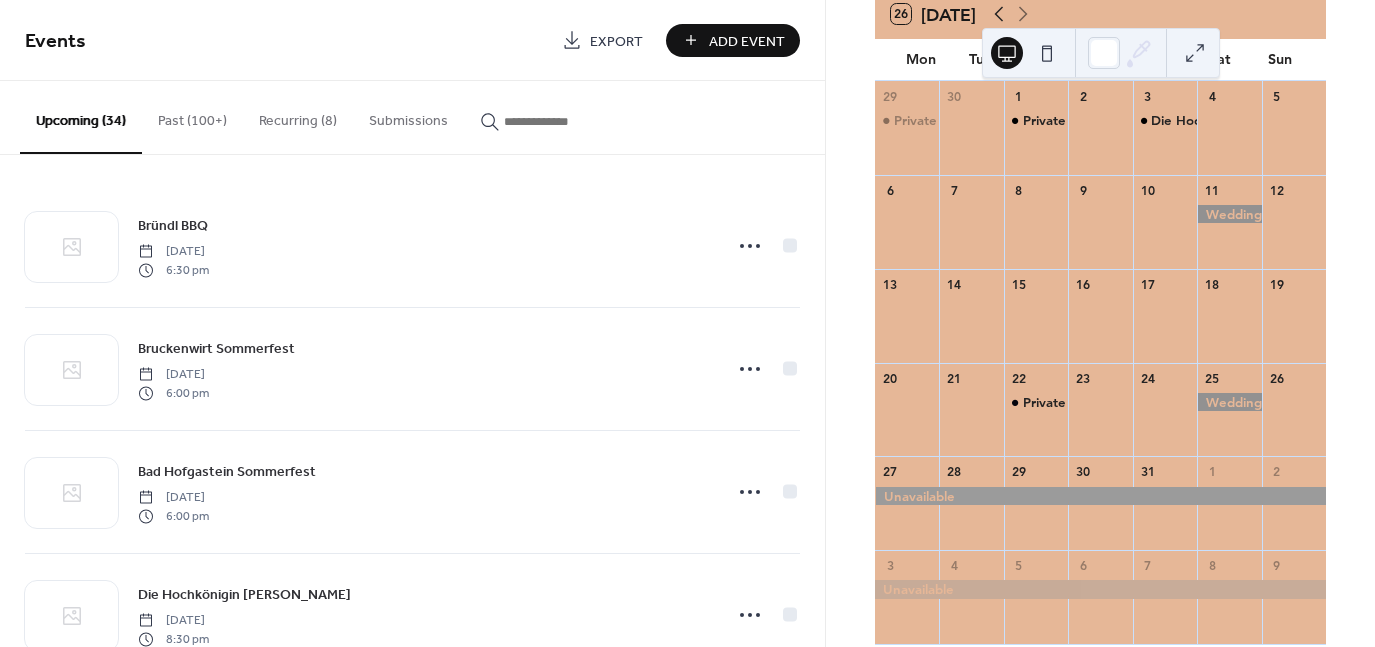 click 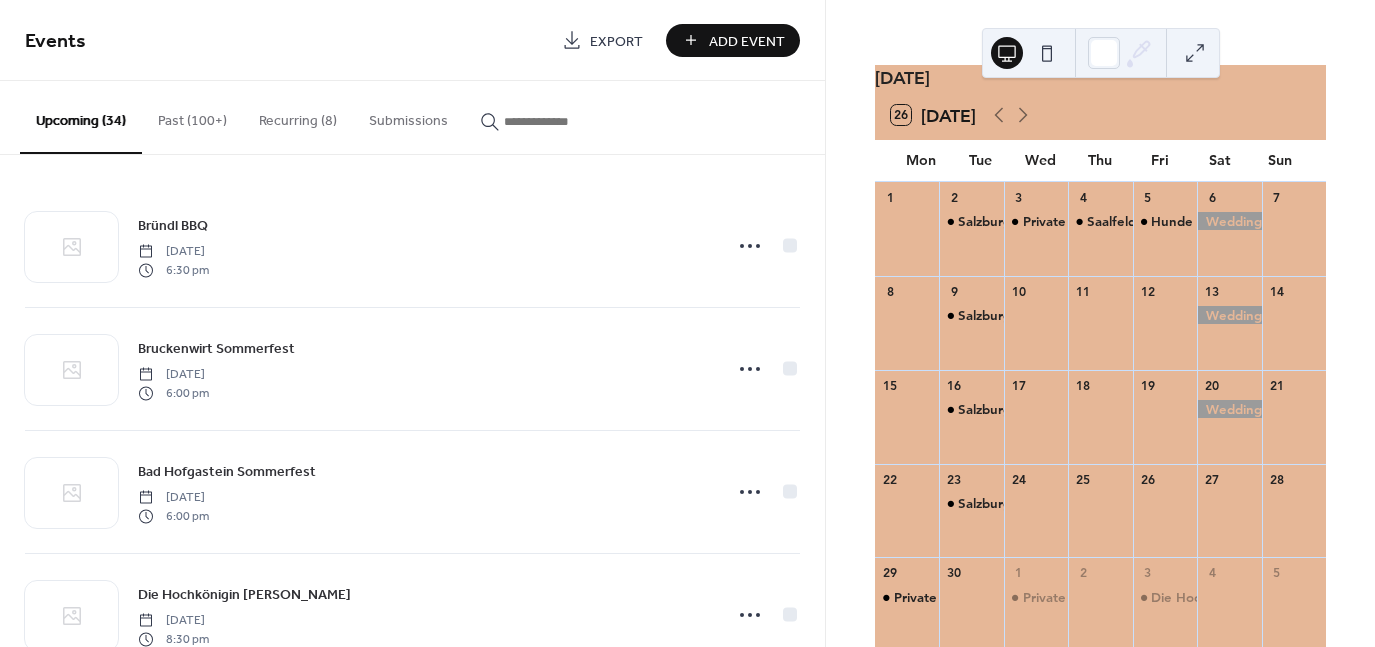 scroll, scrollTop: 23, scrollLeft: 0, axis: vertical 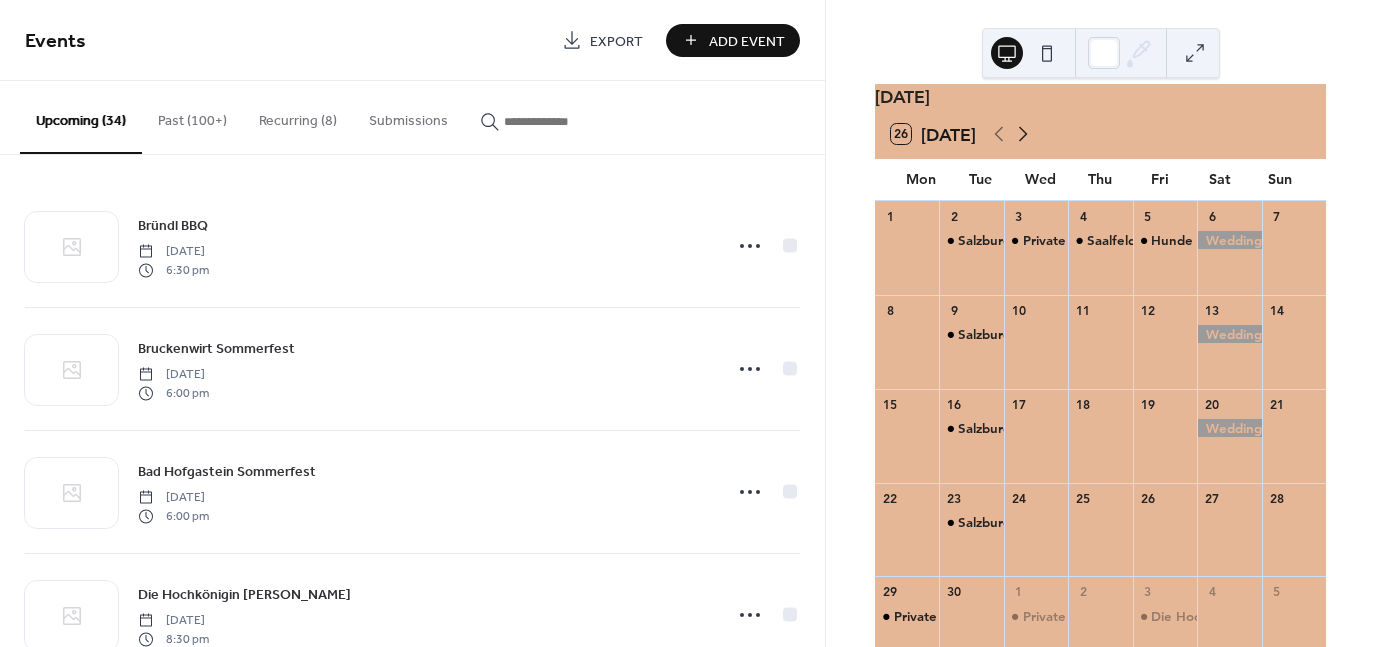 click 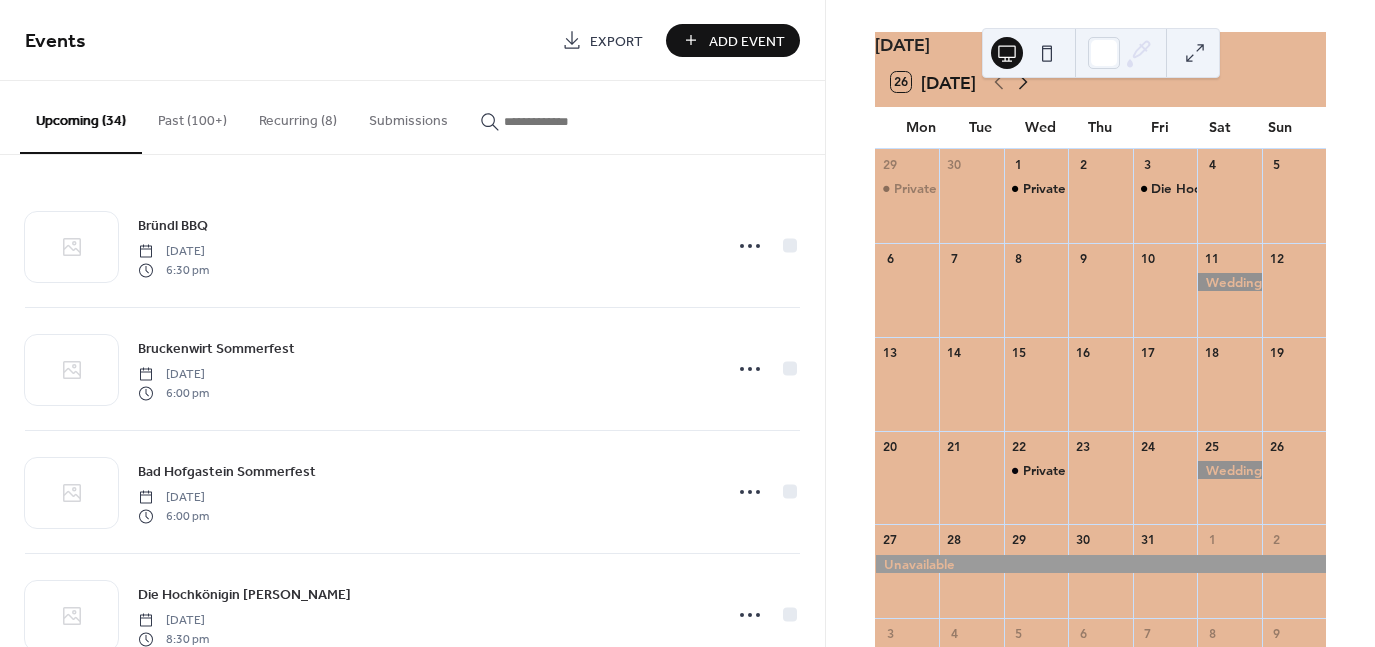scroll, scrollTop: 78, scrollLeft: 0, axis: vertical 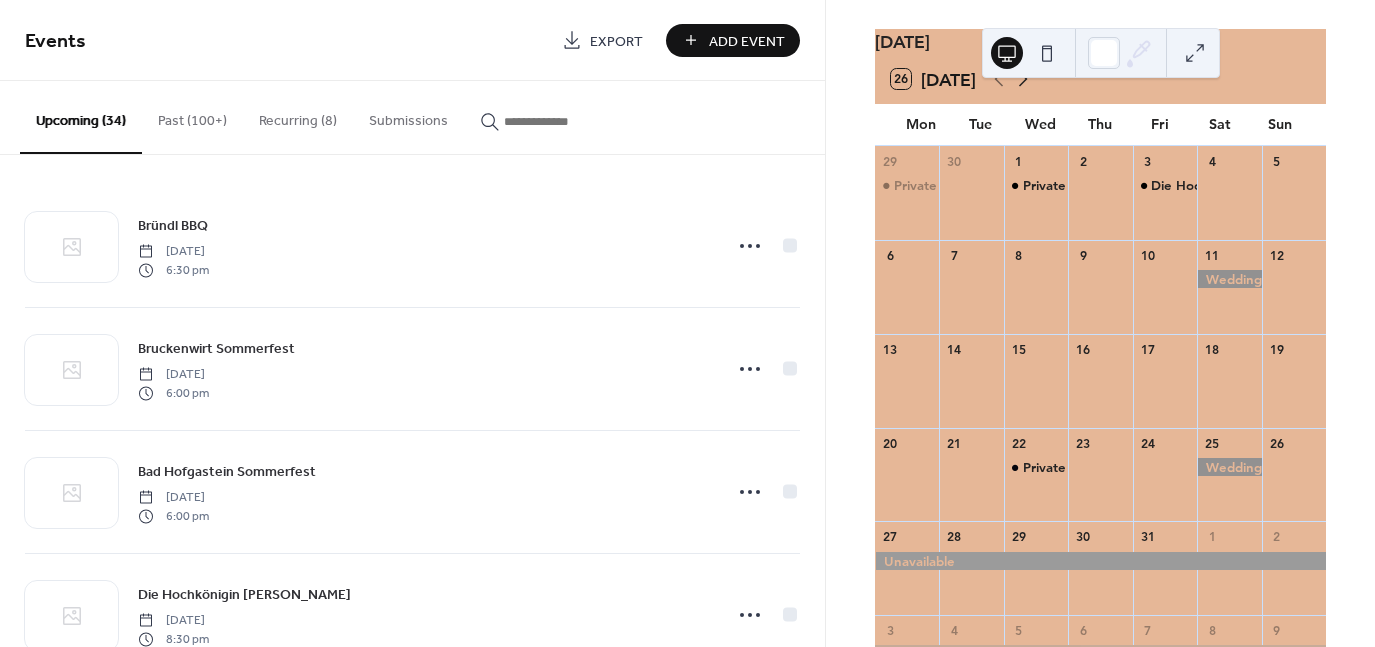 click 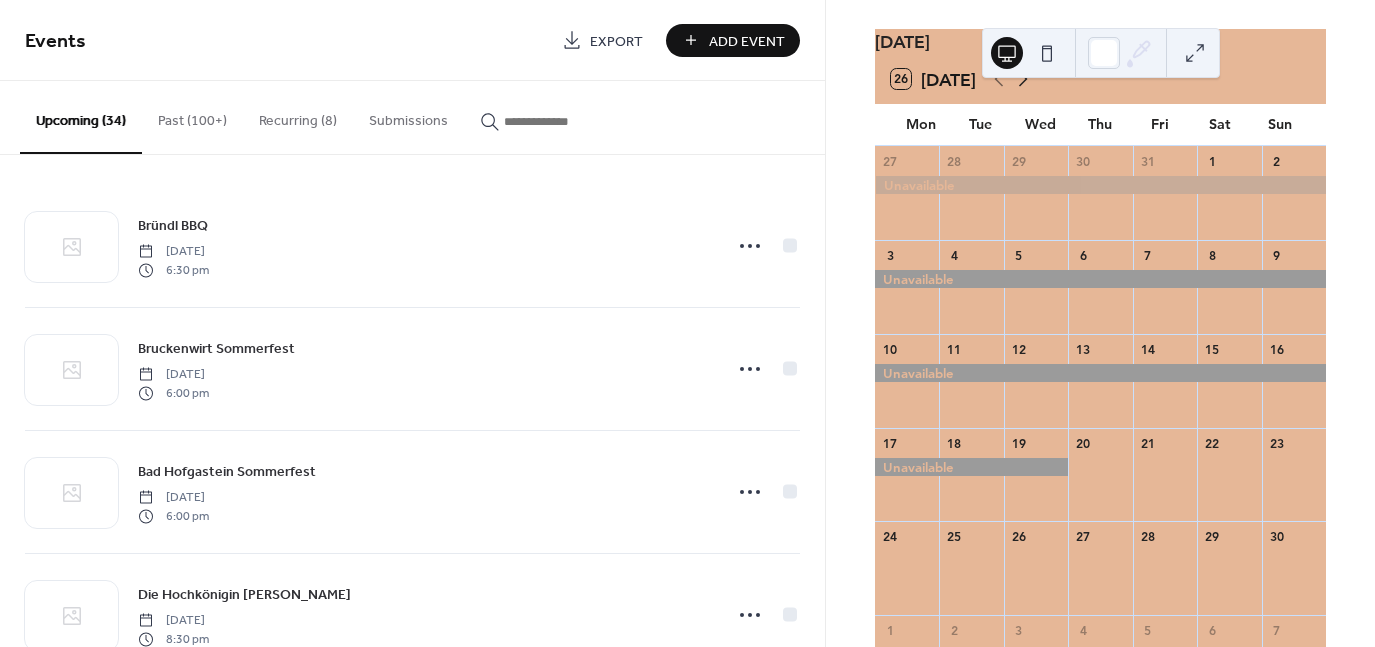 click 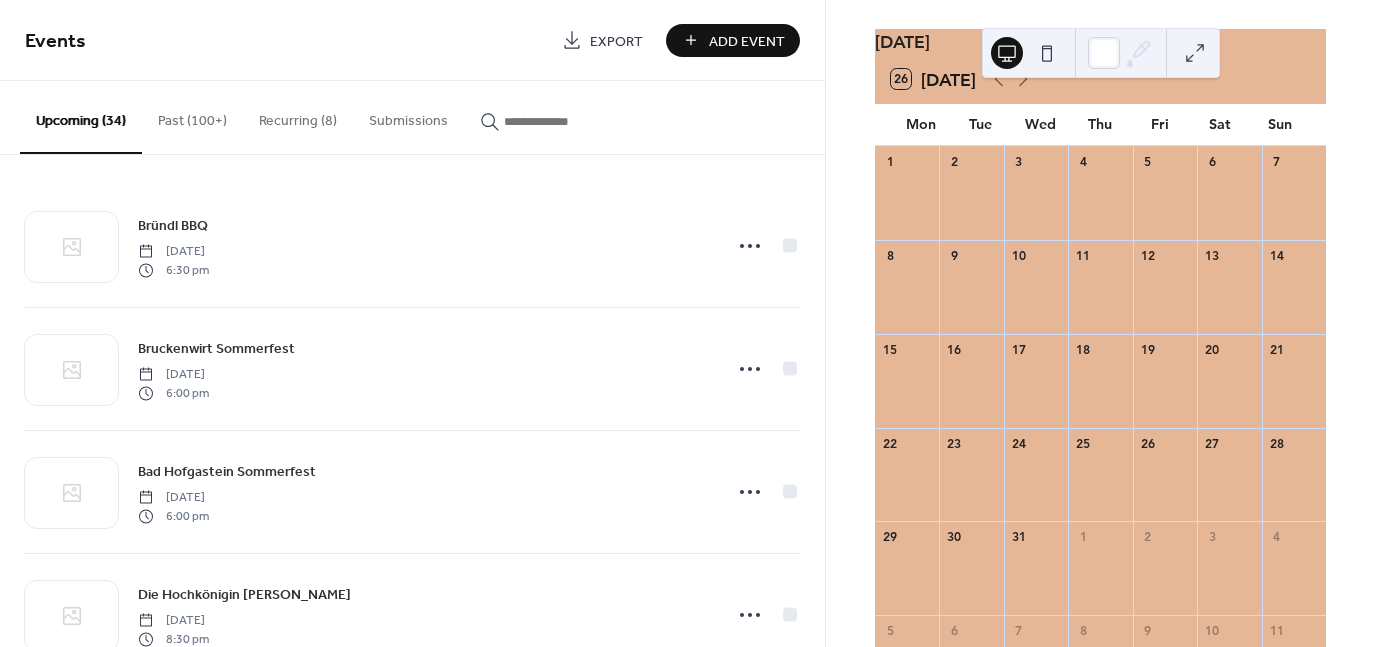 click on "Add Event" at bounding box center [747, 41] 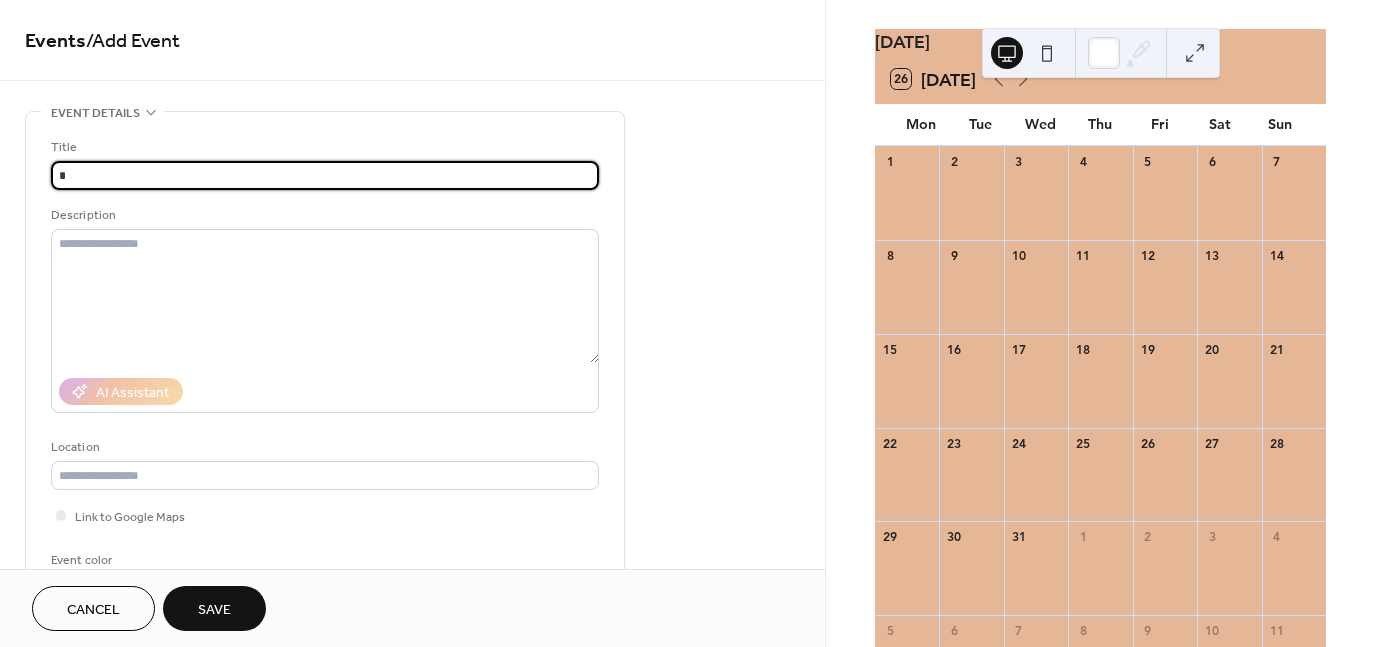 type on "**********" 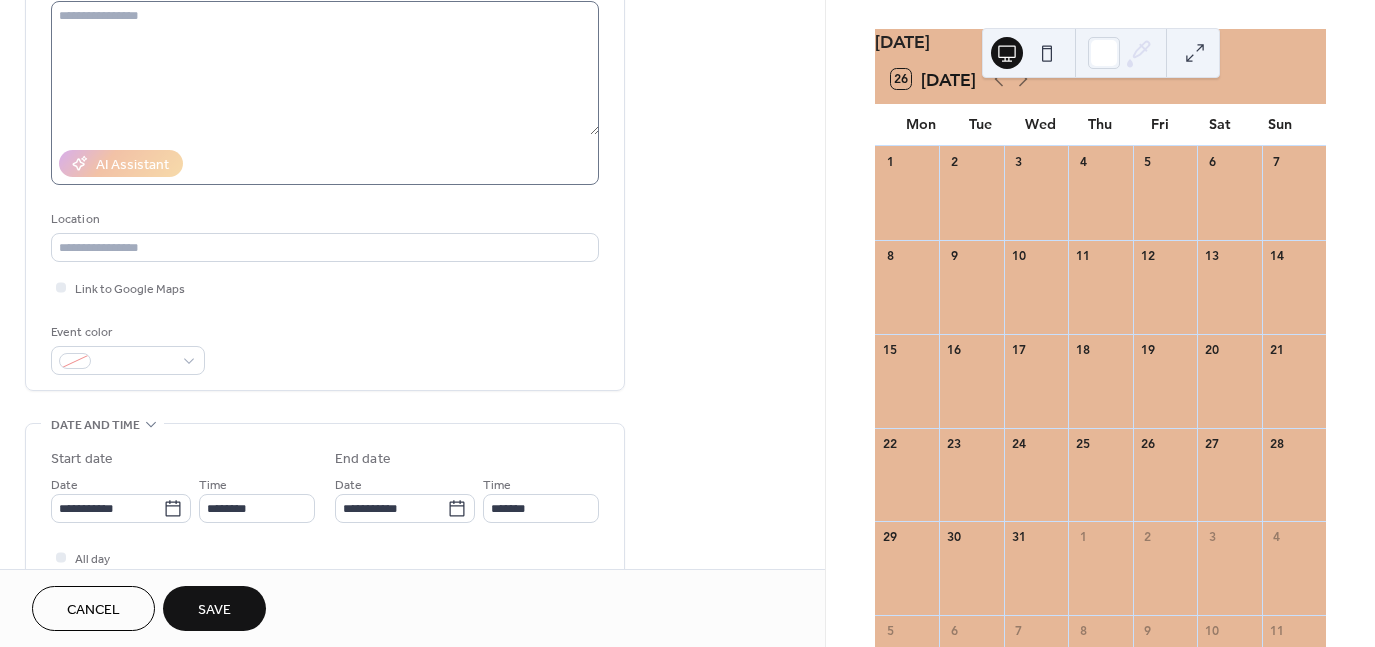 scroll, scrollTop: 228, scrollLeft: 0, axis: vertical 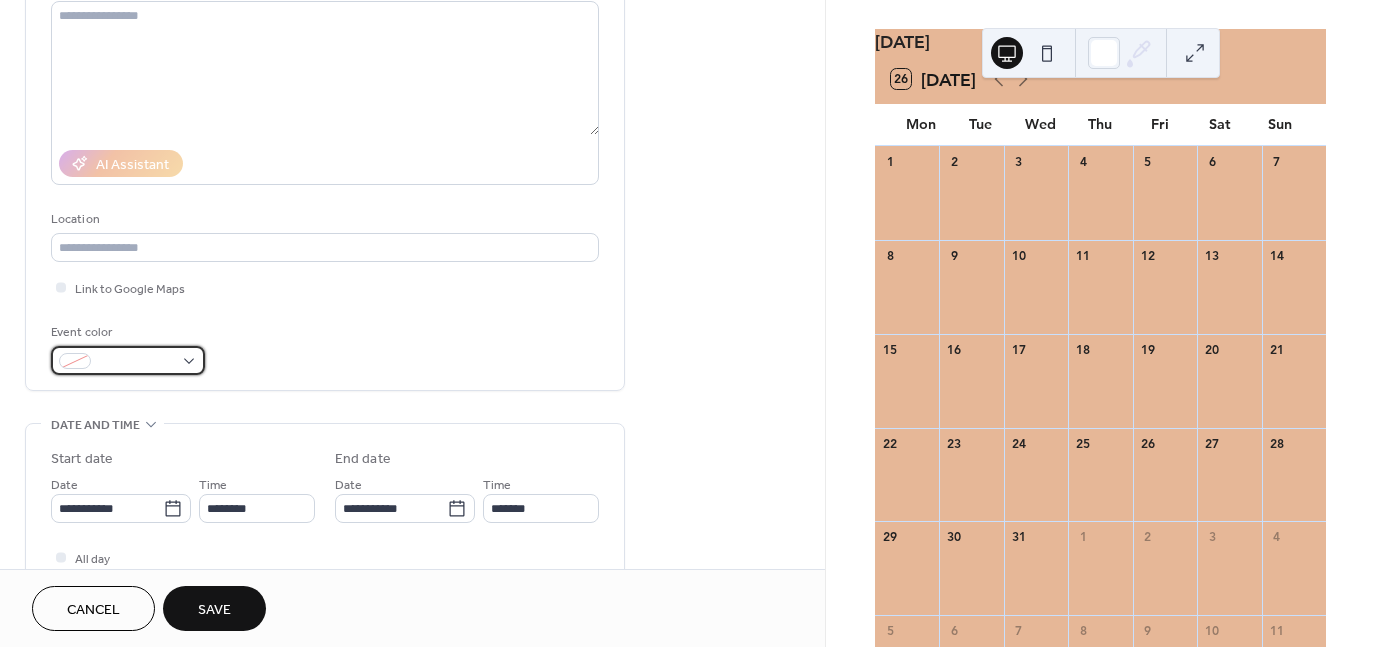click at bounding box center (128, 360) 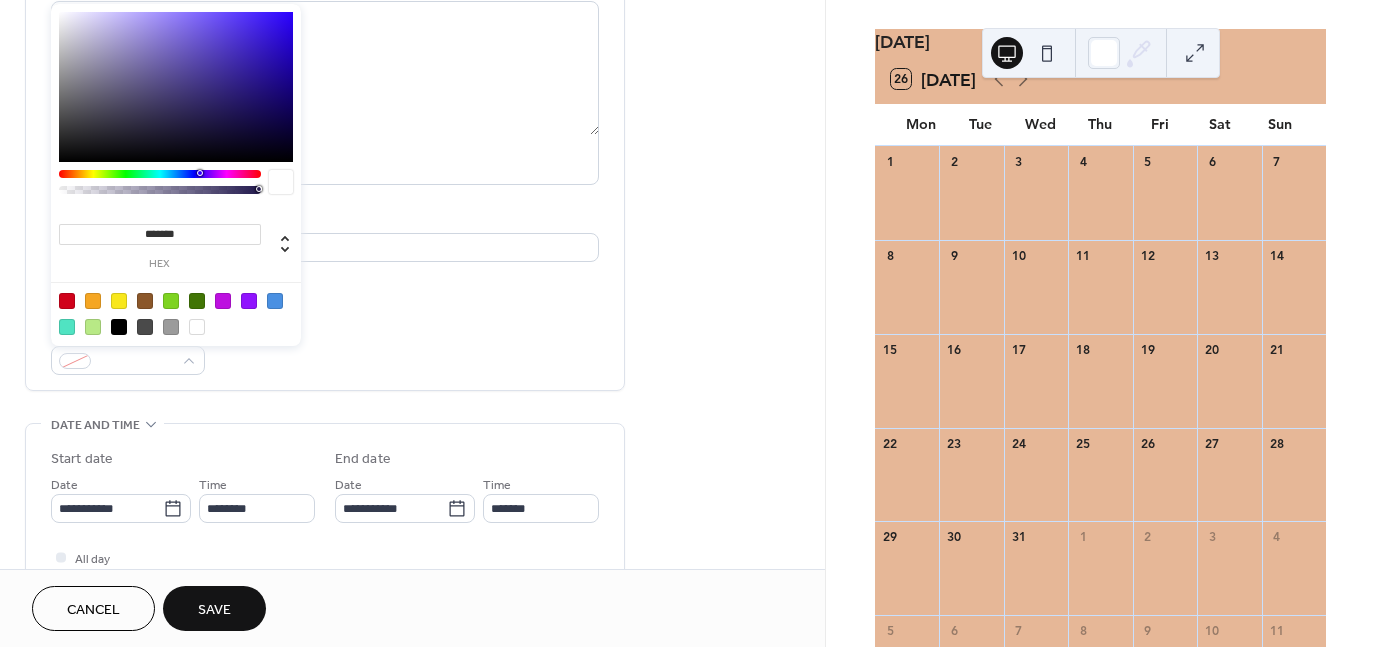 click at bounding box center (119, 327) 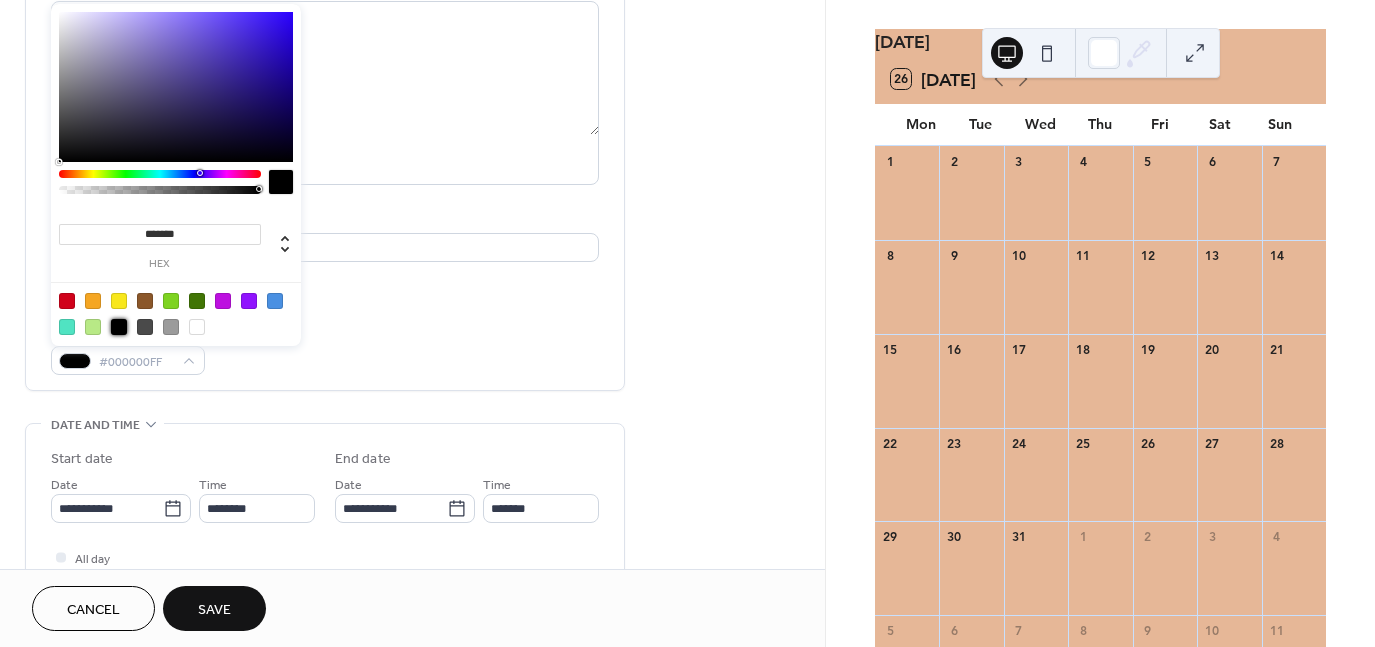 click on "All day Show date only Hide end time" at bounding box center (325, 578) 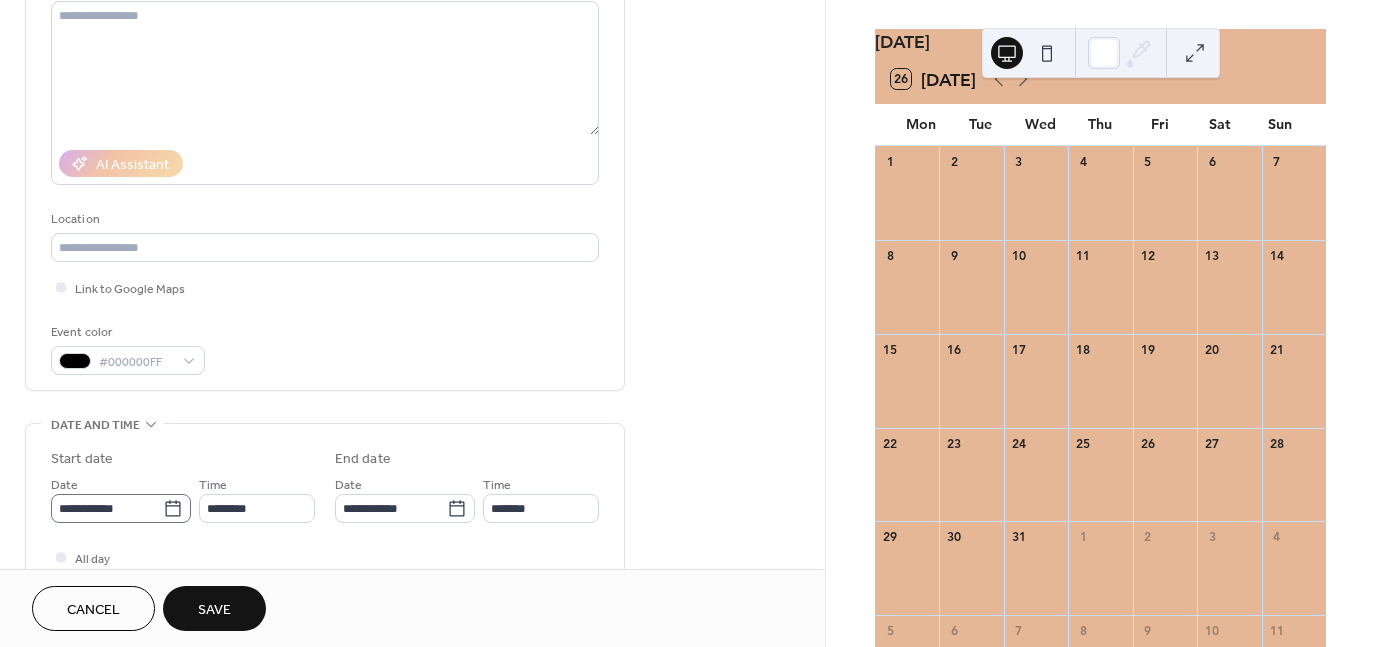 click 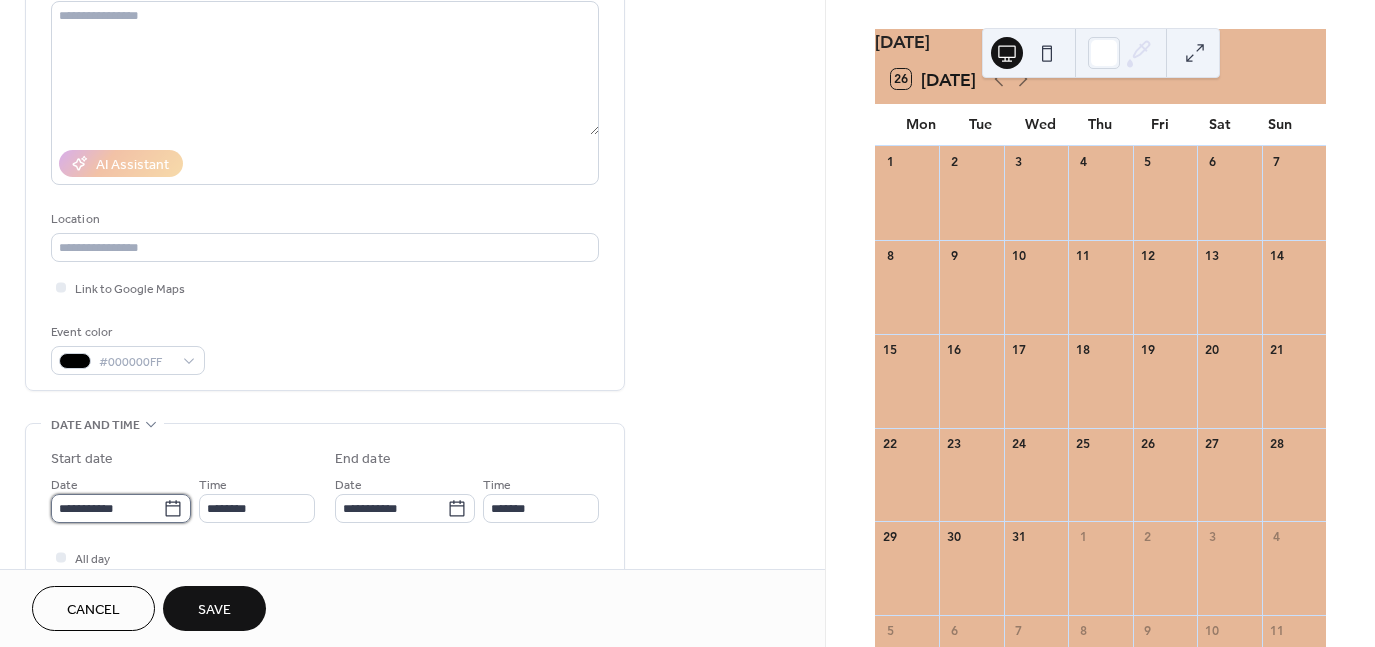 click on "**********" at bounding box center (107, 508) 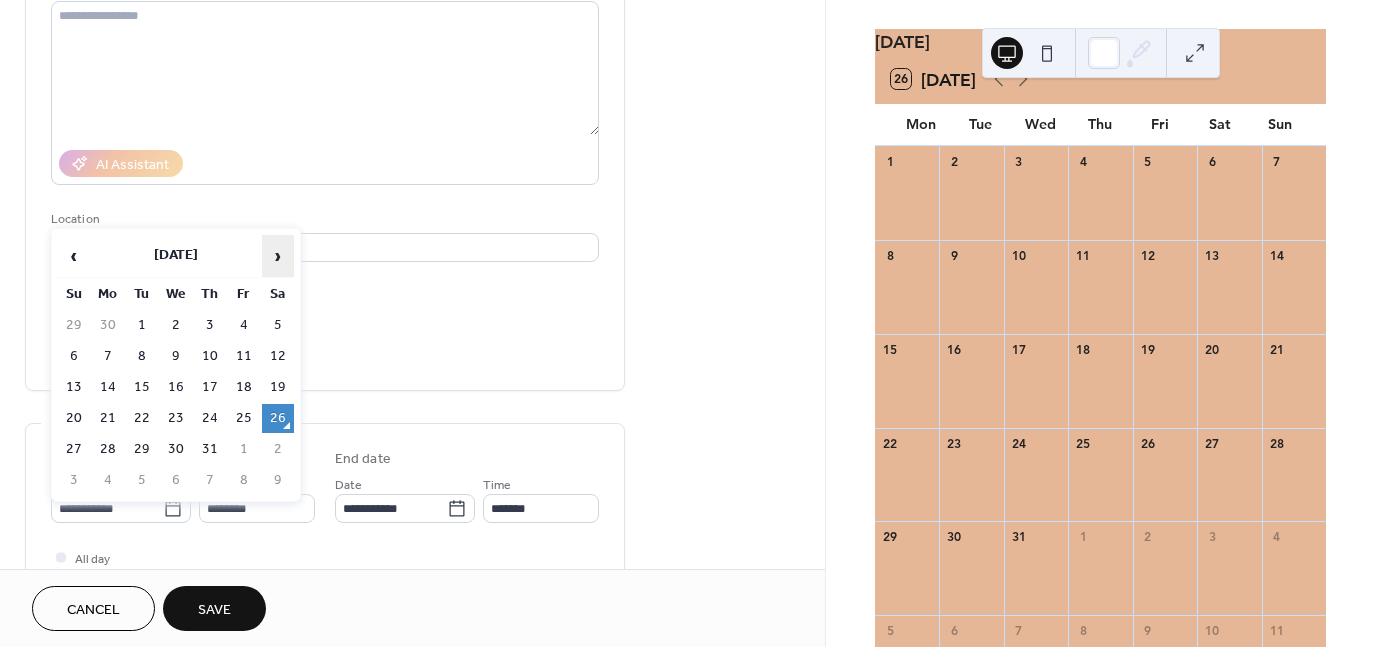 click on "›" at bounding box center [278, 256] 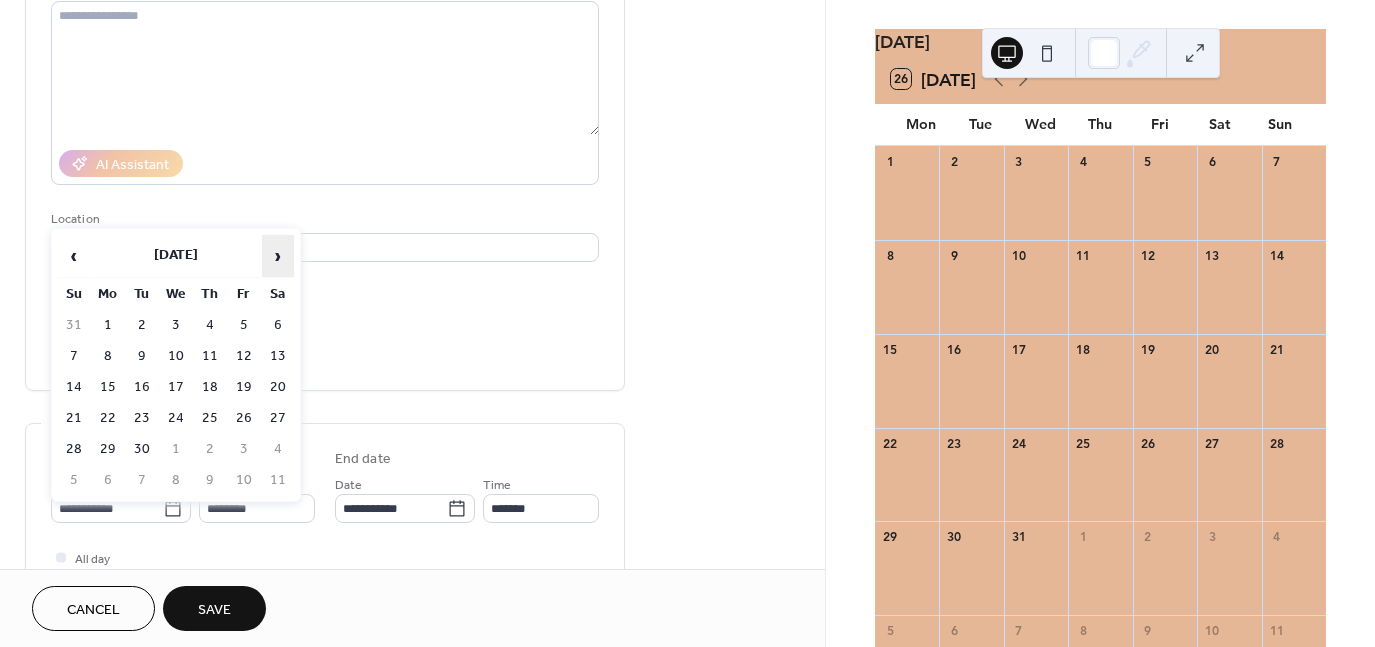 click on "›" at bounding box center [278, 256] 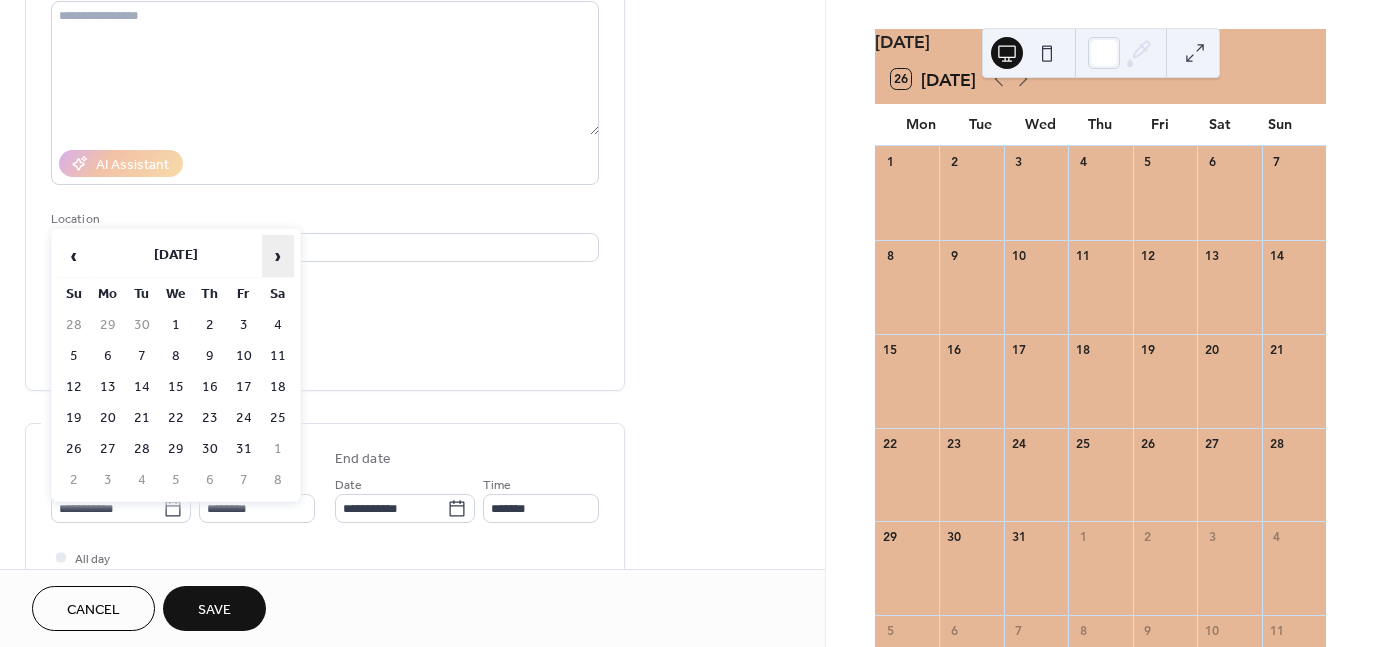 click on "›" at bounding box center (278, 256) 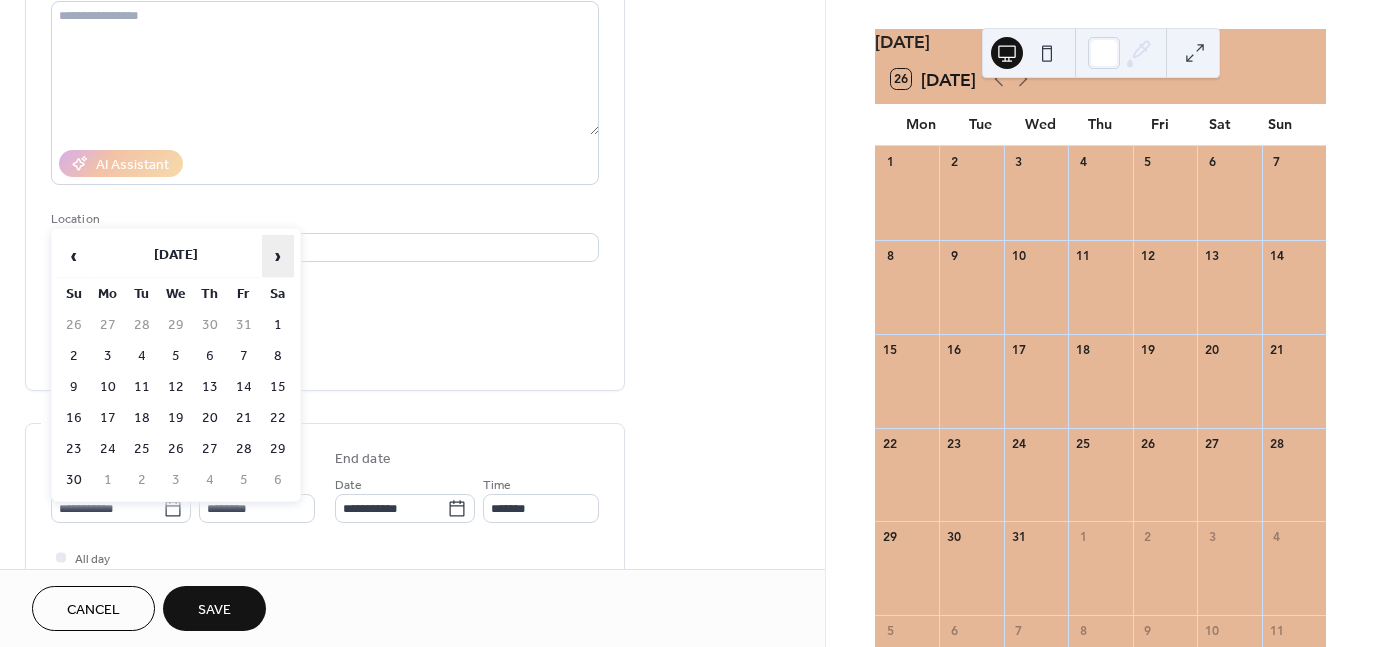click on "›" at bounding box center [278, 256] 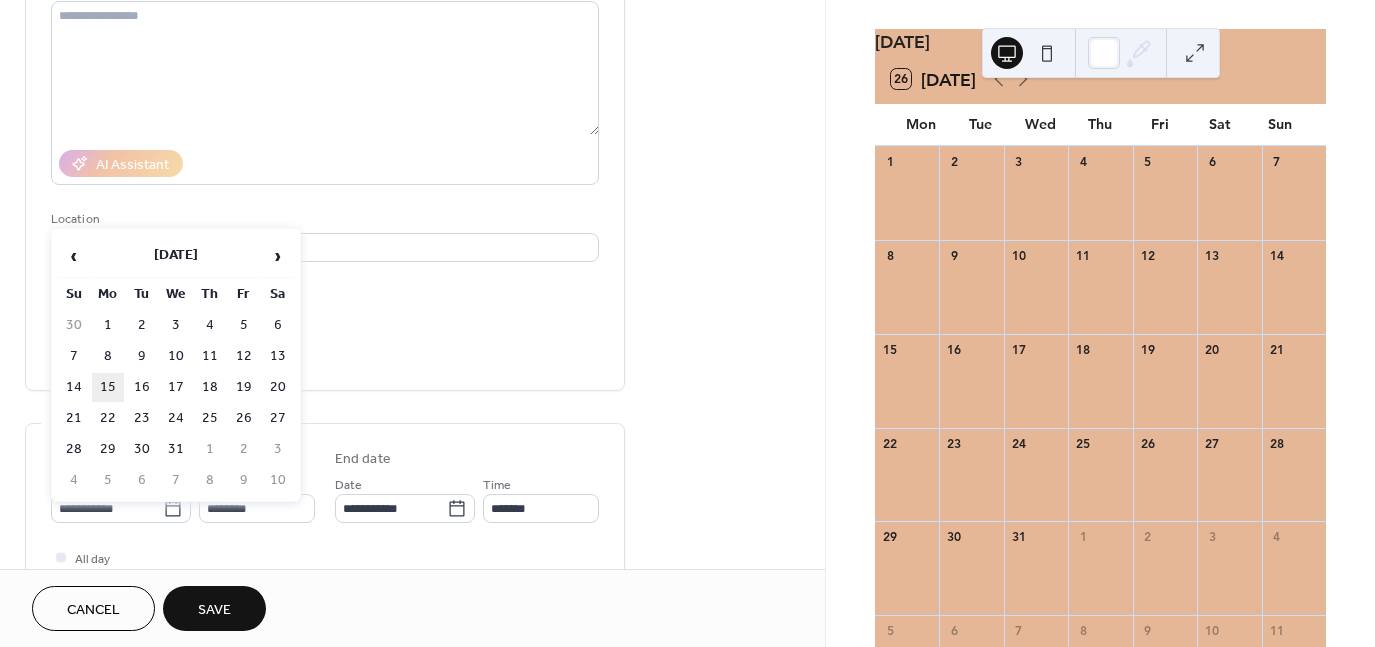 click on "15" at bounding box center (108, 387) 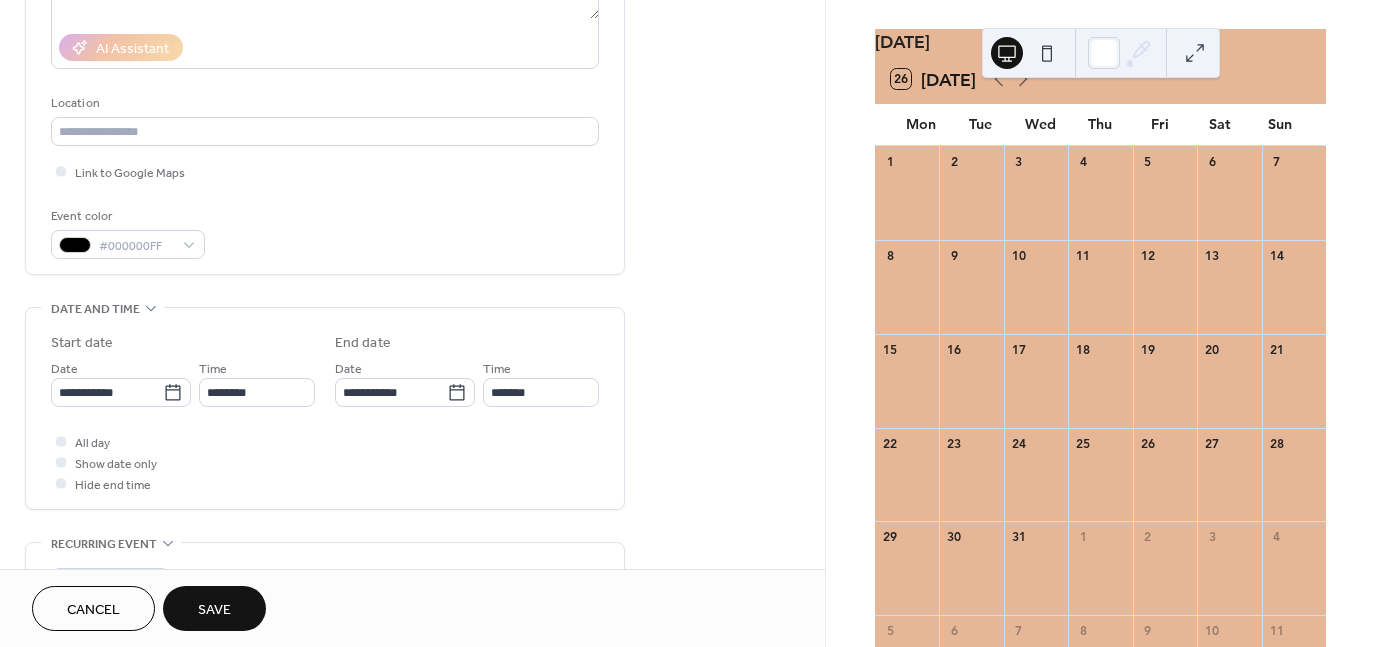 scroll, scrollTop: 356, scrollLeft: 0, axis: vertical 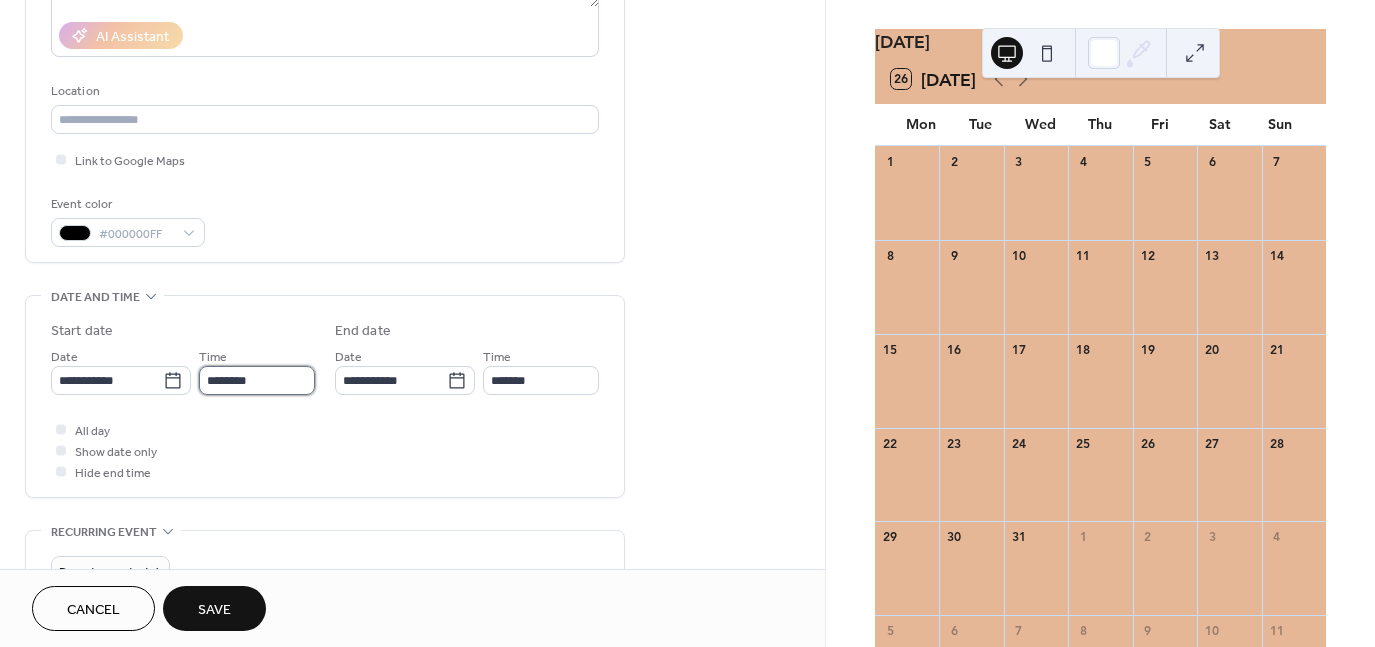 click on "********" at bounding box center (257, 380) 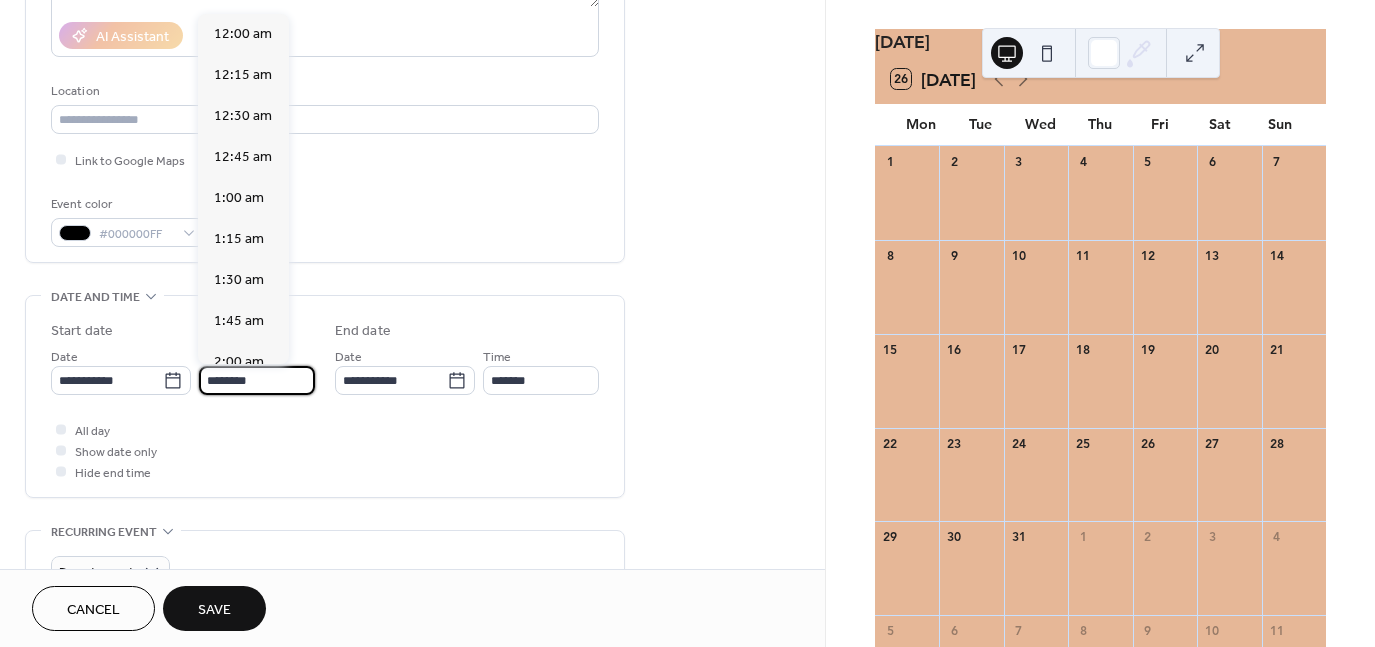 scroll, scrollTop: 1968, scrollLeft: 0, axis: vertical 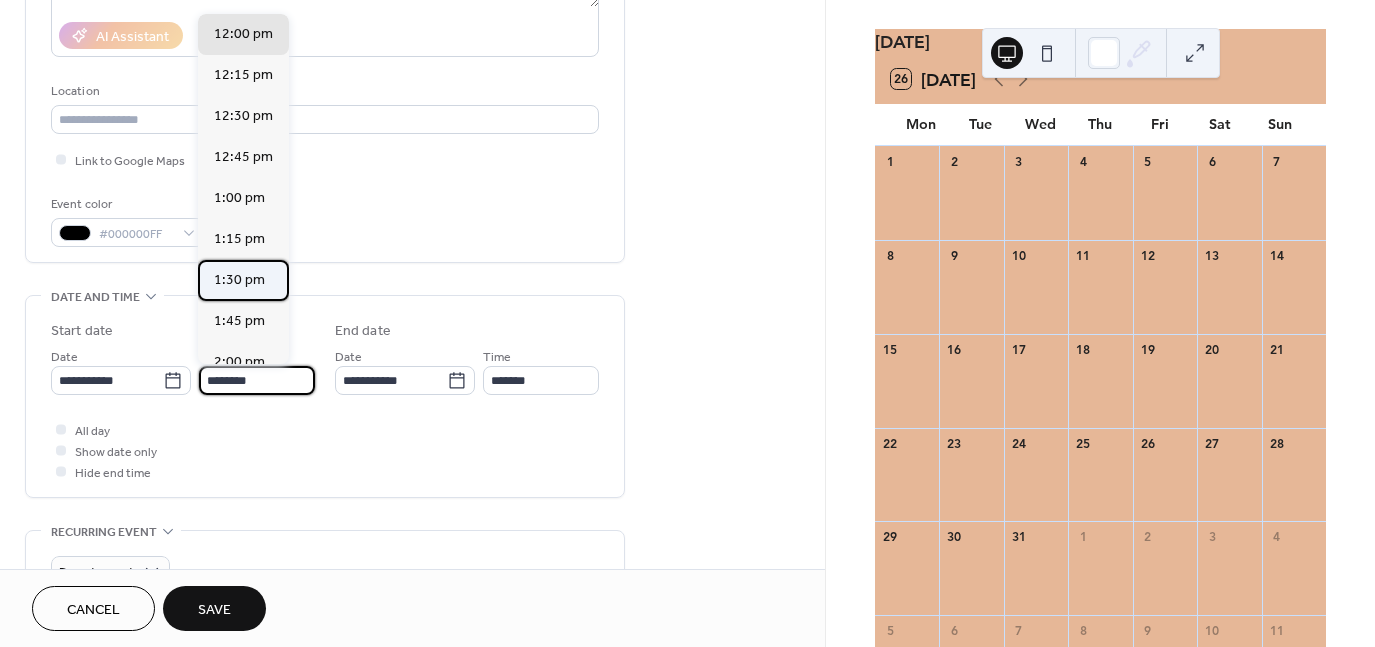 click on "1:30 pm" at bounding box center (243, 280) 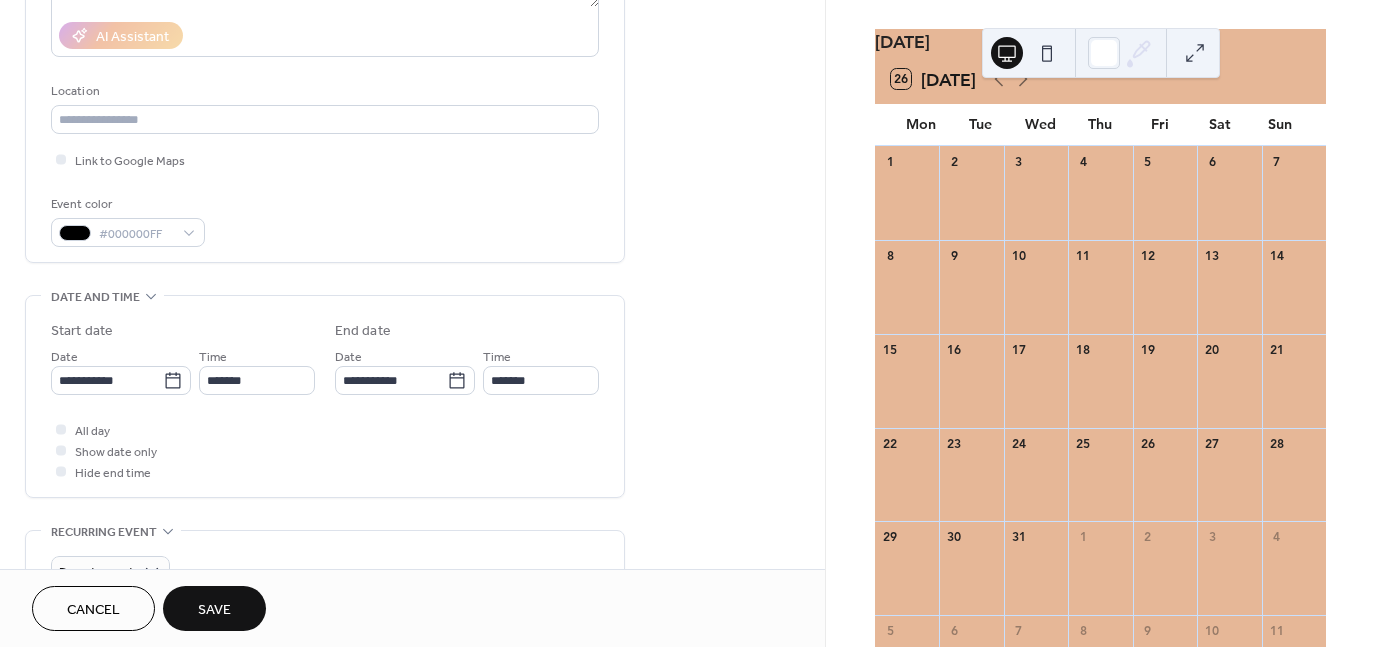 type on "*******" 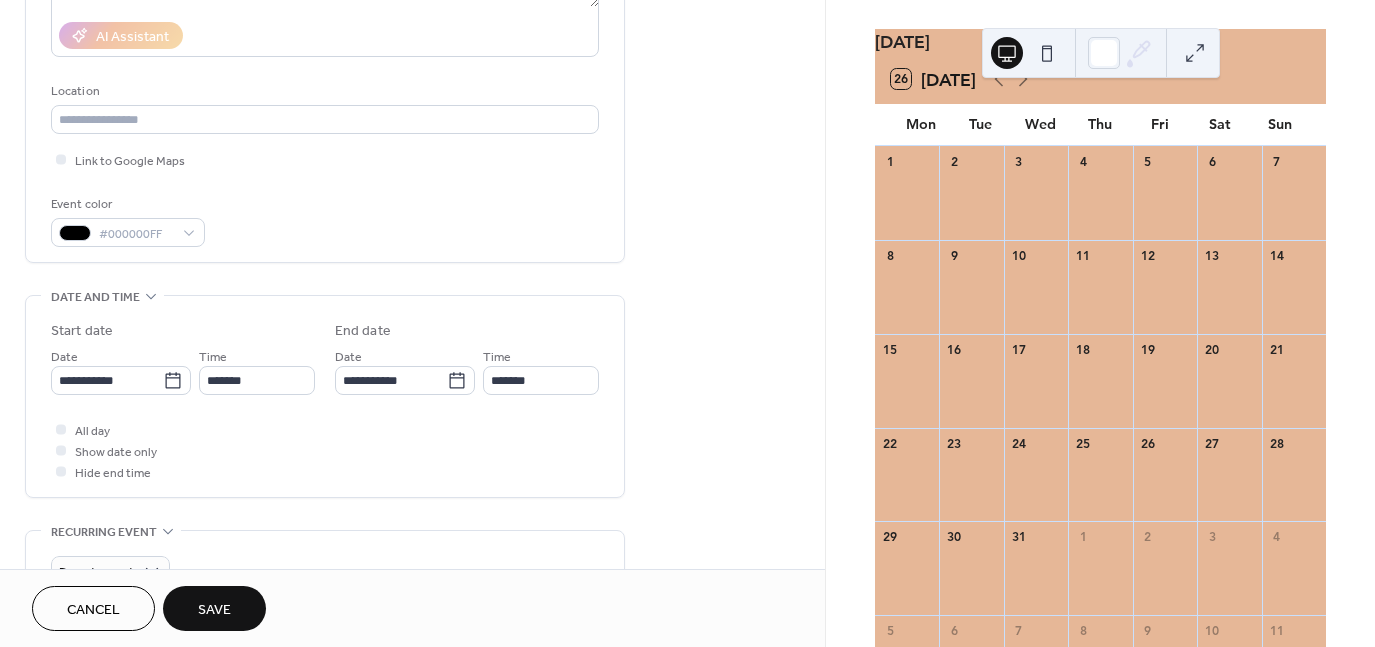 type on "*******" 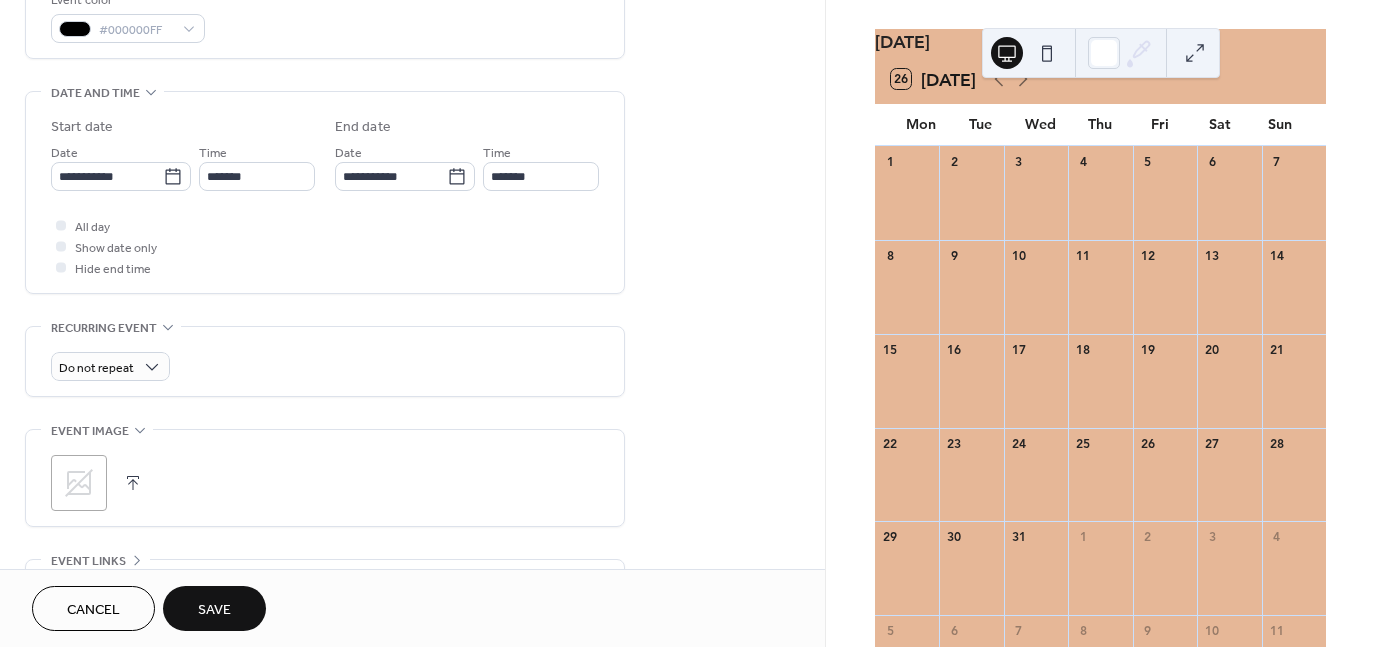 scroll, scrollTop: 563, scrollLeft: 0, axis: vertical 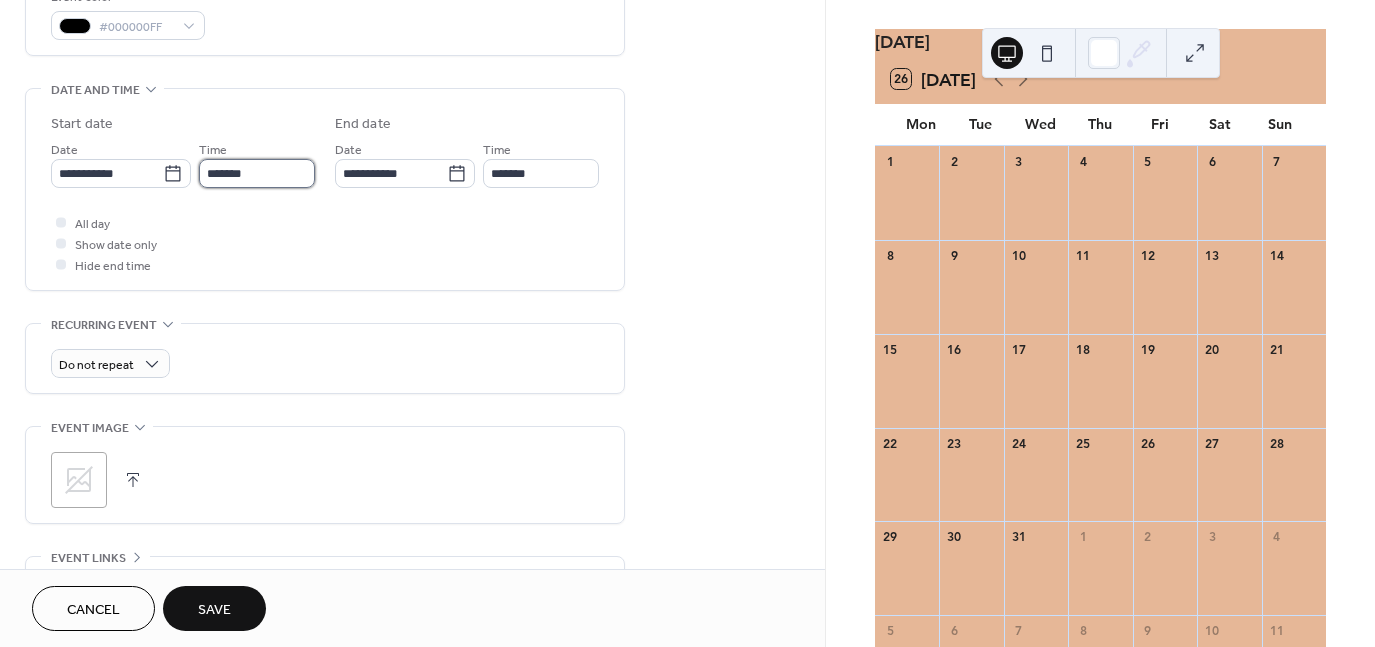 click on "*******" at bounding box center [257, 173] 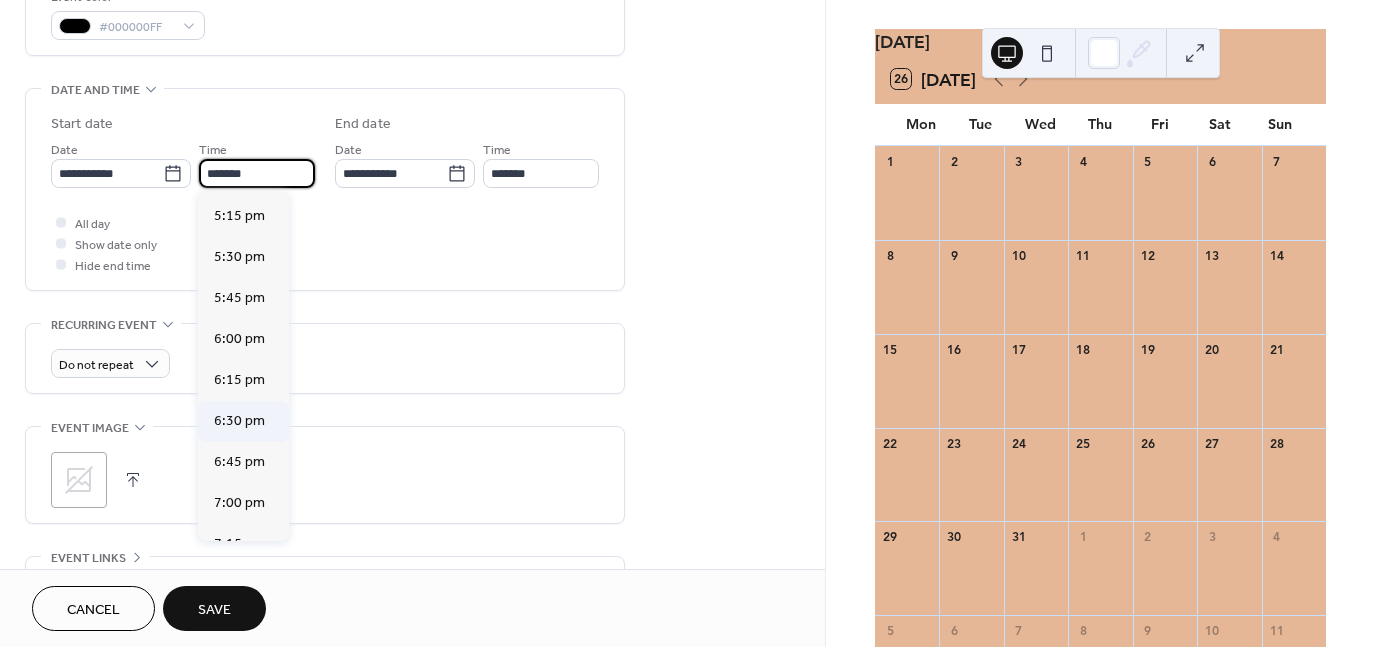 scroll, scrollTop: 2845, scrollLeft: 0, axis: vertical 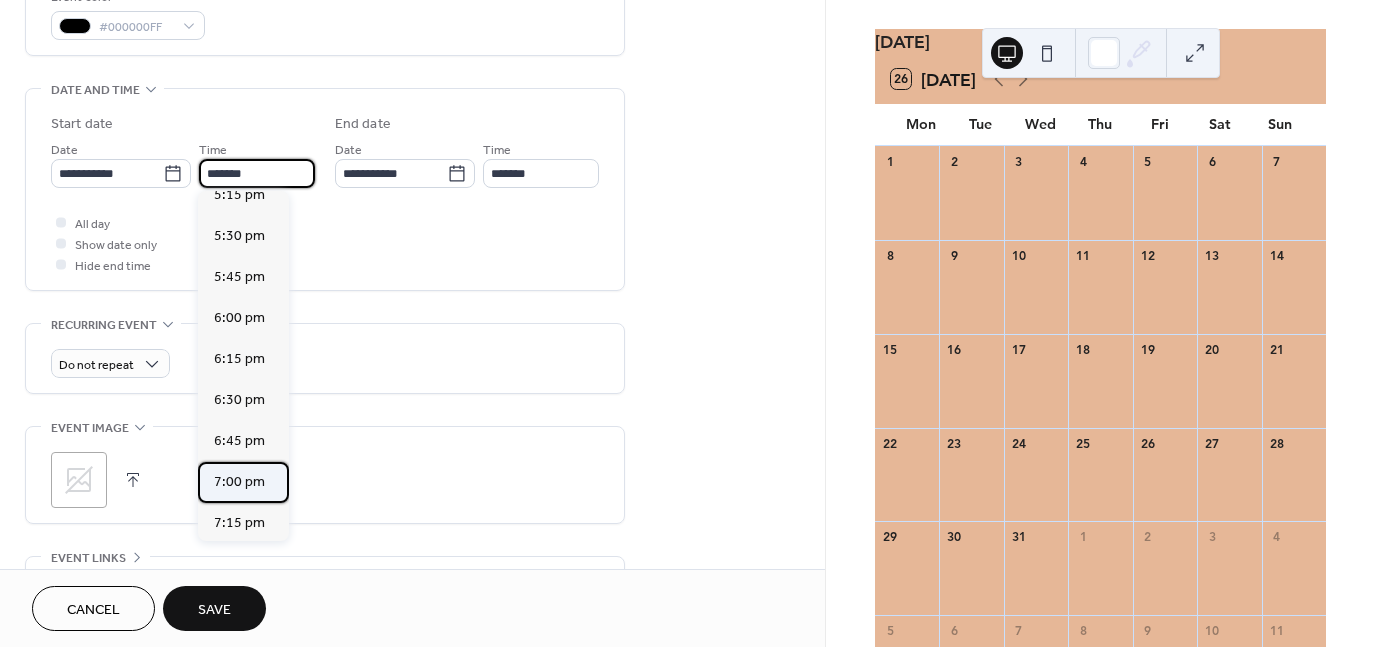 click on "7:00 pm" at bounding box center [239, 482] 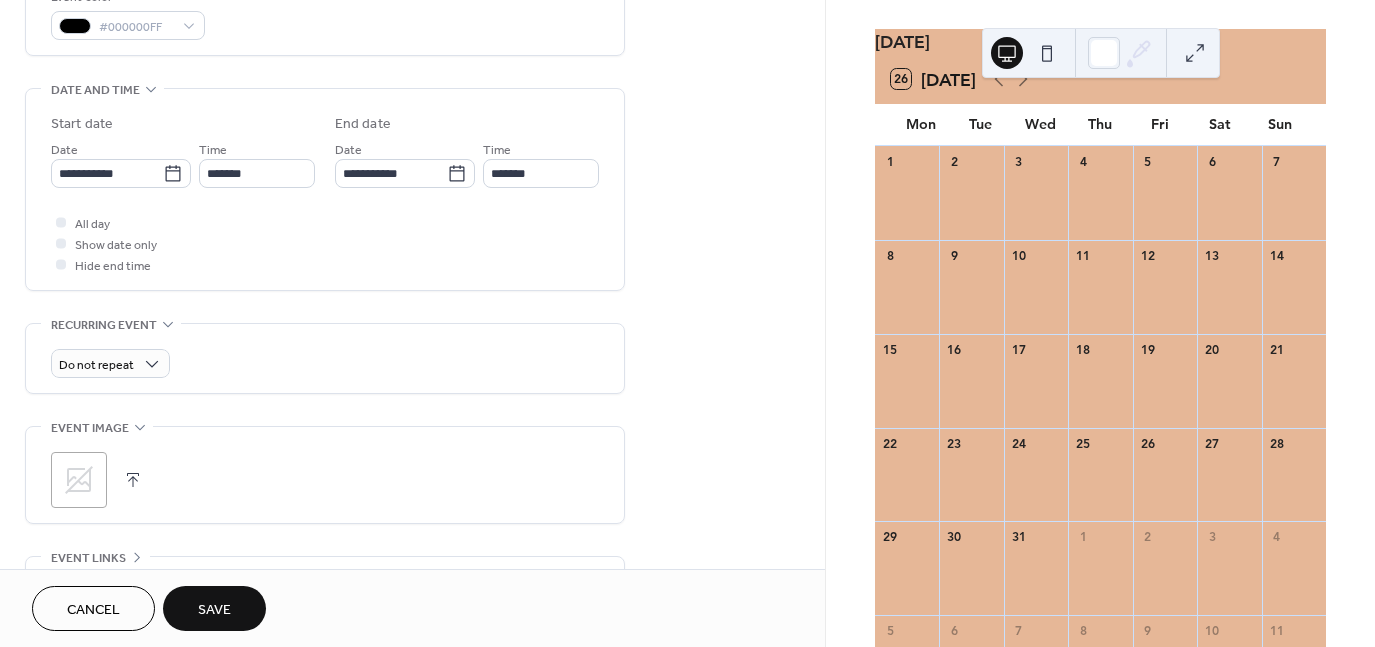 type on "*******" 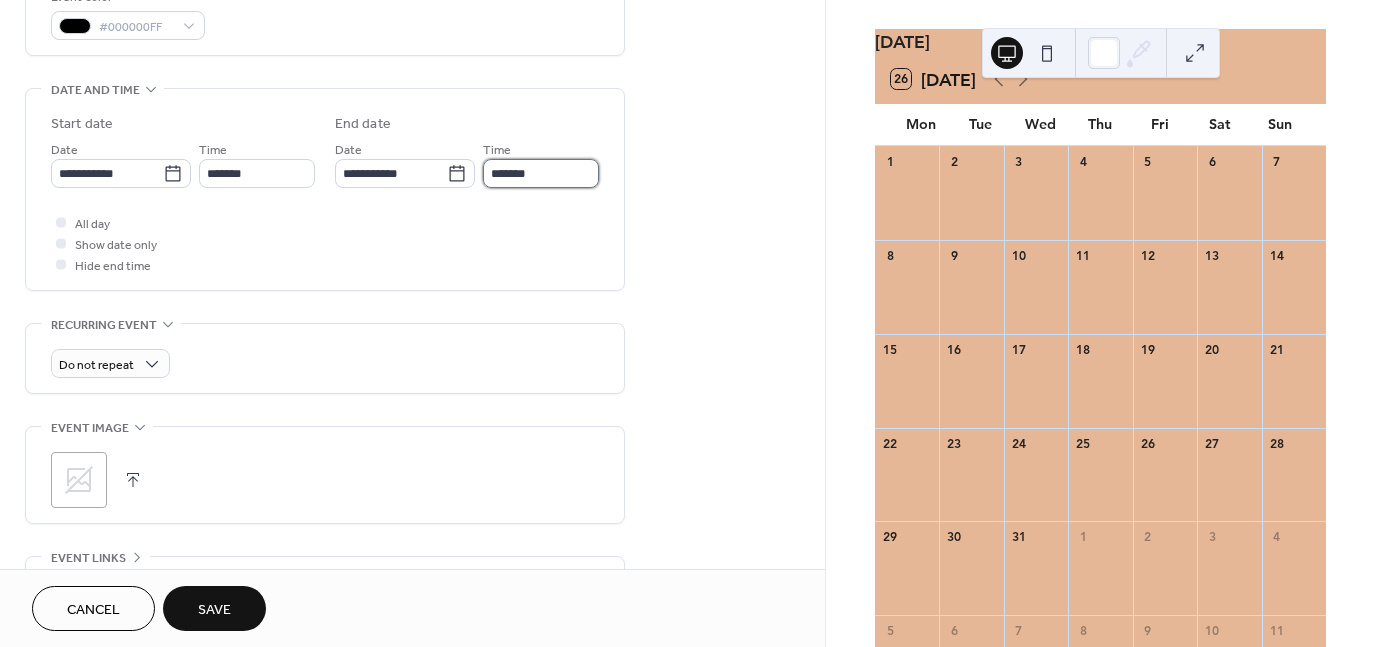 click on "*******" at bounding box center [541, 173] 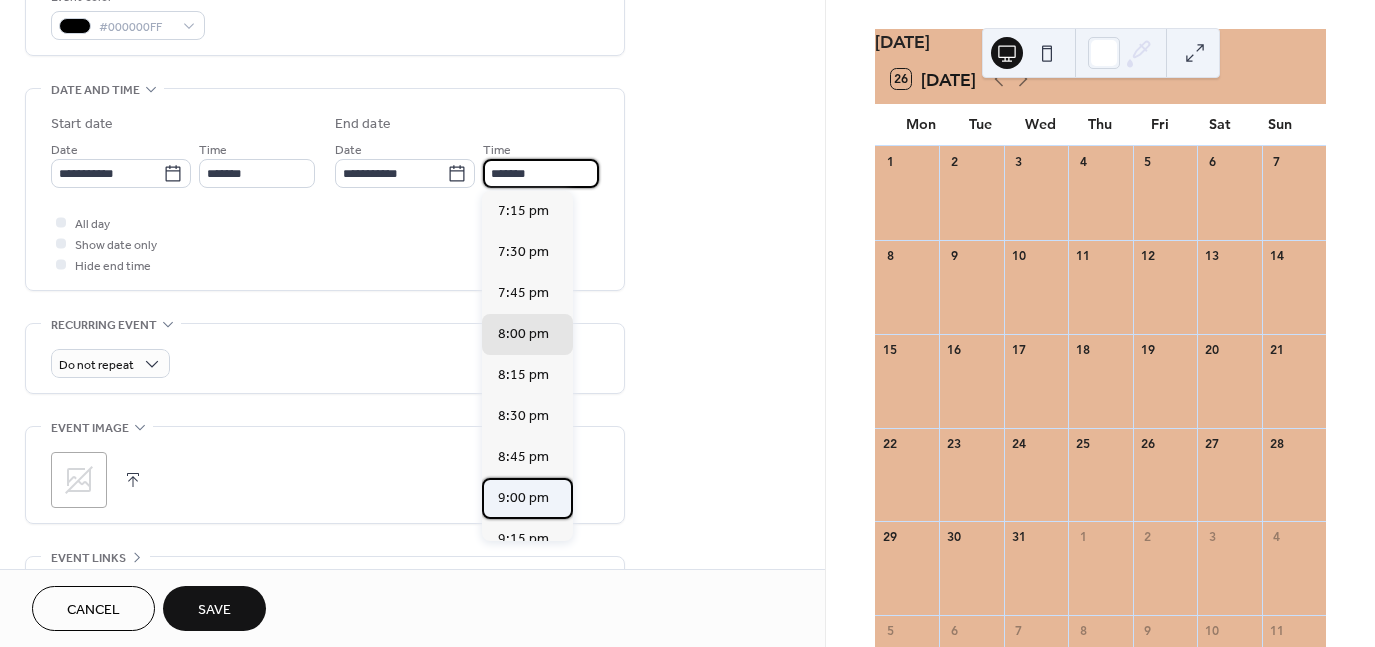 click on "9:00 pm" at bounding box center (523, 498) 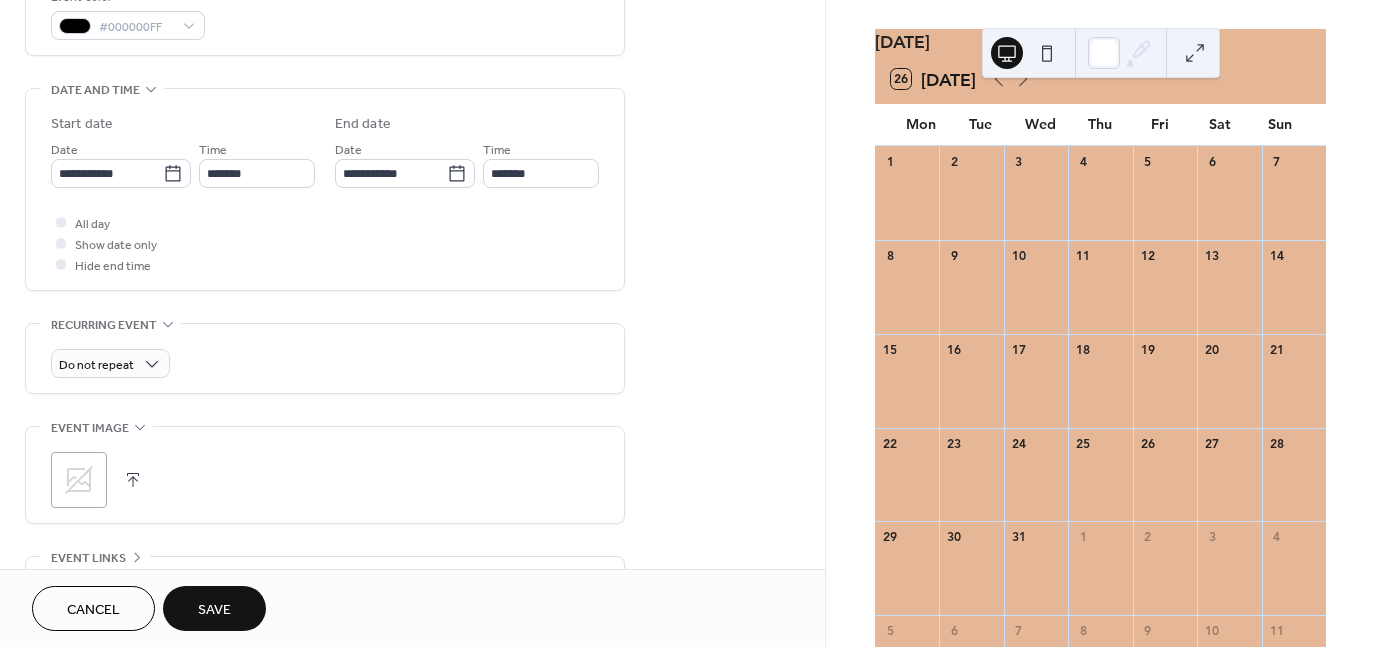 type on "*******" 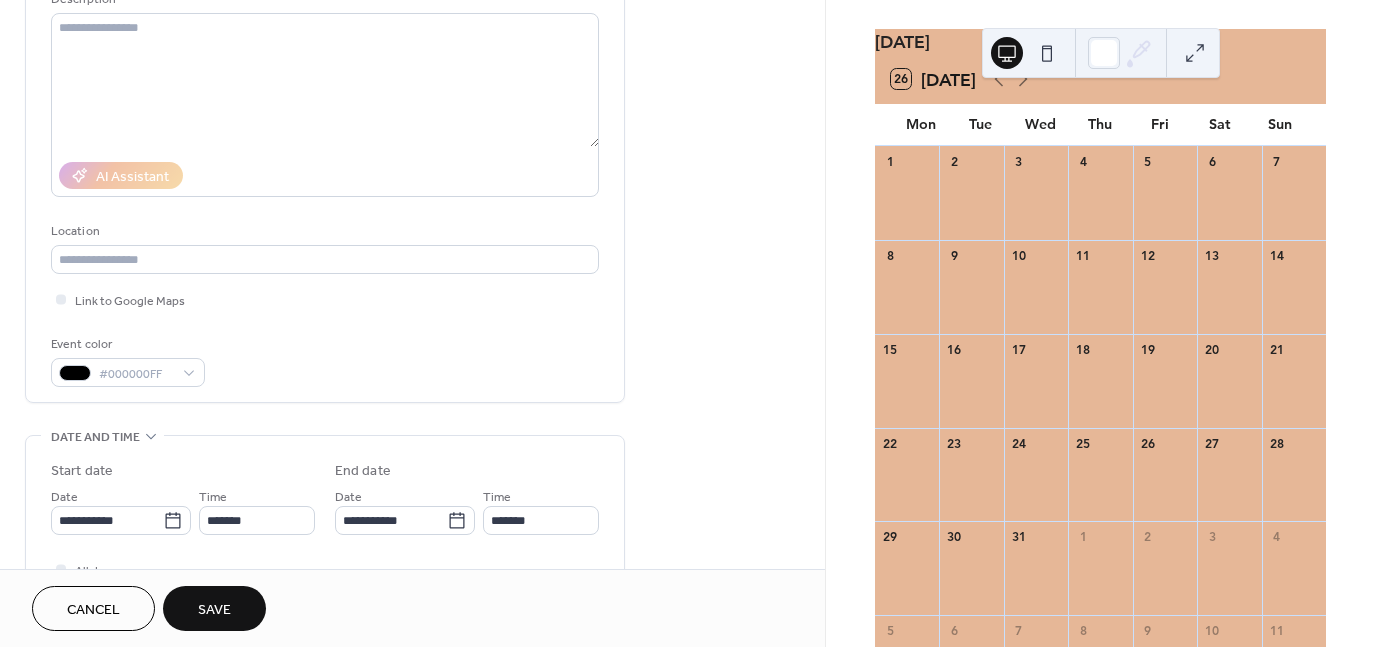 scroll, scrollTop: 215, scrollLeft: 0, axis: vertical 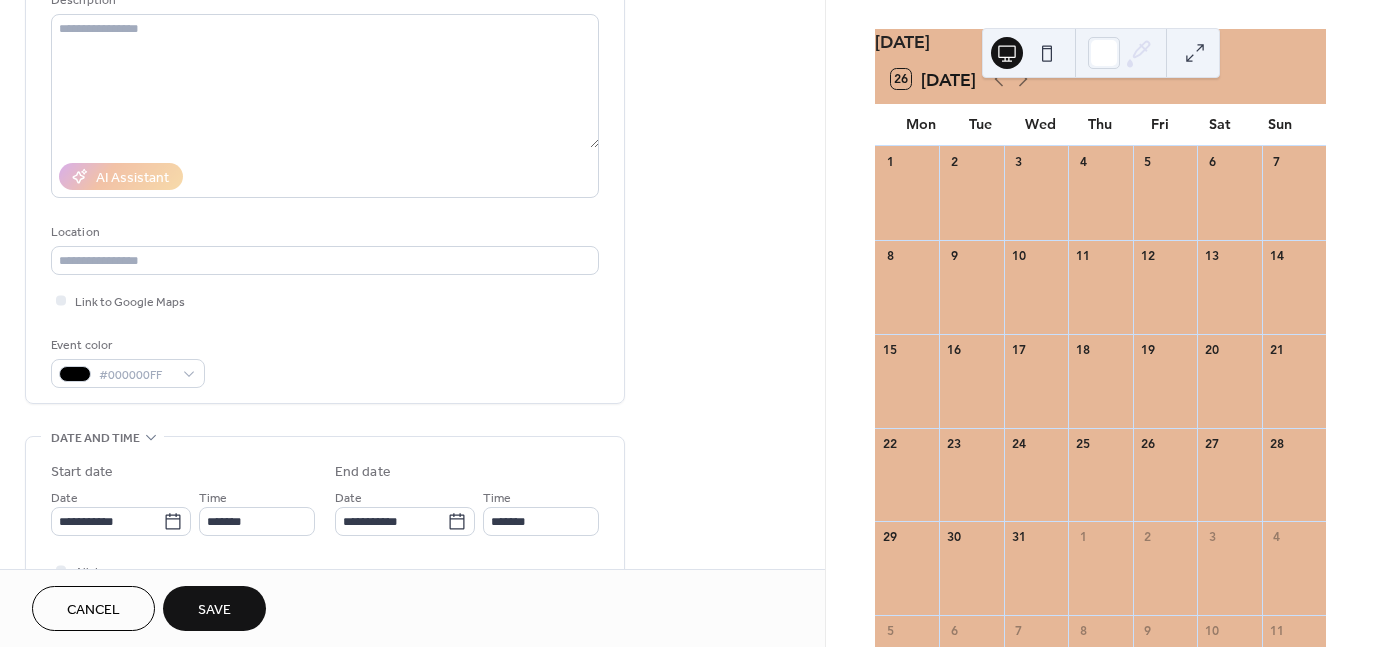 click on "Save" at bounding box center (214, 610) 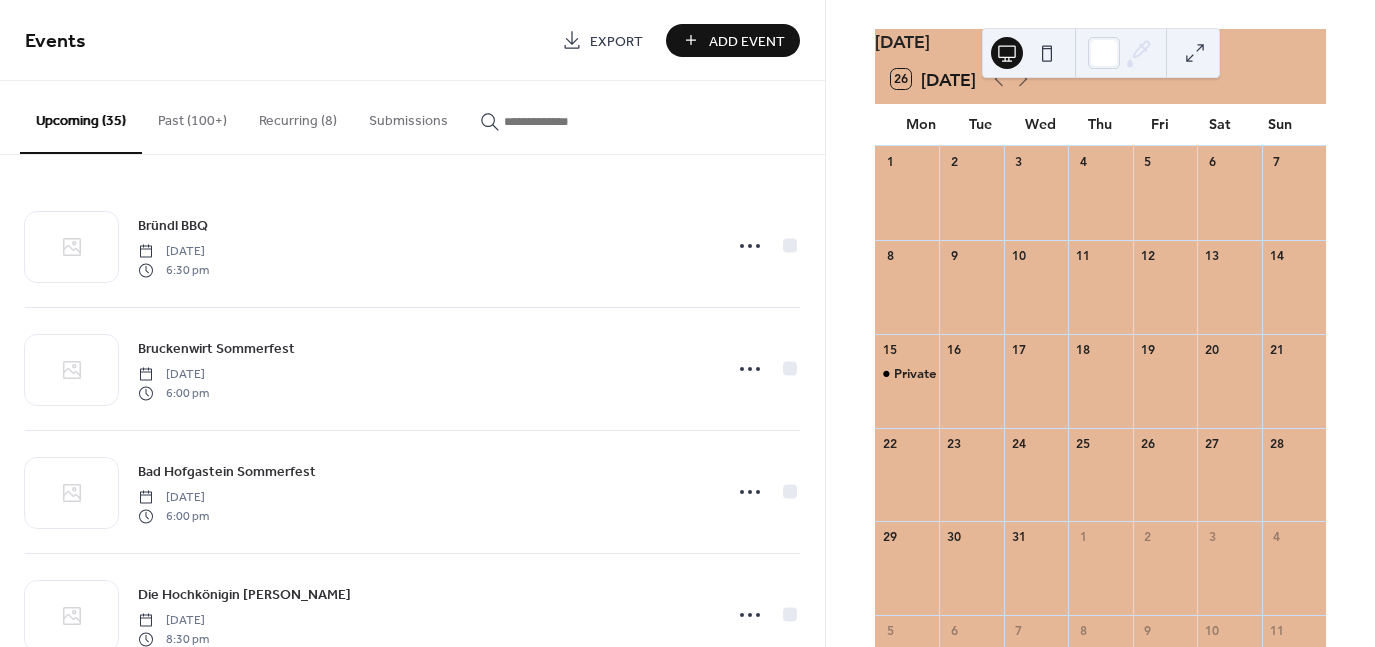 click on "Add Event" at bounding box center [747, 41] 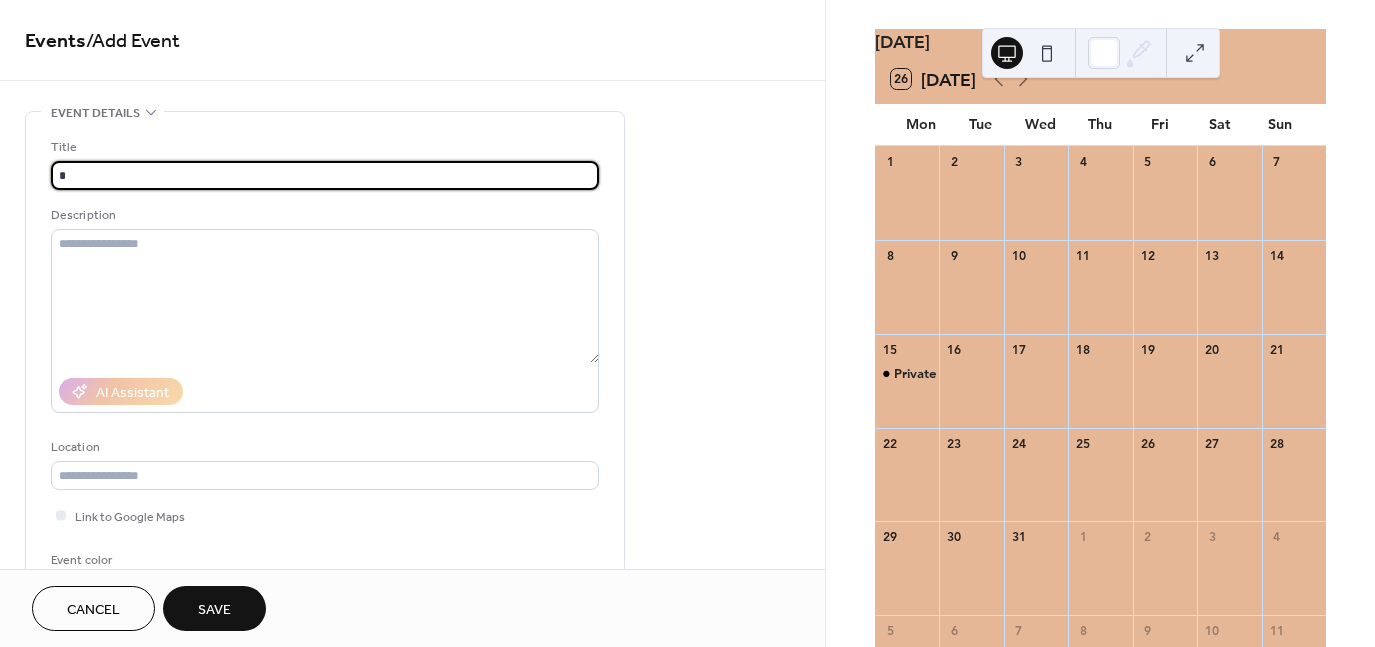 type on "**********" 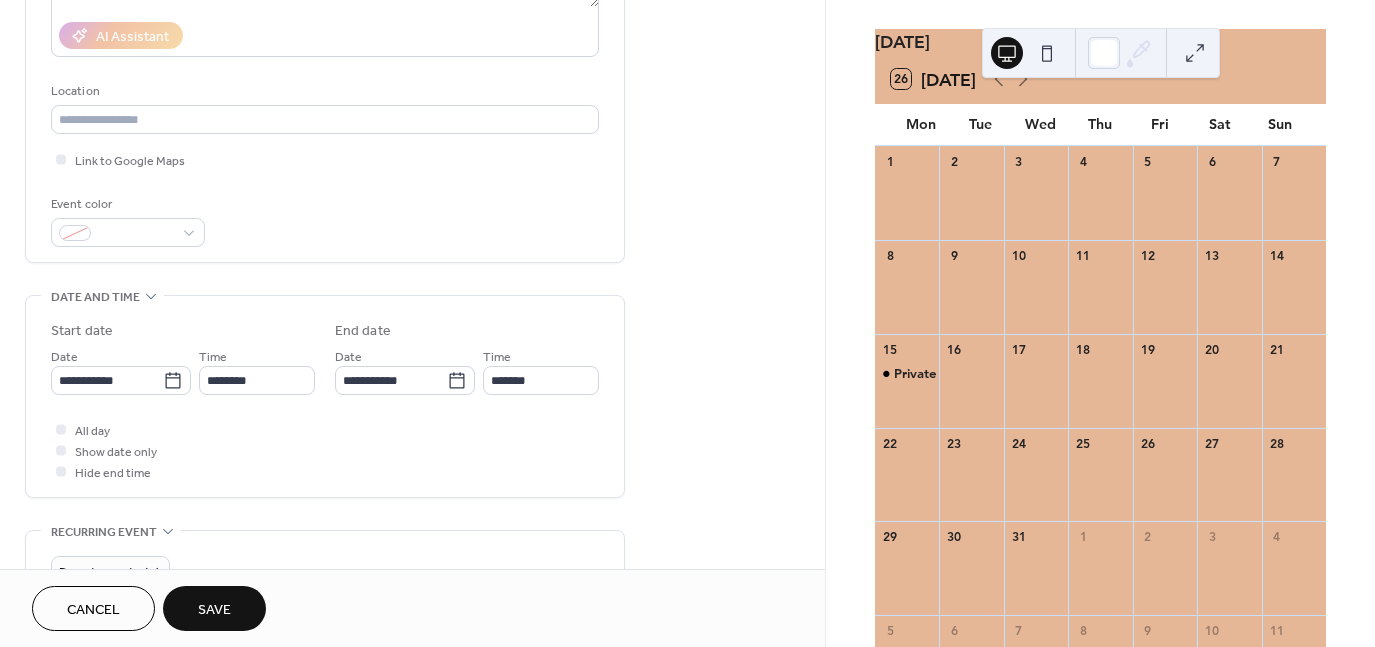 scroll, scrollTop: 360, scrollLeft: 0, axis: vertical 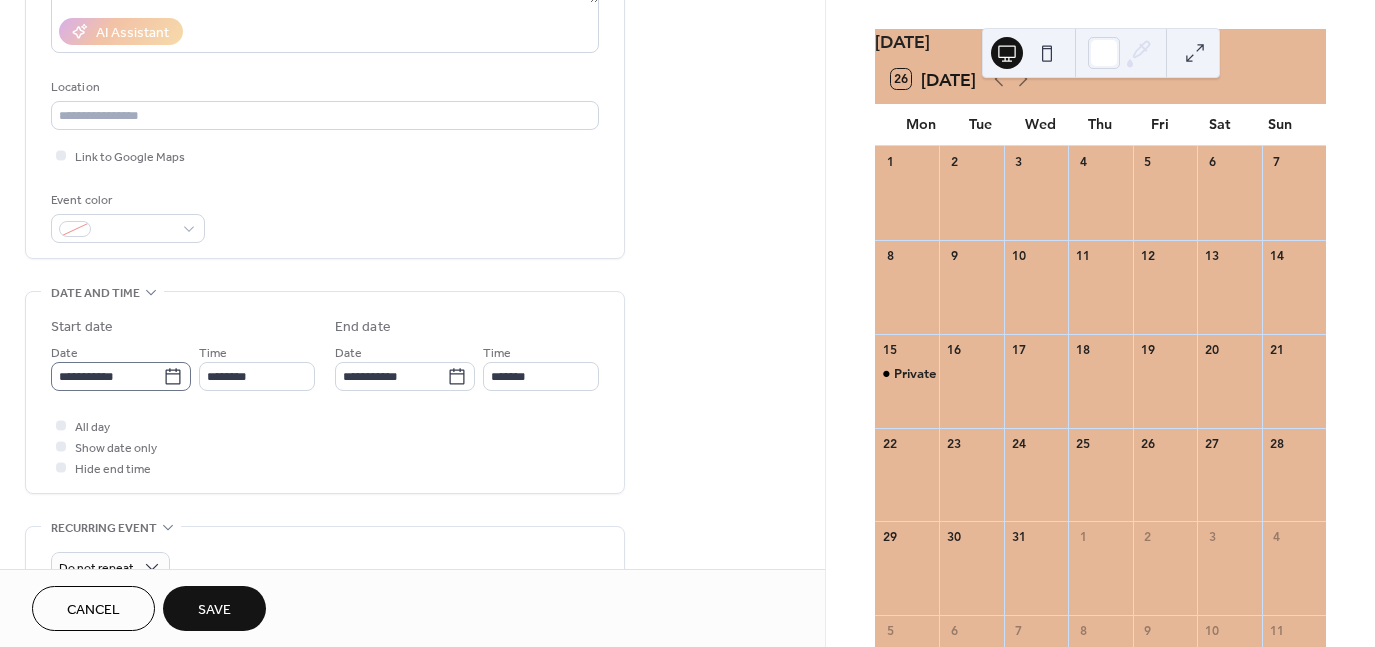click 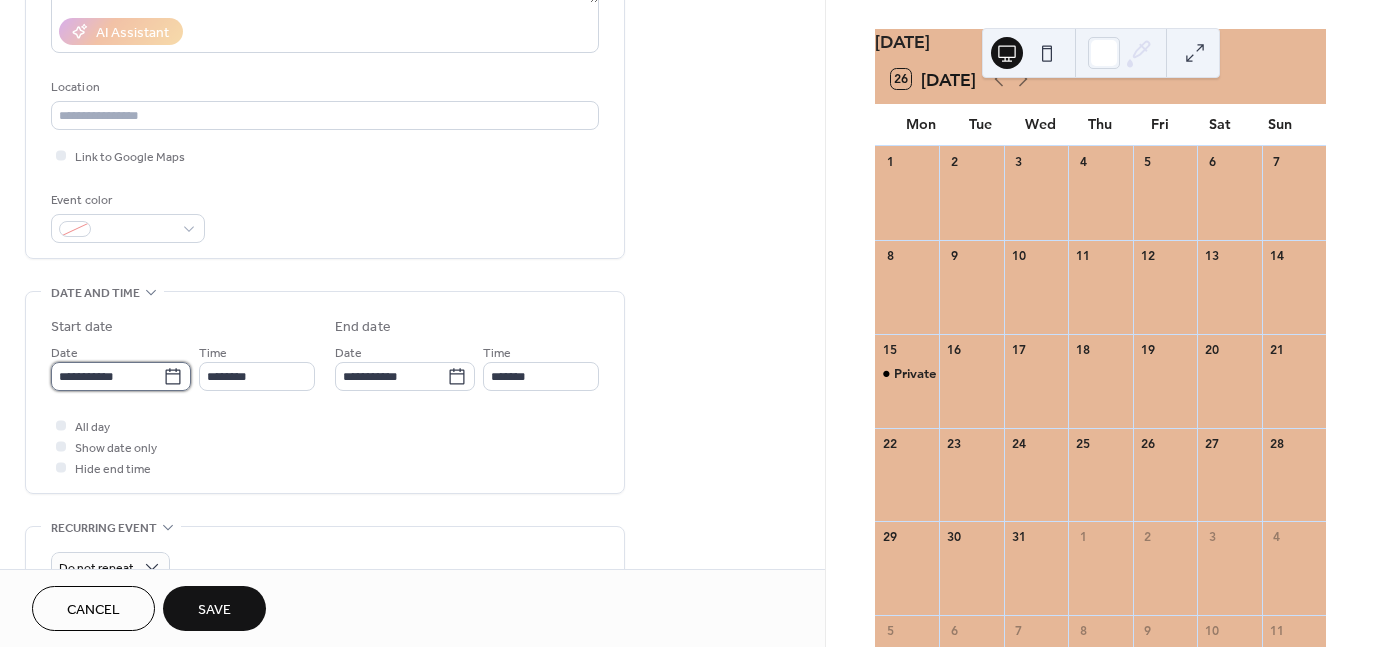 click on "**********" at bounding box center [107, 376] 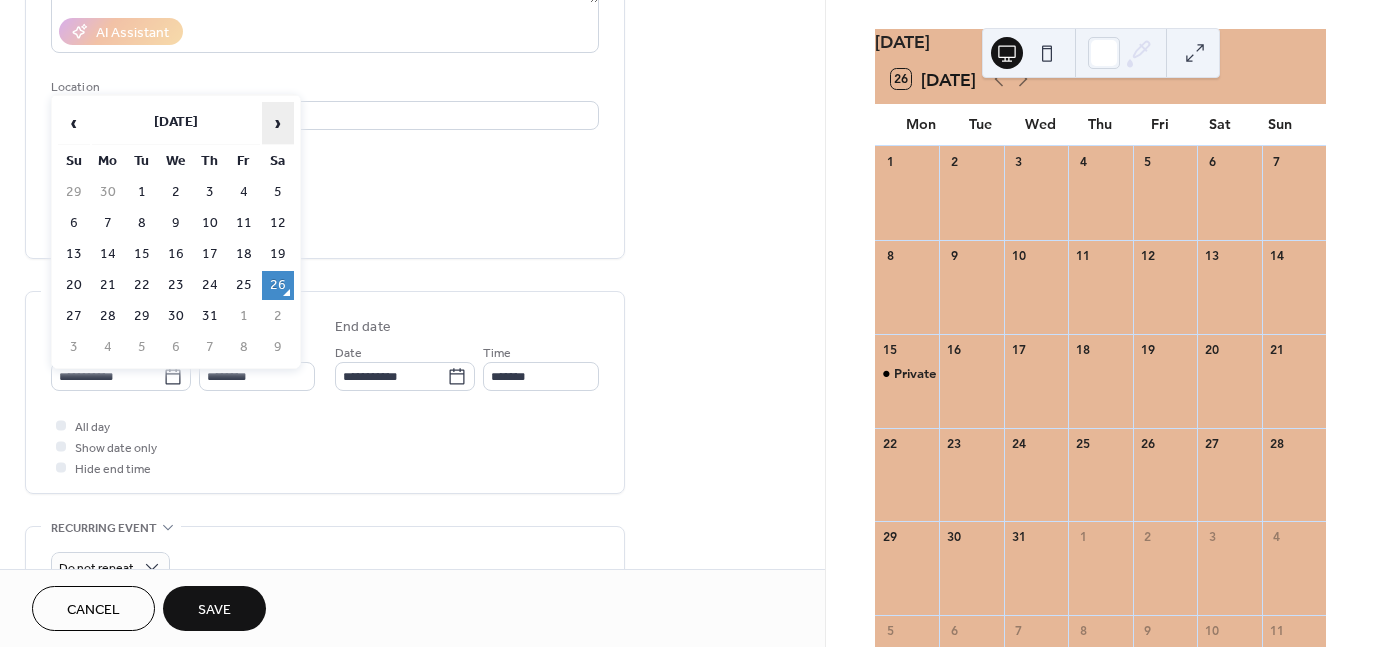 click on "›" at bounding box center [278, 123] 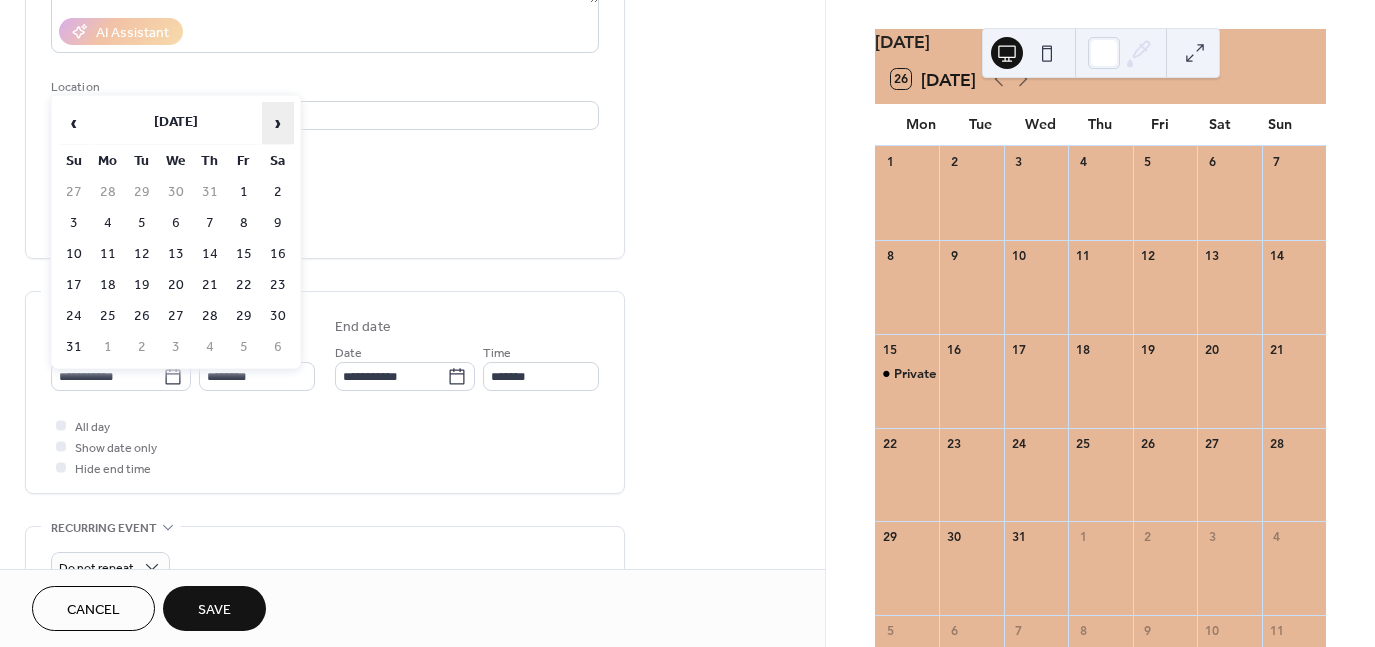 click on "›" at bounding box center [278, 123] 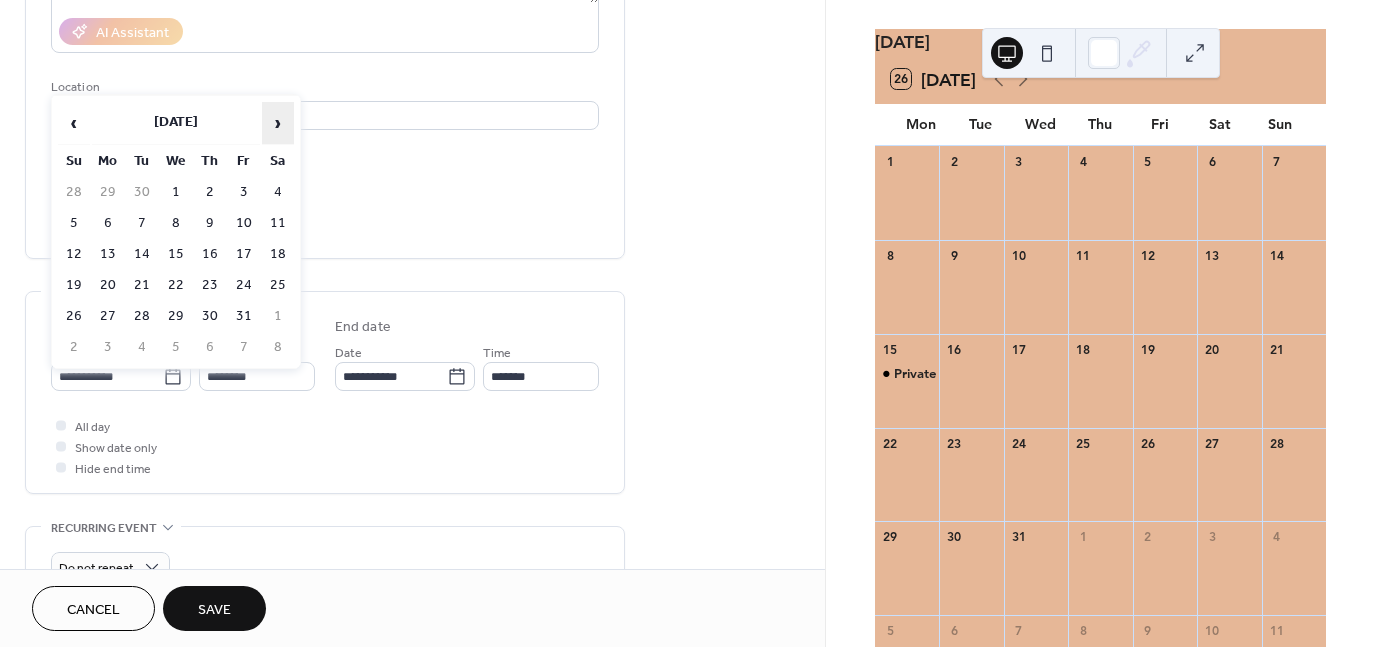 click on "›" at bounding box center [278, 123] 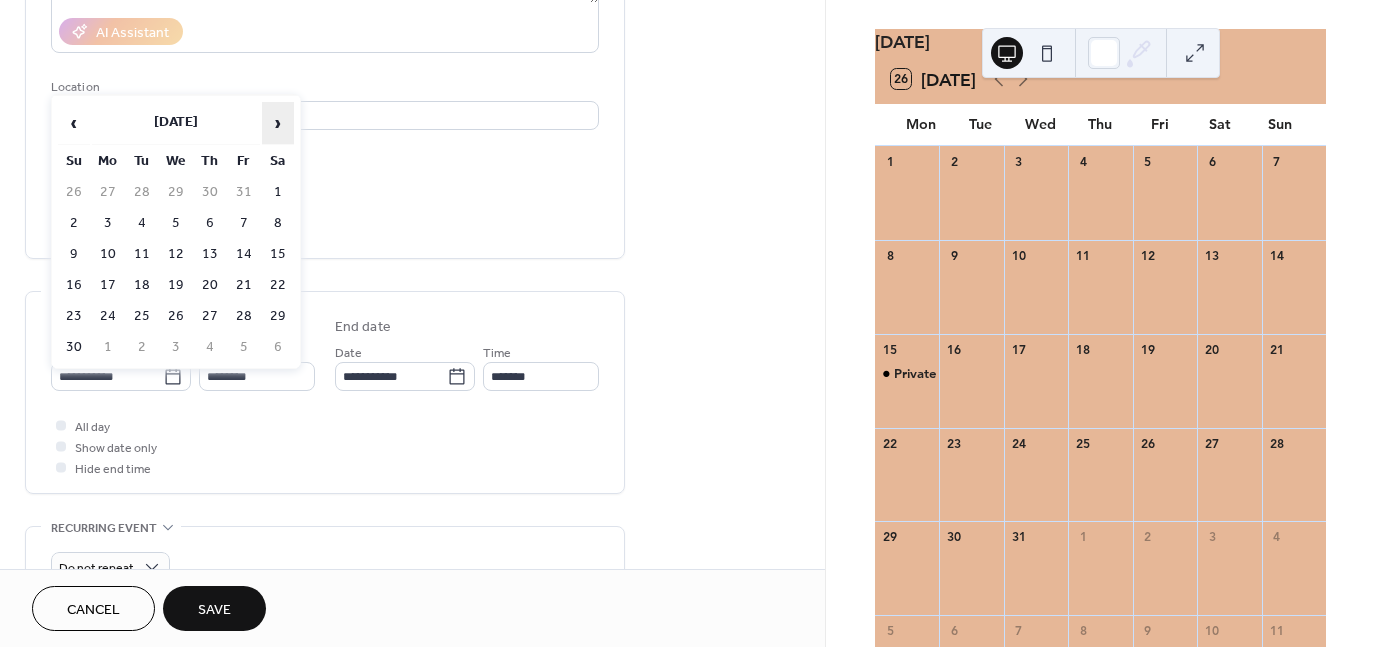 click on "›" at bounding box center (278, 123) 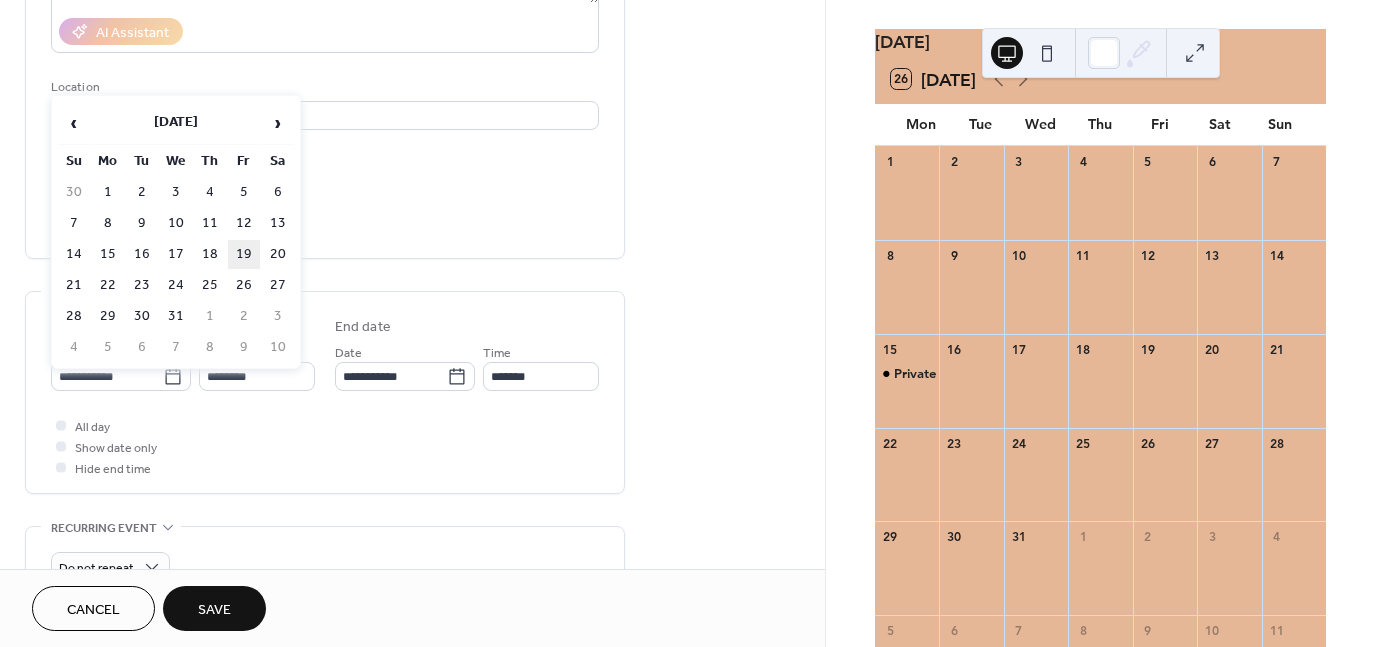 click on "19" at bounding box center (244, 254) 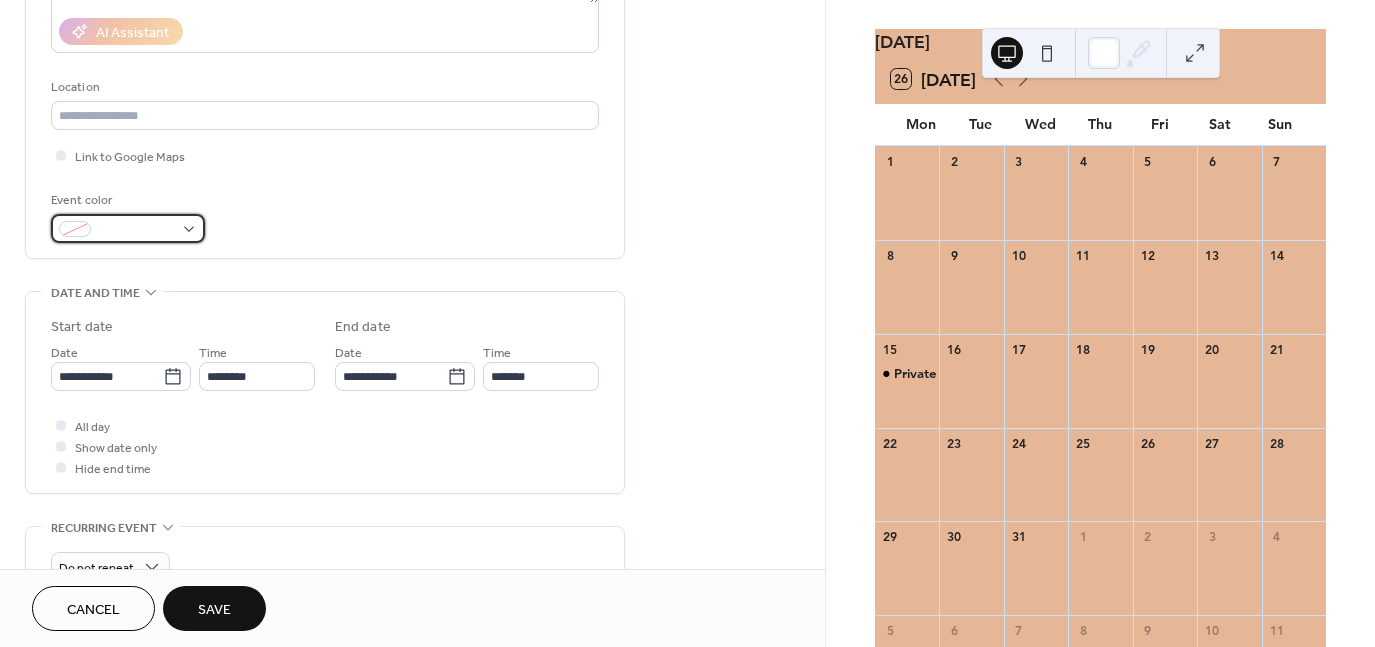click at bounding box center [128, 228] 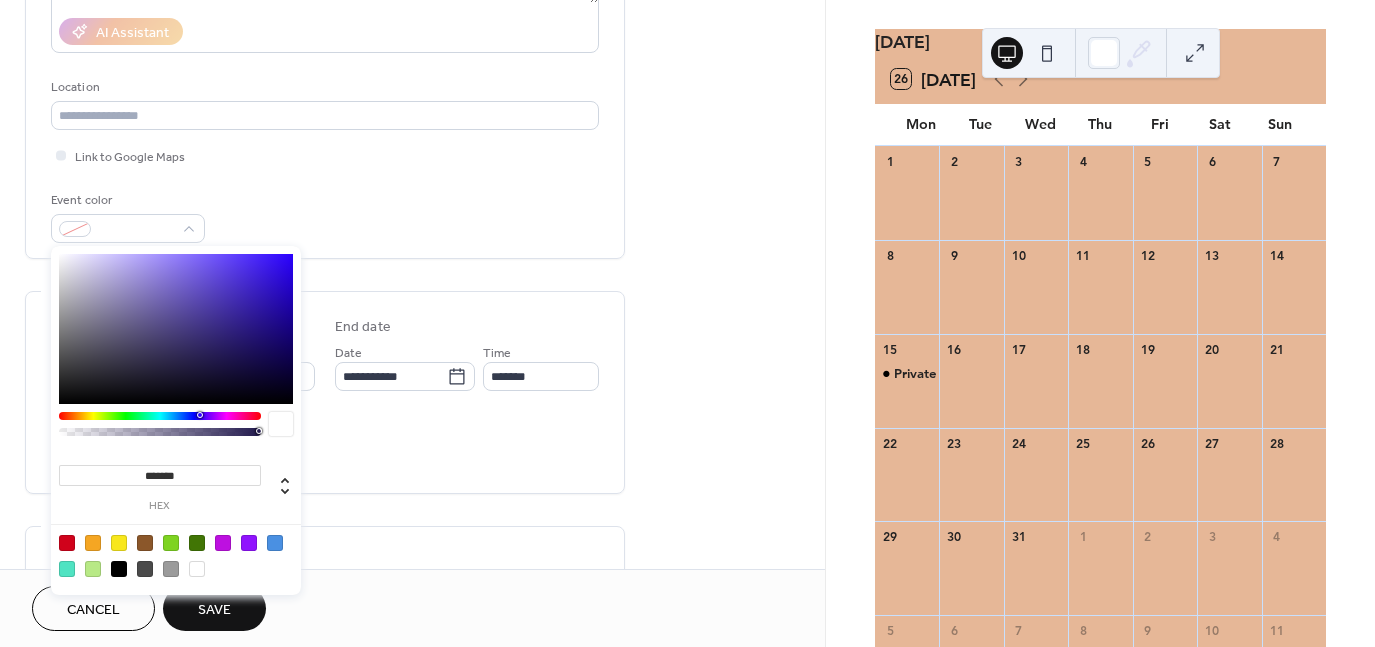 click at bounding box center (119, 569) 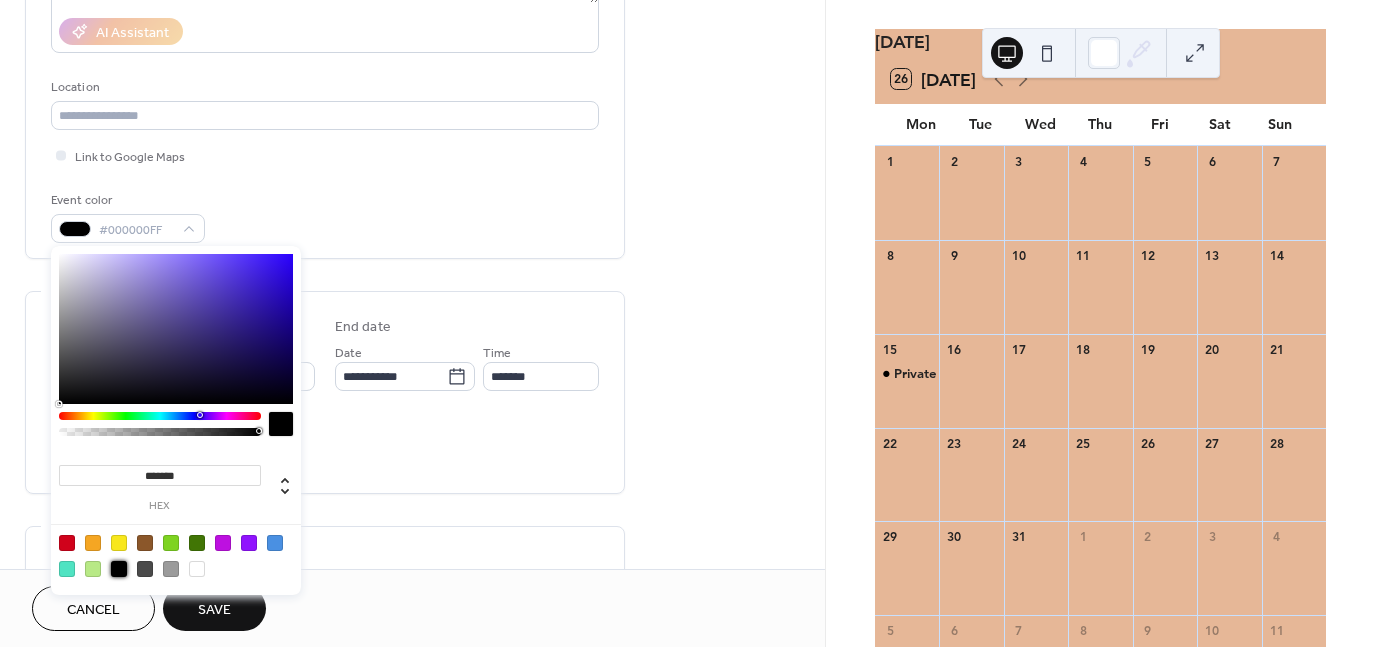 click on "All day Show date only Hide end time" at bounding box center (325, 446) 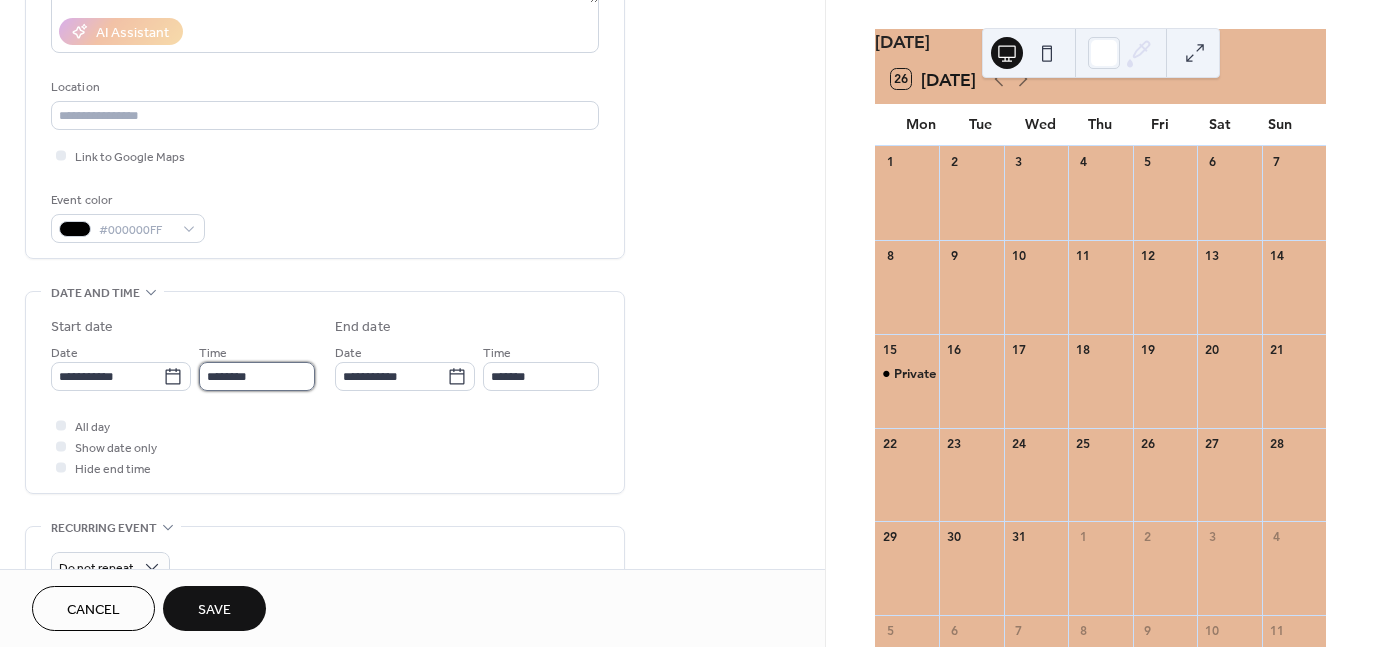 click on "********" at bounding box center [257, 376] 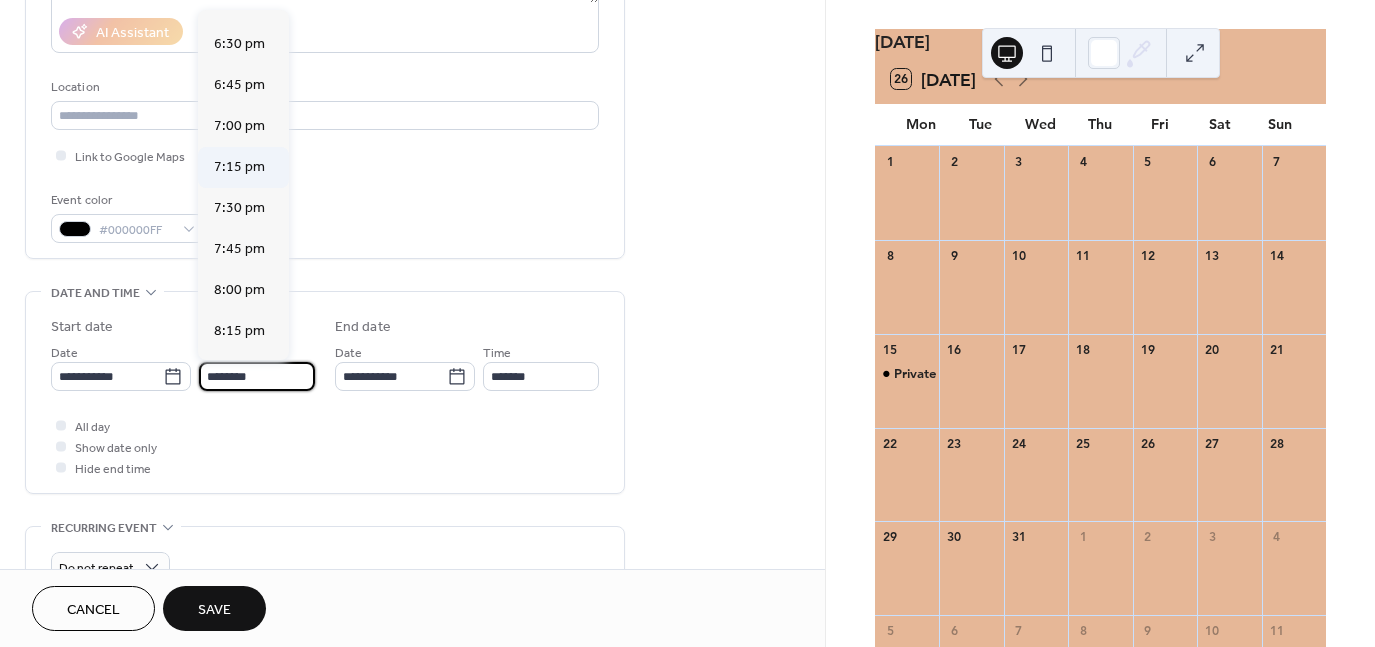 scroll, scrollTop: 2986, scrollLeft: 0, axis: vertical 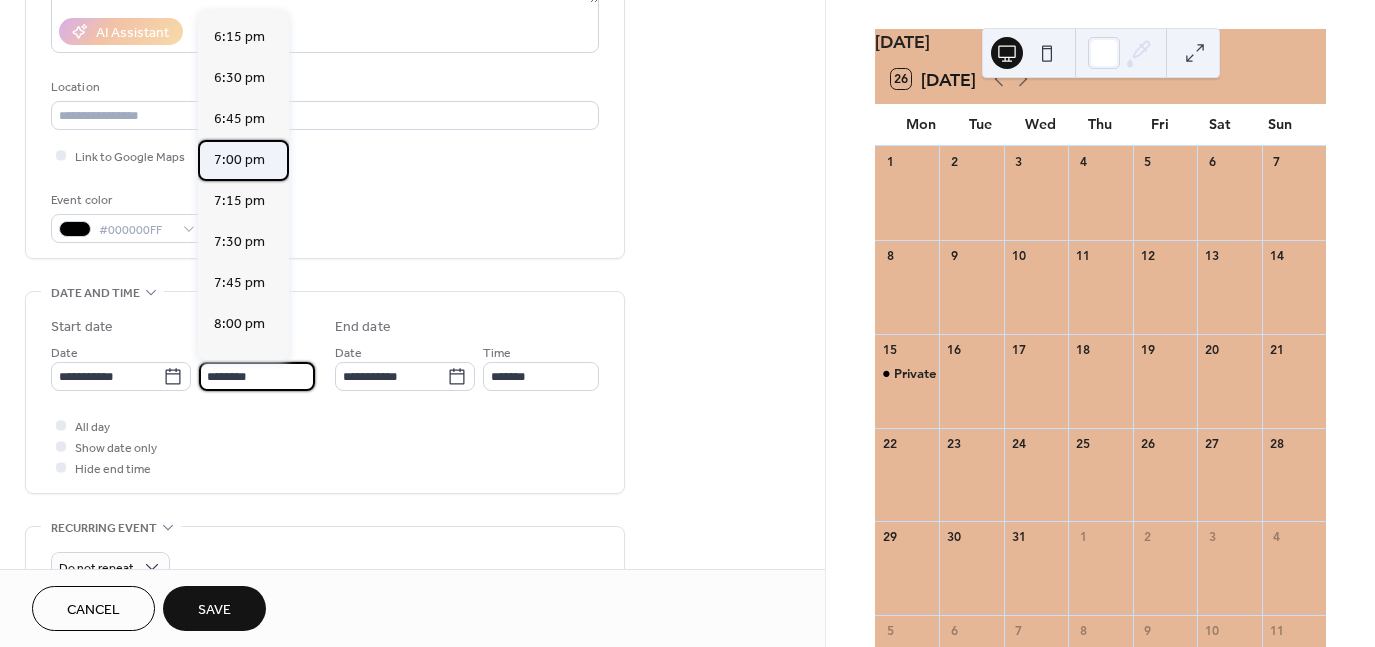 click on "7:00 pm" at bounding box center [239, 160] 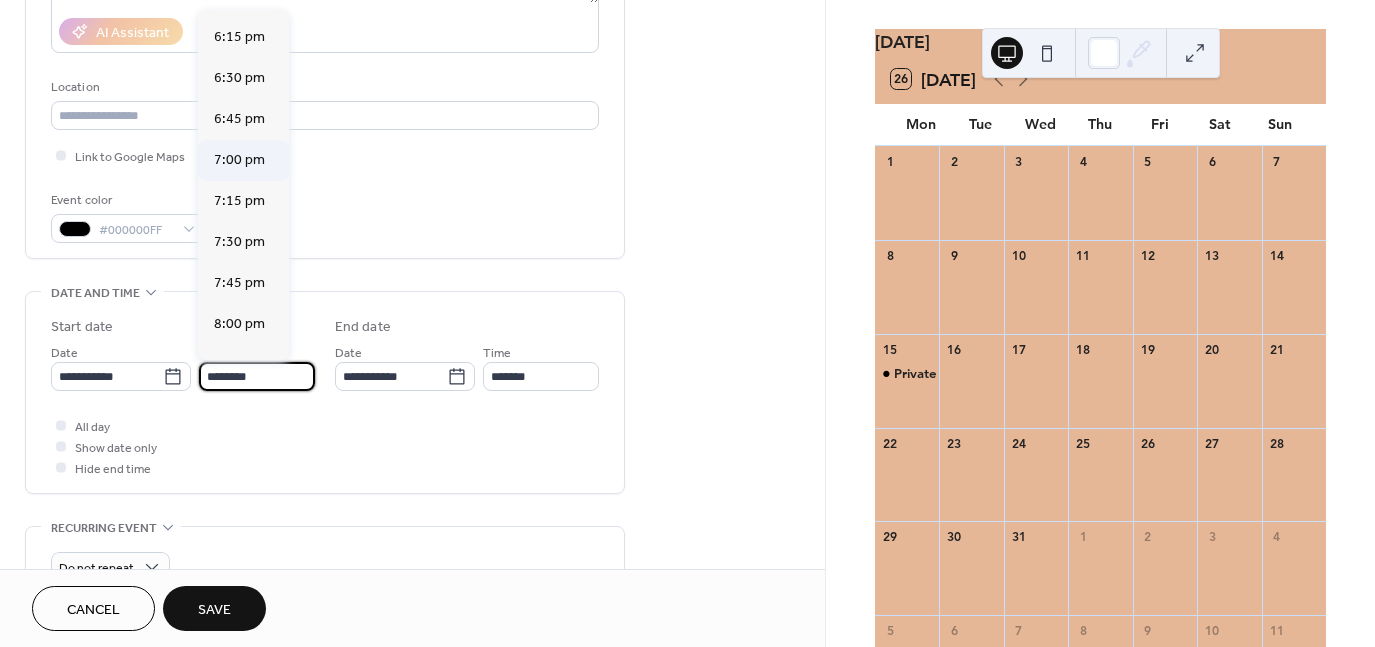 type on "*******" 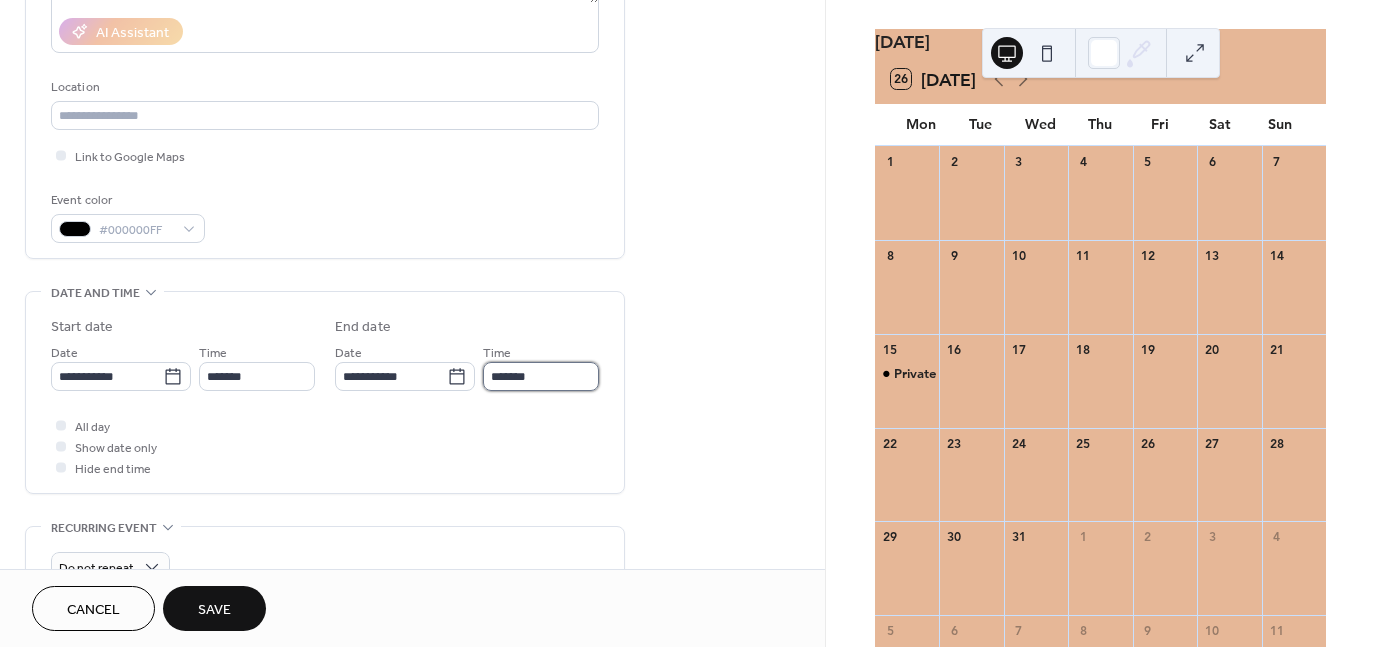 click on "*******" at bounding box center (541, 376) 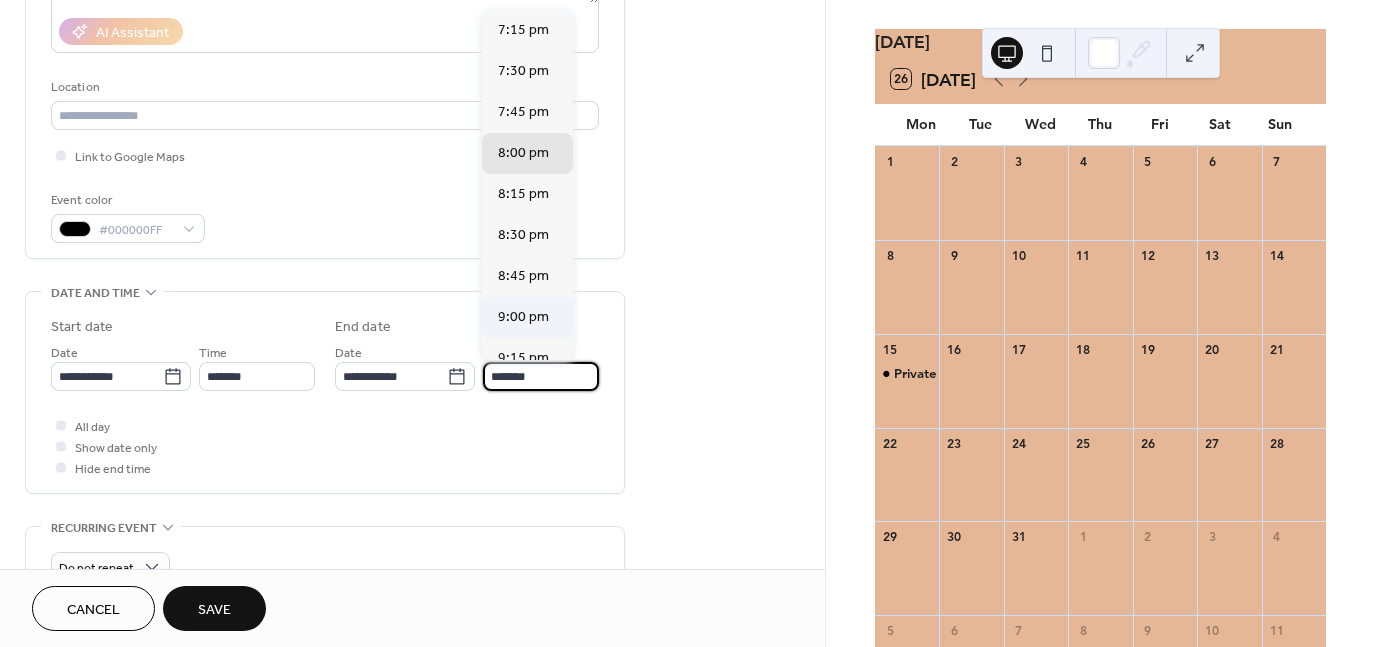 scroll, scrollTop: 174, scrollLeft: 0, axis: vertical 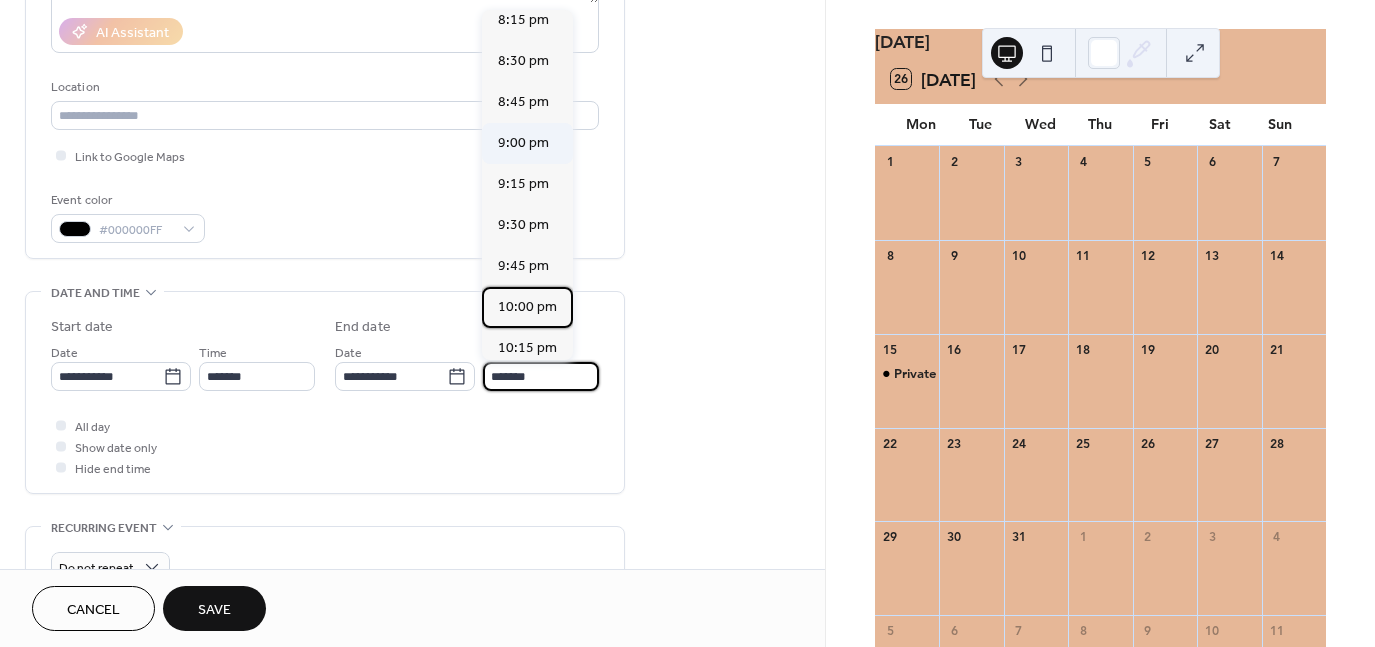 click on "10:00 pm" at bounding box center [527, 307] 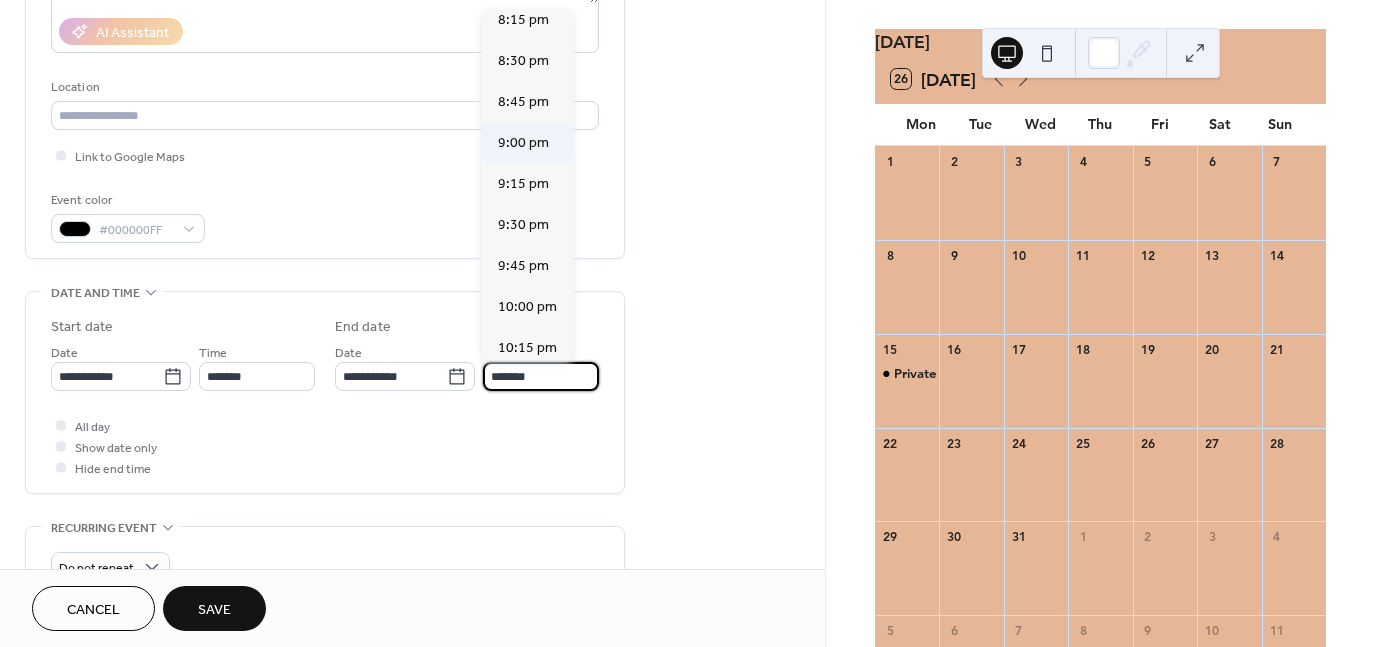 type on "********" 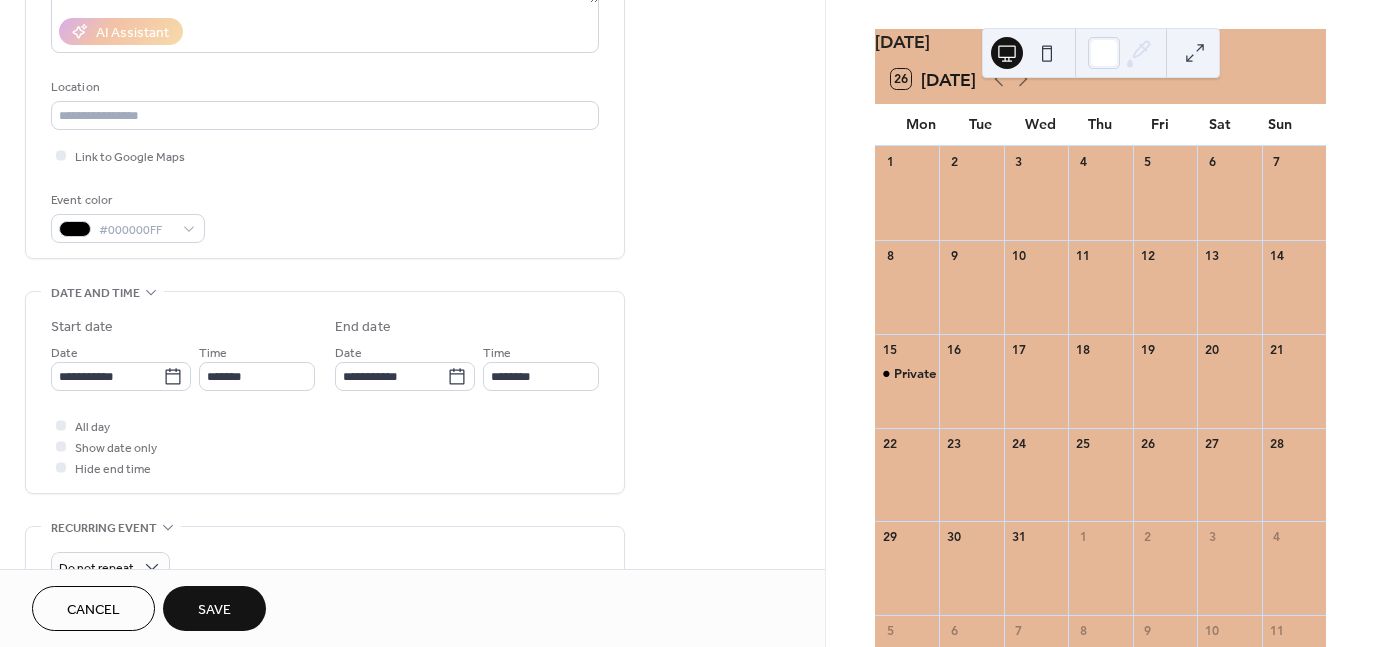 scroll, scrollTop: 455, scrollLeft: 0, axis: vertical 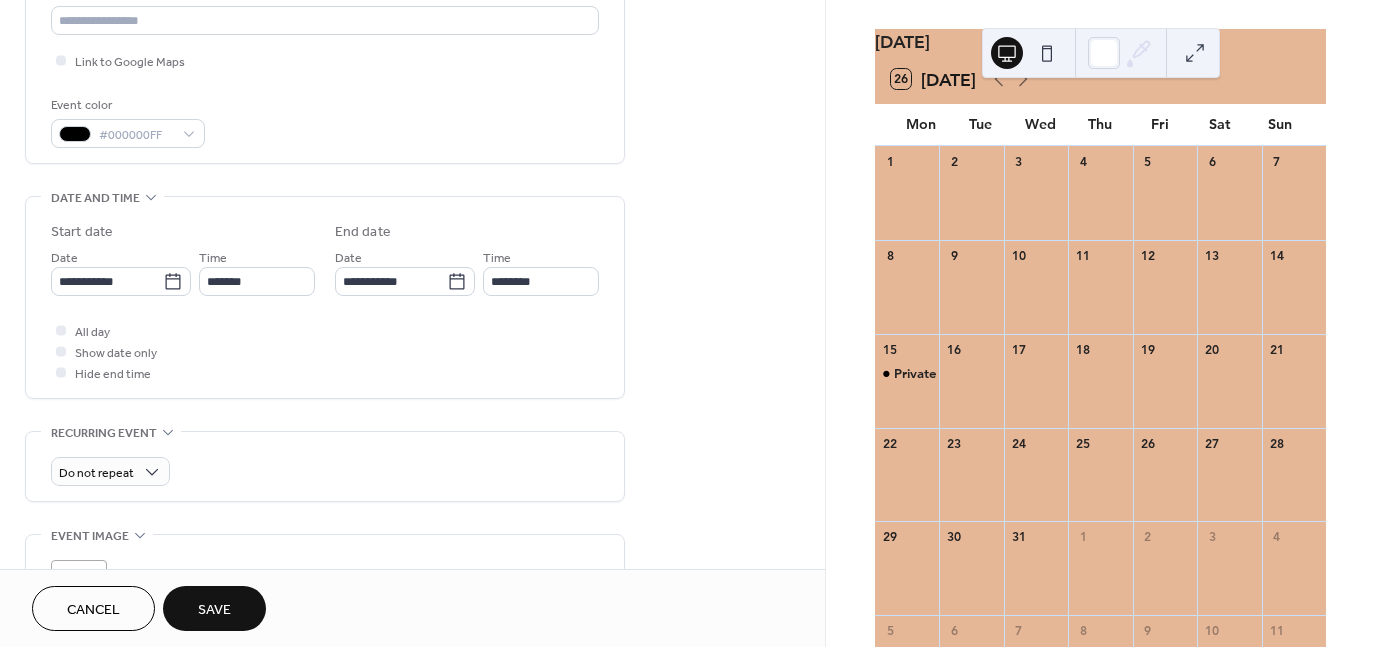 click on "Save" at bounding box center [214, 610] 